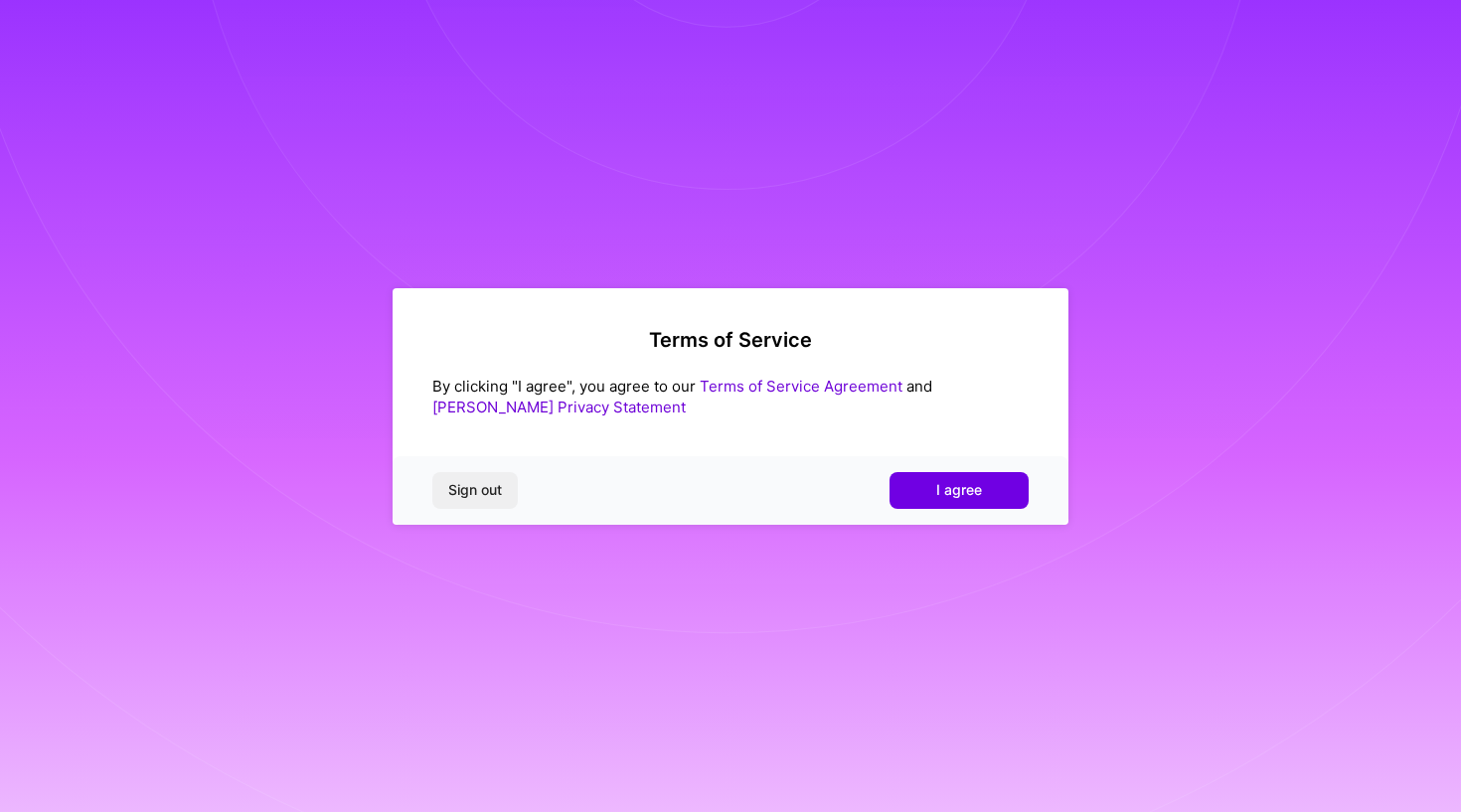 scroll, scrollTop: 0, scrollLeft: 0, axis: both 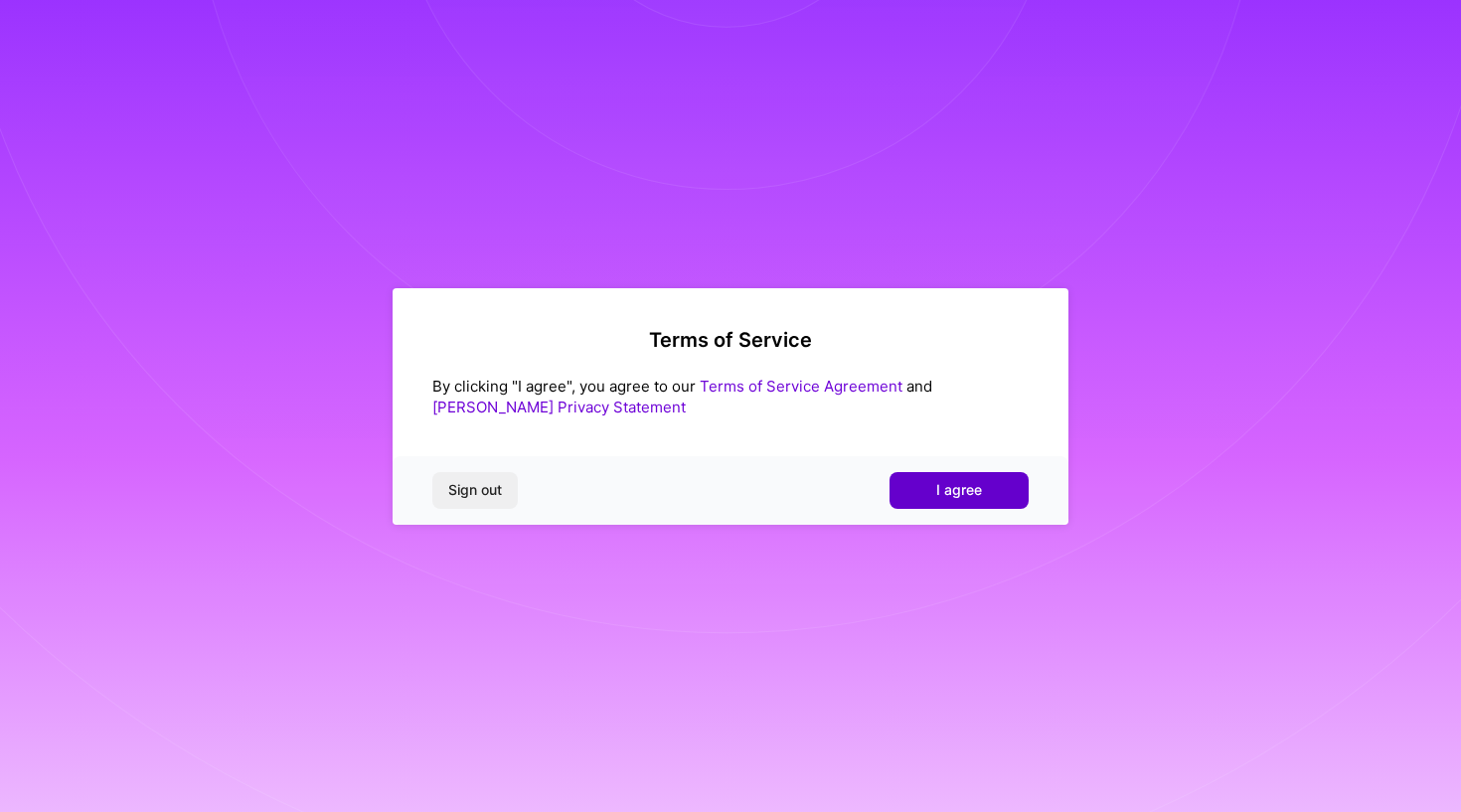 click on "I agree" at bounding box center (959, 490) 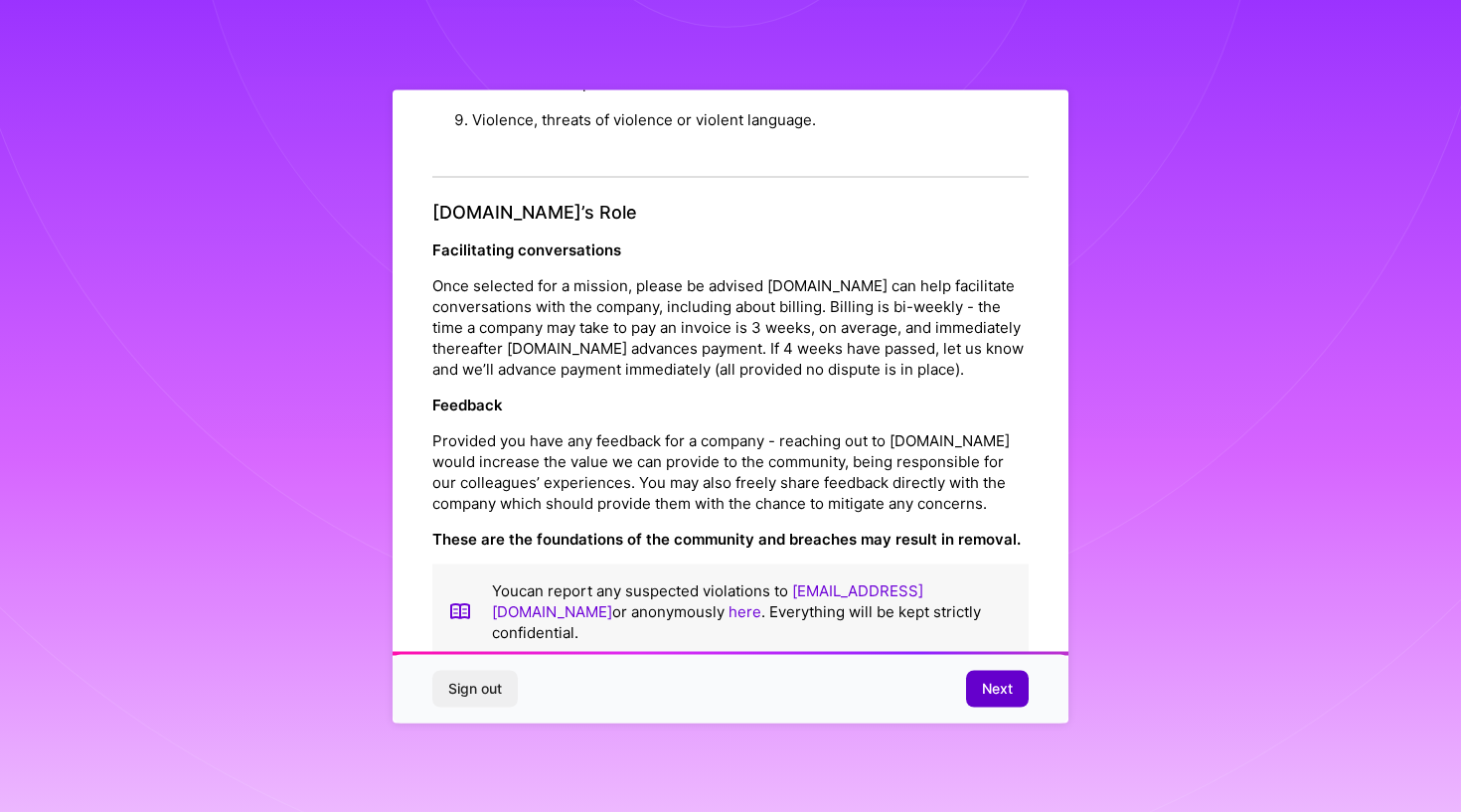 scroll, scrollTop: 2099, scrollLeft: 0, axis: vertical 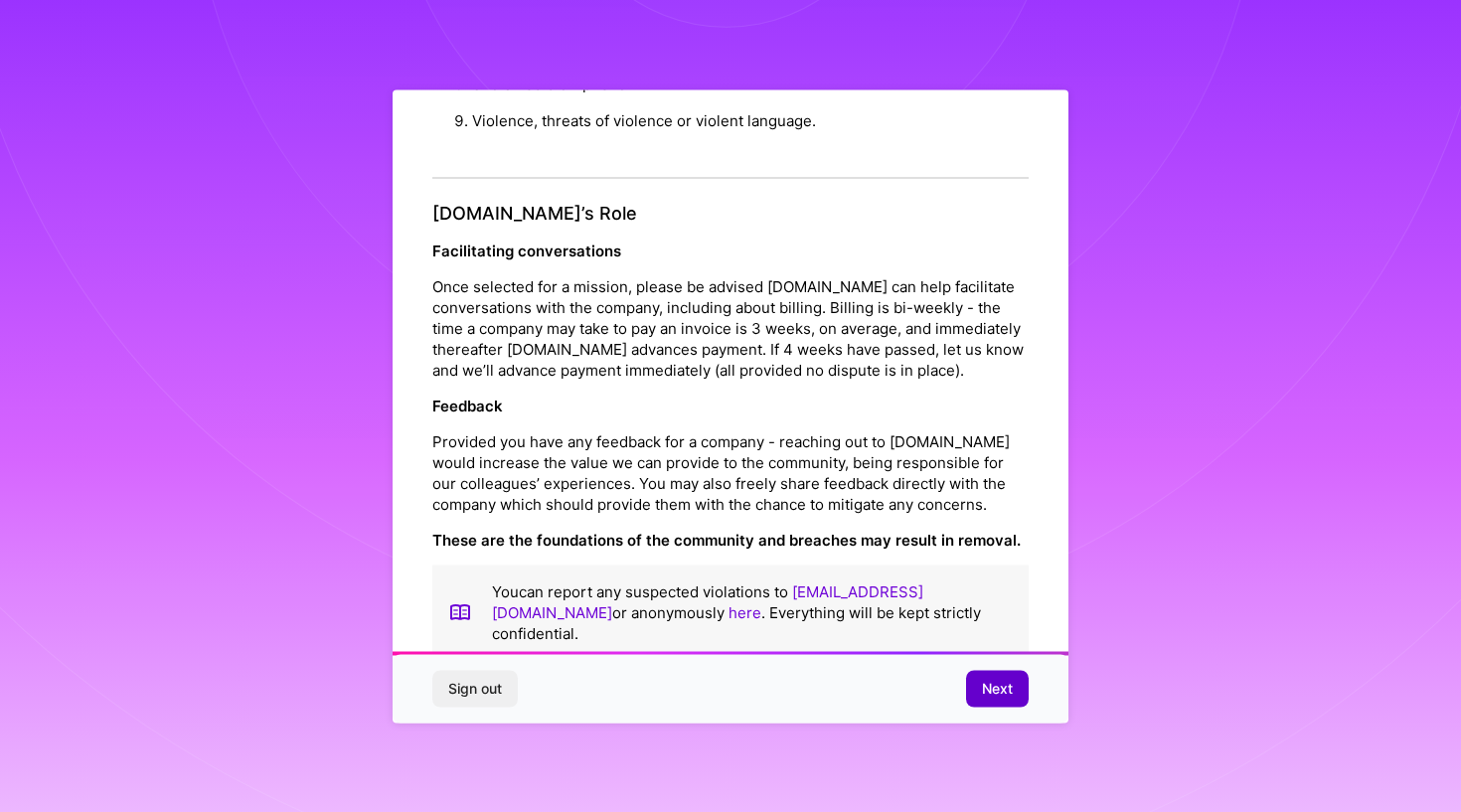 click on "Next" at bounding box center (997, 689) 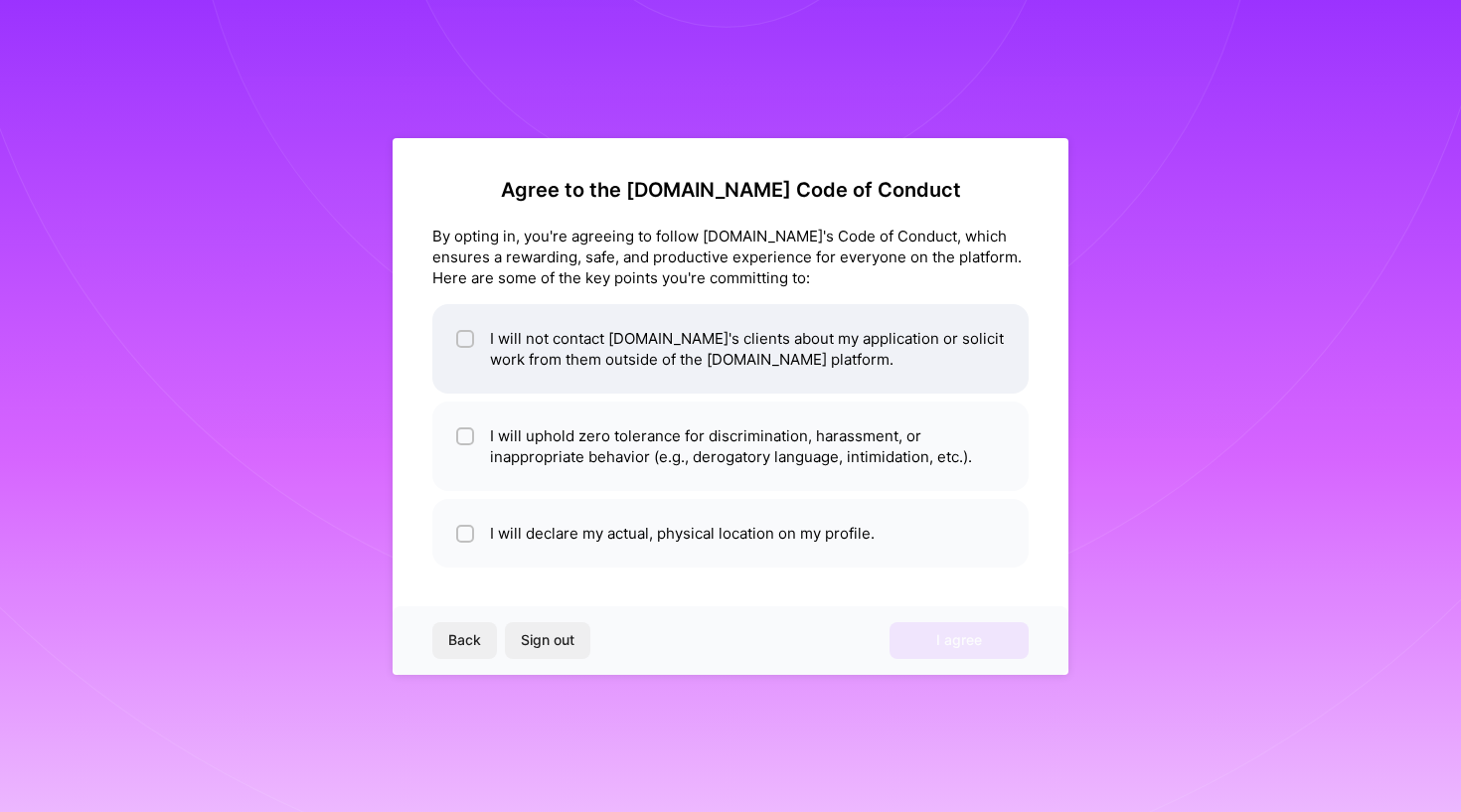 click on "I will not contact [DOMAIN_NAME]'s clients about my application or solicit work from them outside of the [DOMAIN_NAME] platform." at bounding box center [730, 349] 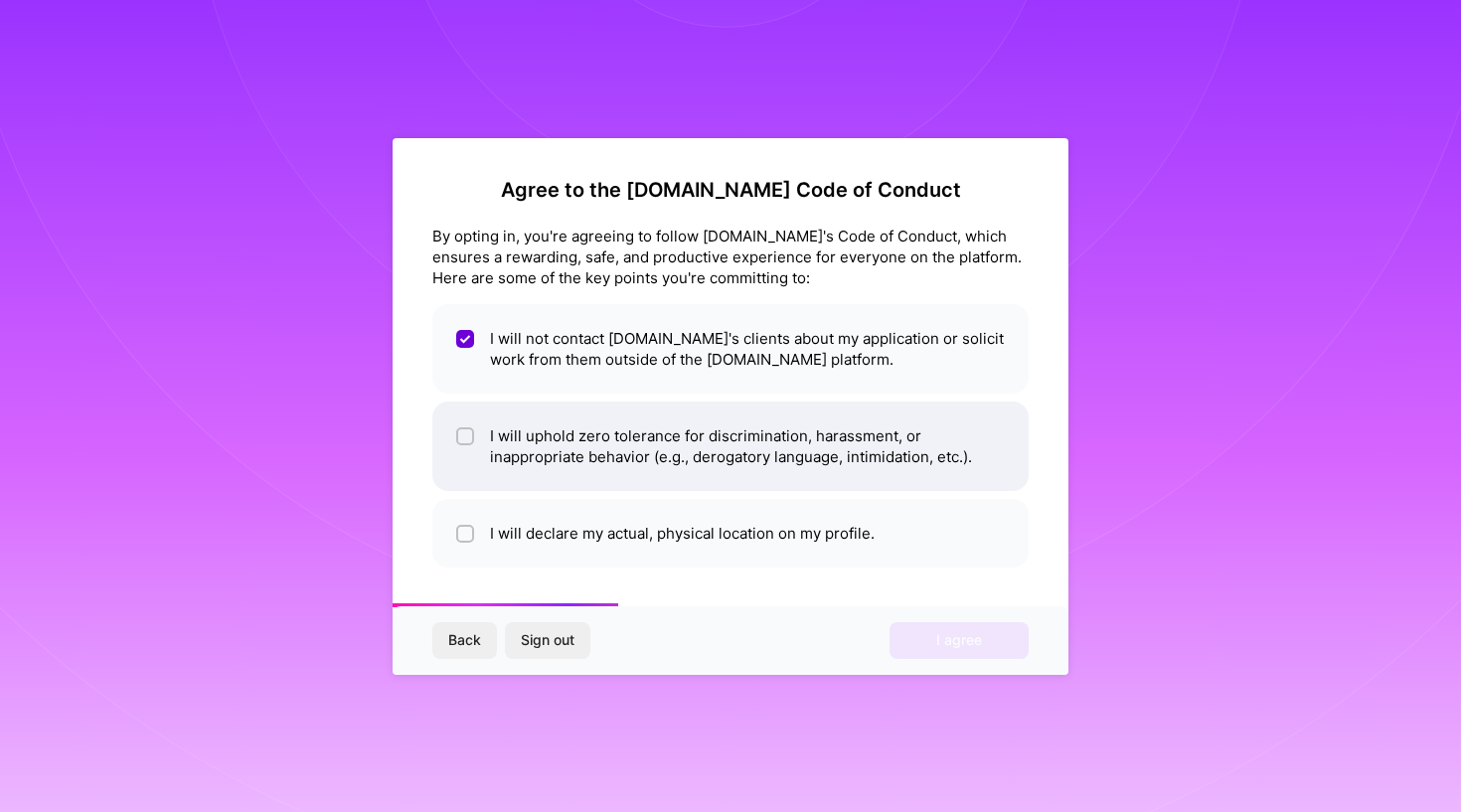 click on "I will uphold zero tolerance for discrimination, harassment, or inappropriate behavior (e.g., derogatory language, intimidation, etc.)." at bounding box center [730, 446] 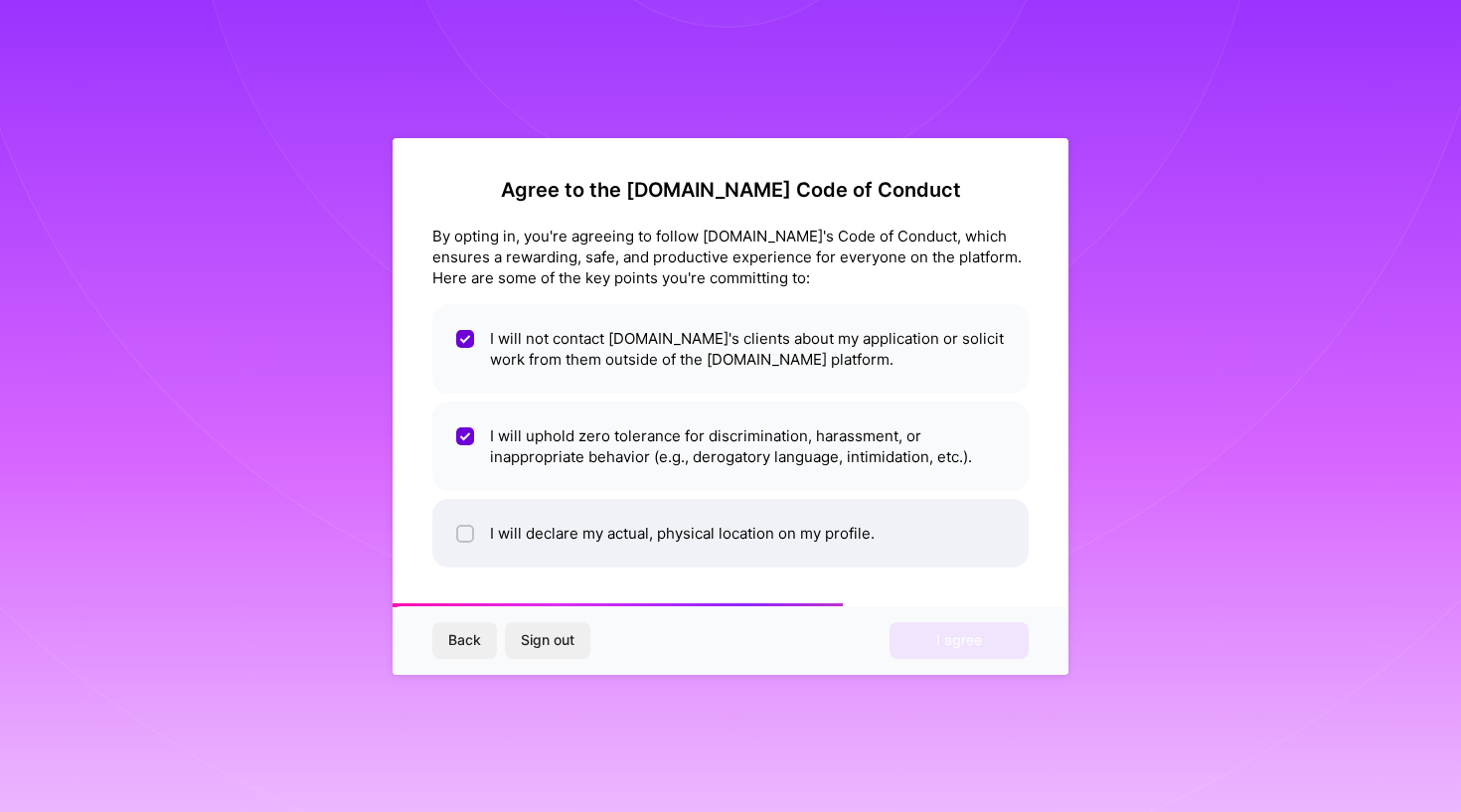 click on "I will declare my actual, physical location on my profile." at bounding box center [730, 533] 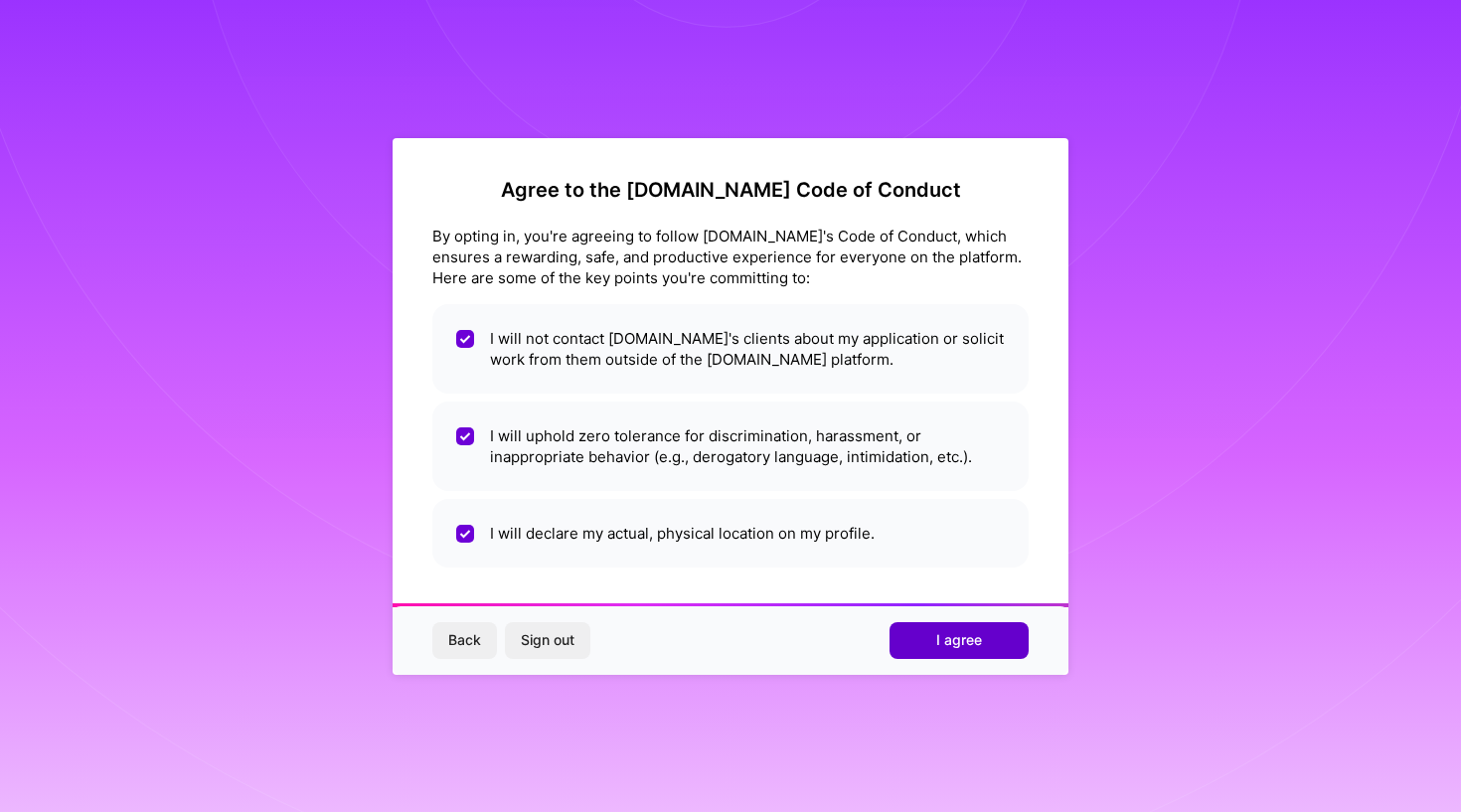 click on "I agree" at bounding box center [959, 640] 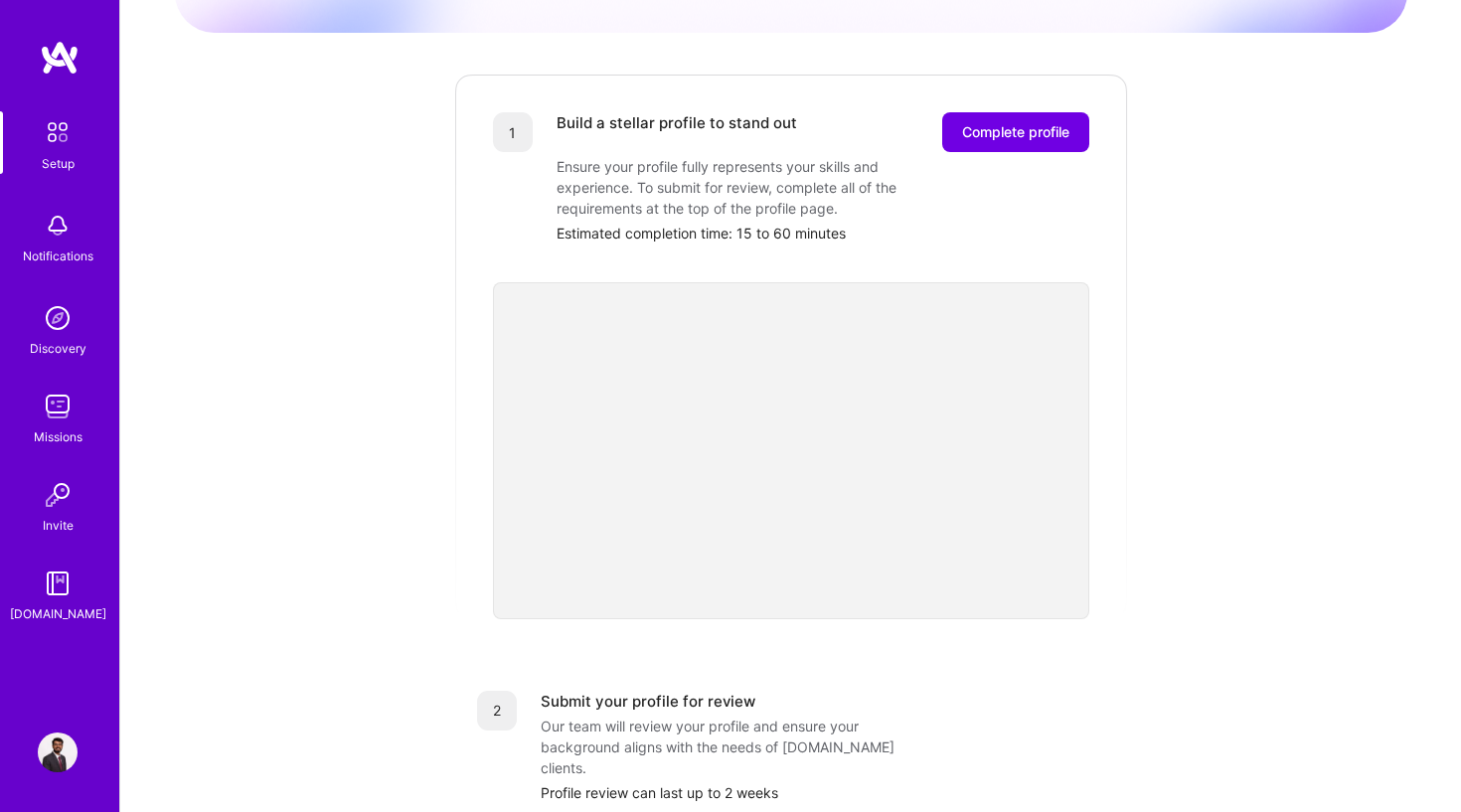 scroll, scrollTop: 152, scrollLeft: 0, axis: vertical 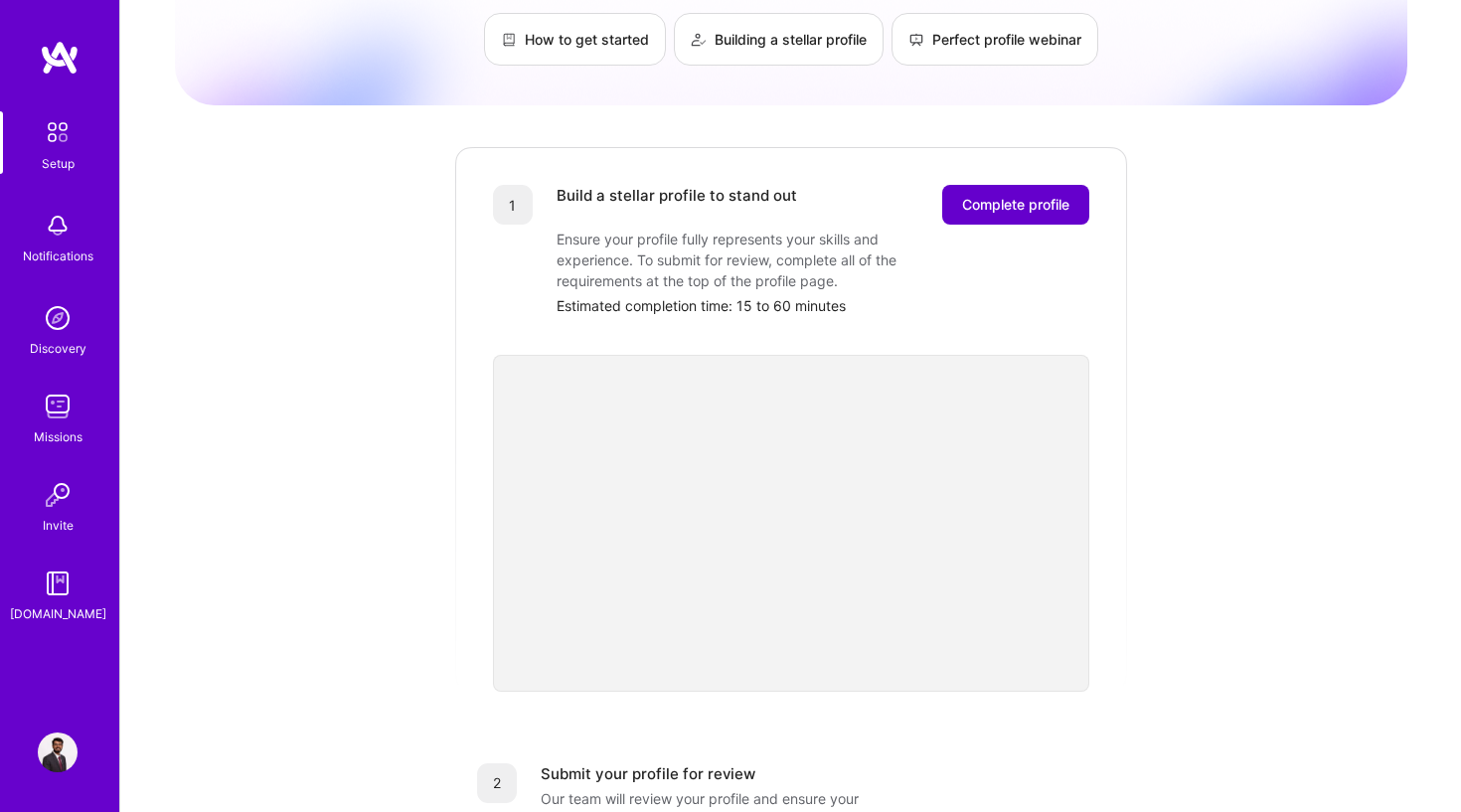click on "Complete profile" at bounding box center (1016, 205) 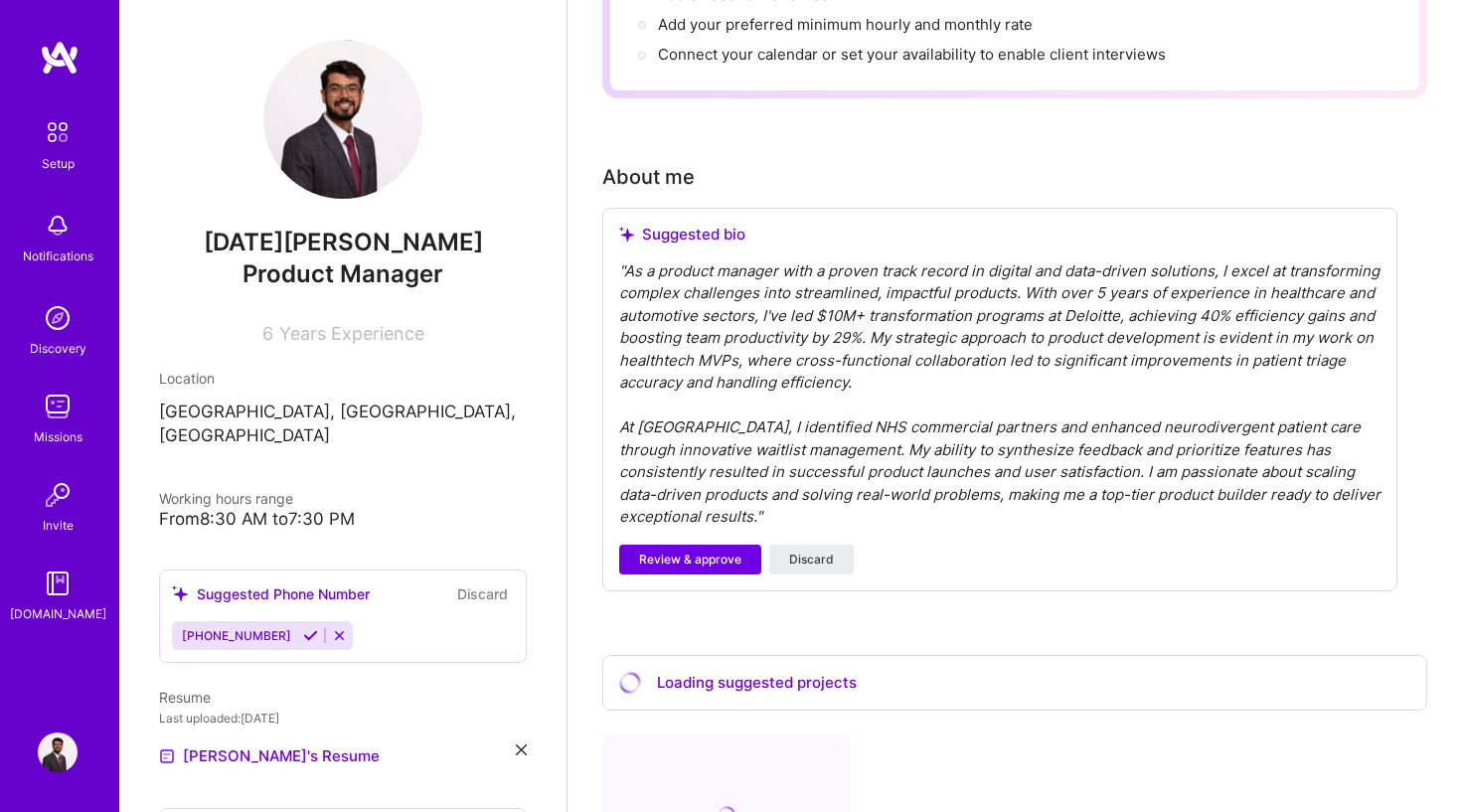 scroll, scrollTop: 410, scrollLeft: 0, axis: vertical 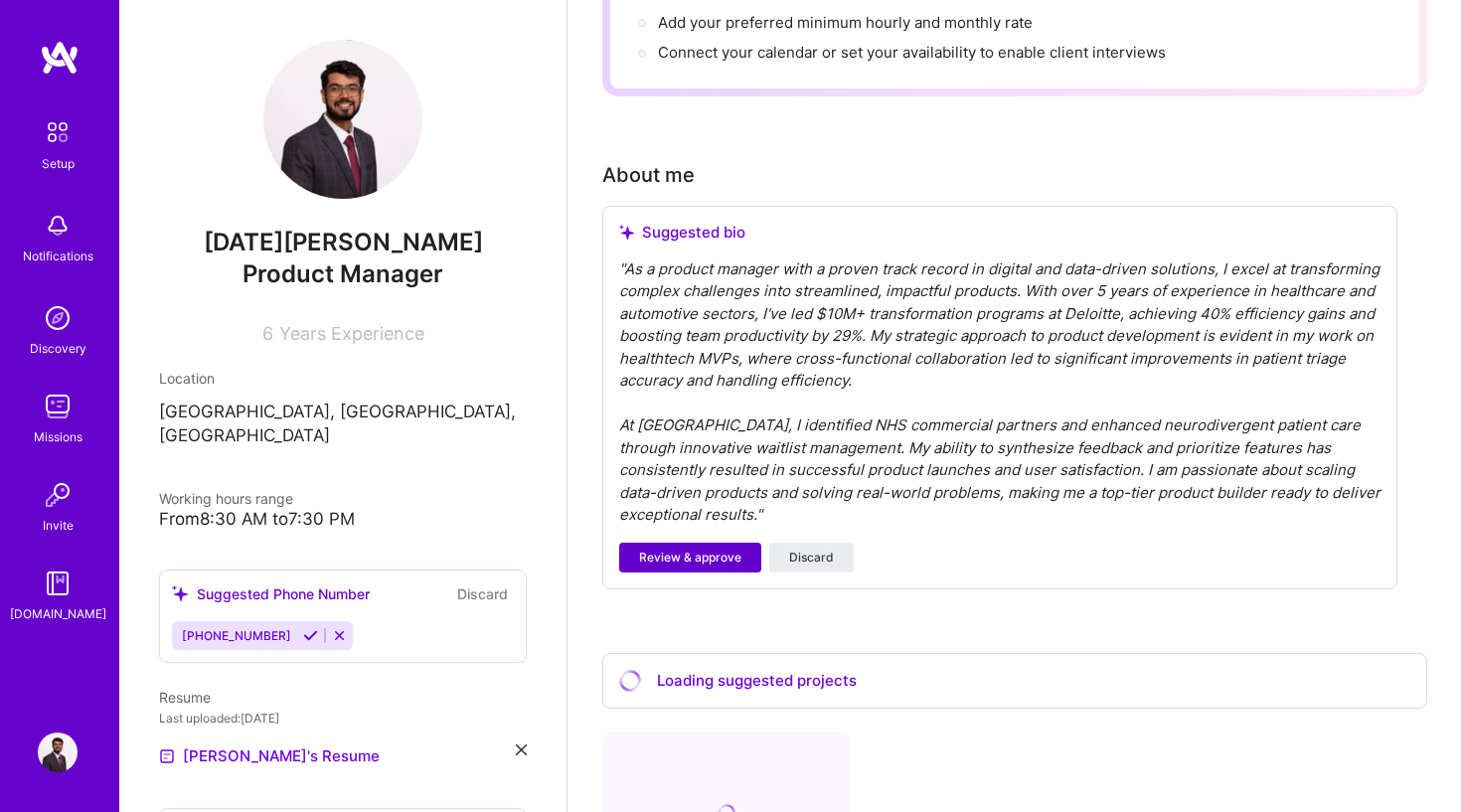 click on "Review & approve" at bounding box center (690, 558) 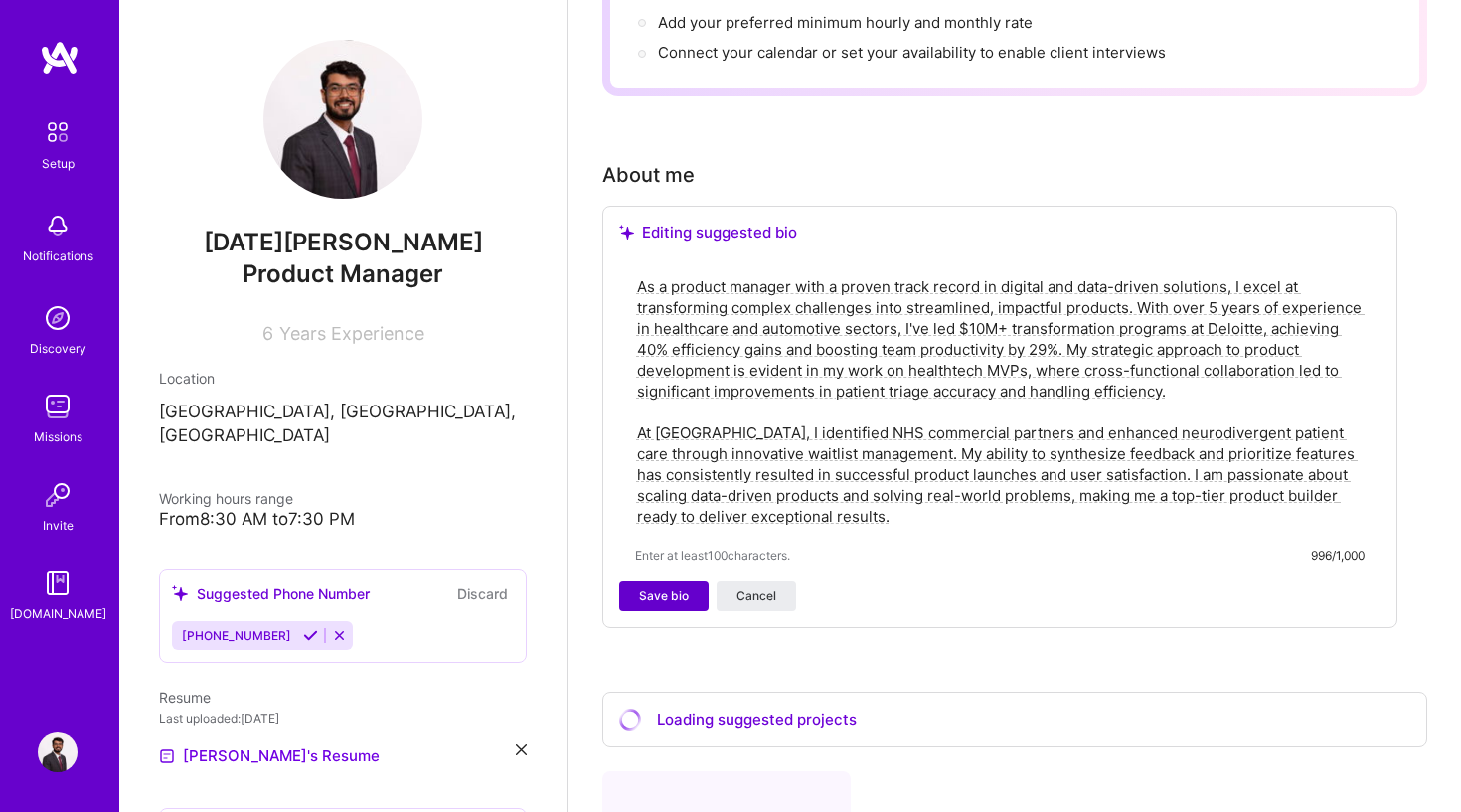 click on "Save bio" at bounding box center (664, 596) 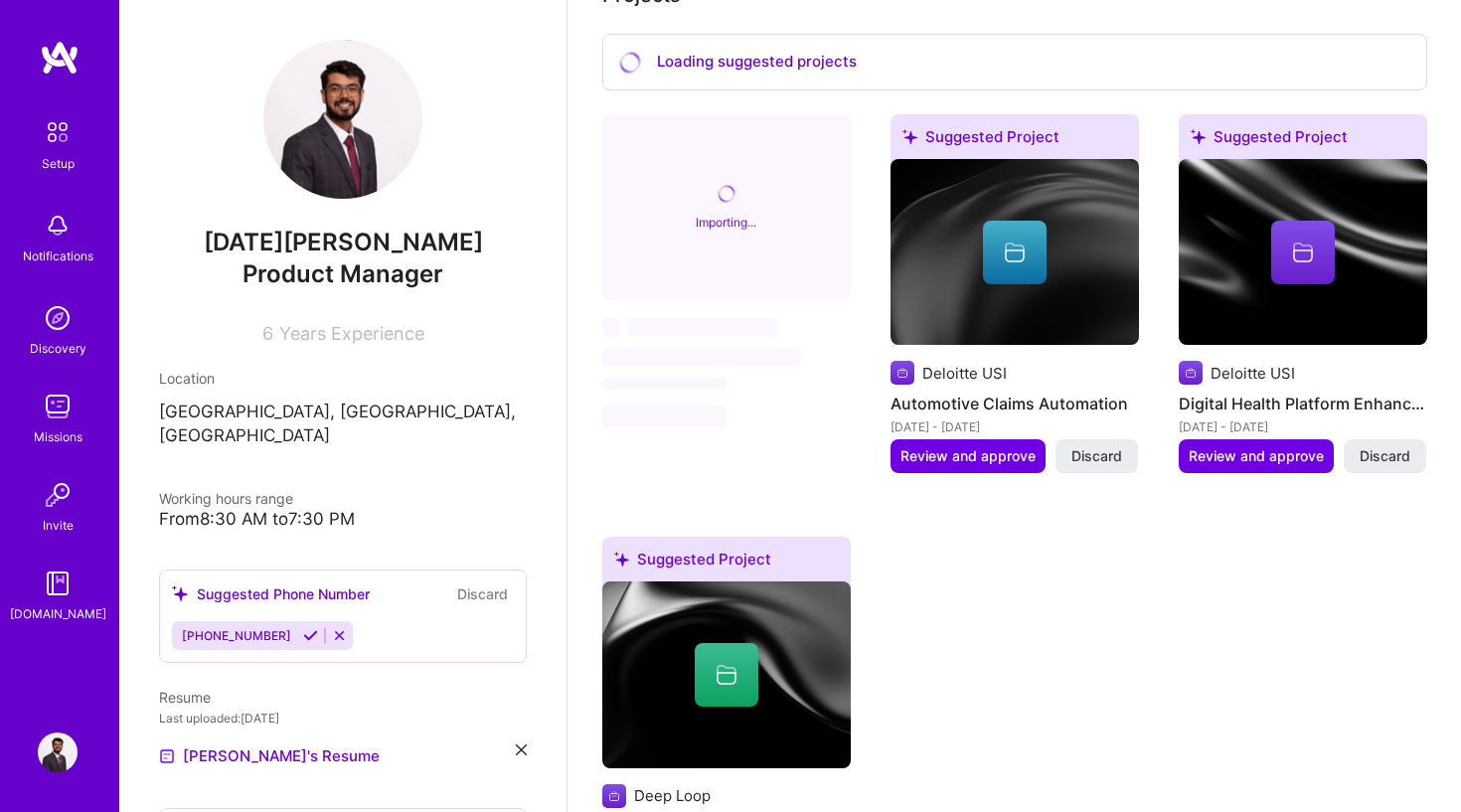 scroll, scrollTop: 888, scrollLeft: 0, axis: vertical 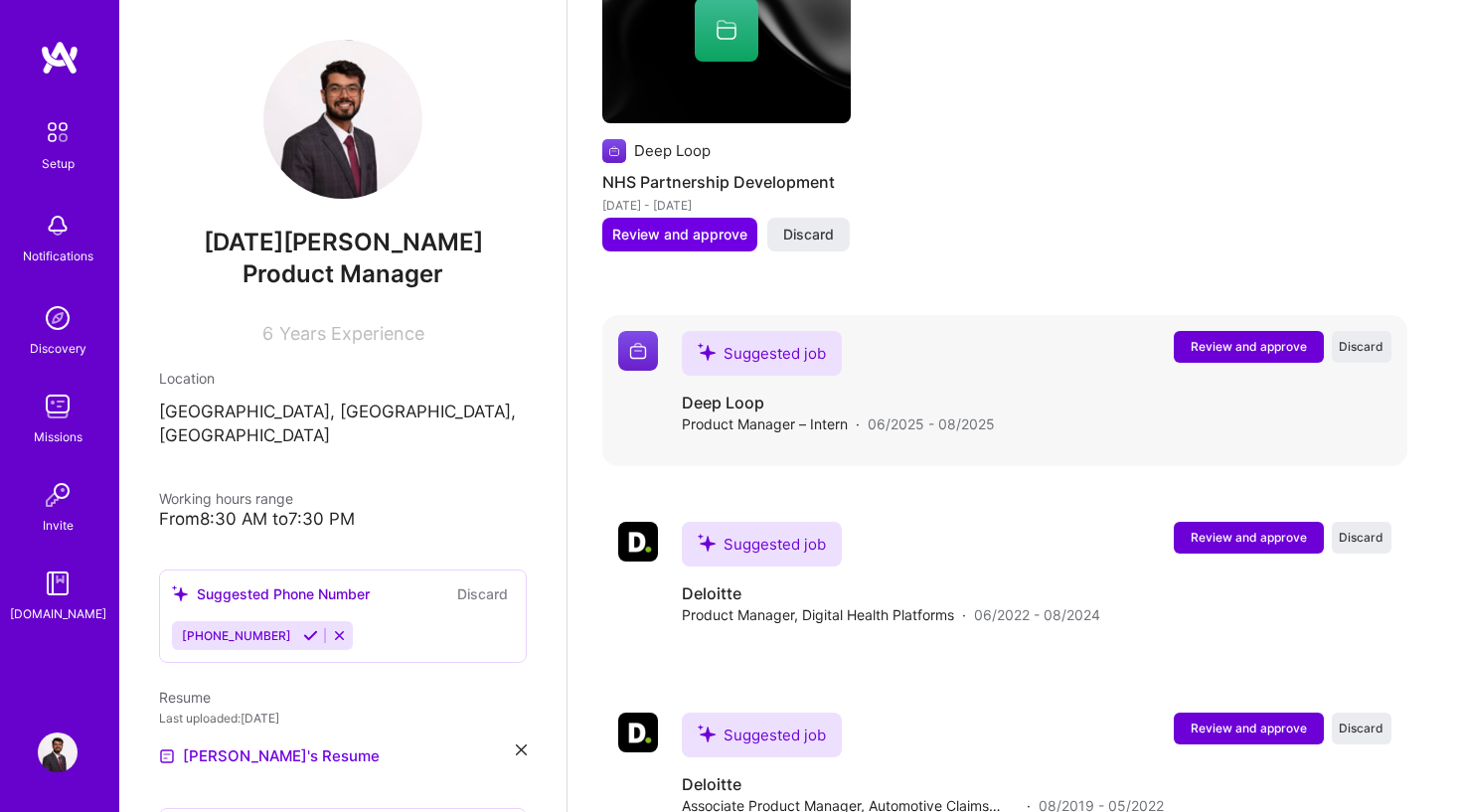 click on "Review and approve" at bounding box center (1248, 346) 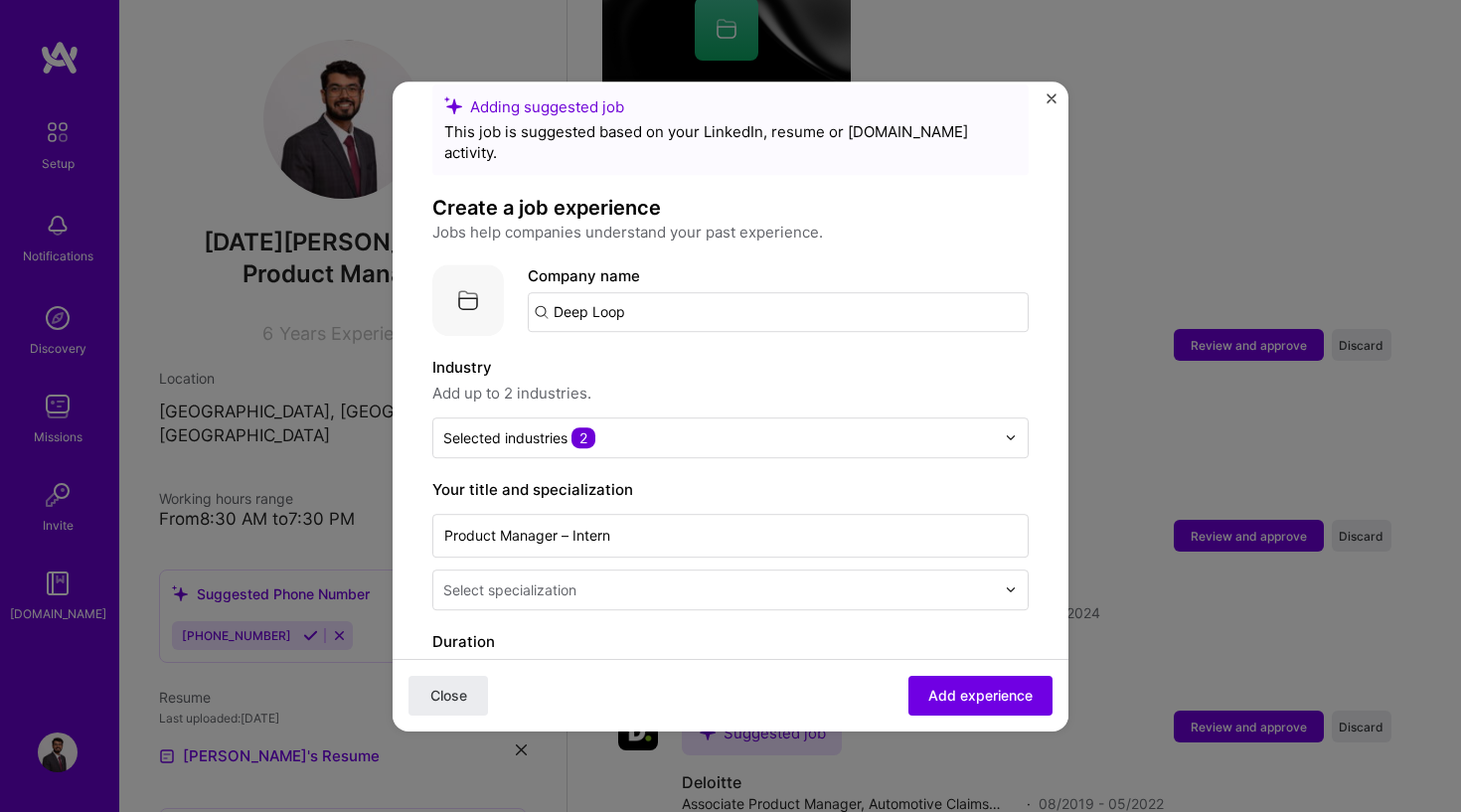 scroll, scrollTop: 38, scrollLeft: 0, axis: vertical 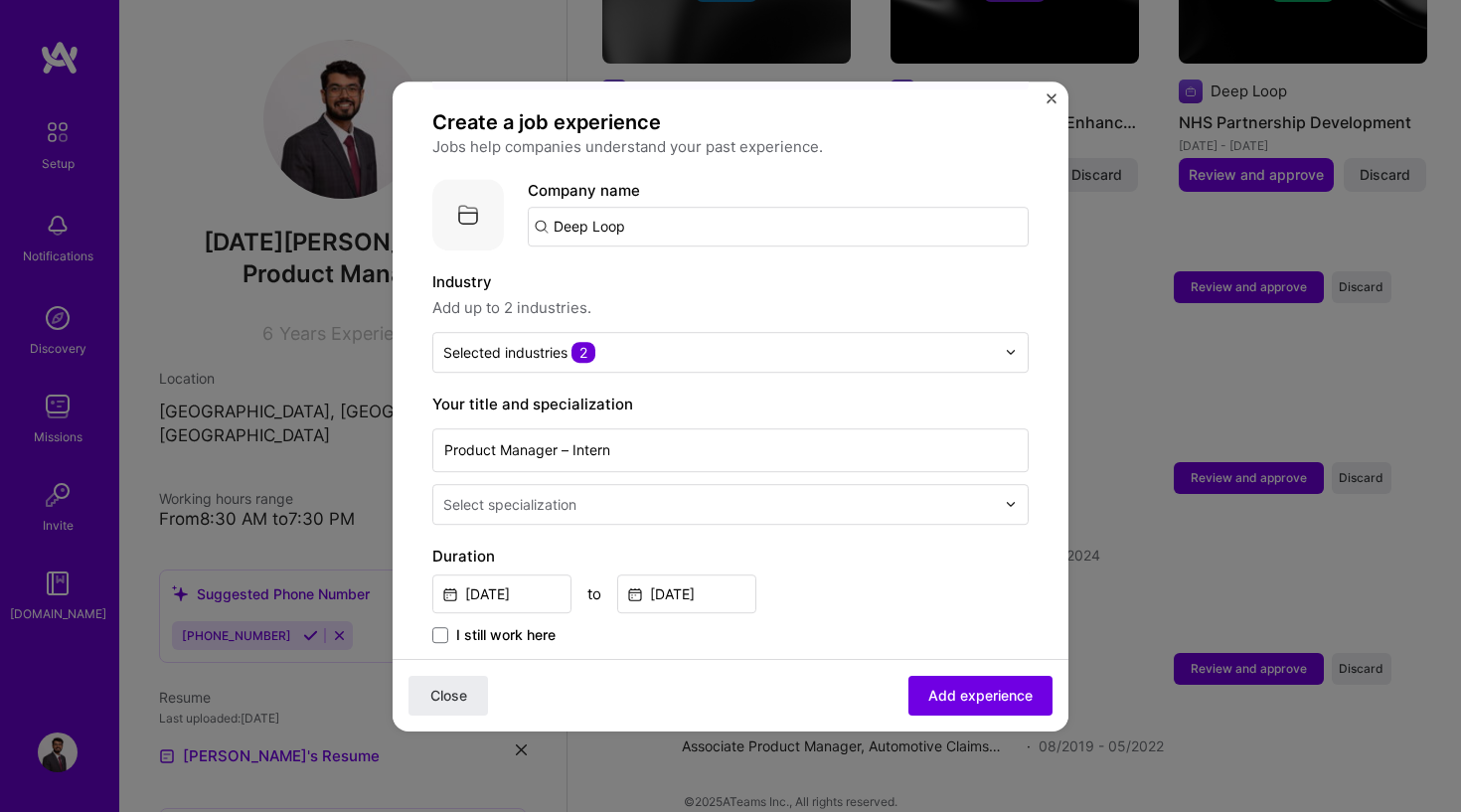 click at bounding box center [721, 504] 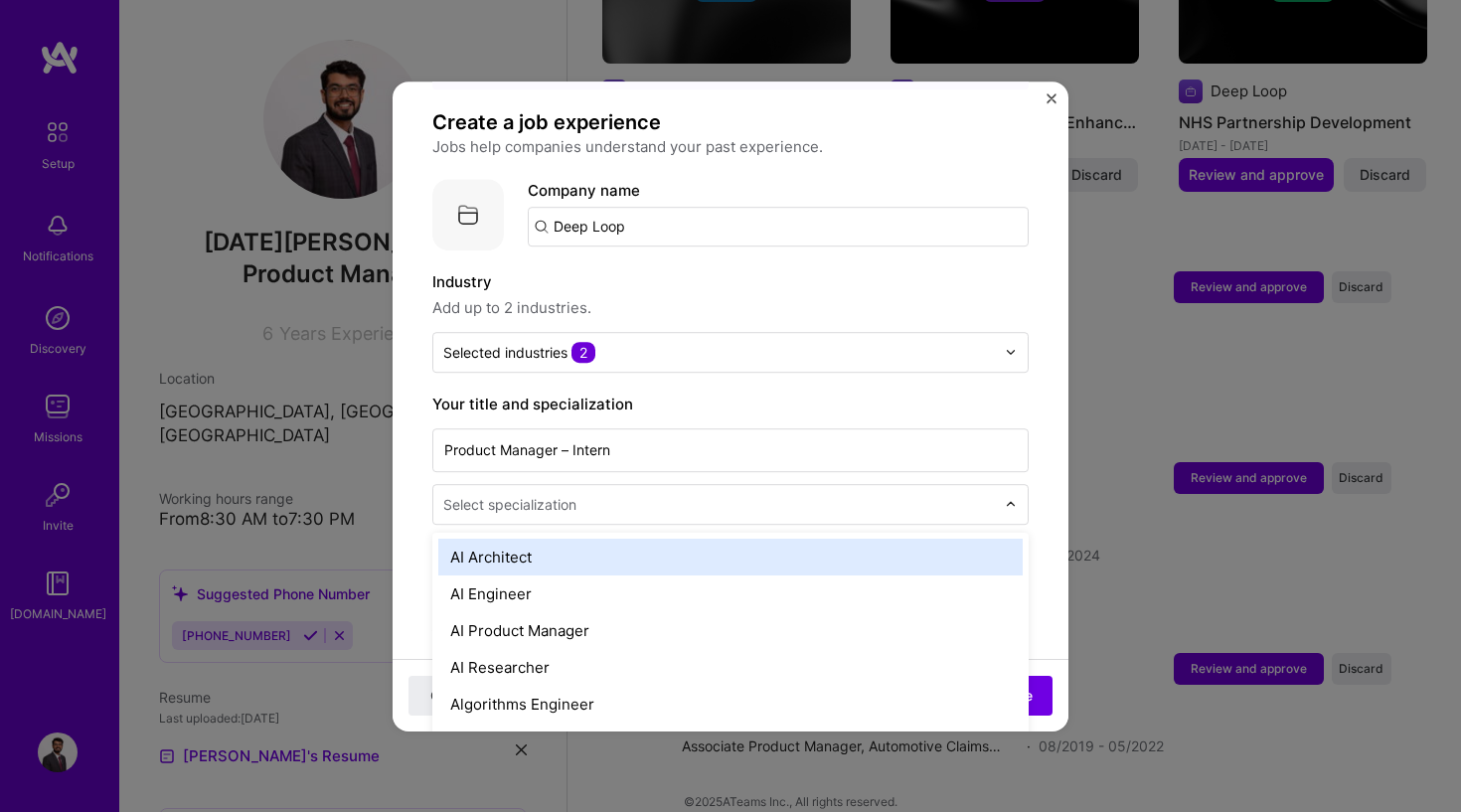 click at bounding box center [721, 504] 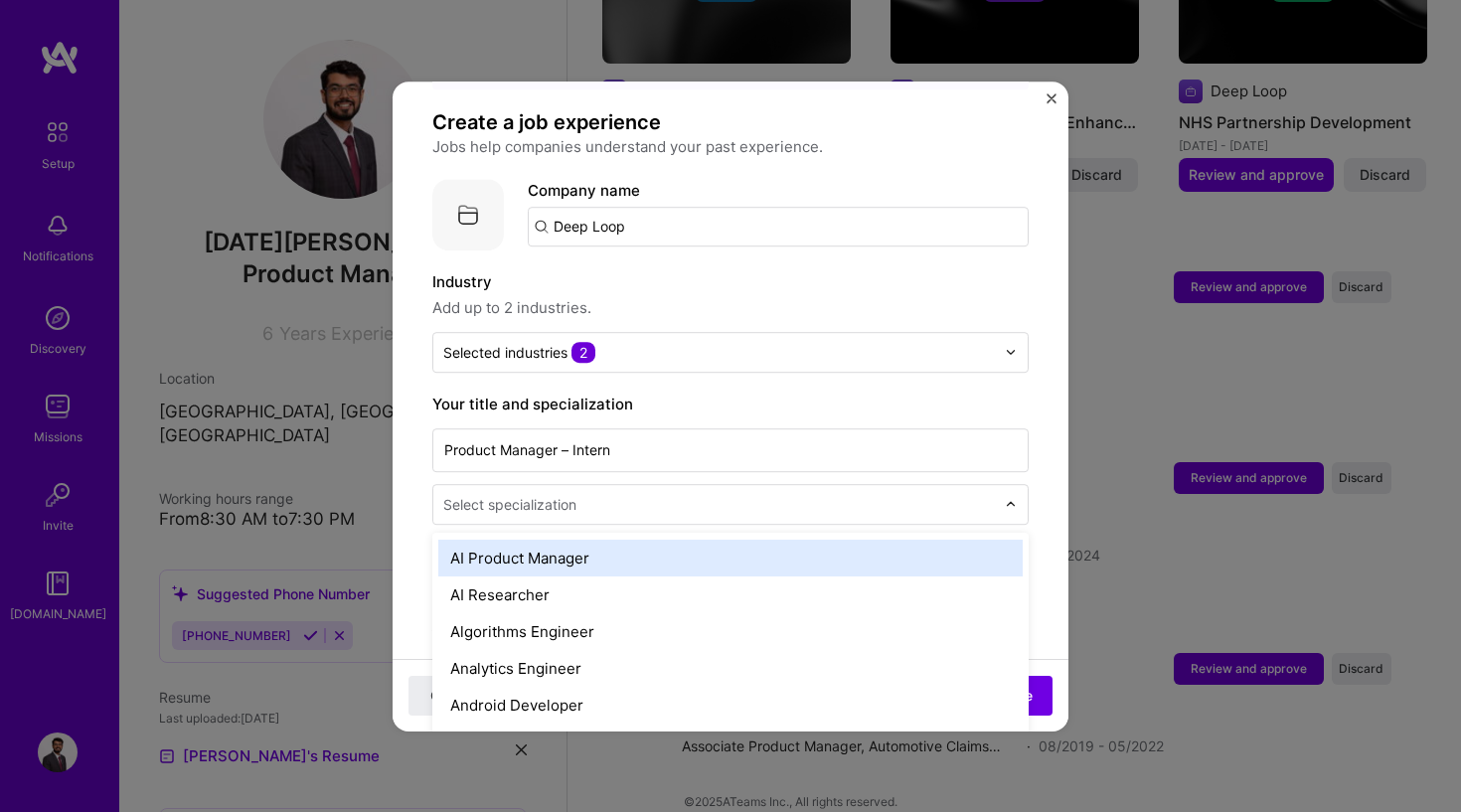 scroll, scrollTop: 72, scrollLeft: 0, axis: vertical 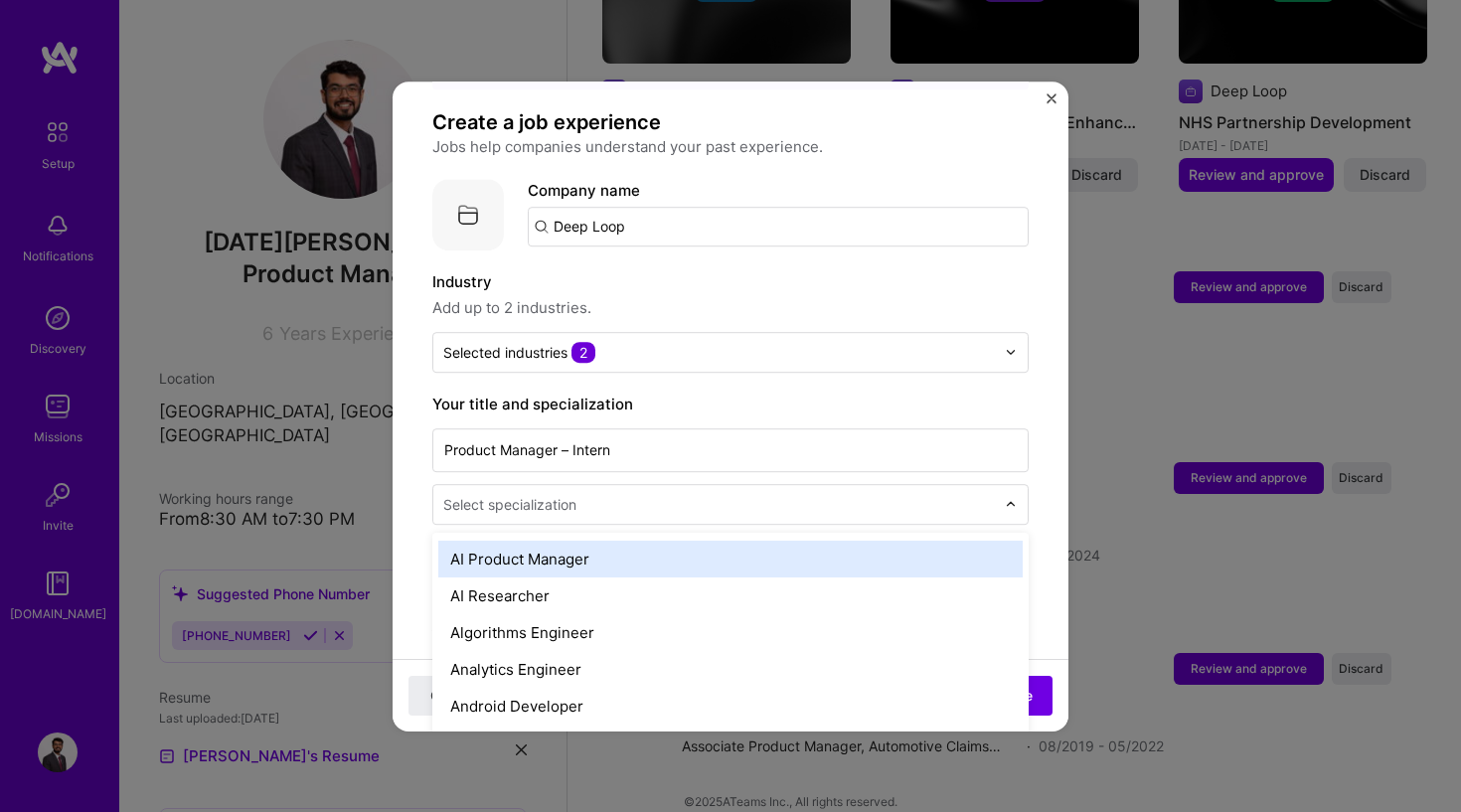 click on "AI Product Manager" at bounding box center [730, 559] 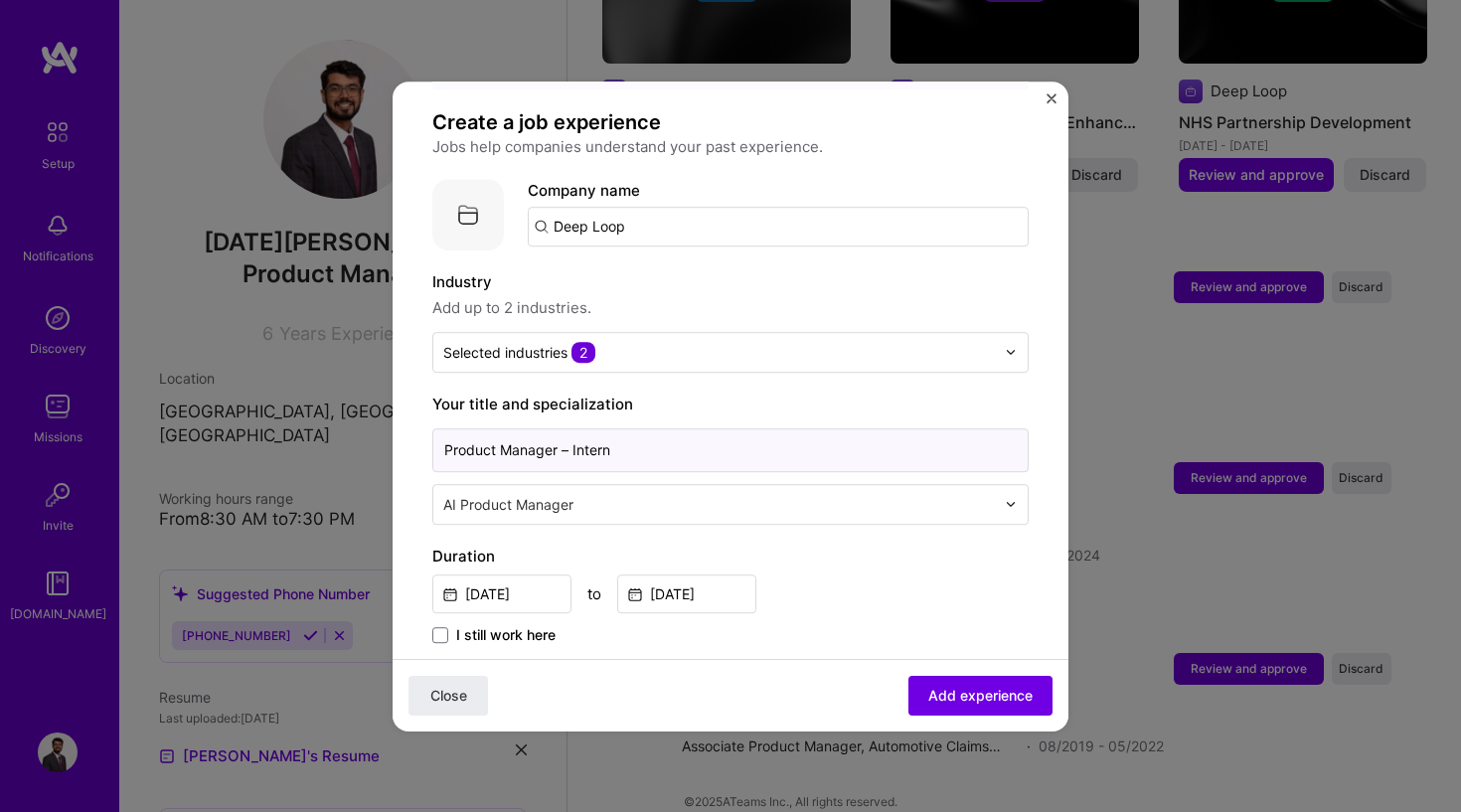 click on "Product Manager – Intern" at bounding box center [730, 450] 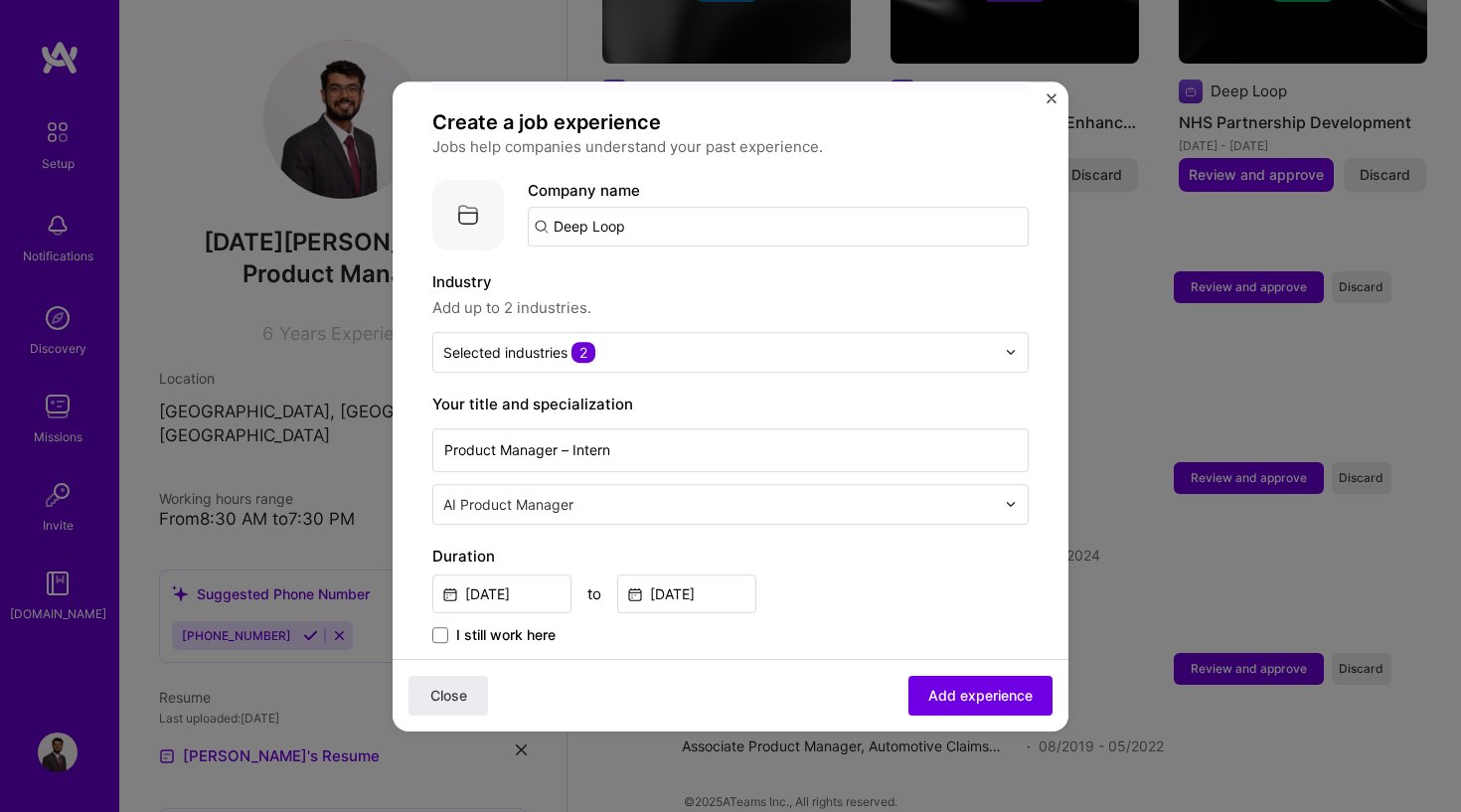click on "[DATE]
to [DATE]" at bounding box center [730, 591] 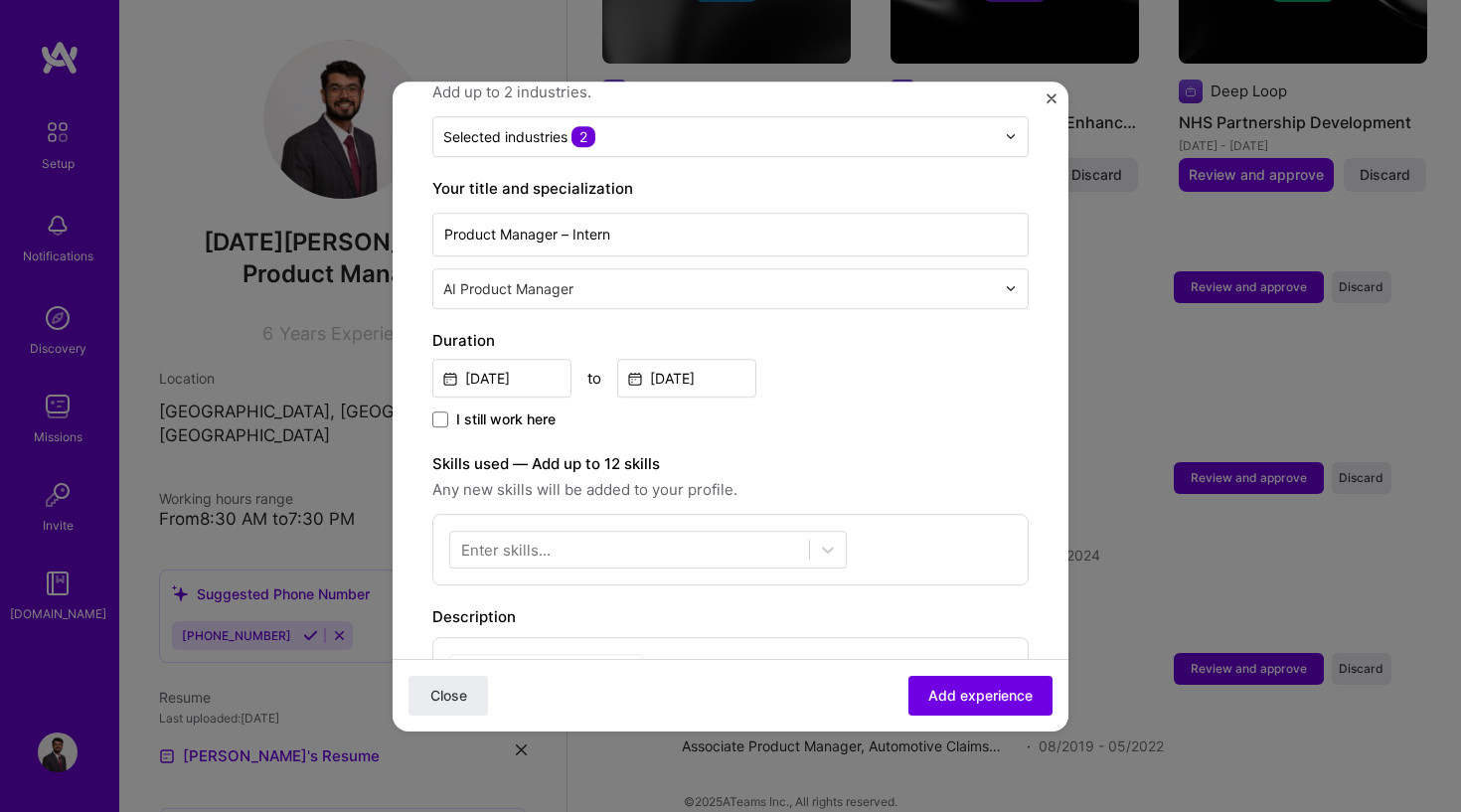 scroll, scrollTop: 349, scrollLeft: 0, axis: vertical 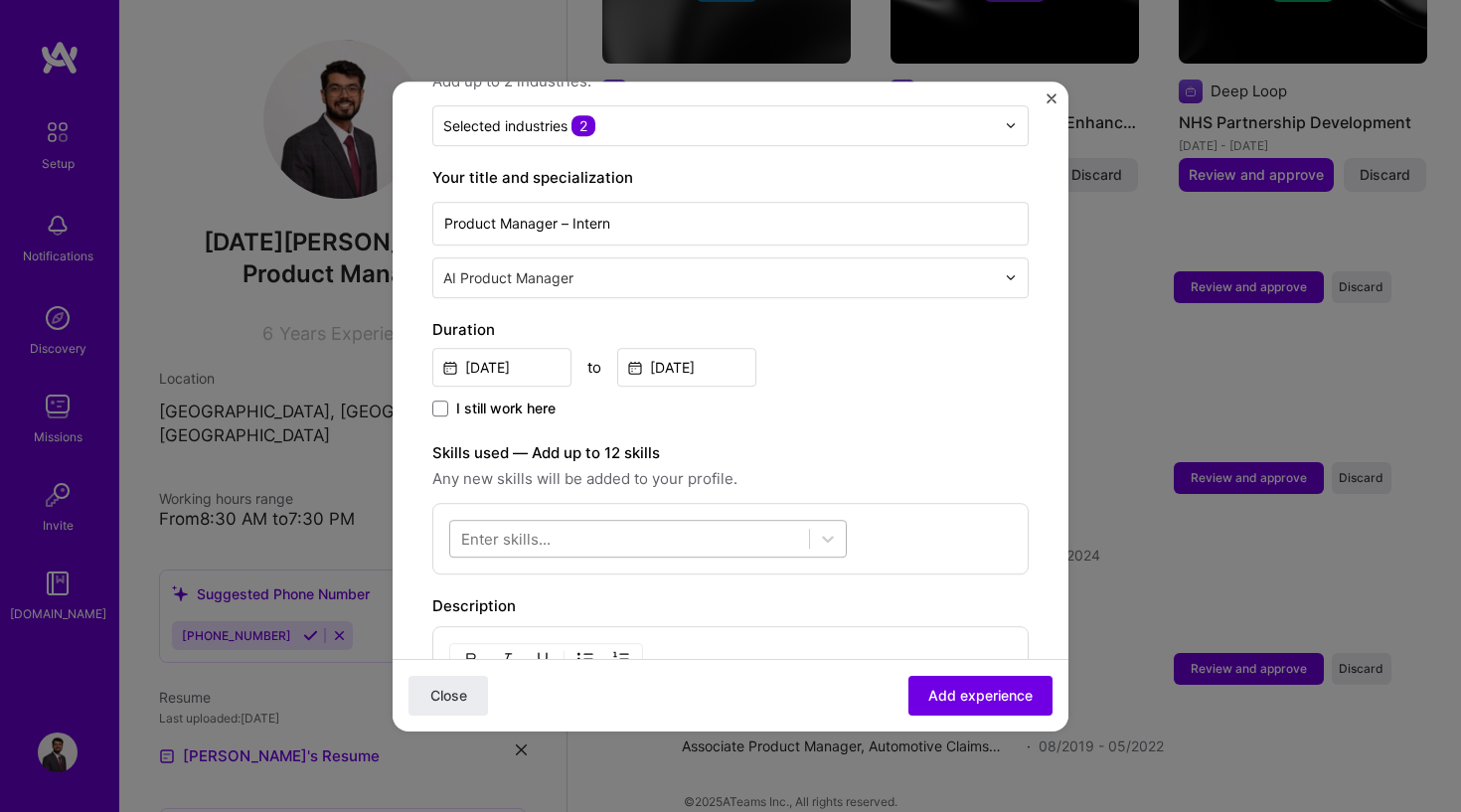click at bounding box center [629, 538] 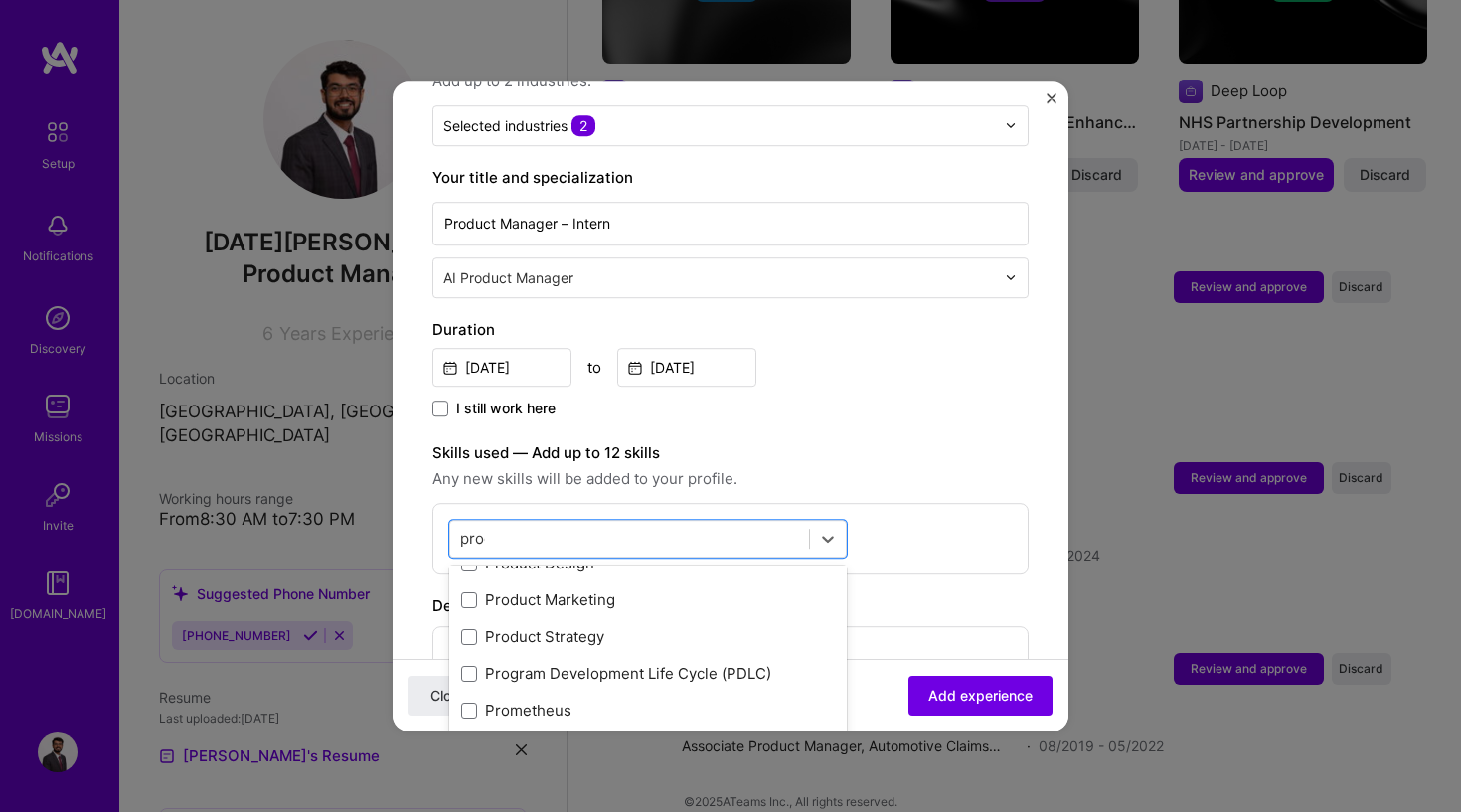 scroll, scrollTop: 0, scrollLeft: 0, axis: both 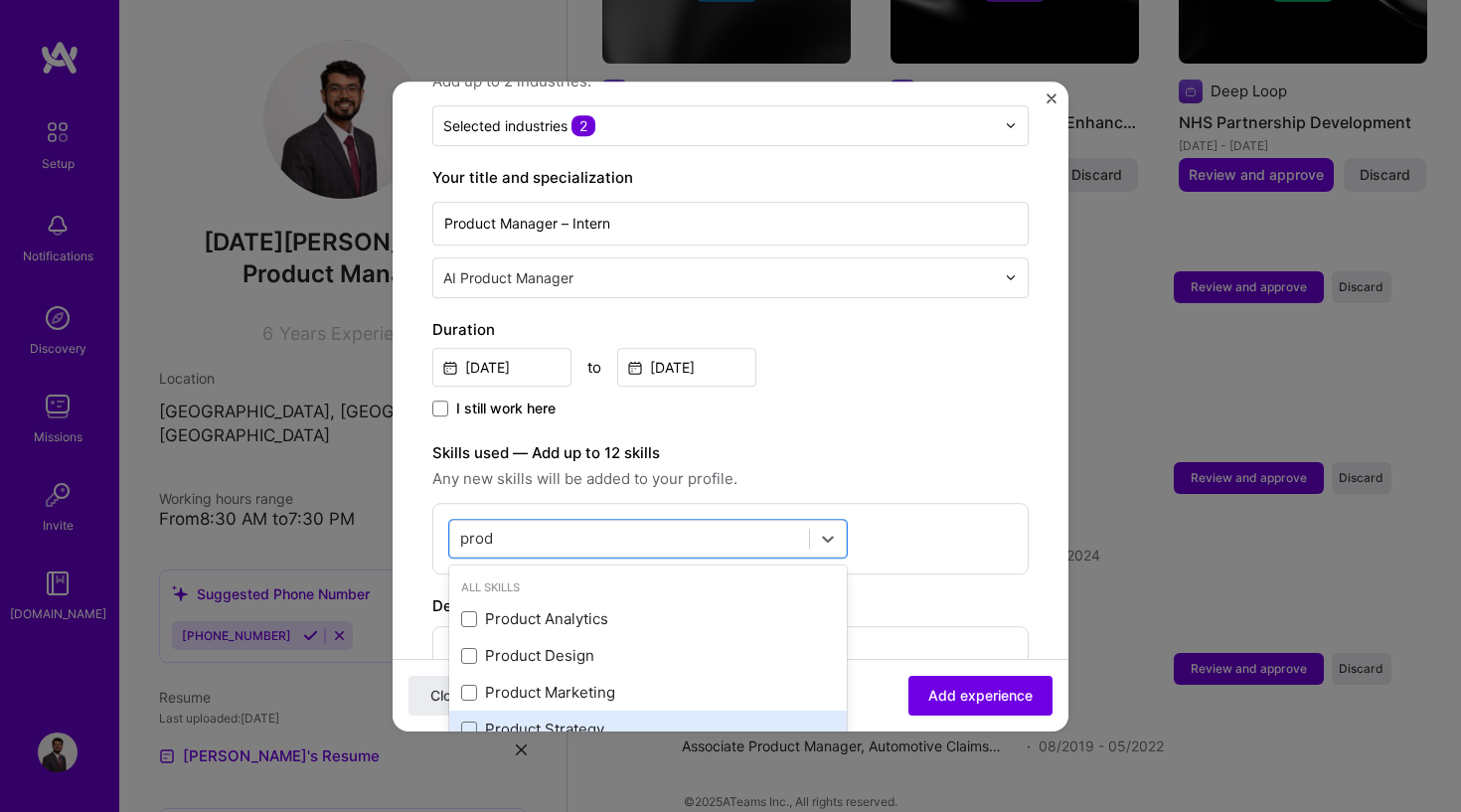click on "Product Strategy" at bounding box center [648, 730] 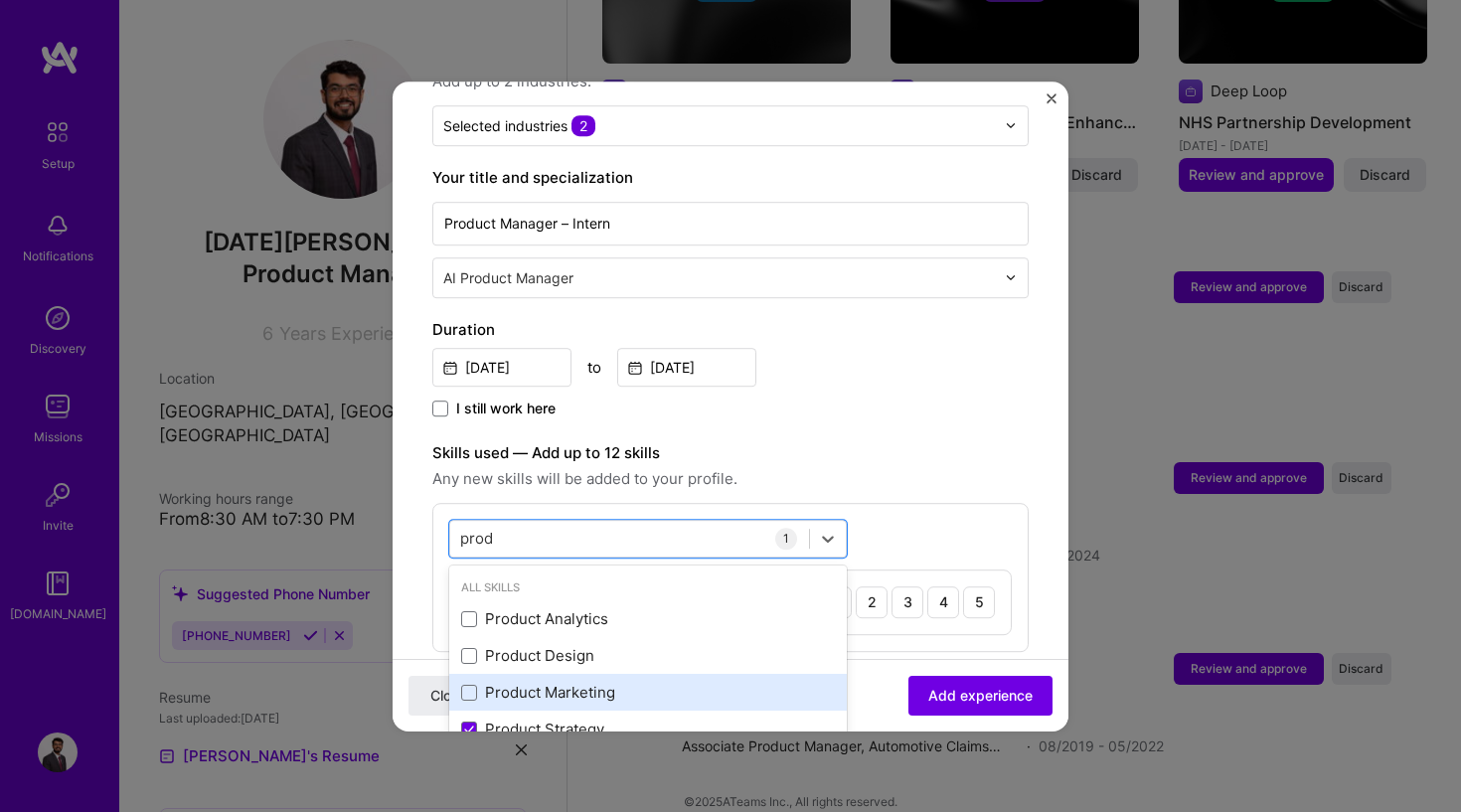 click on "Product Marketing" at bounding box center [648, 693] 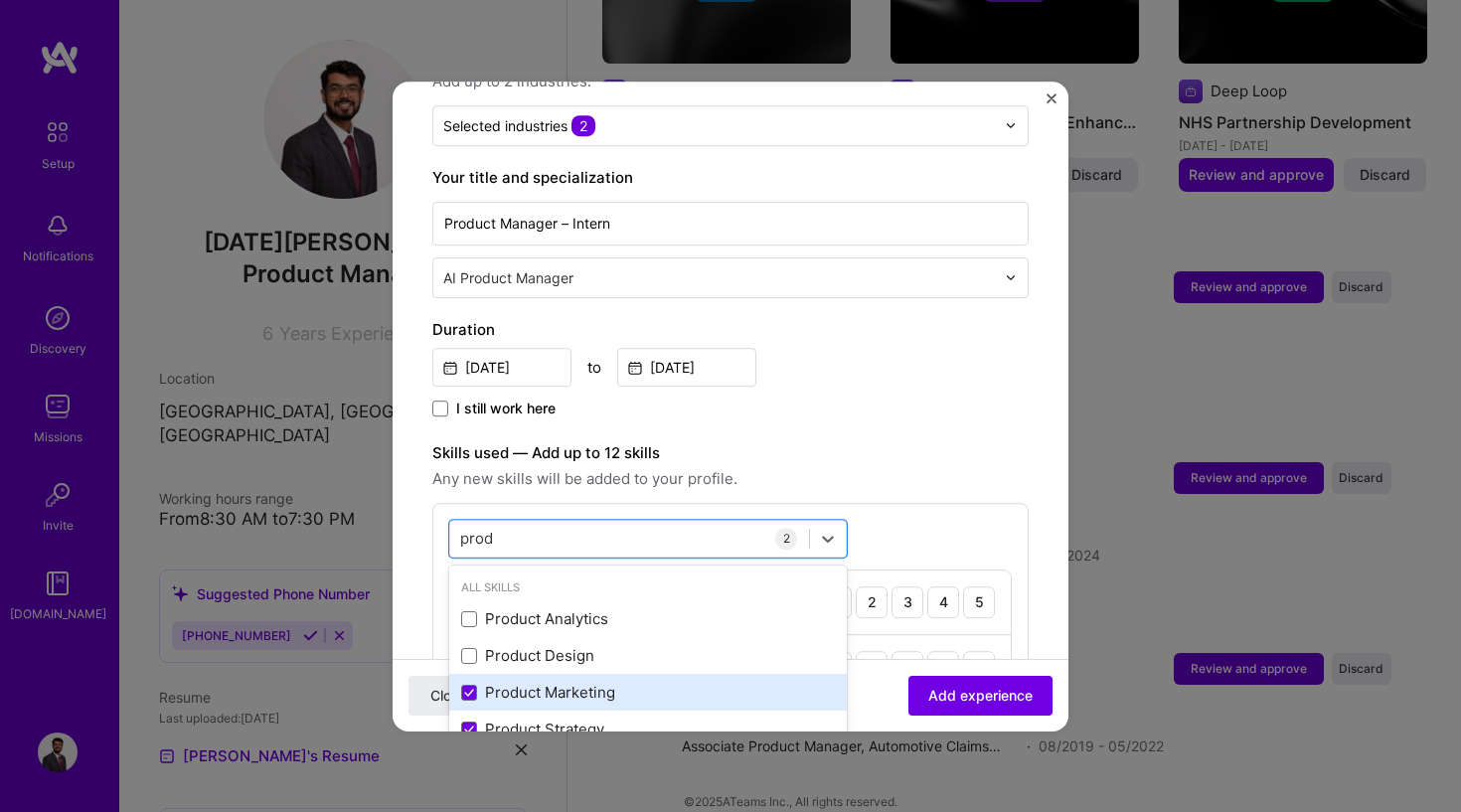 click on "Product Marketing" at bounding box center [648, 693] 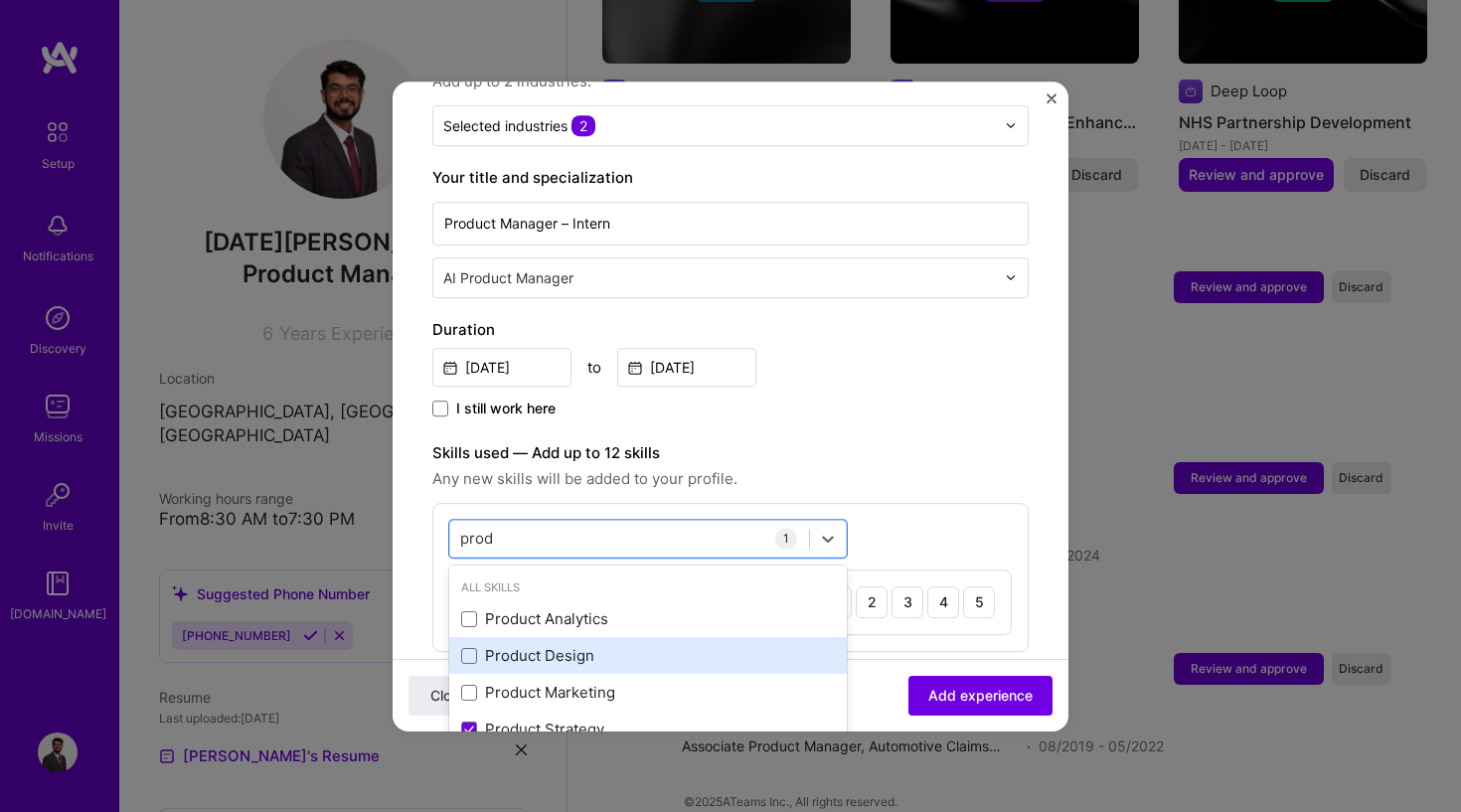 click on "Product Design" at bounding box center [648, 656] 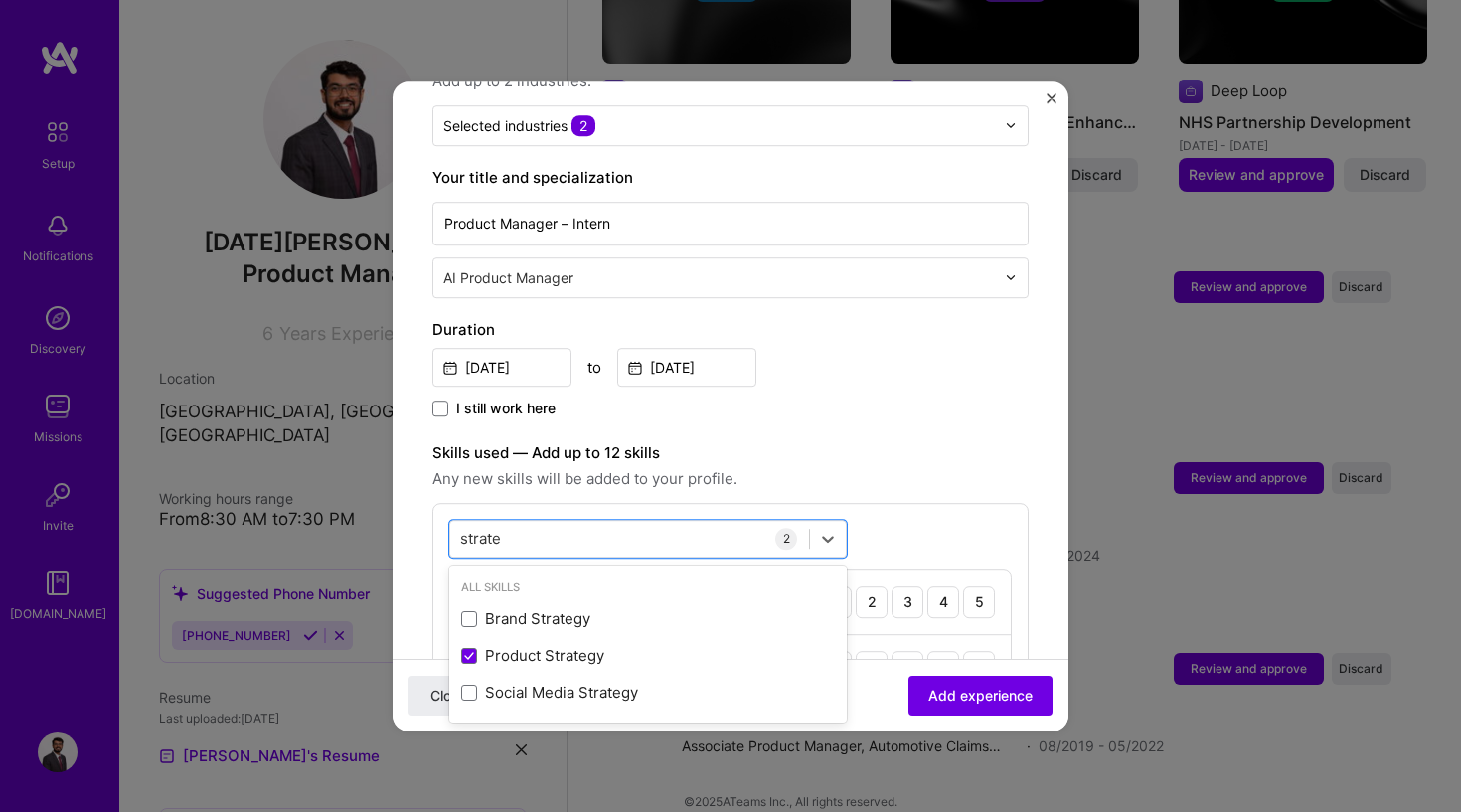 click on "Any new skills will be added to your profile." at bounding box center [730, 479] 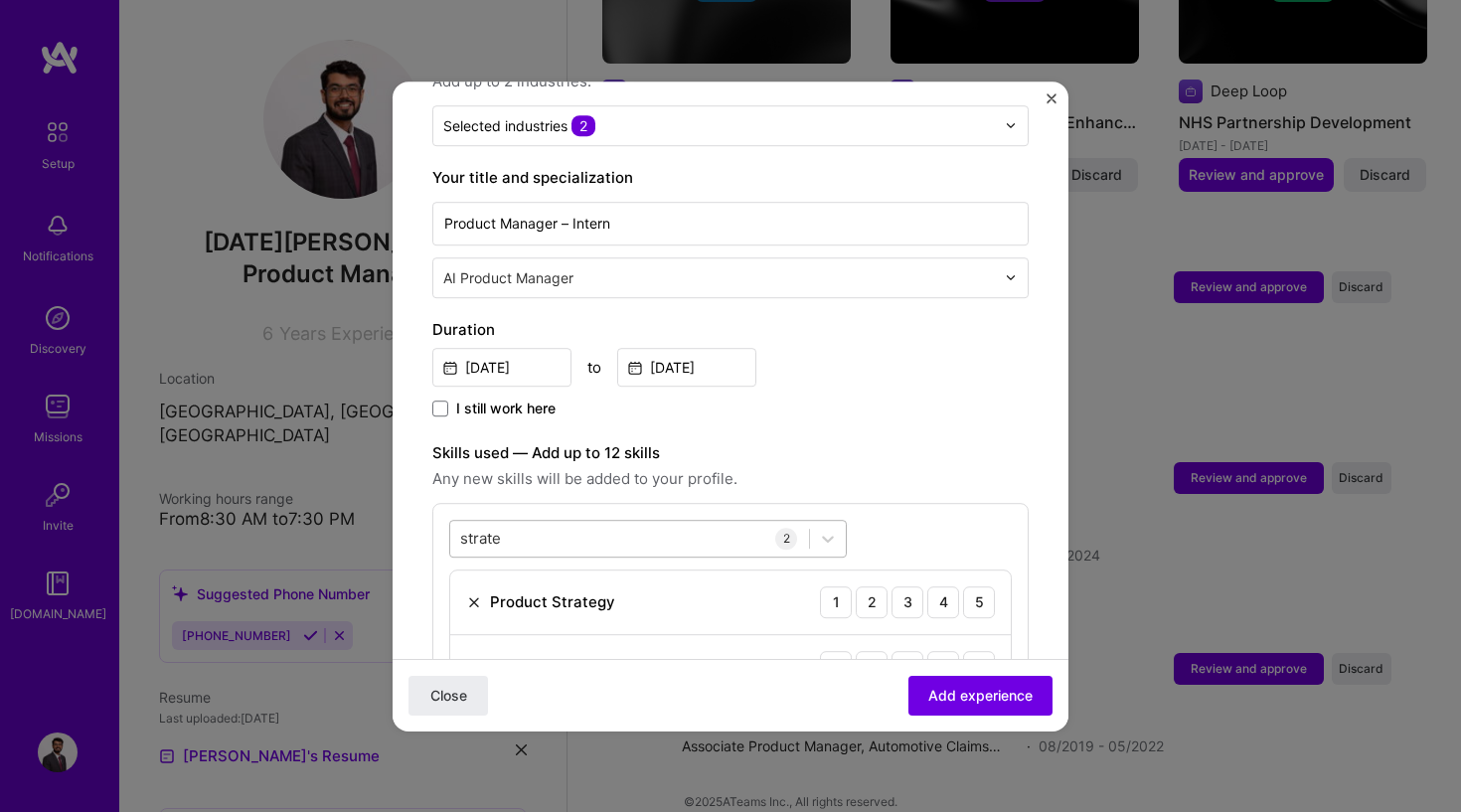 click on "strate strate" at bounding box center [629, 538] 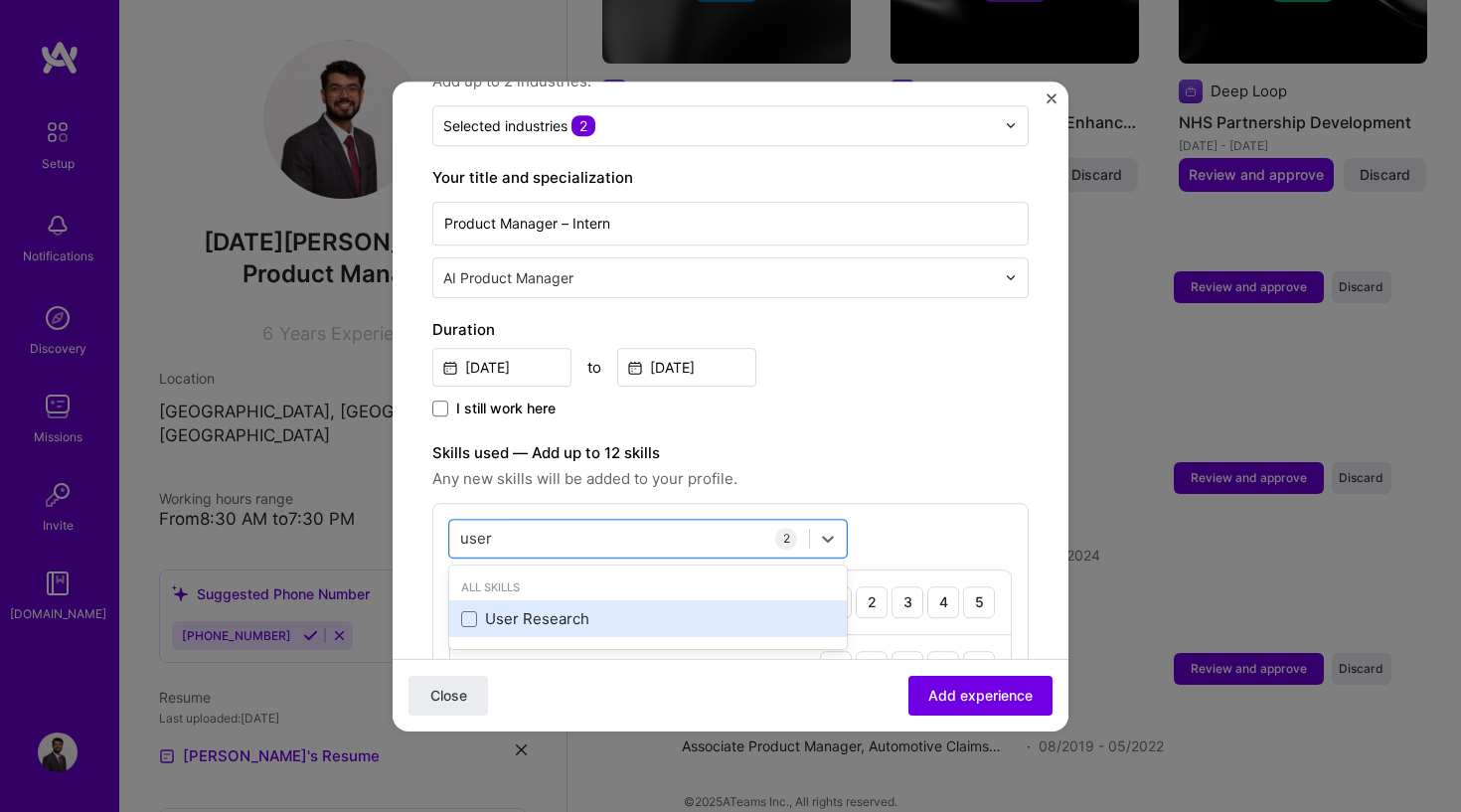 click on "User Research" at bounding box center (648, 619) 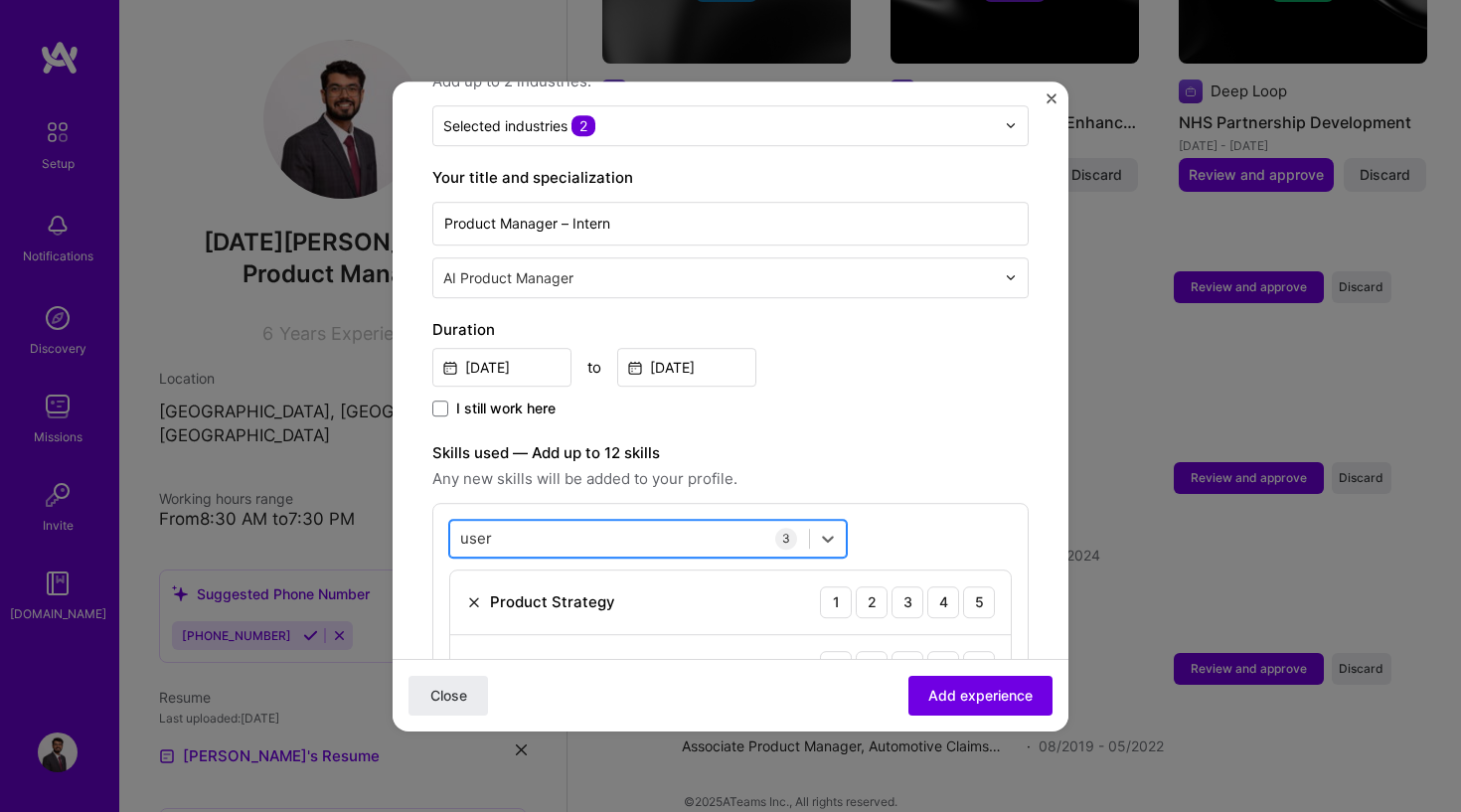 click on "user user" at bounding box center (629, 538) 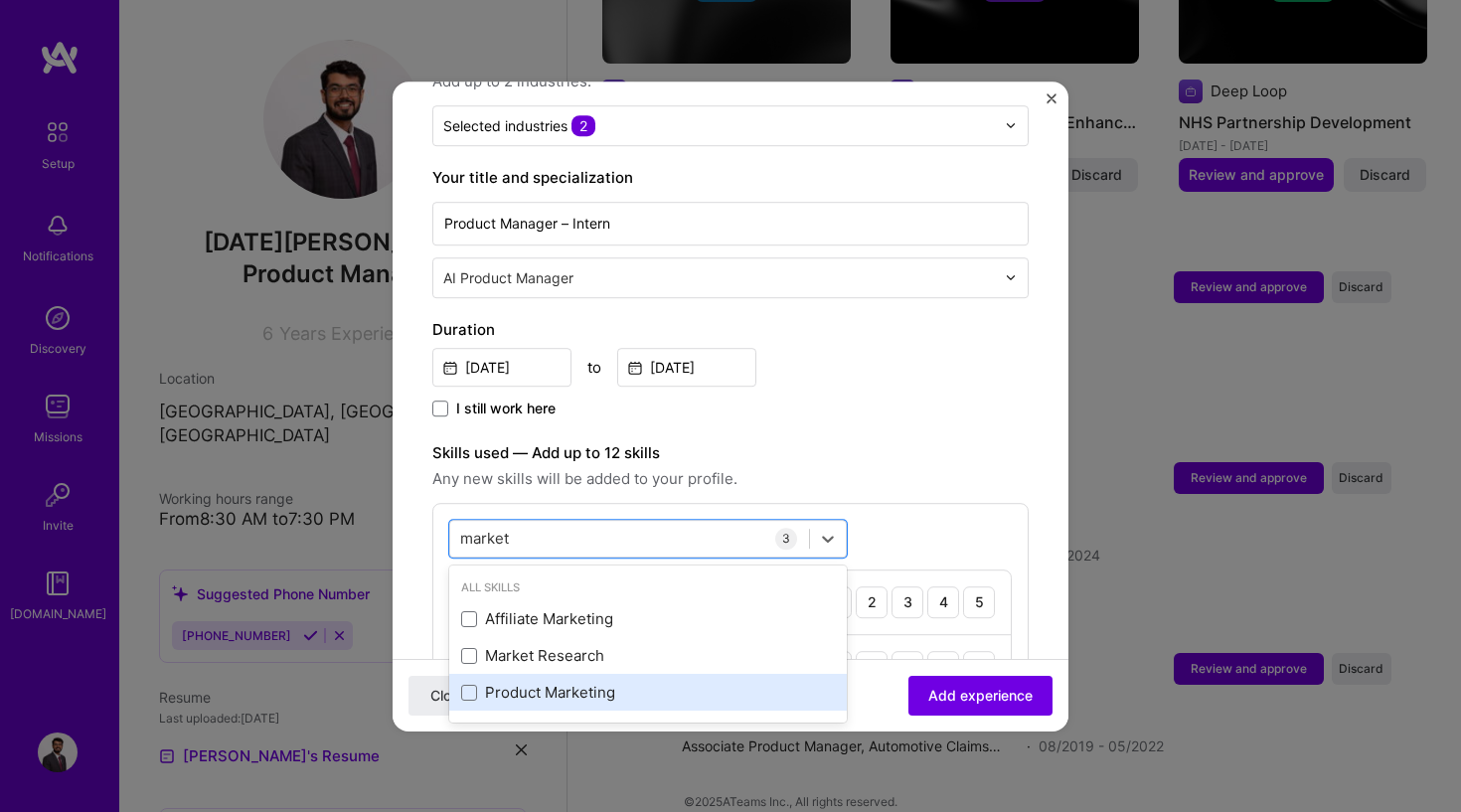 click on "Product Marketing" at bounding box center [648, 693] 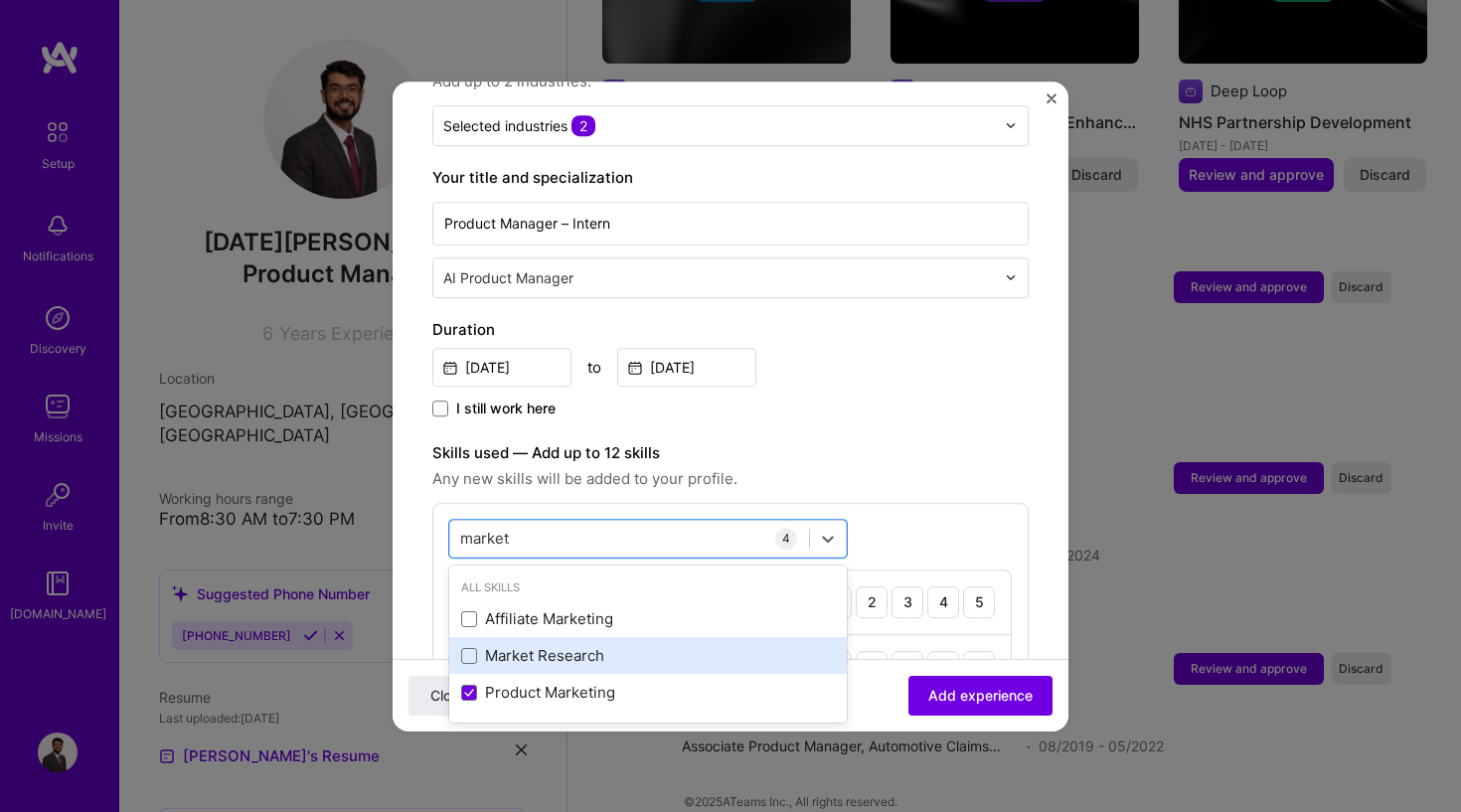 click on "Market Research" at bounding box center (648, 656) 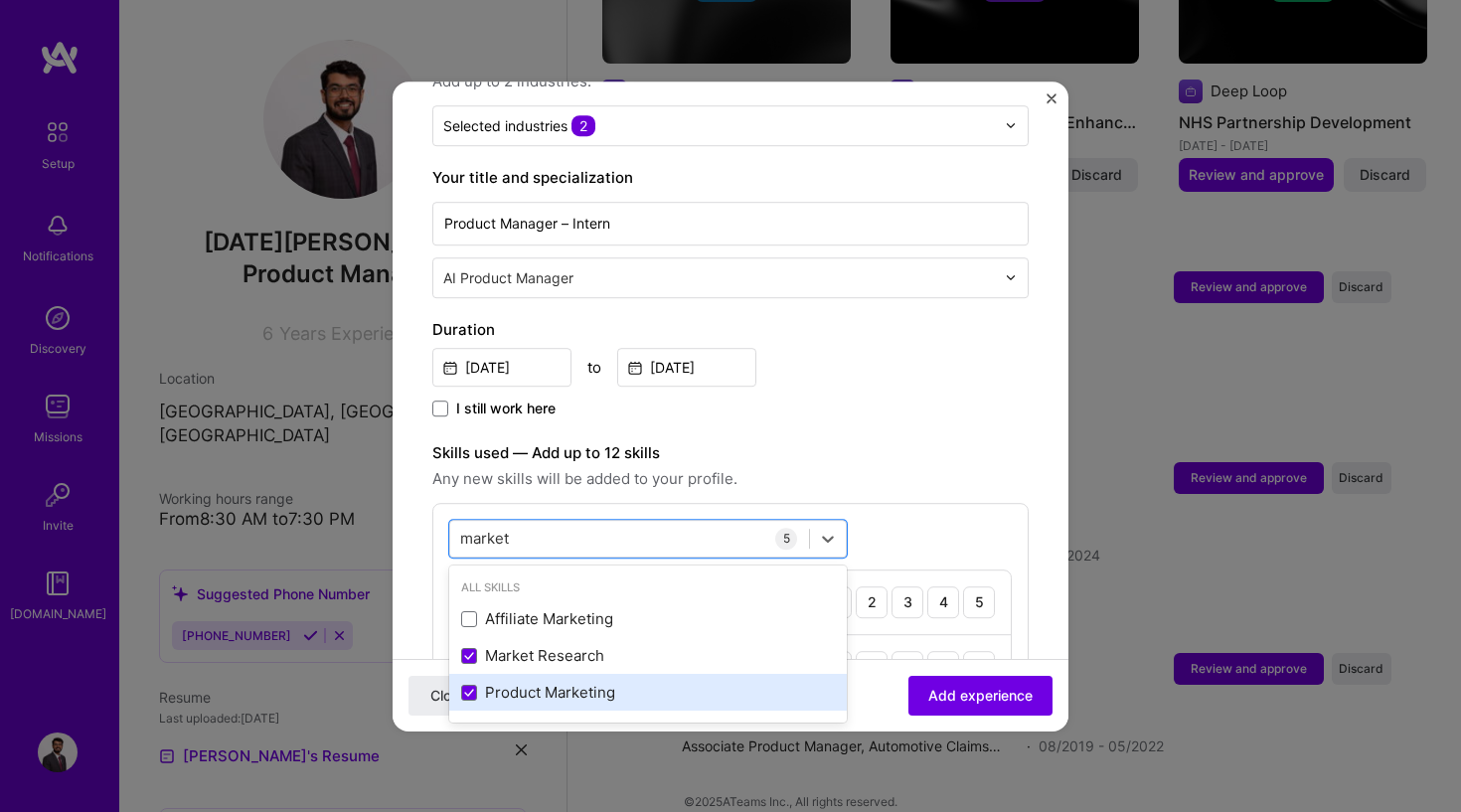 click on "Product Marketing" at bounding box center (648, 693) 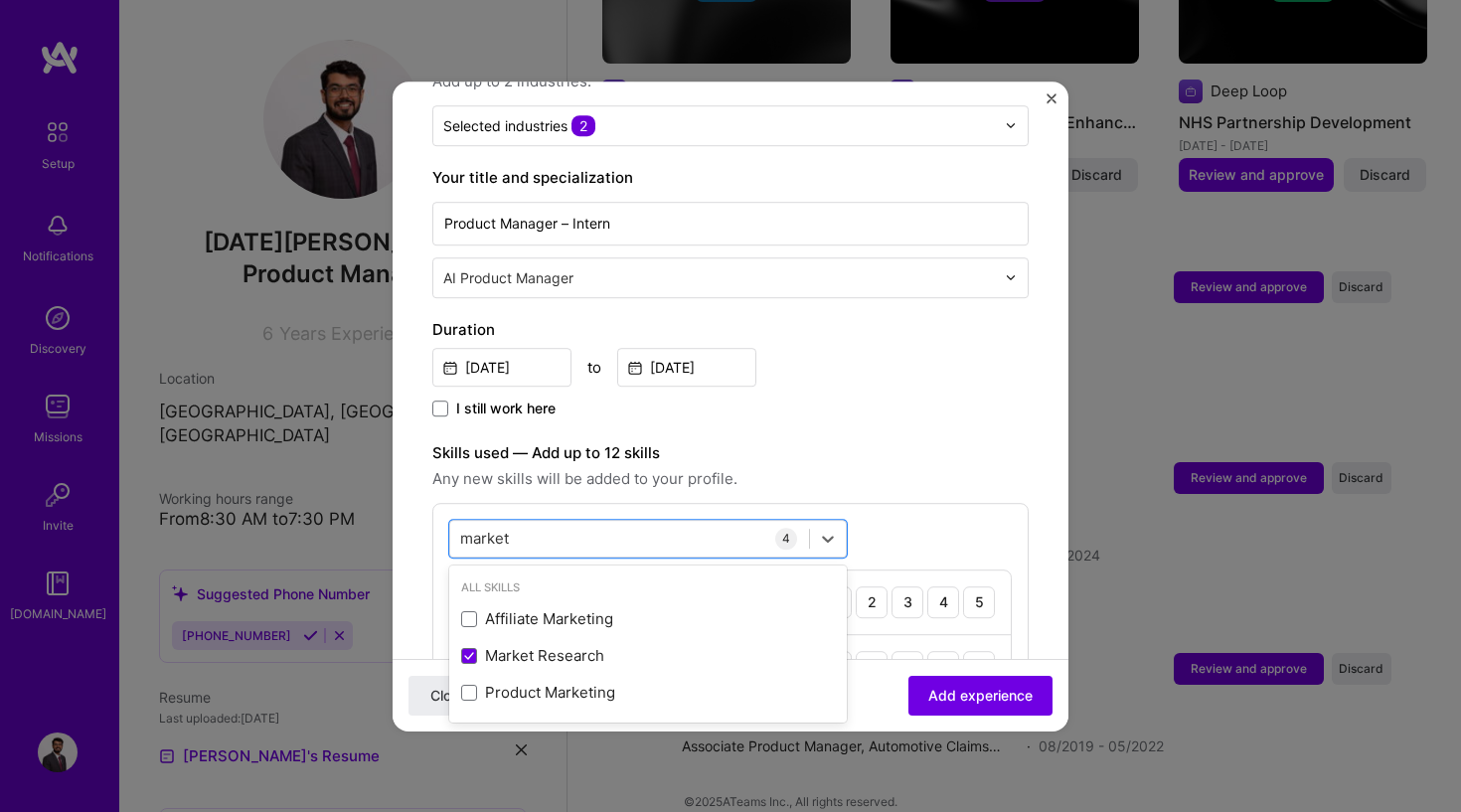 type on "market" 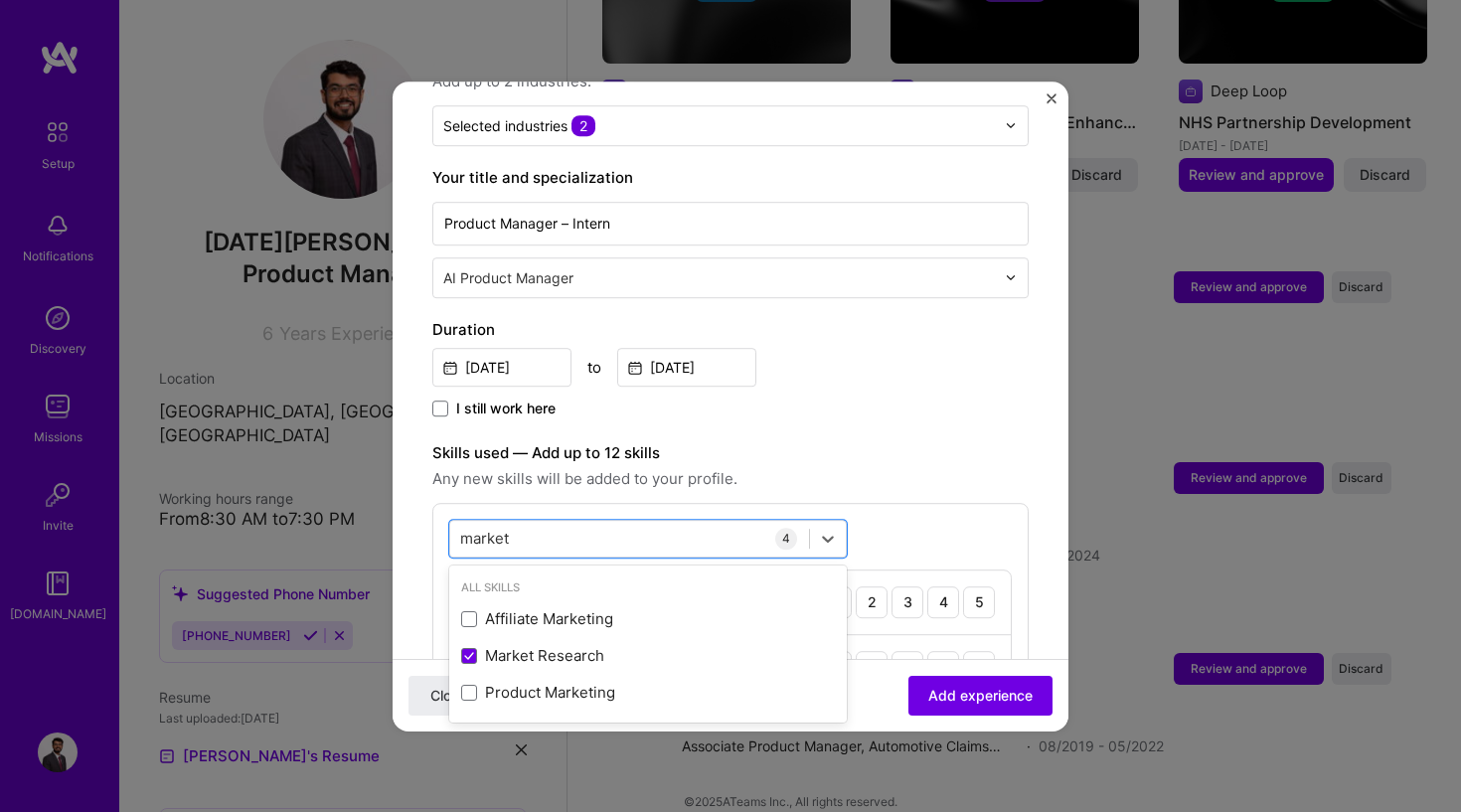 click on "Skills used — Add up to 12 skills" at bounding box center (730, 453) 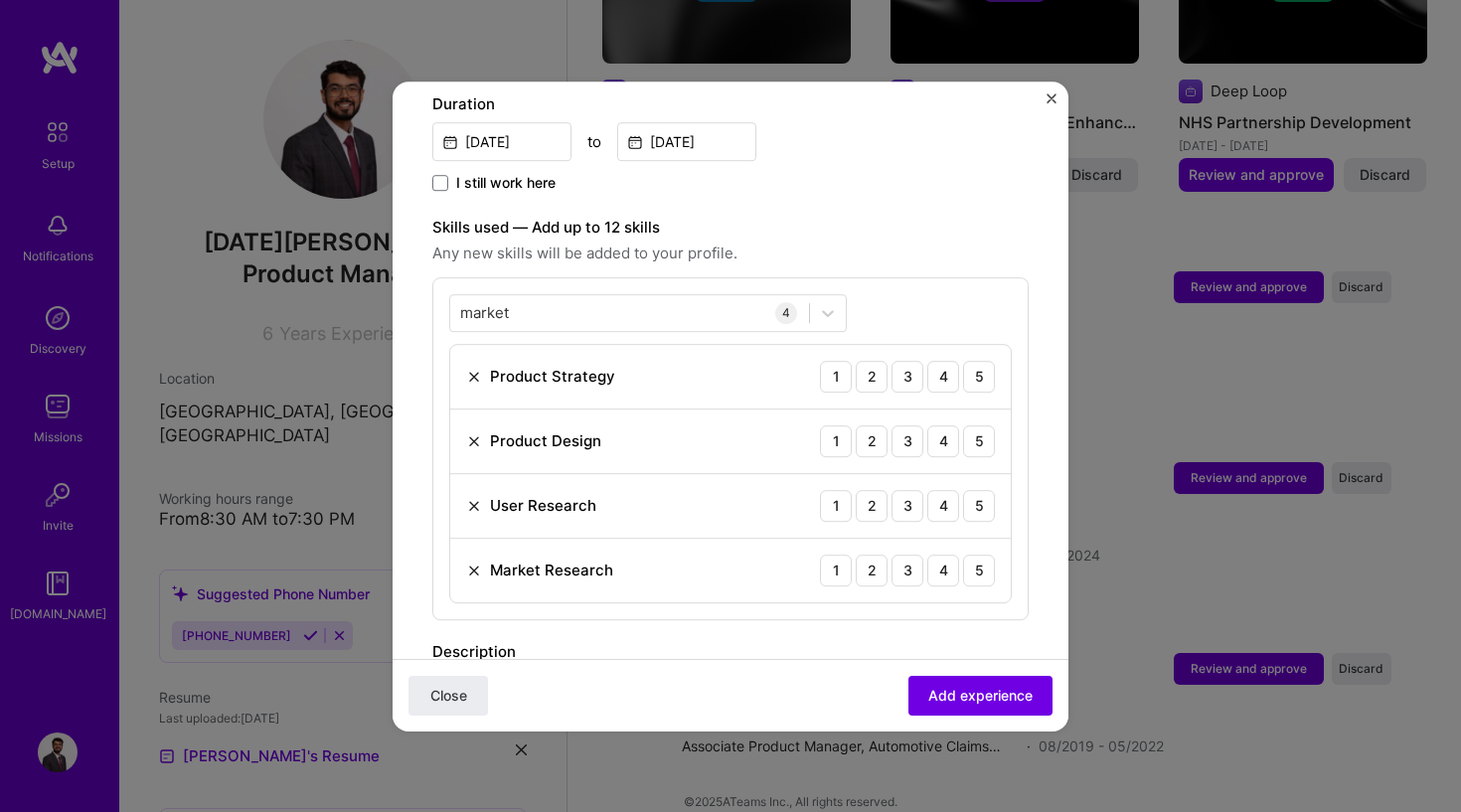 scroll, scrollTop: 576, scrollLeft: 0, axis: vertical 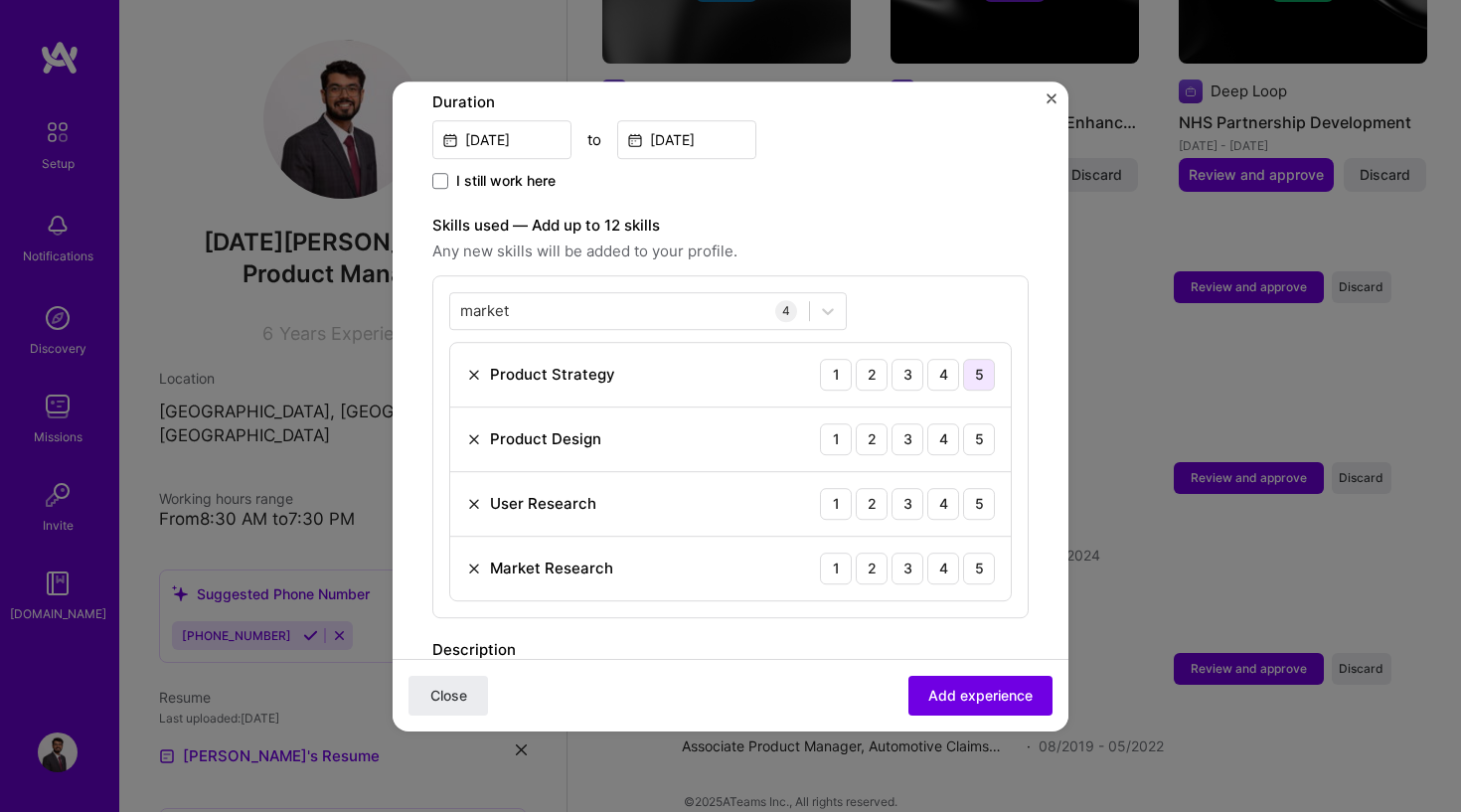 click on "5" at bounding box center [979, 375] 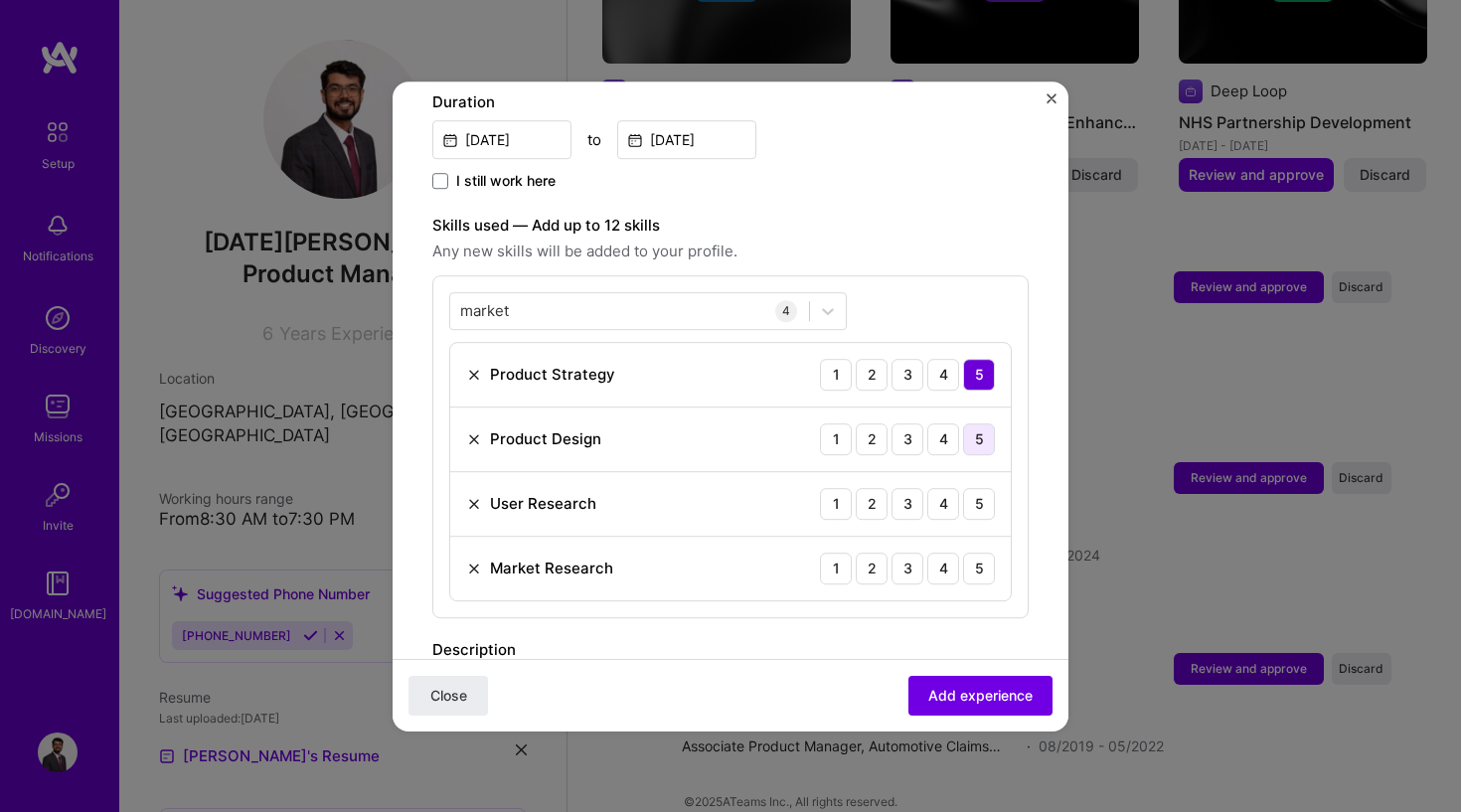 click on "5" at bounding box center (979, 439) 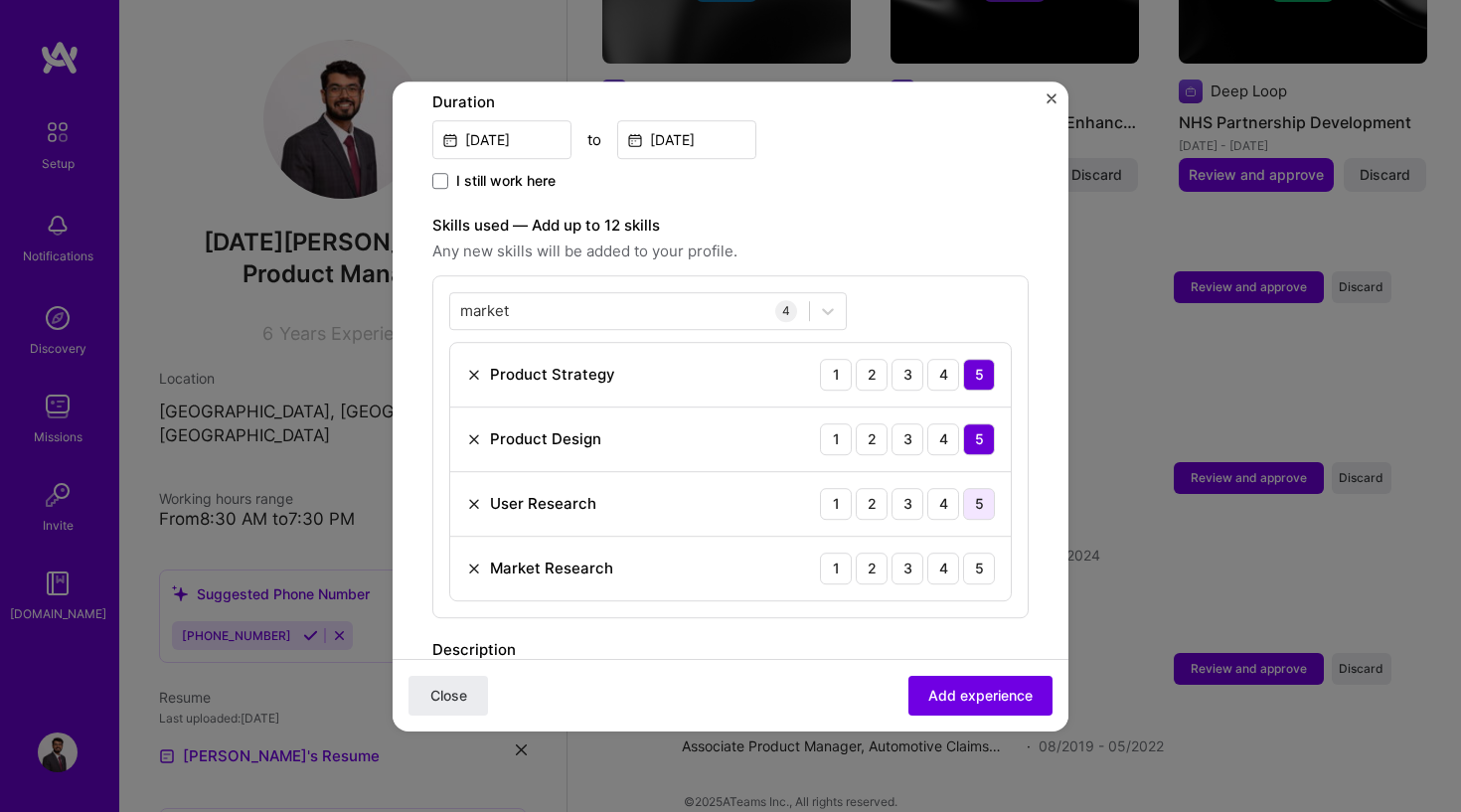 click on "5" at bounding box center (979, 504) 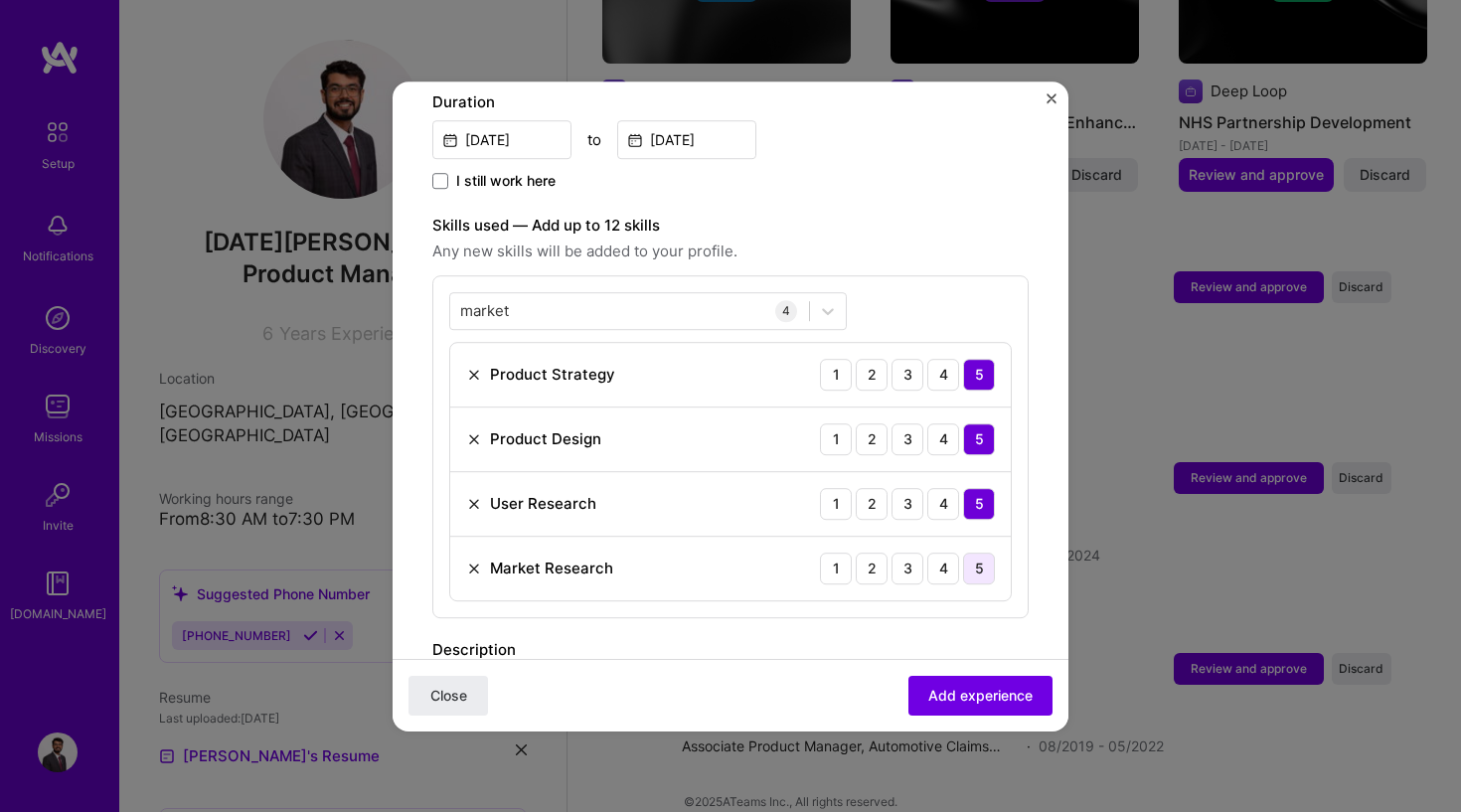 click on "5" at bounding box center [979, 568] 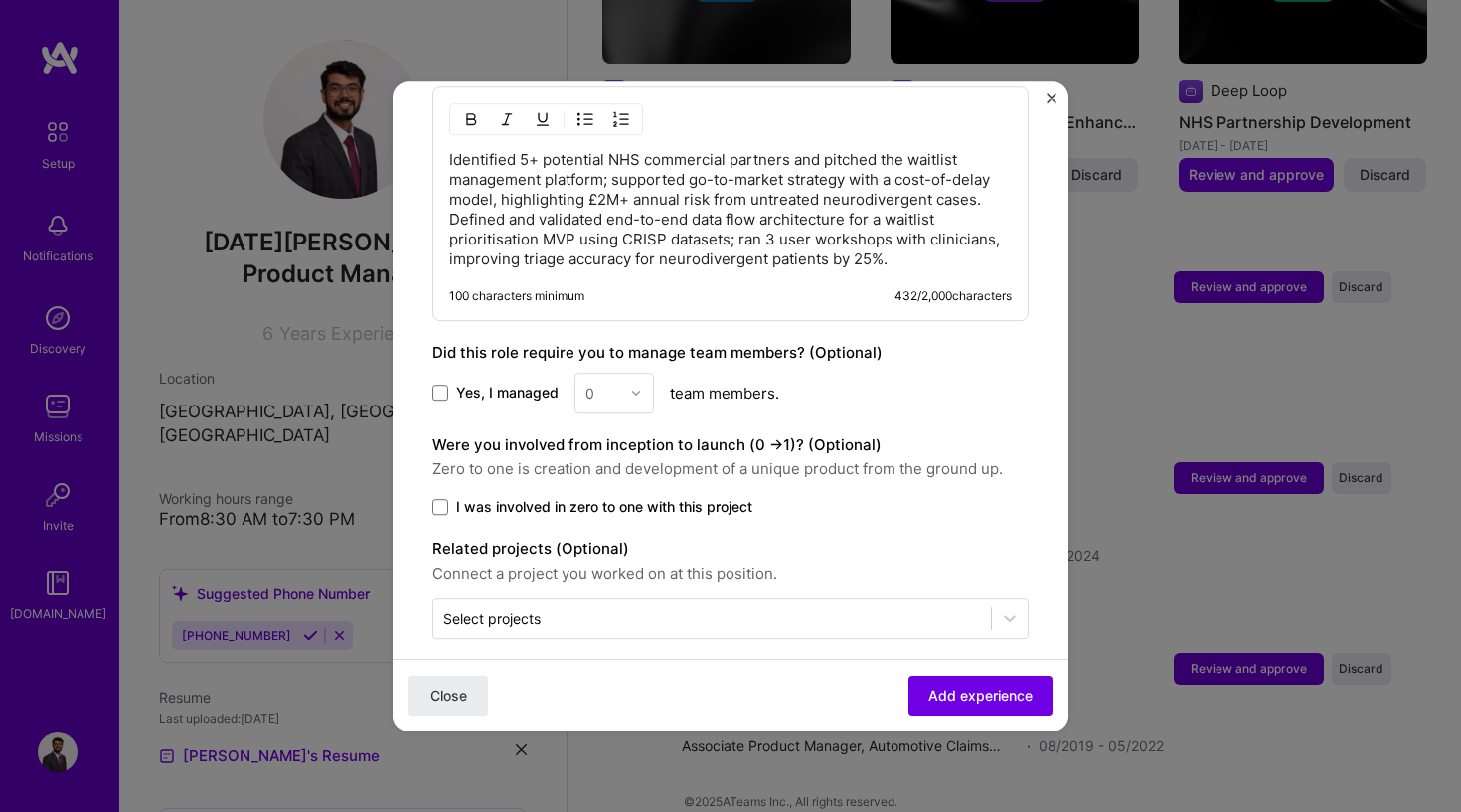 scroll, scrollTop: 1159, scrollLeft: 0, axis: vertical 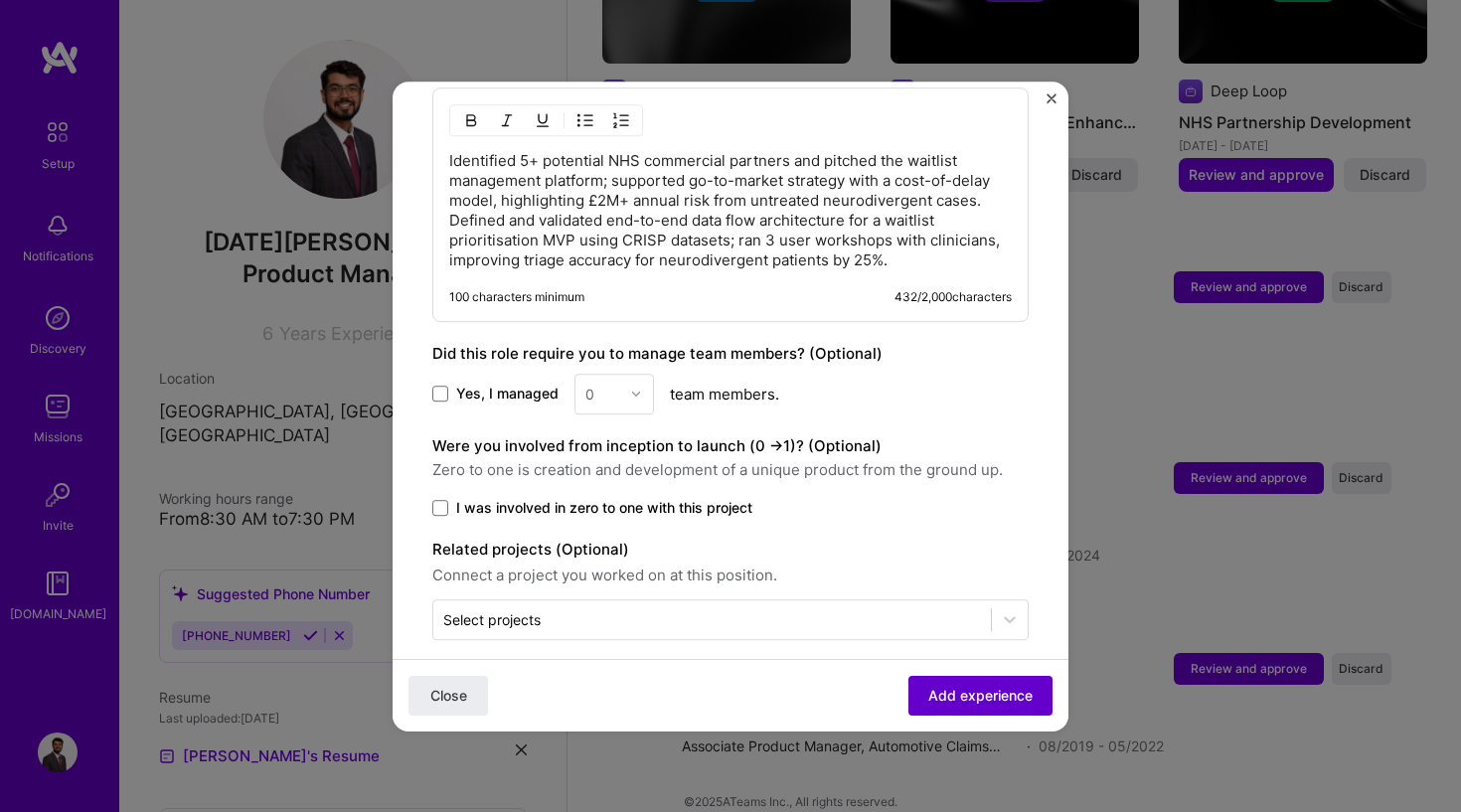 click on "Add experience" at bounding box center (980, 695) 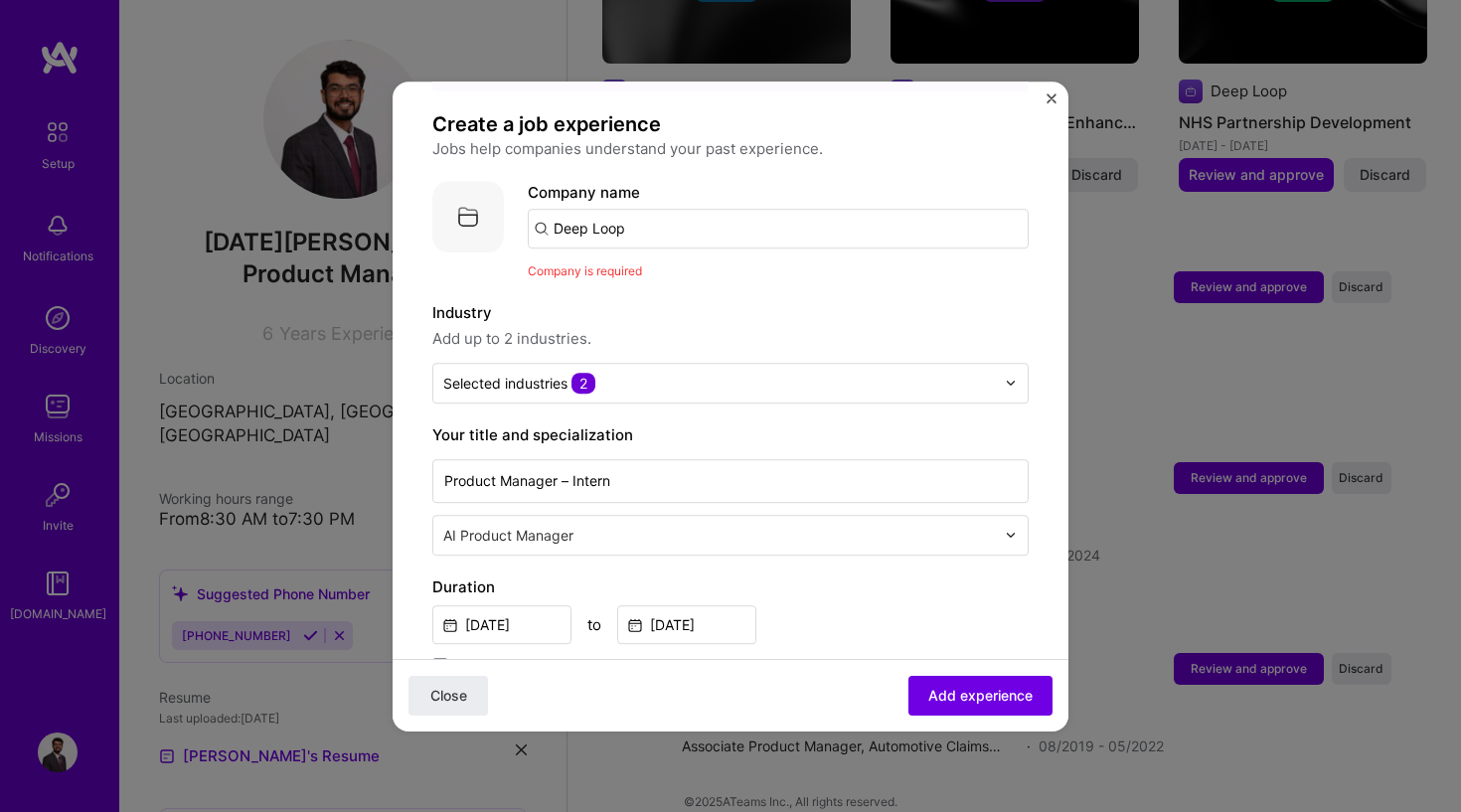 scroll, scrollTop: 86, scrollLeft: 0, axis: vertical 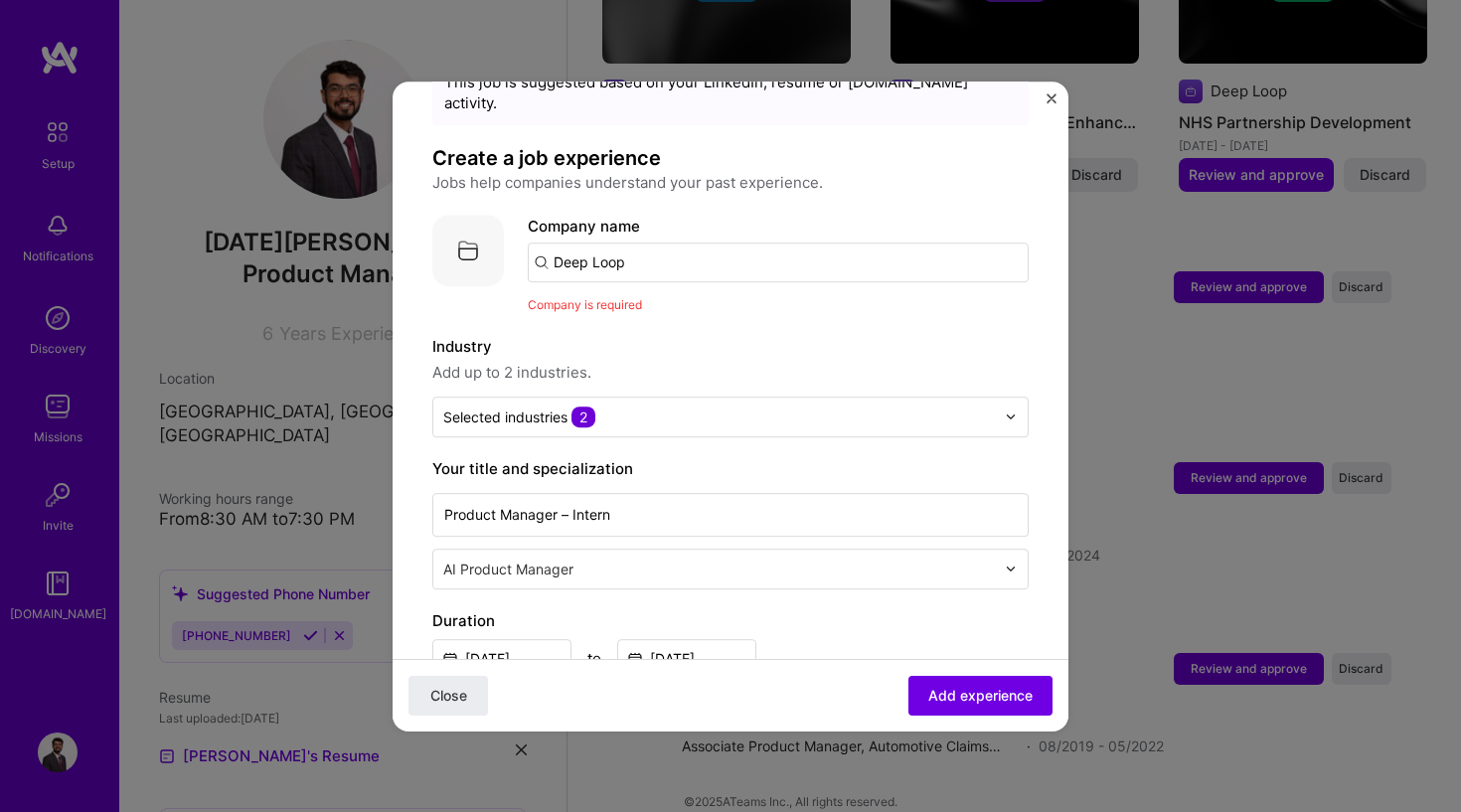 click on "Deep Loop" at bounding box center [778, 262] 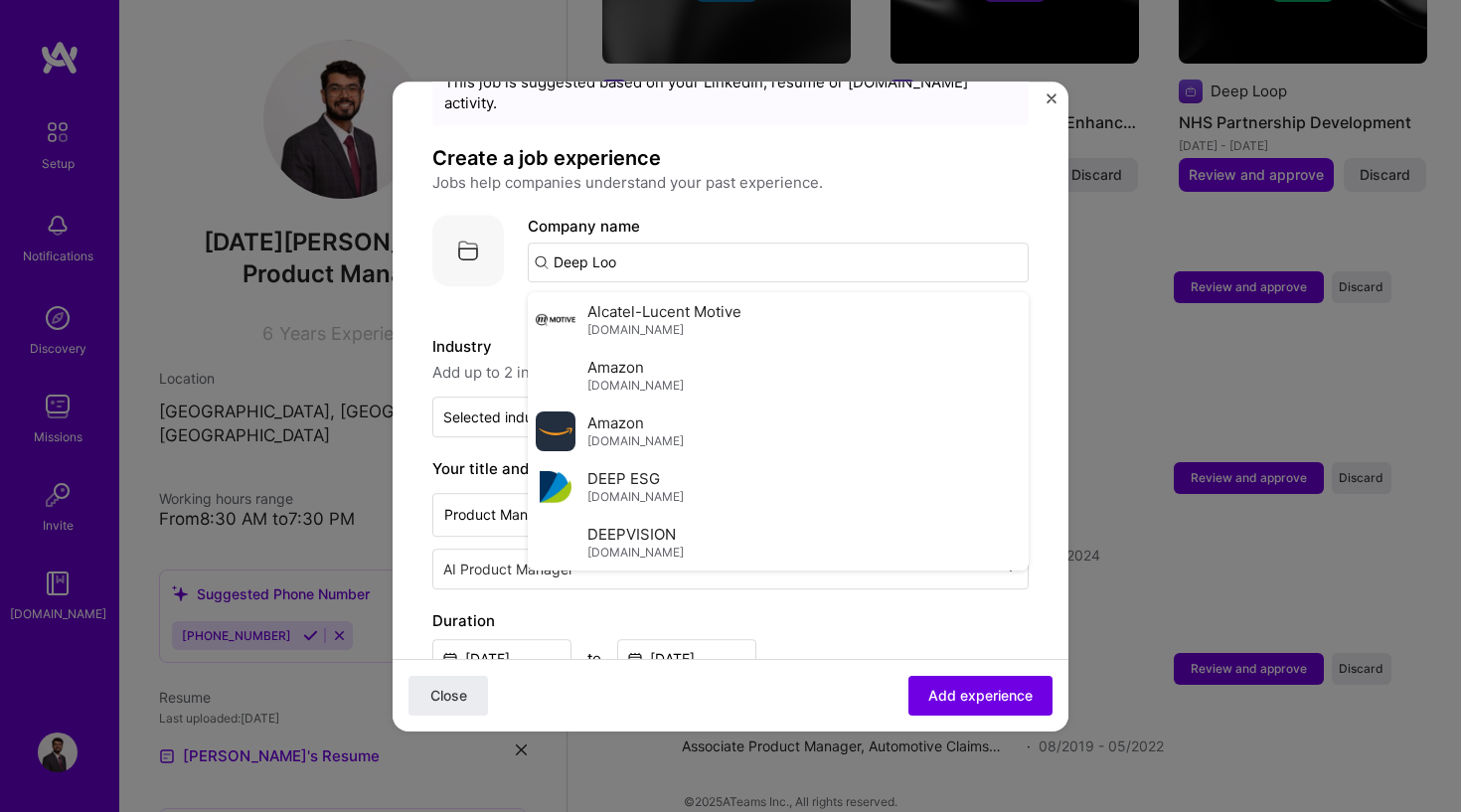 type on "Deep Loop" 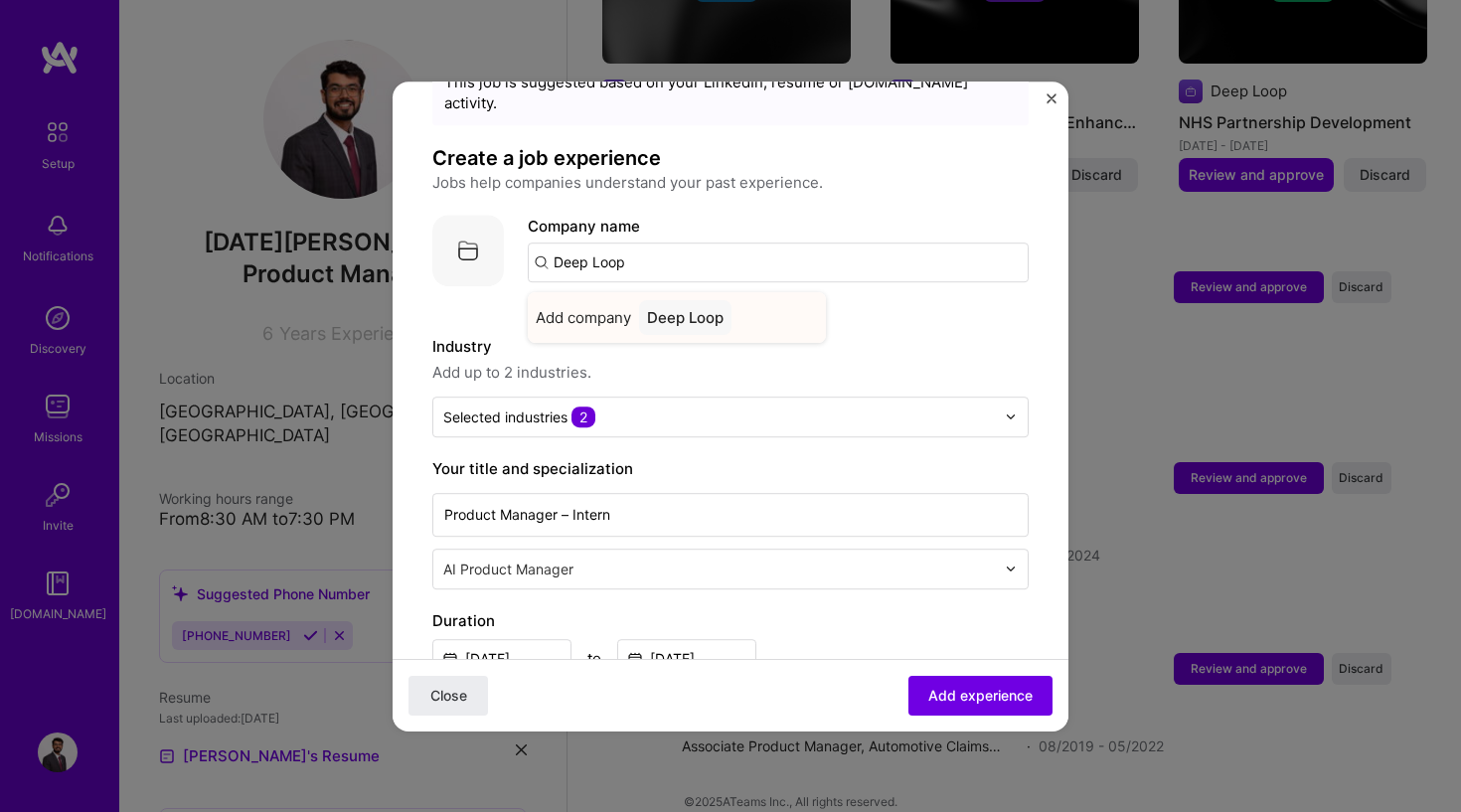 click on "Deep Loop" at bounding box center [685, 317] 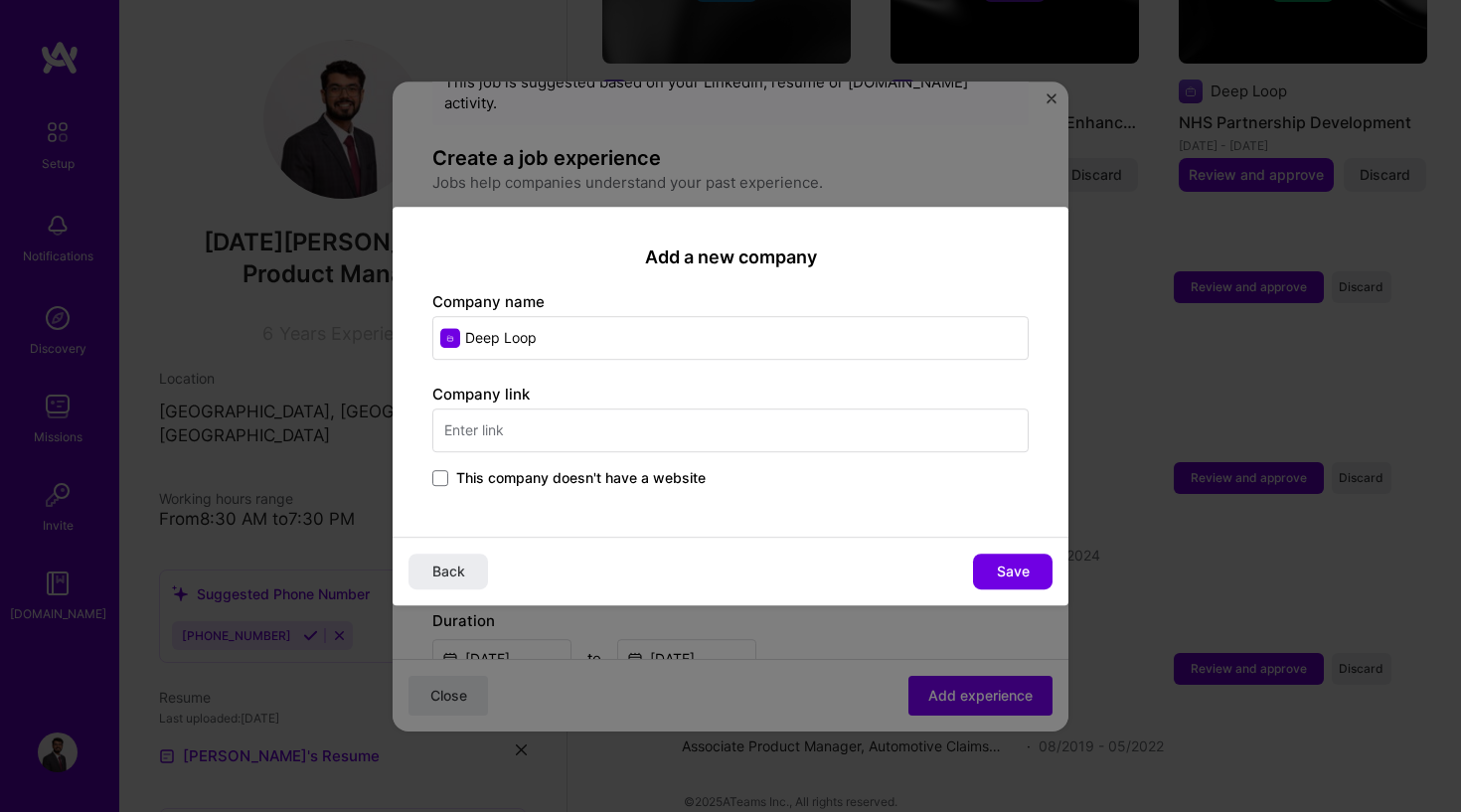 click at bounding box center (730, 430) 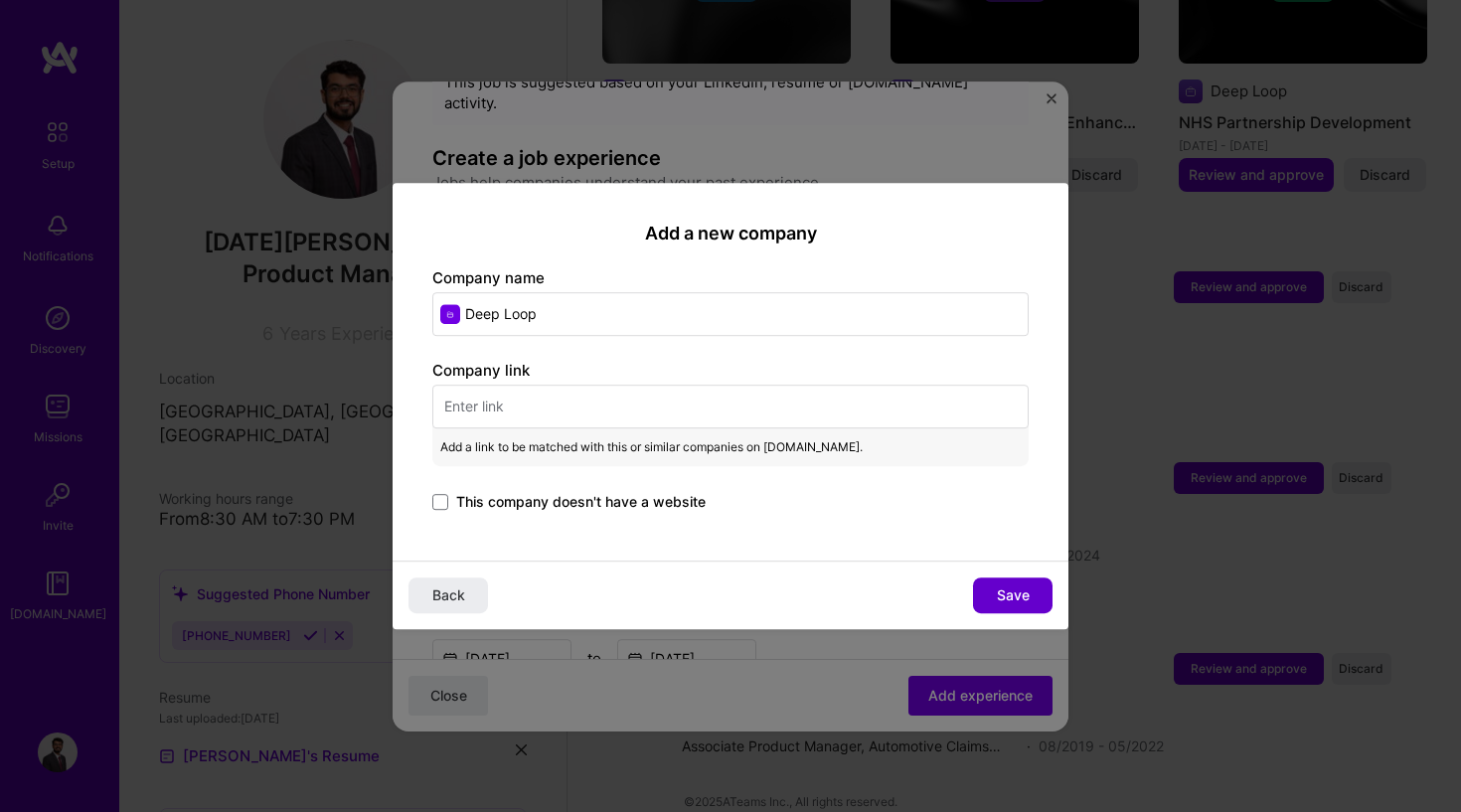 click on "Save" at bounding box center (1013, 595) 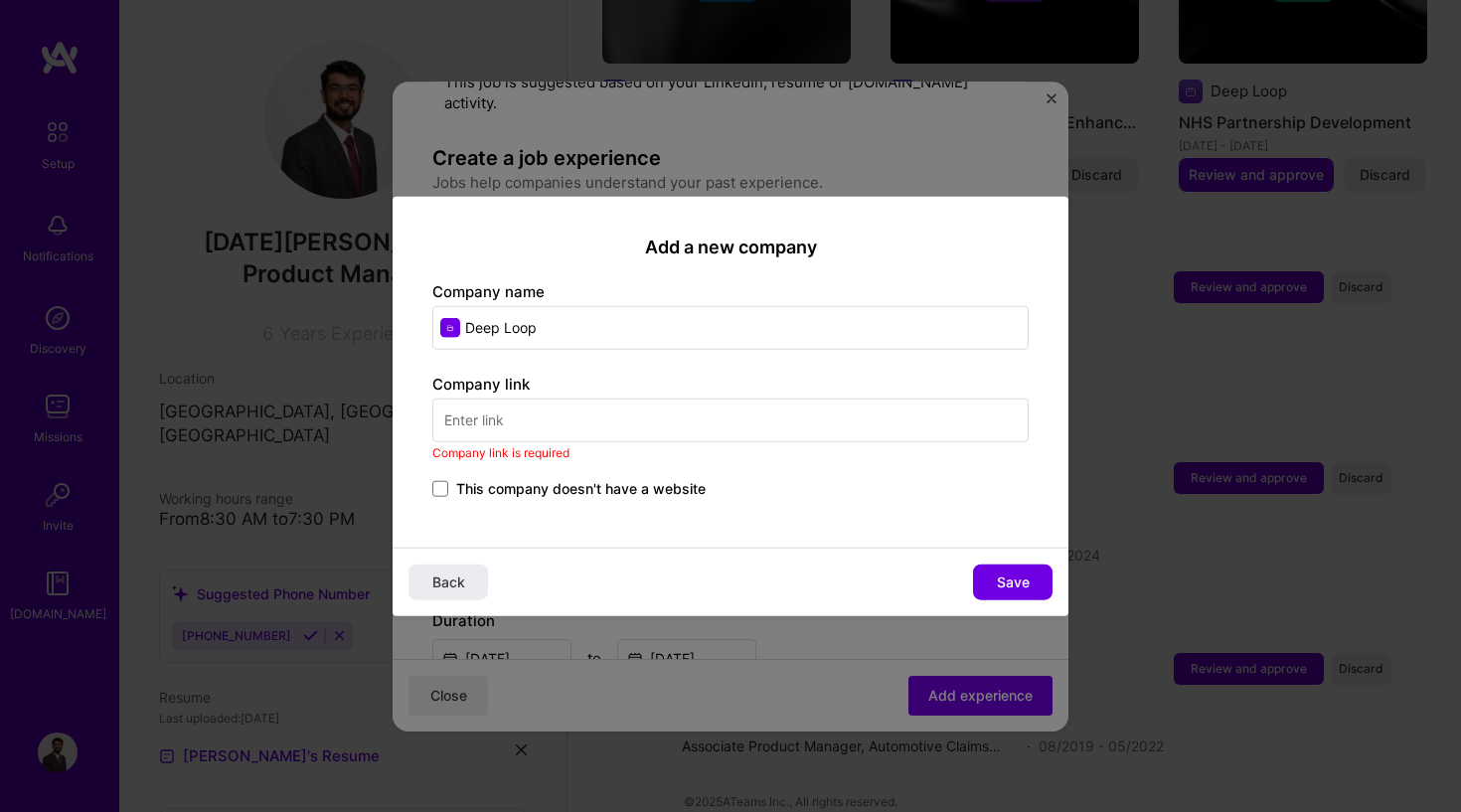 click at bounding box center (730, 420) 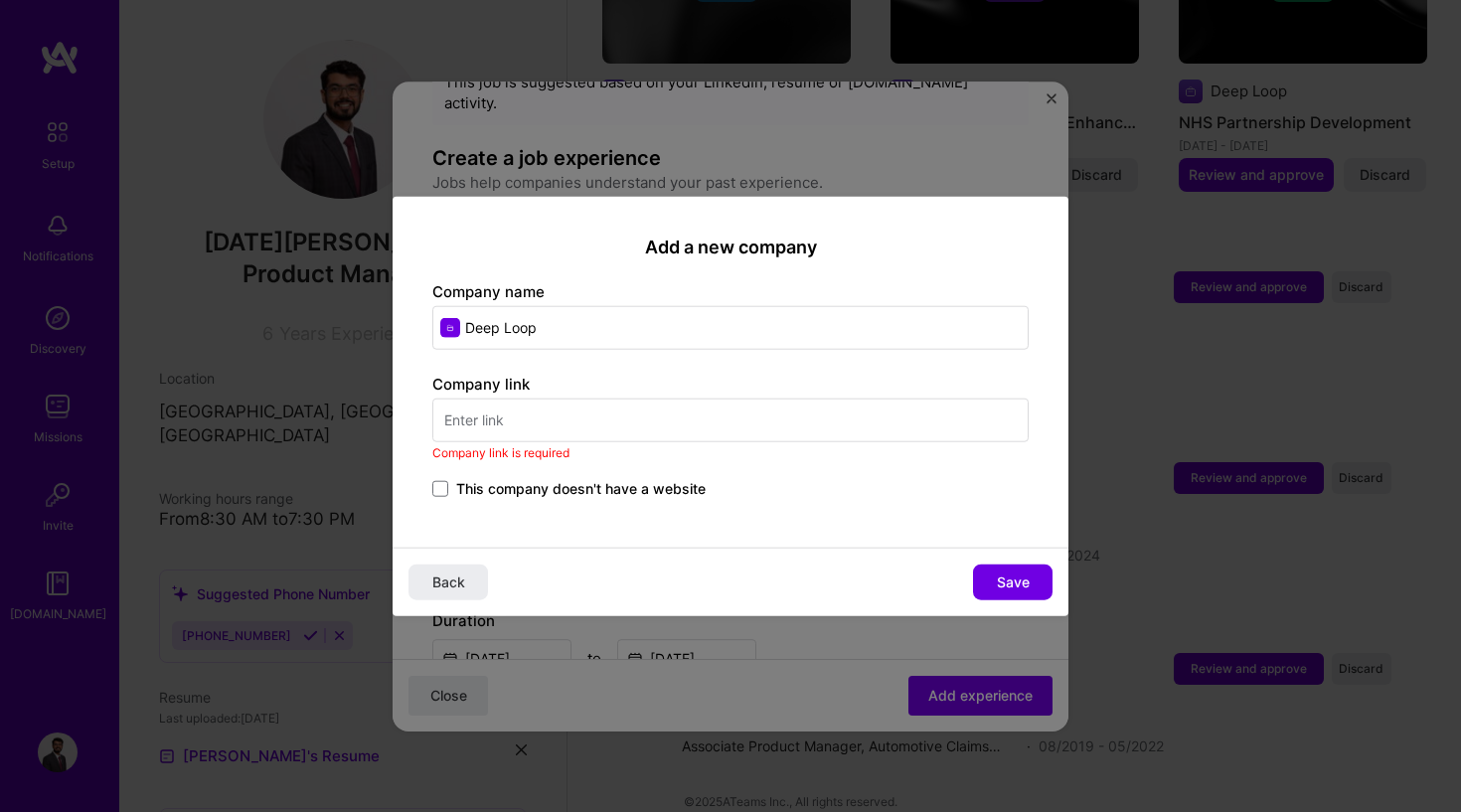 paste on "[URL][DOMAIN_NAME]" 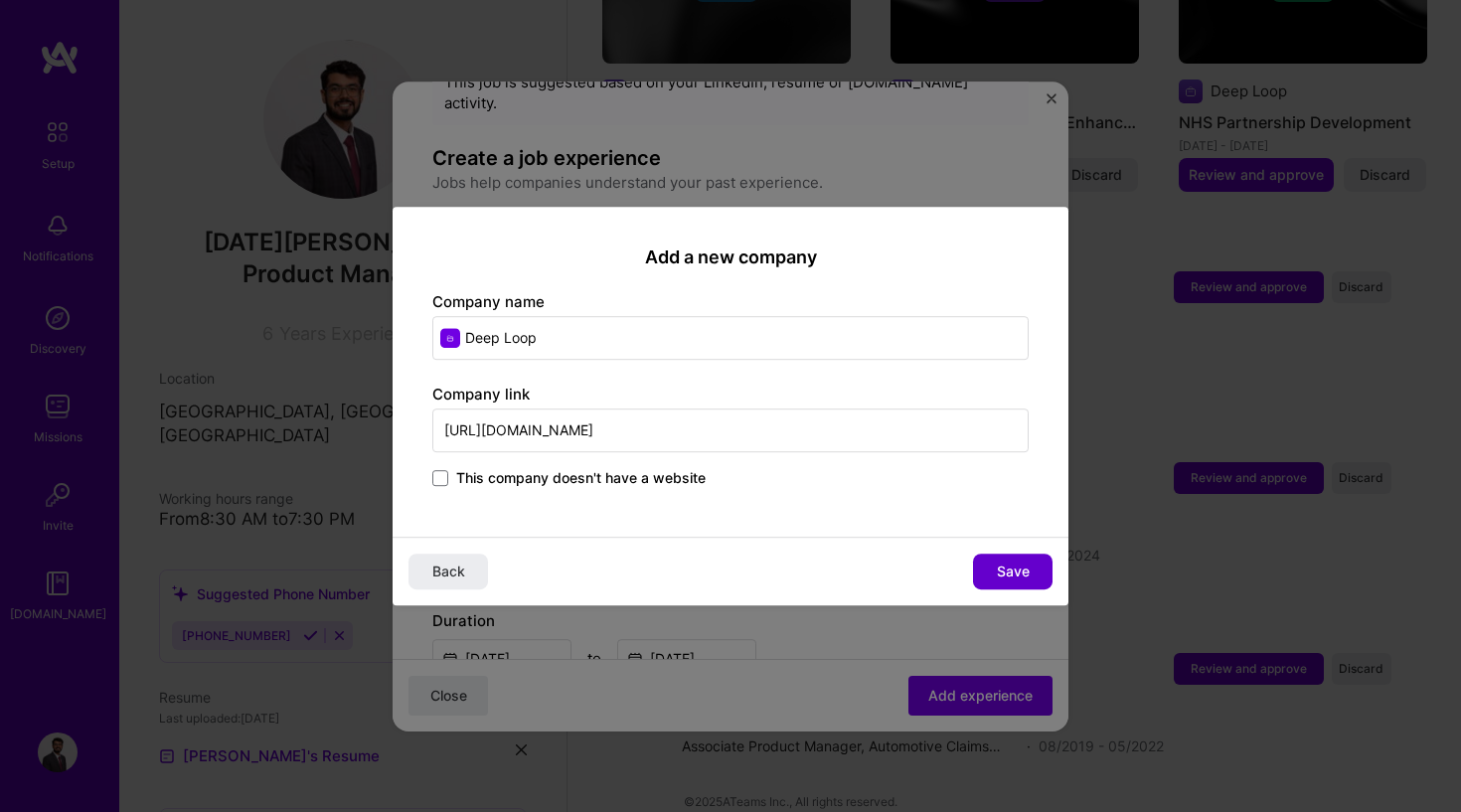 type on "[URL][DOMAIN_NAME]" 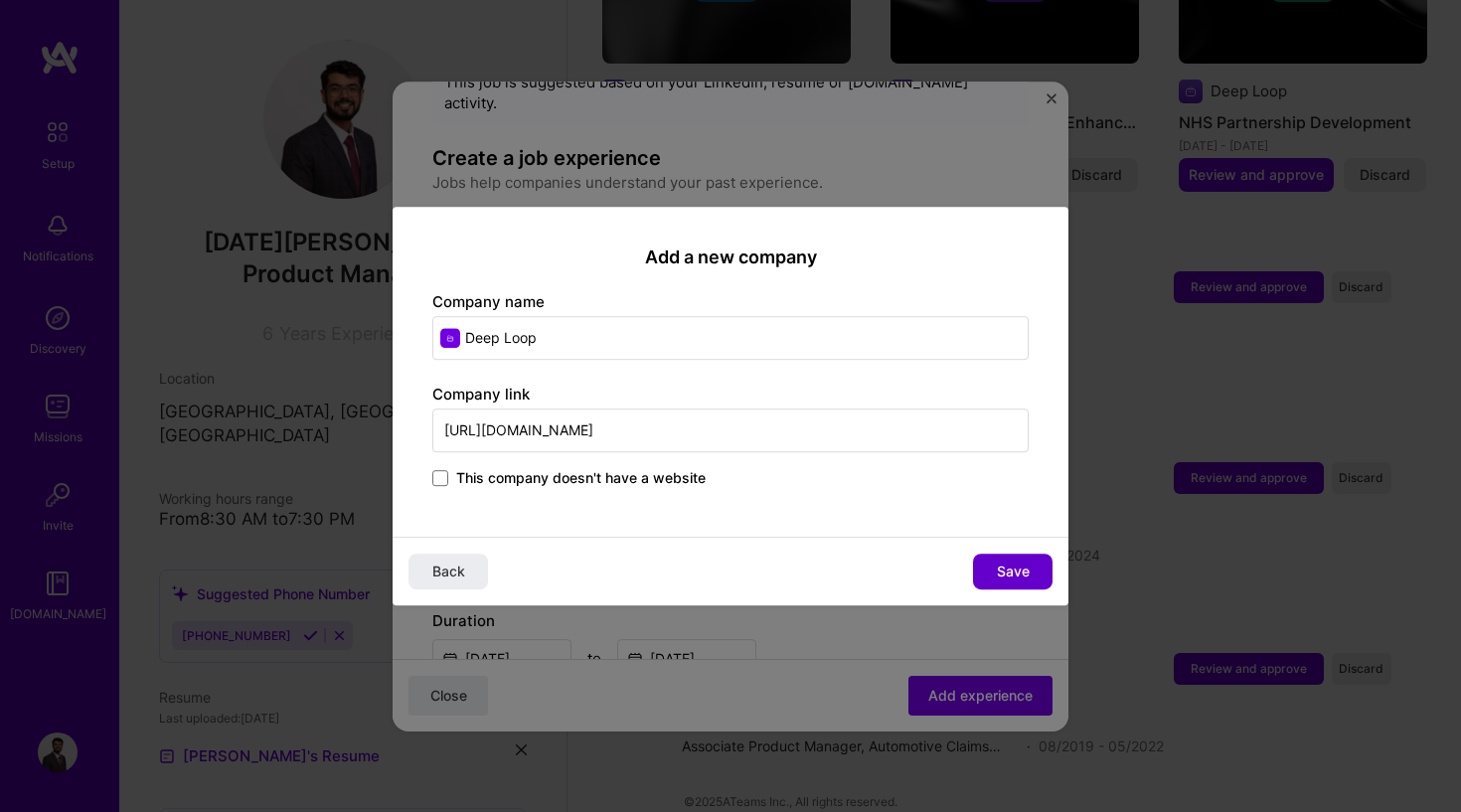 click on "Save" at bounding box center [1013, 571] 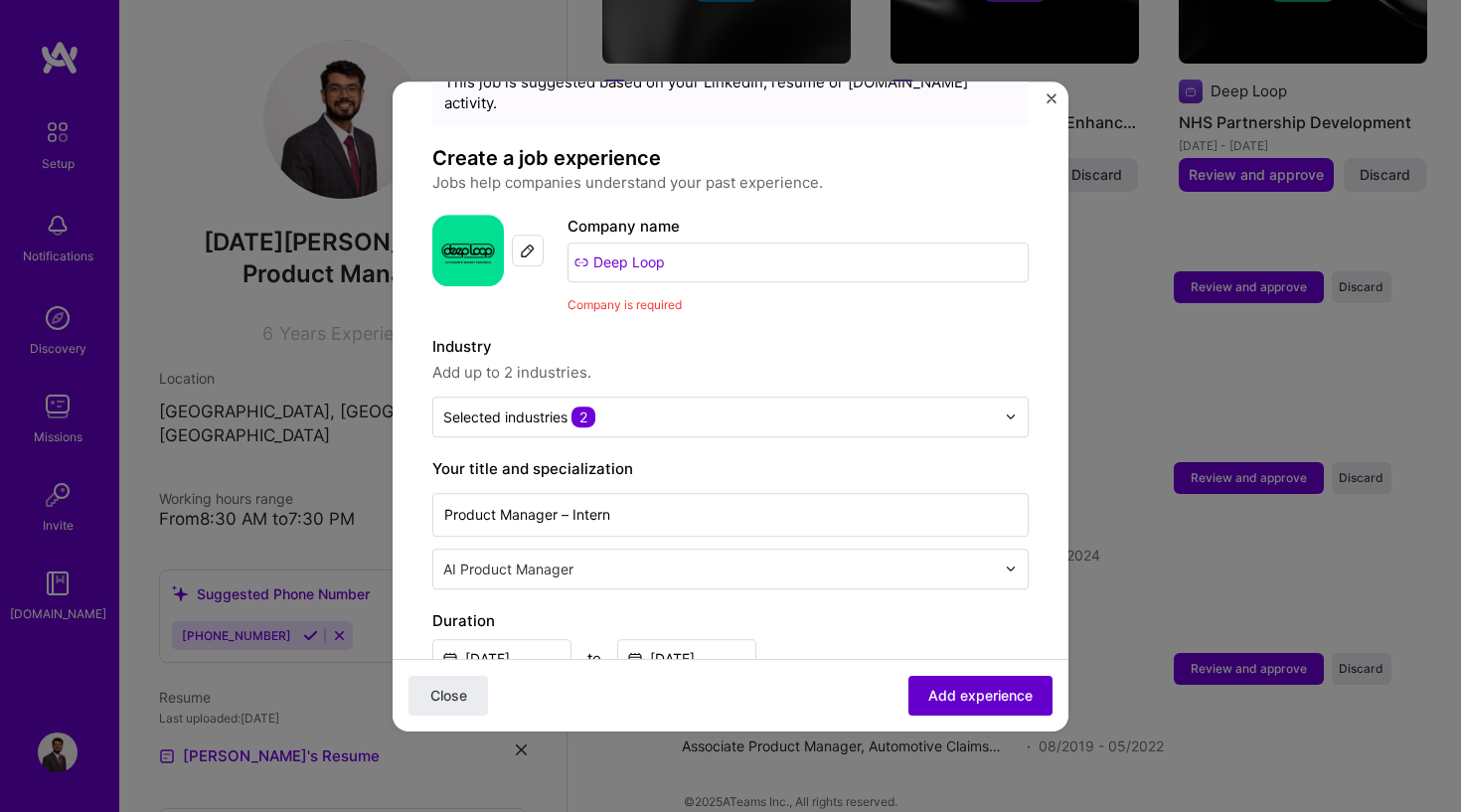 click on "Add experience" at bounding box center [980, 695] 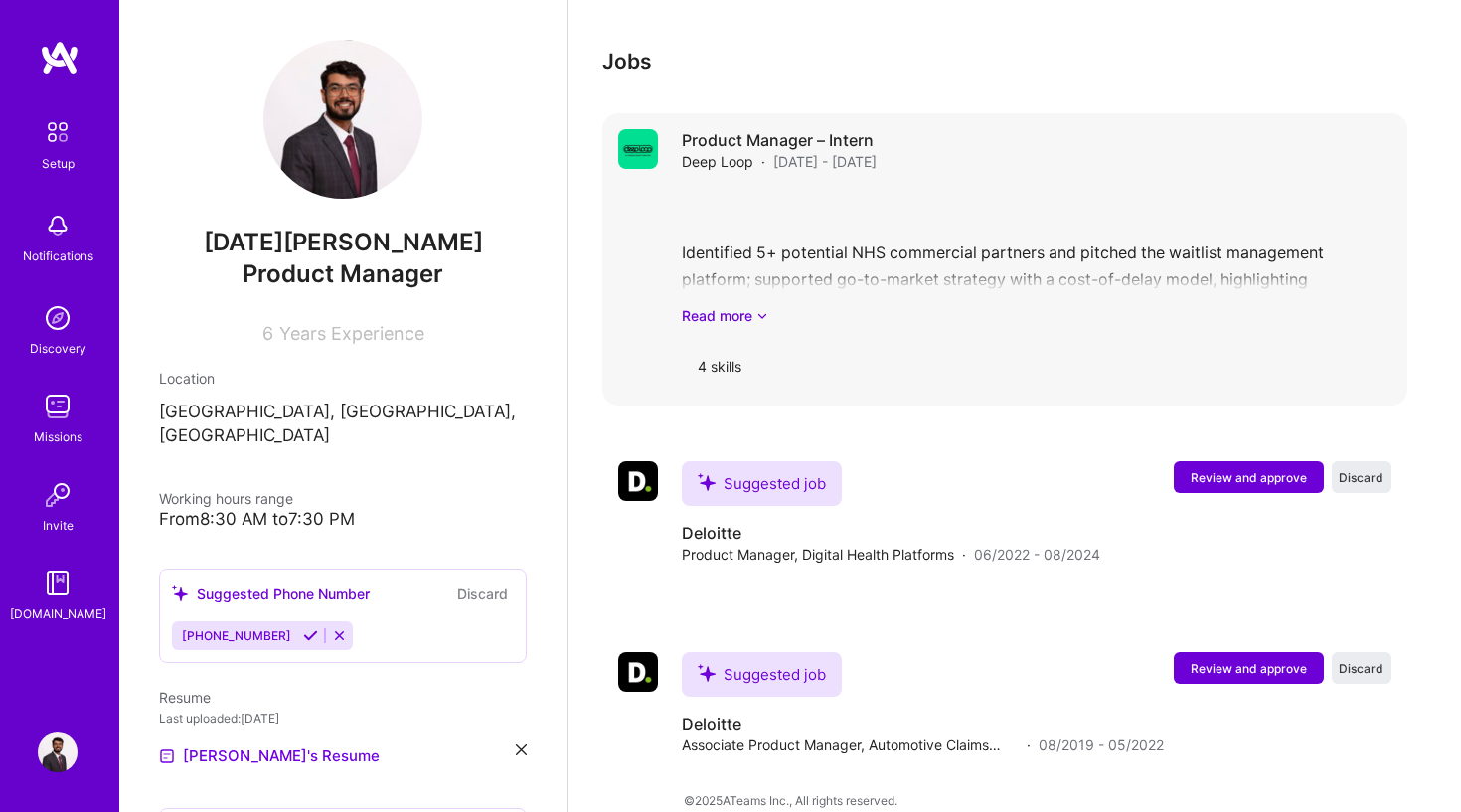scroll, scrollTop: 1303, scrollLeft: 0, axis: vertical 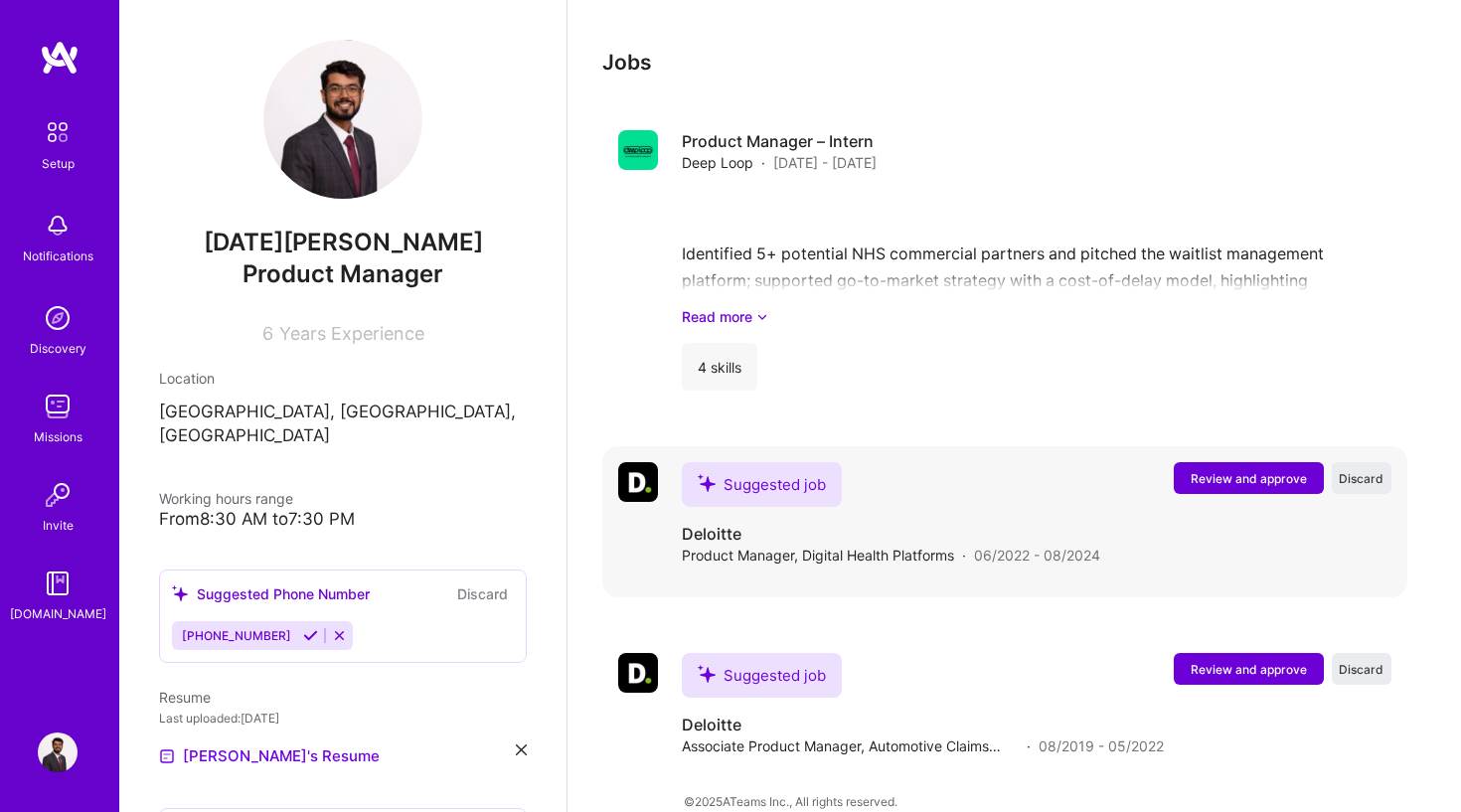 click on "Review and approve" at bounding box center (1248, 478) 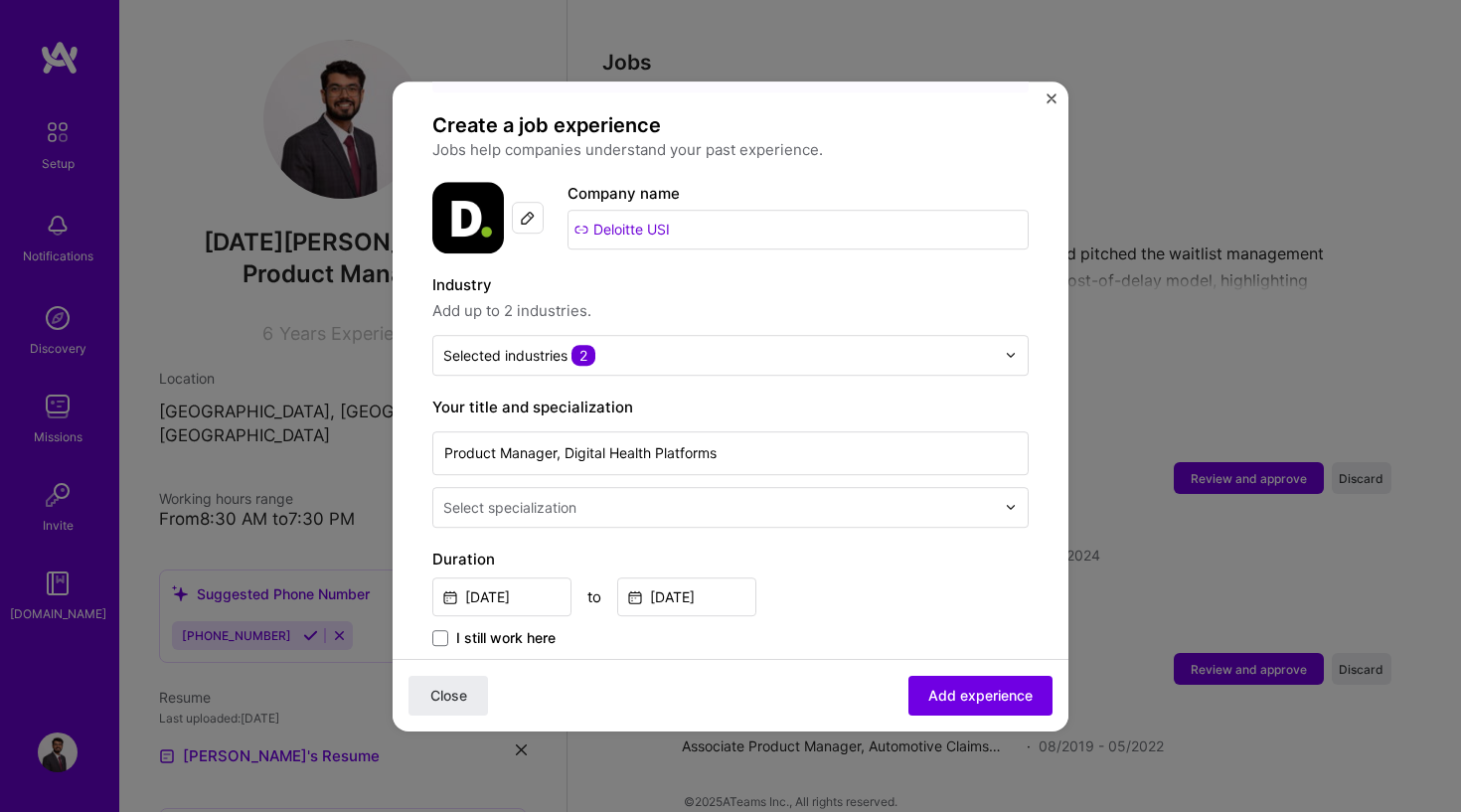 scroll, scrollTop: 120, scrollLeft: 0, axis: vertical 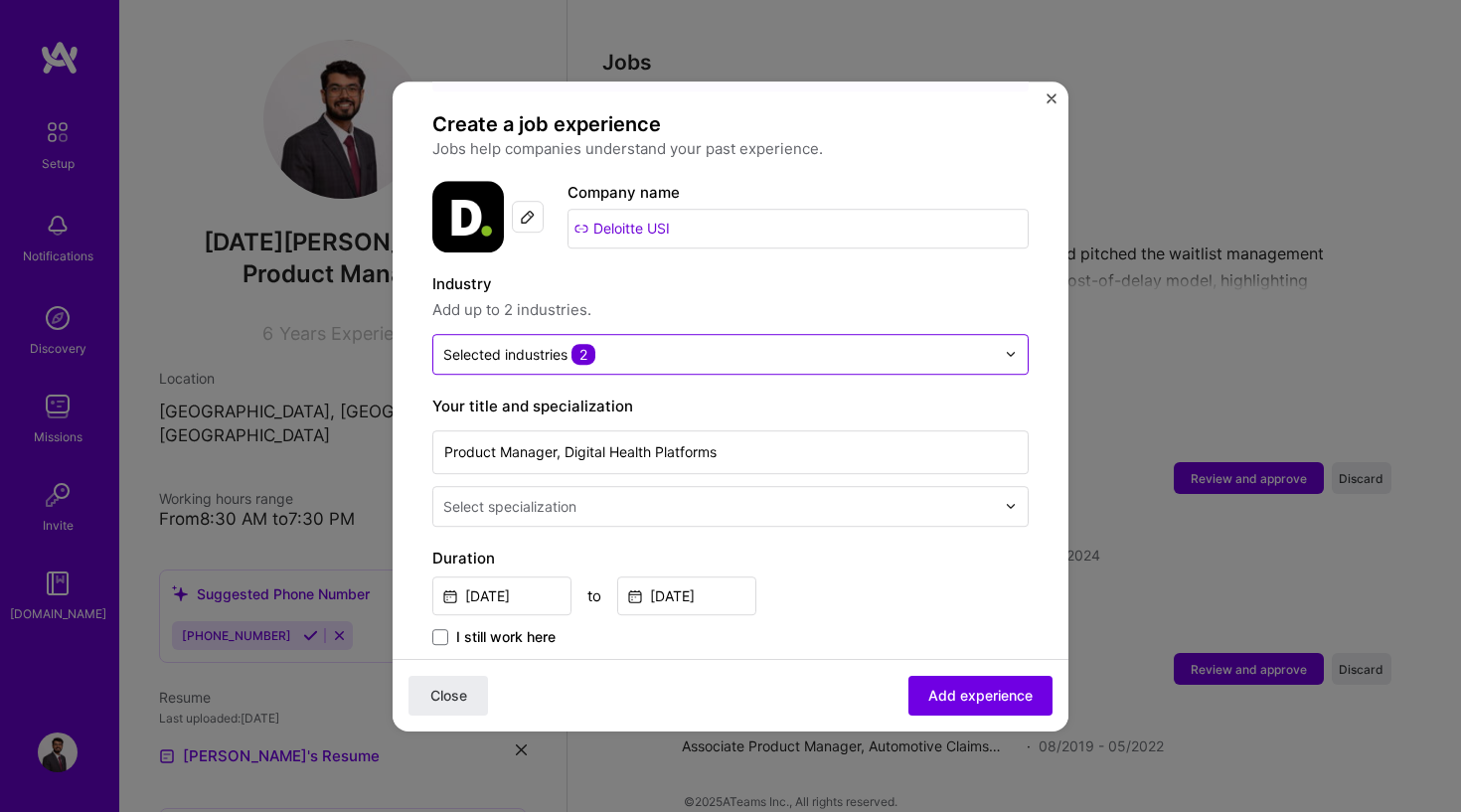 click at bounding box center (719, 354) 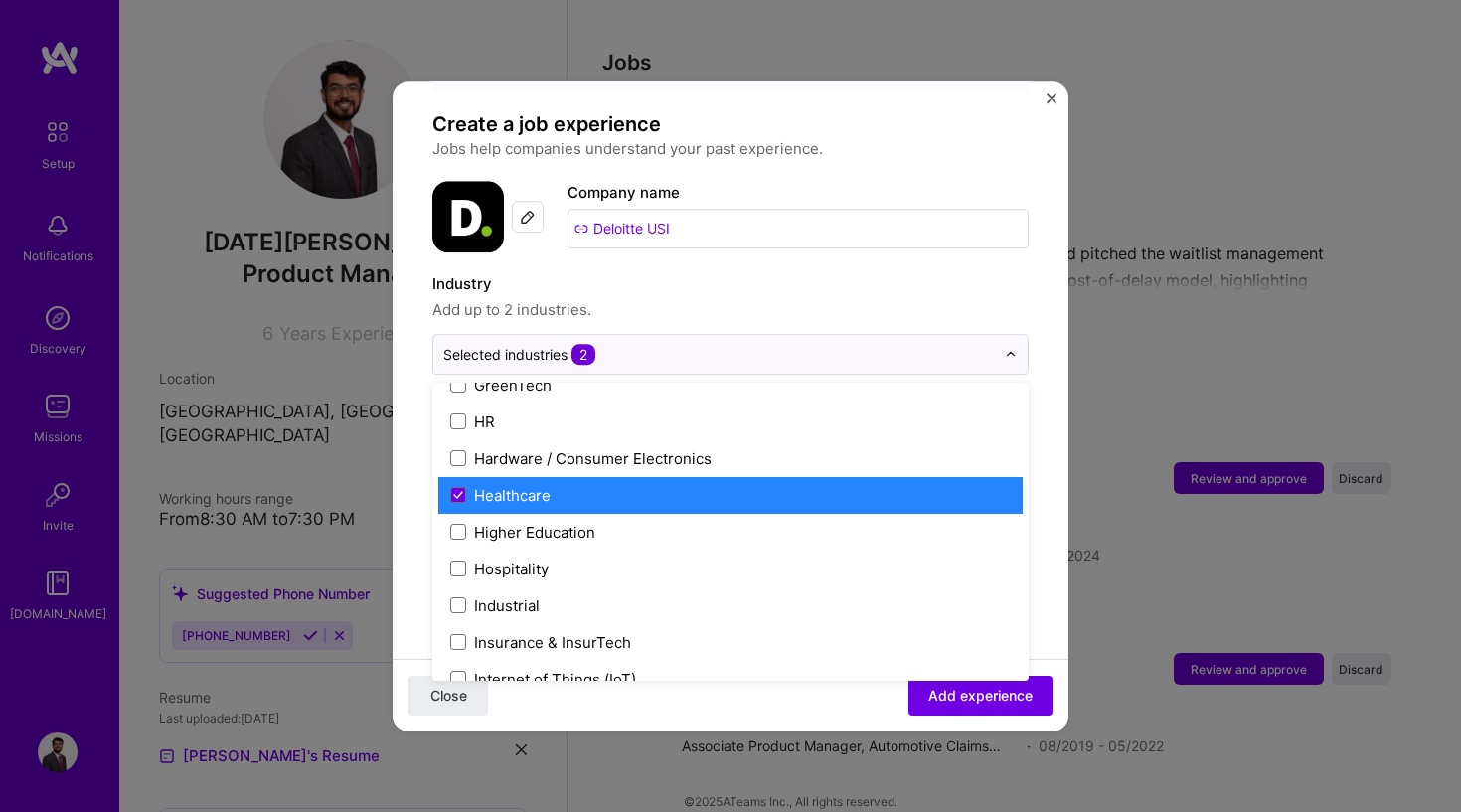 scroll, scrollTop: 2437, scrollLeft: 0, axis: vertical 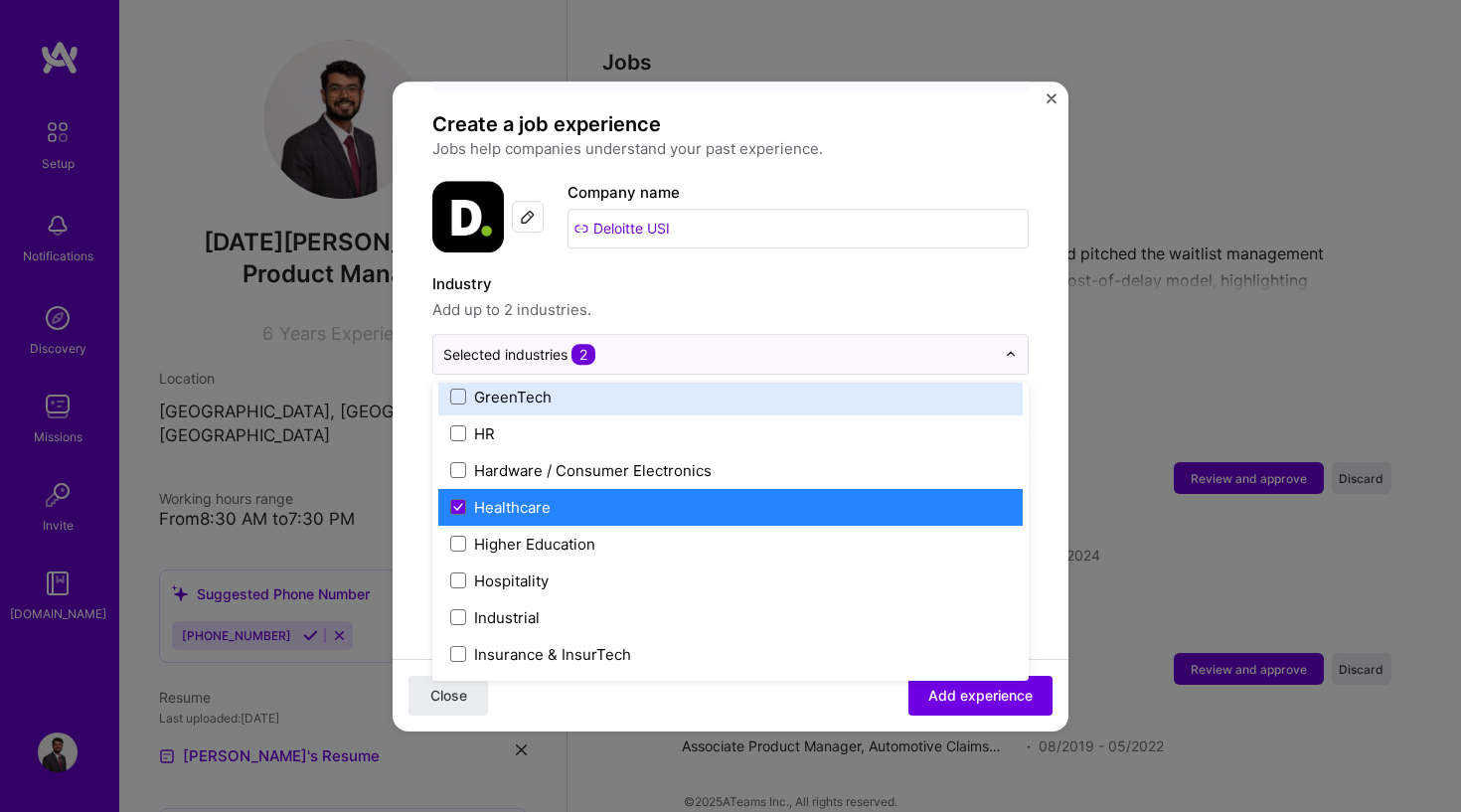 click on "Add up to 2 industries." at bounding box center (730, 310) 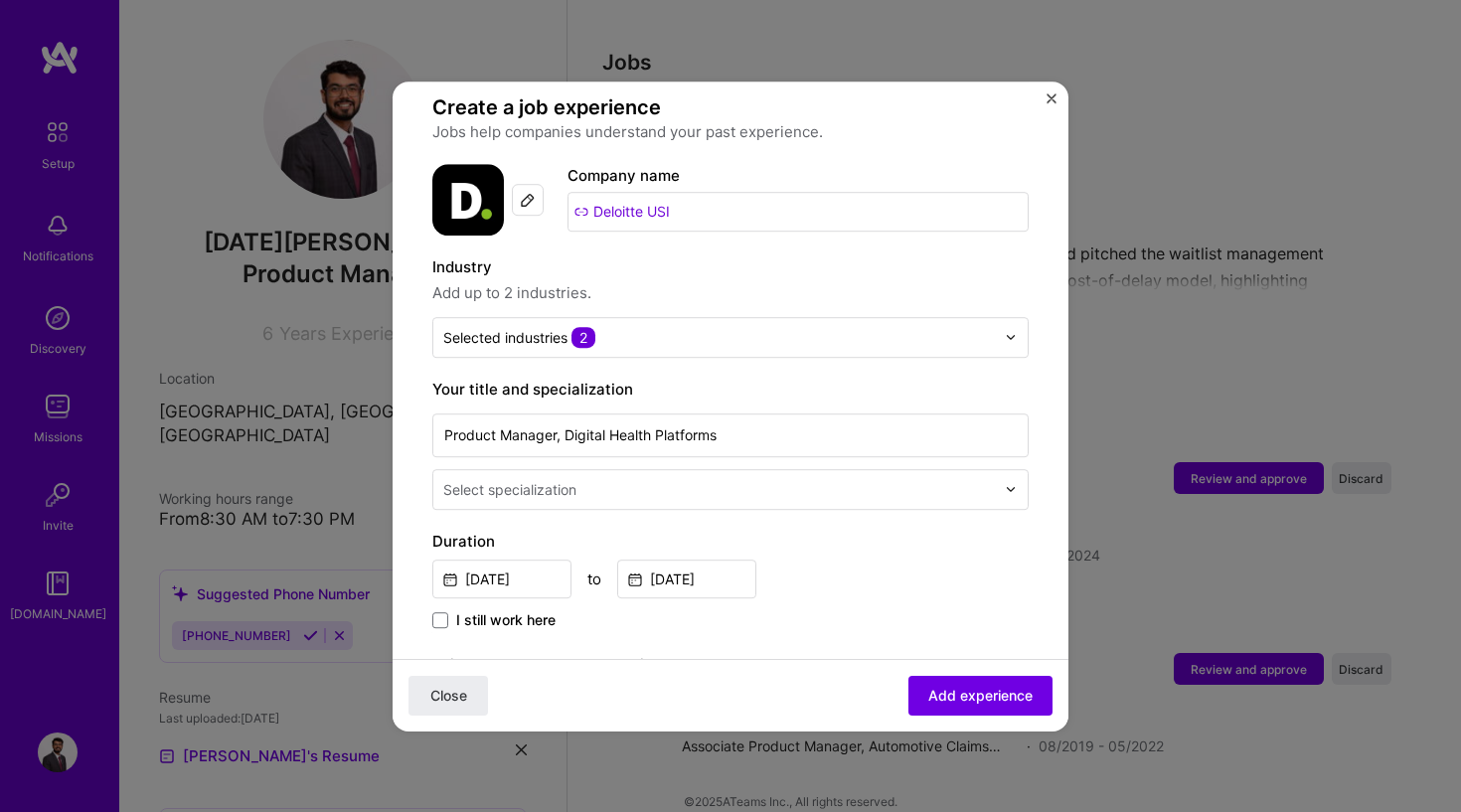 scroll, scrollTop: 140, scrollLeft: 0, axis: vertical 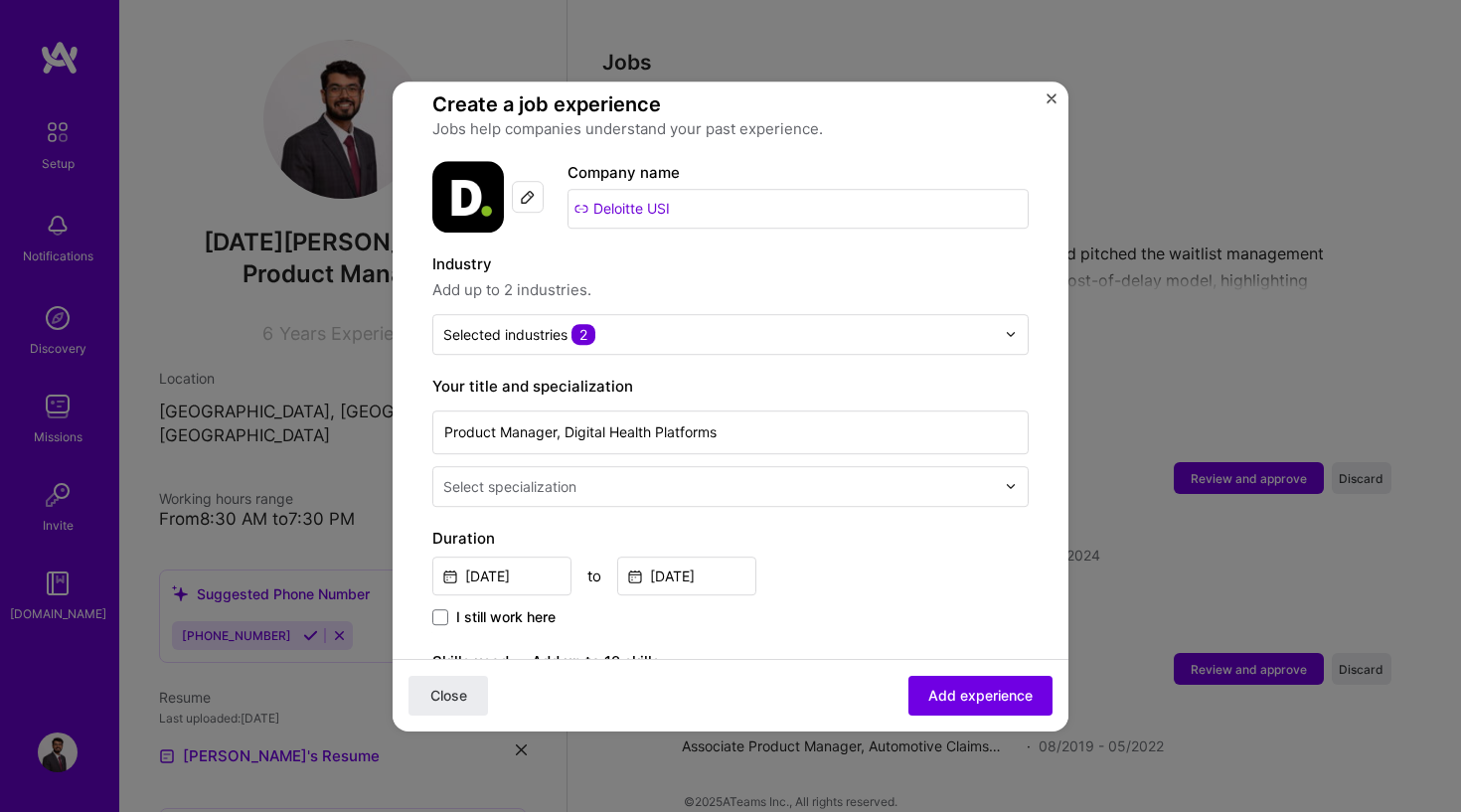 click at bounding box center (721, 486) 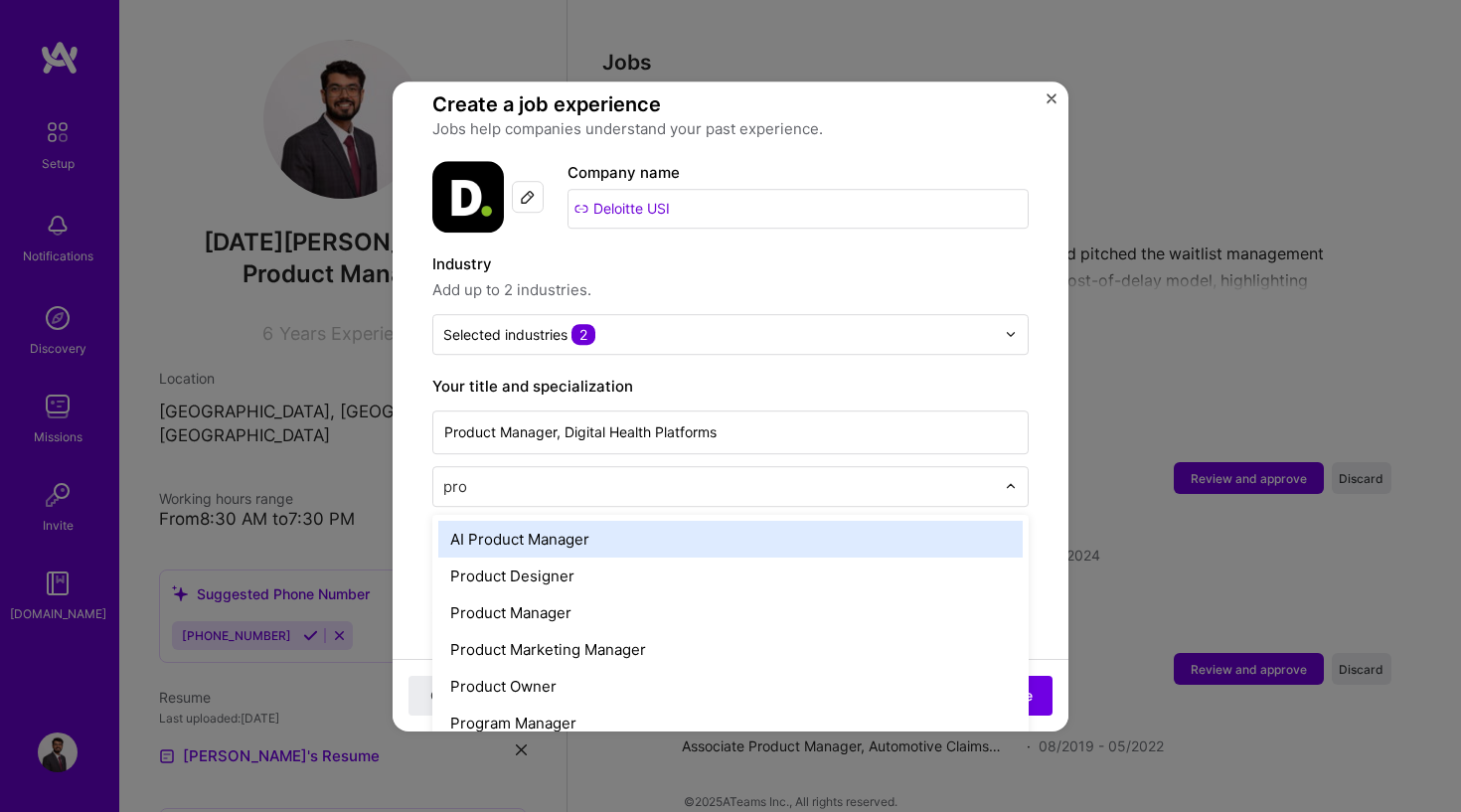 type on "prod" 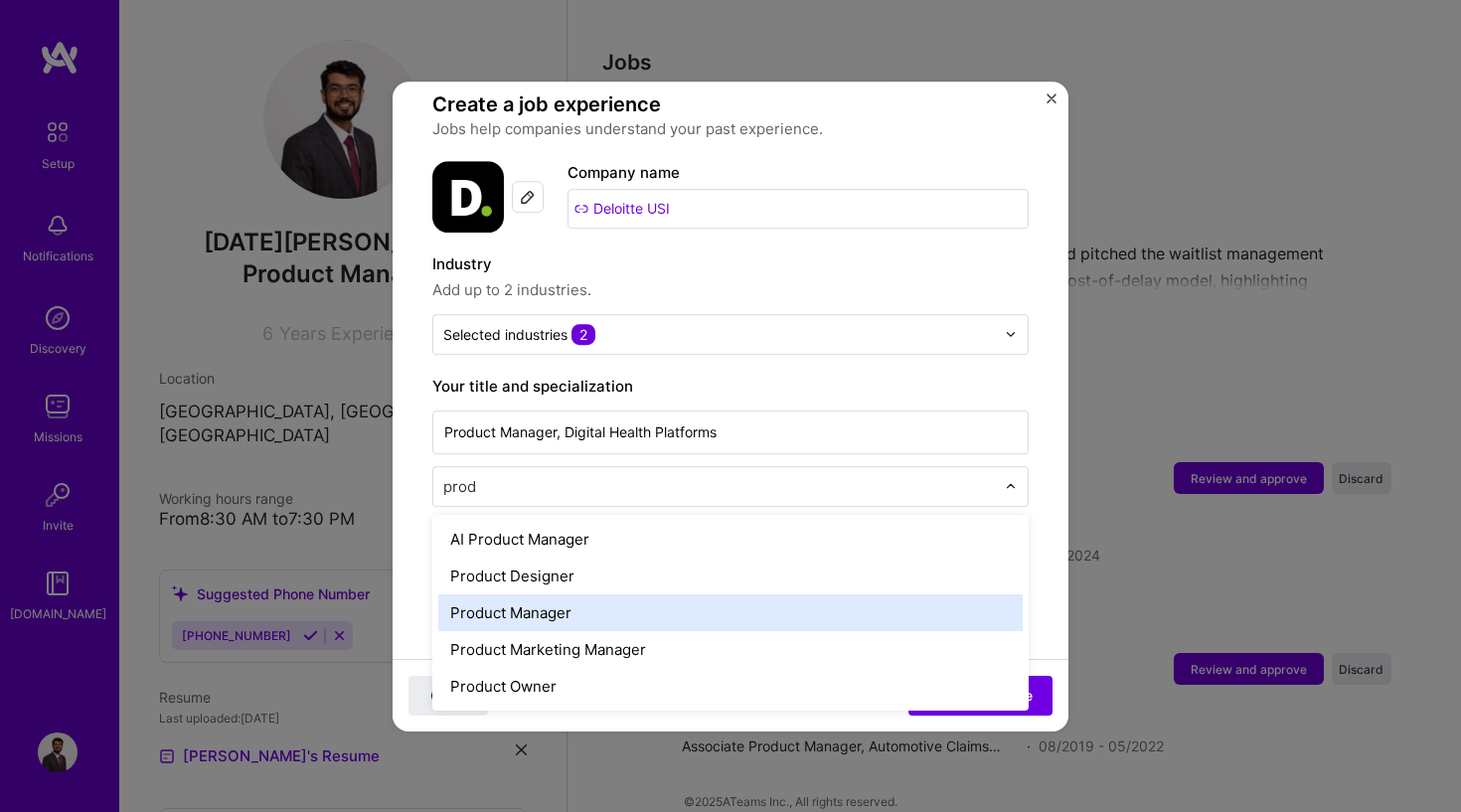 click on "Product Manager" at bounding box center (730, 612) 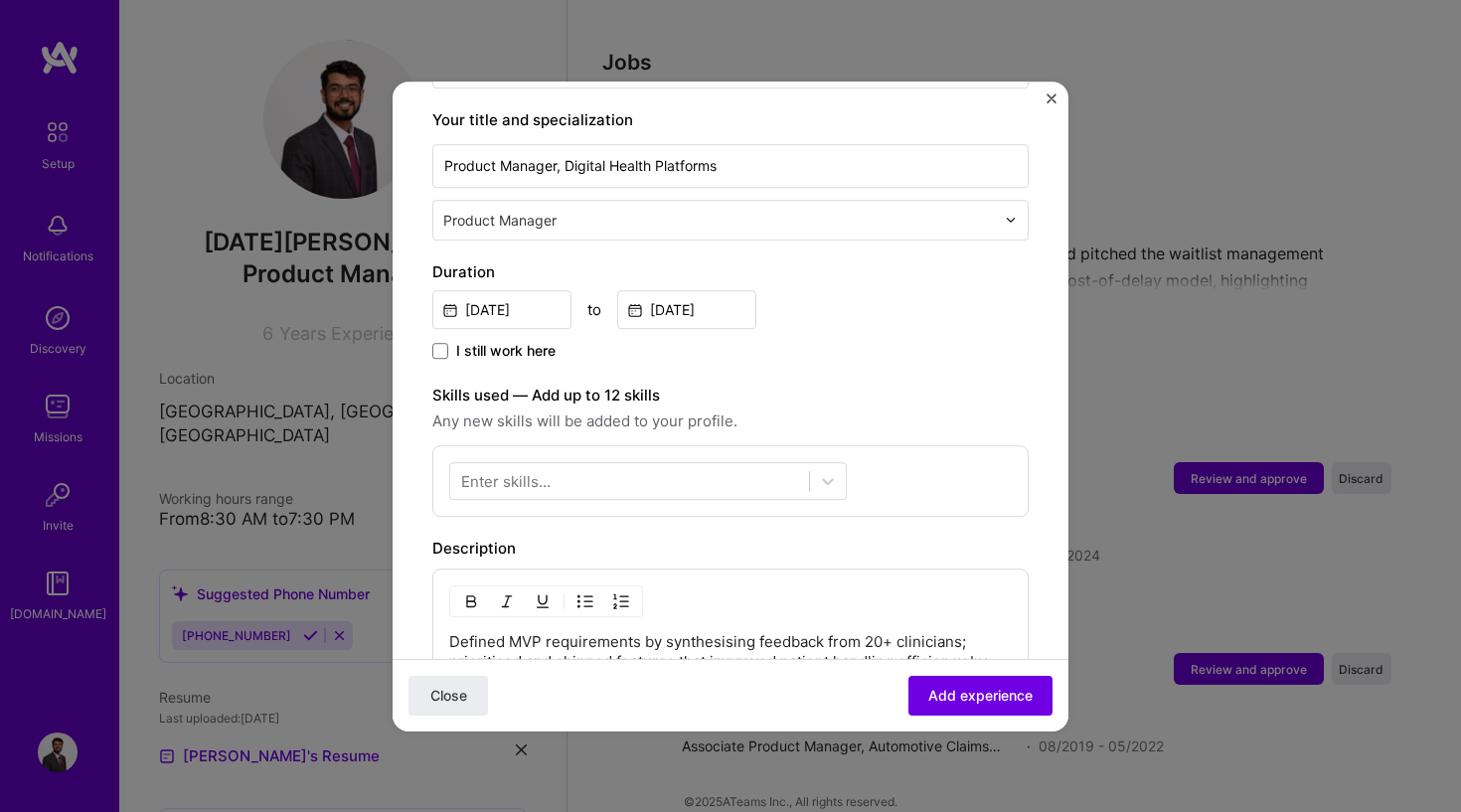 scroll, scrollTop: 413, scrollLeft: 0, axis: vertical 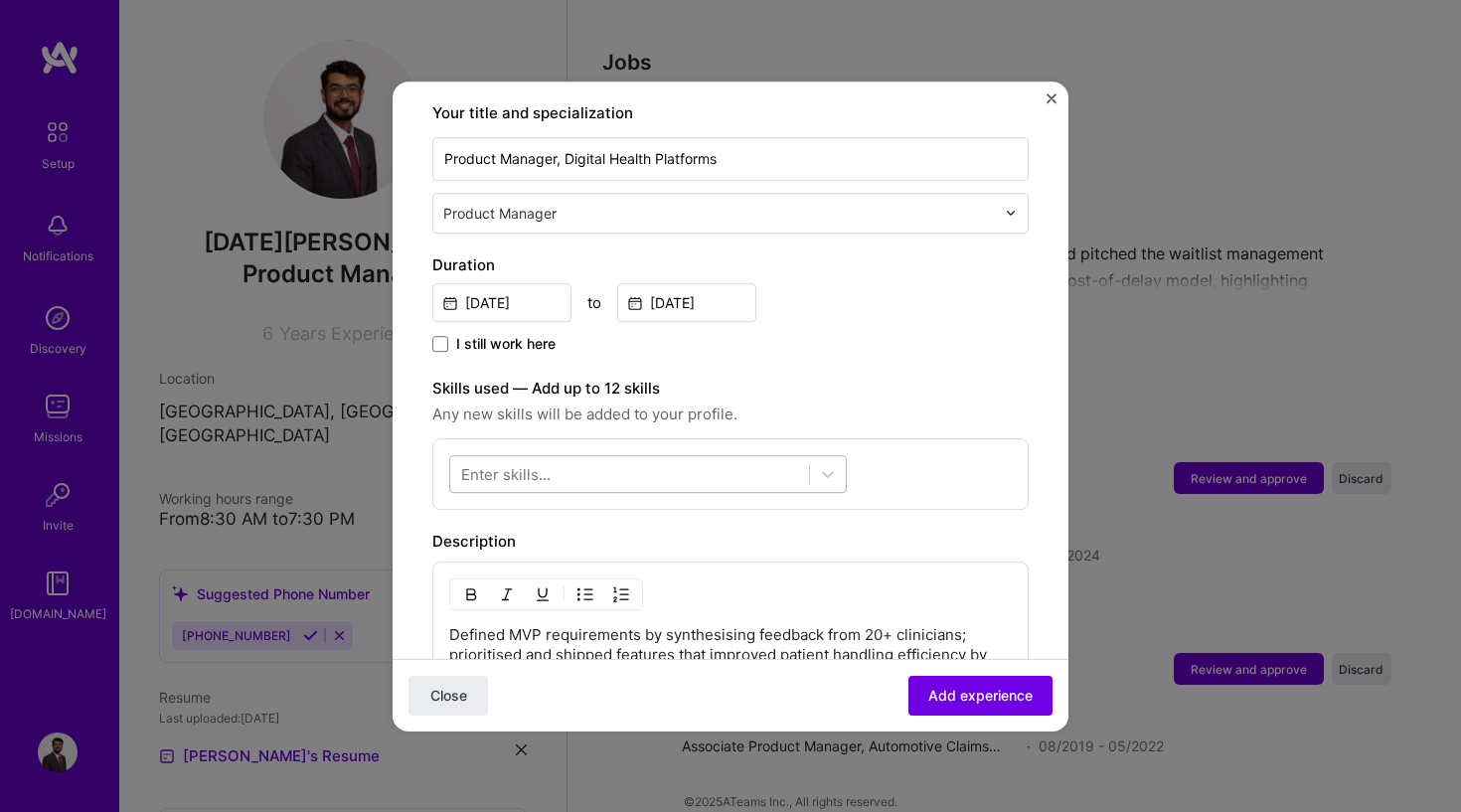 click at bounding box center (629, 473) 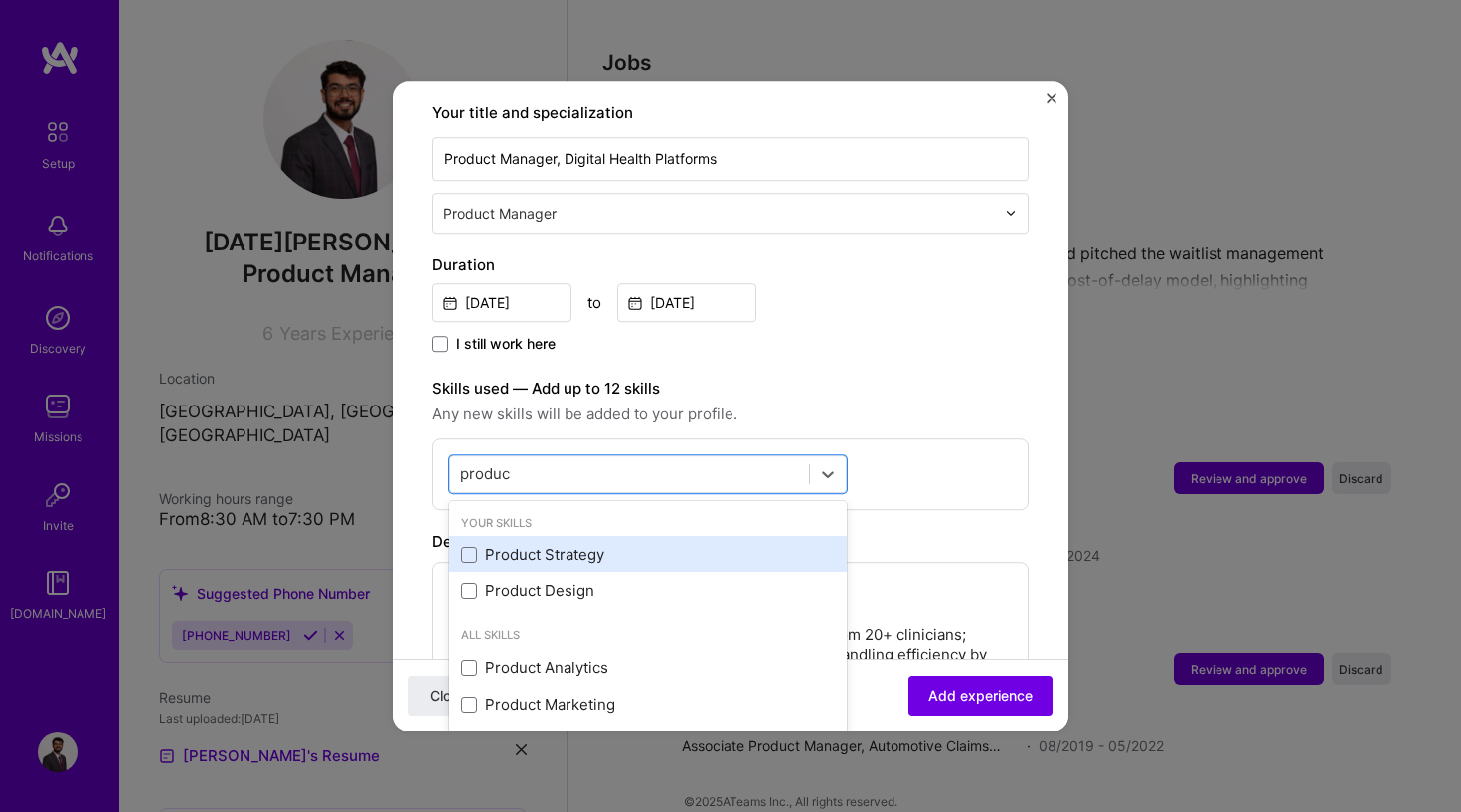 click on "Product Strategy" at bounding box center [648, 555] 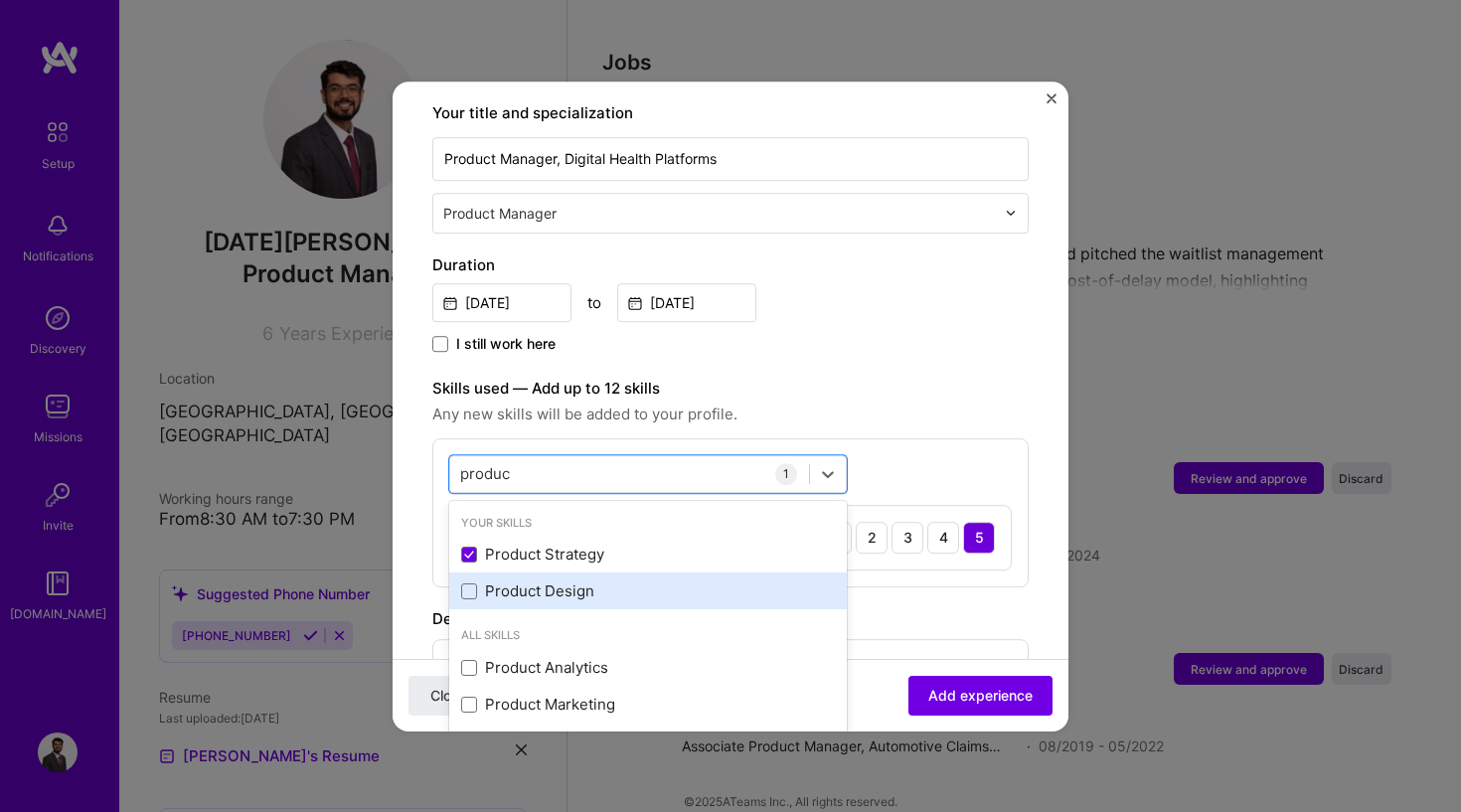 click on "Product Design" at bounding box center (648, 591) 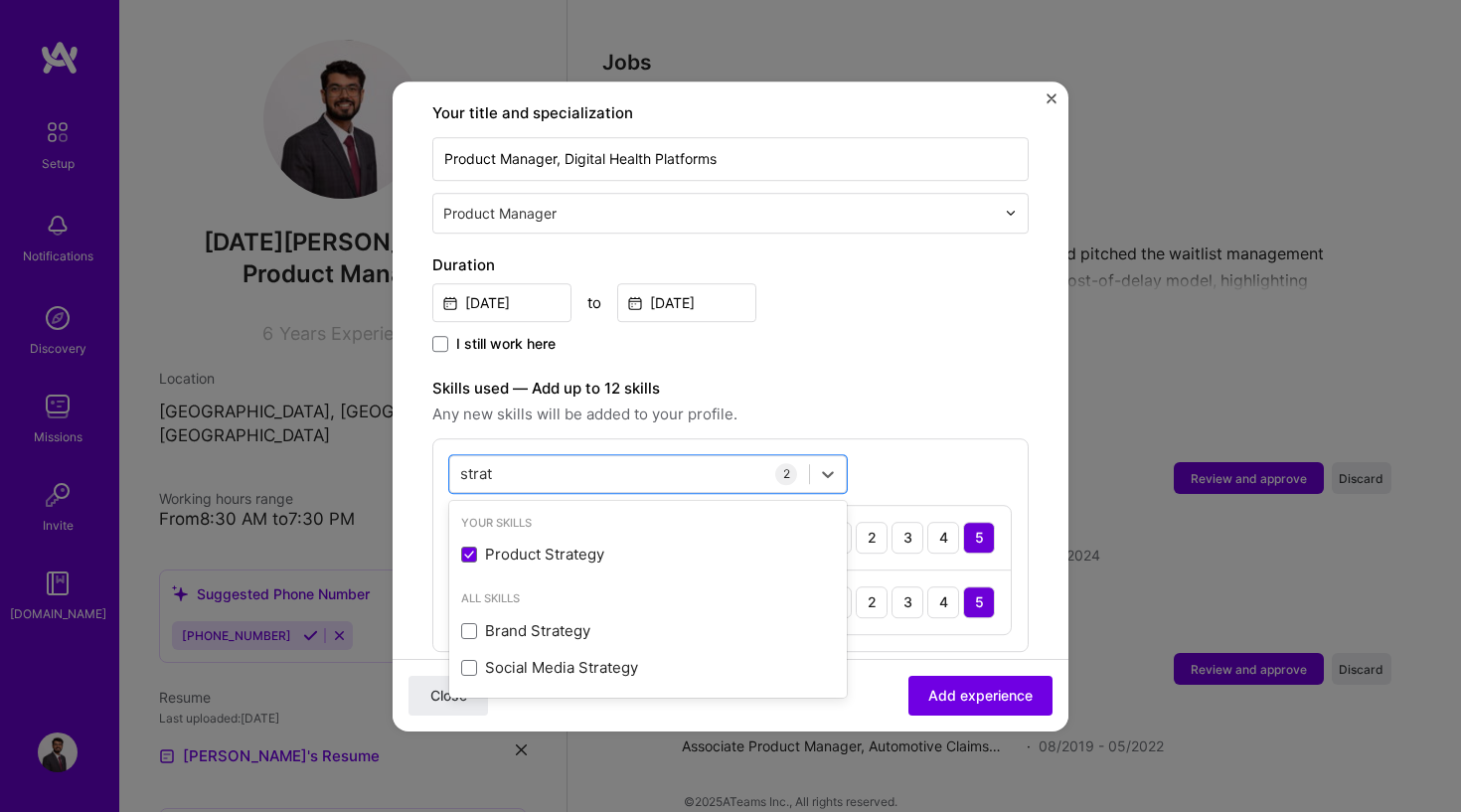 scroll, scrollTop: 0, scrollLeft: 0, axis: both 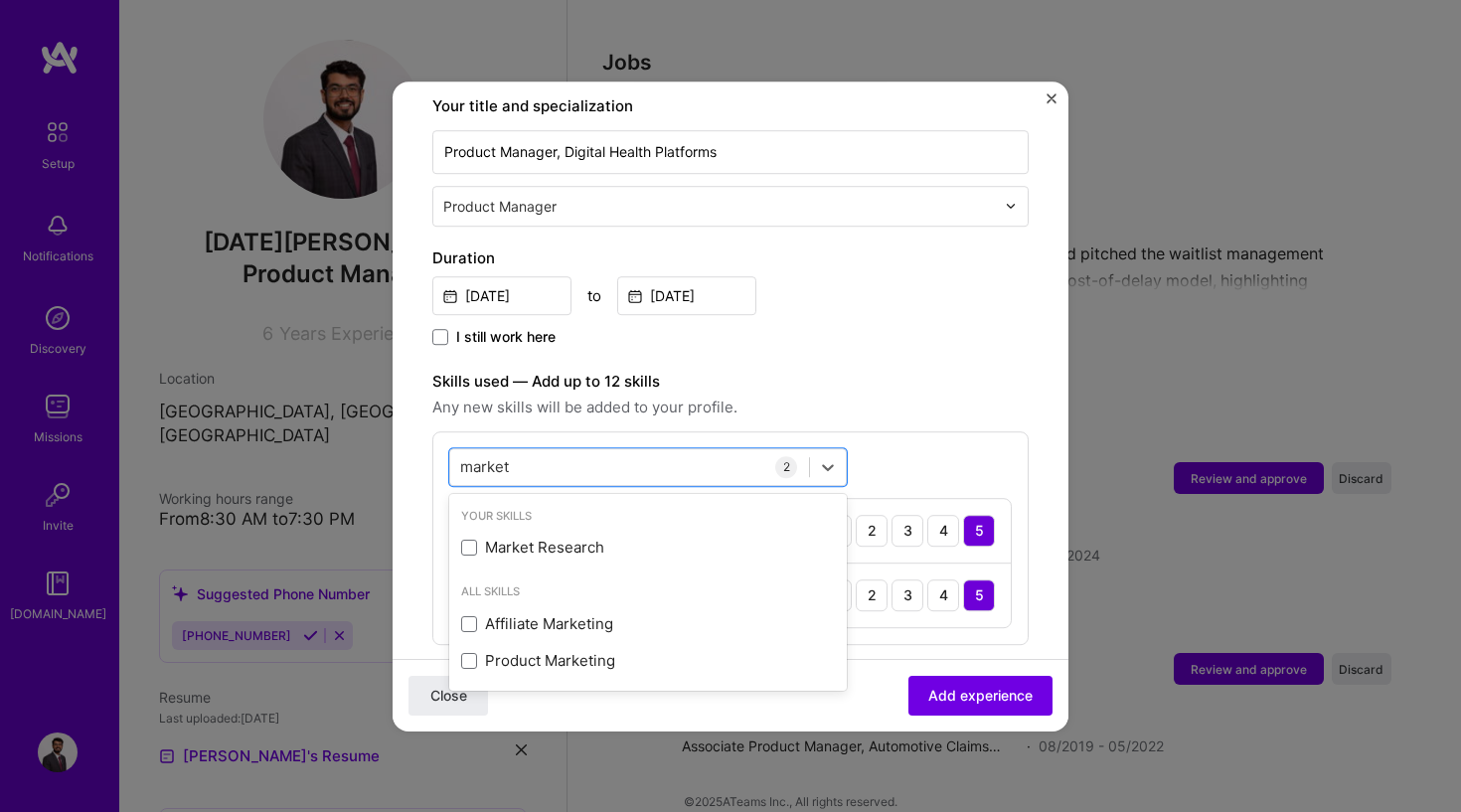 click on "Your Skills Market Research" at bounding box center (648, 536) 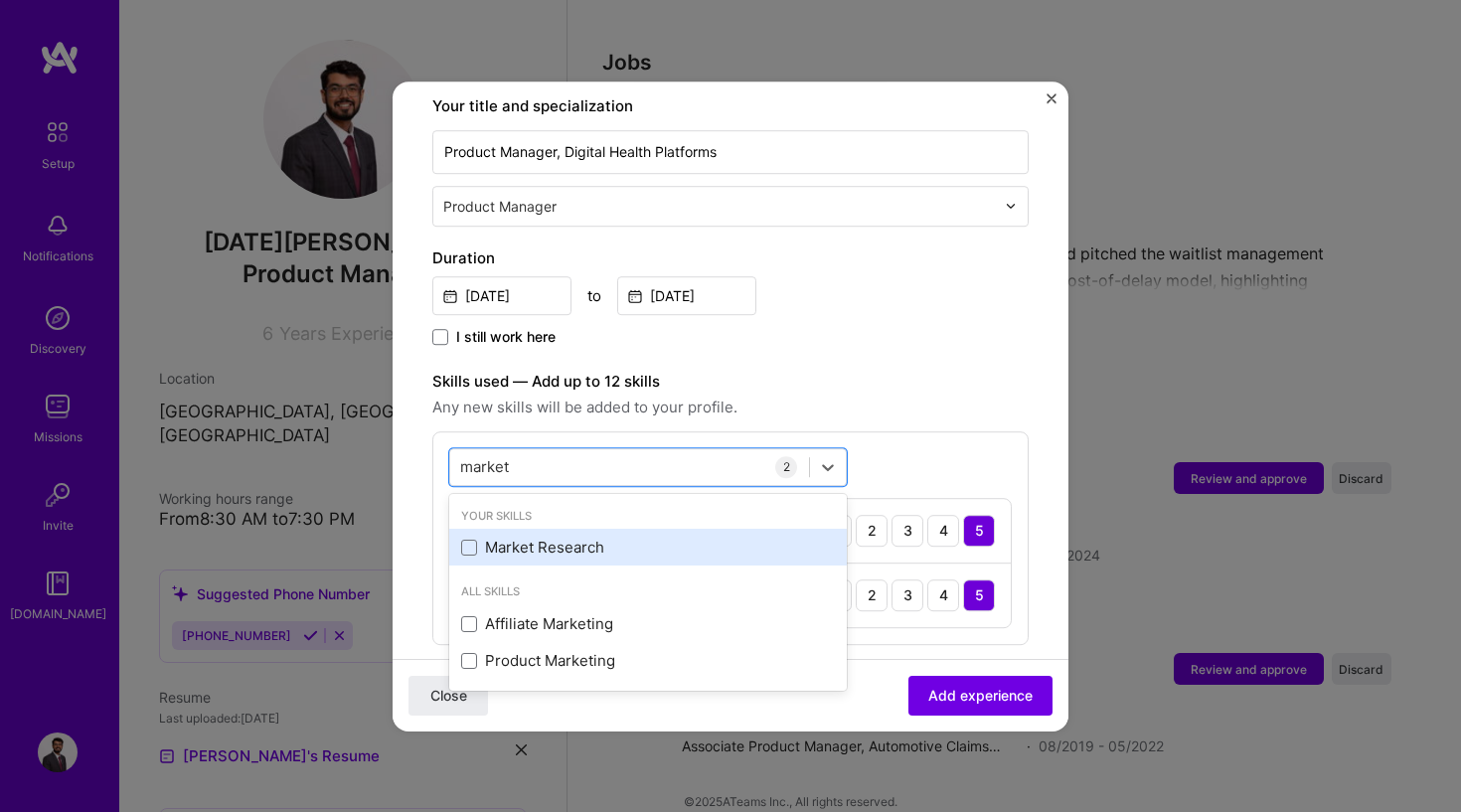 click on "Market Research" at bounding box center (648, 548) 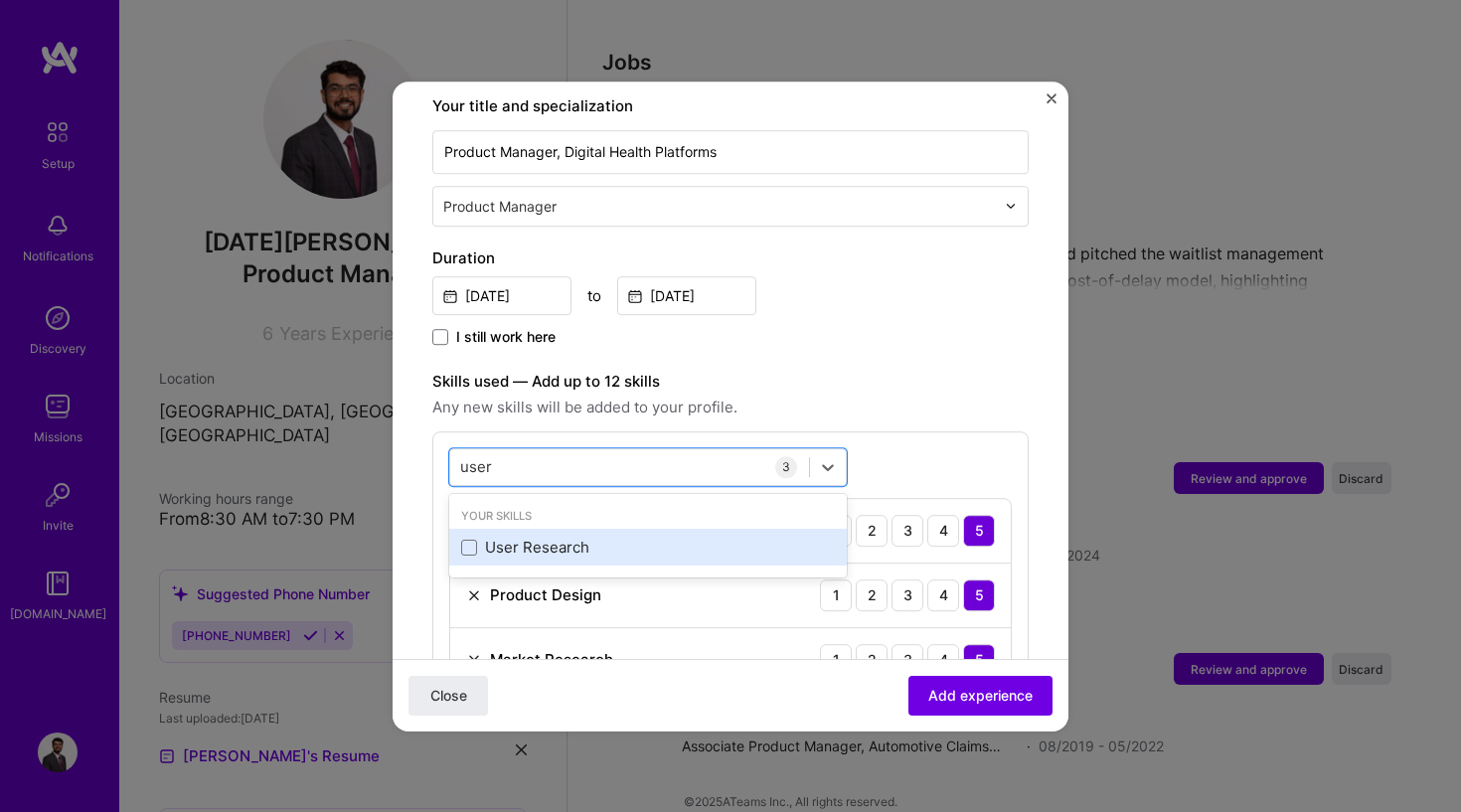 click on "User Research" at bounding box center [648, 548] 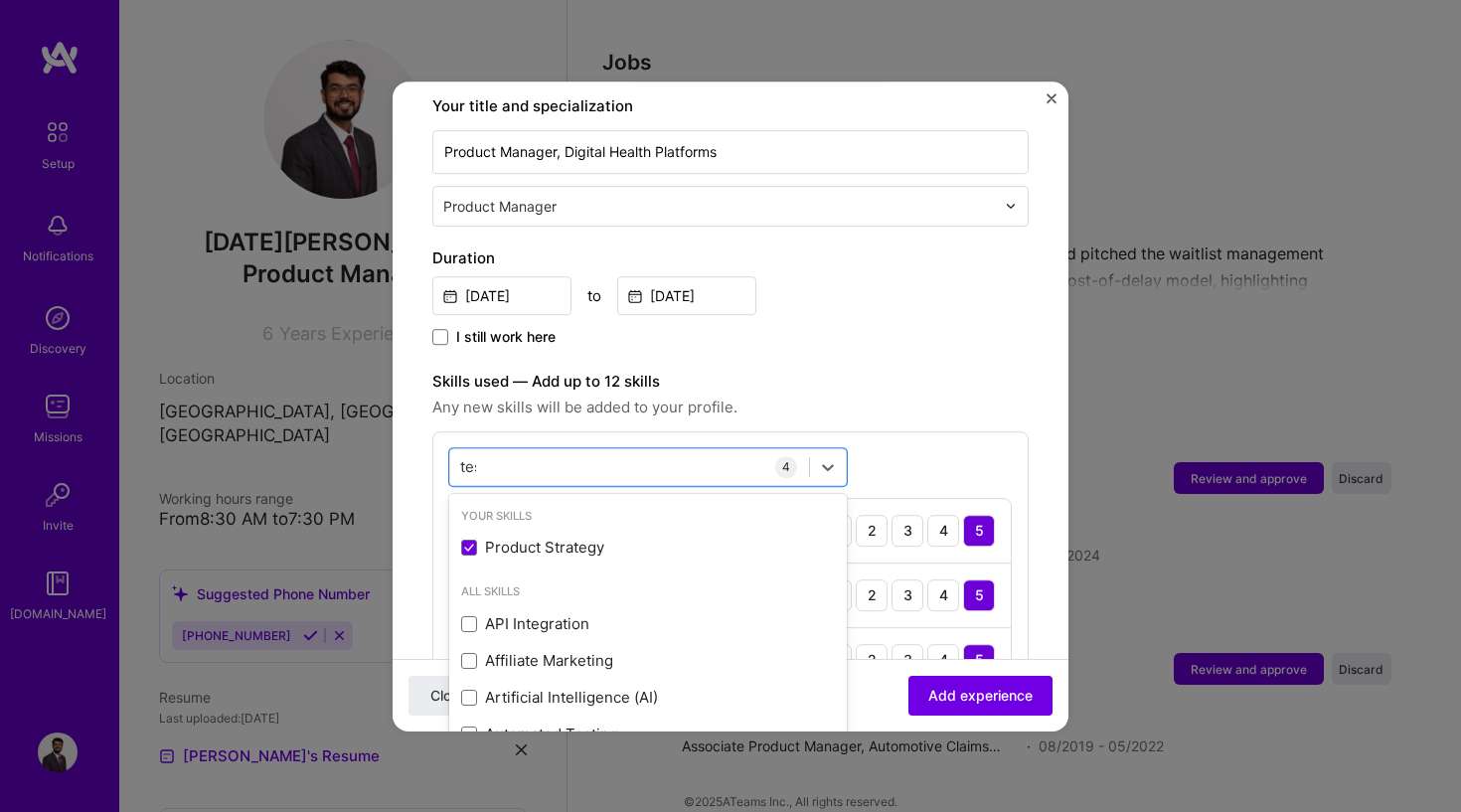 type on "test" 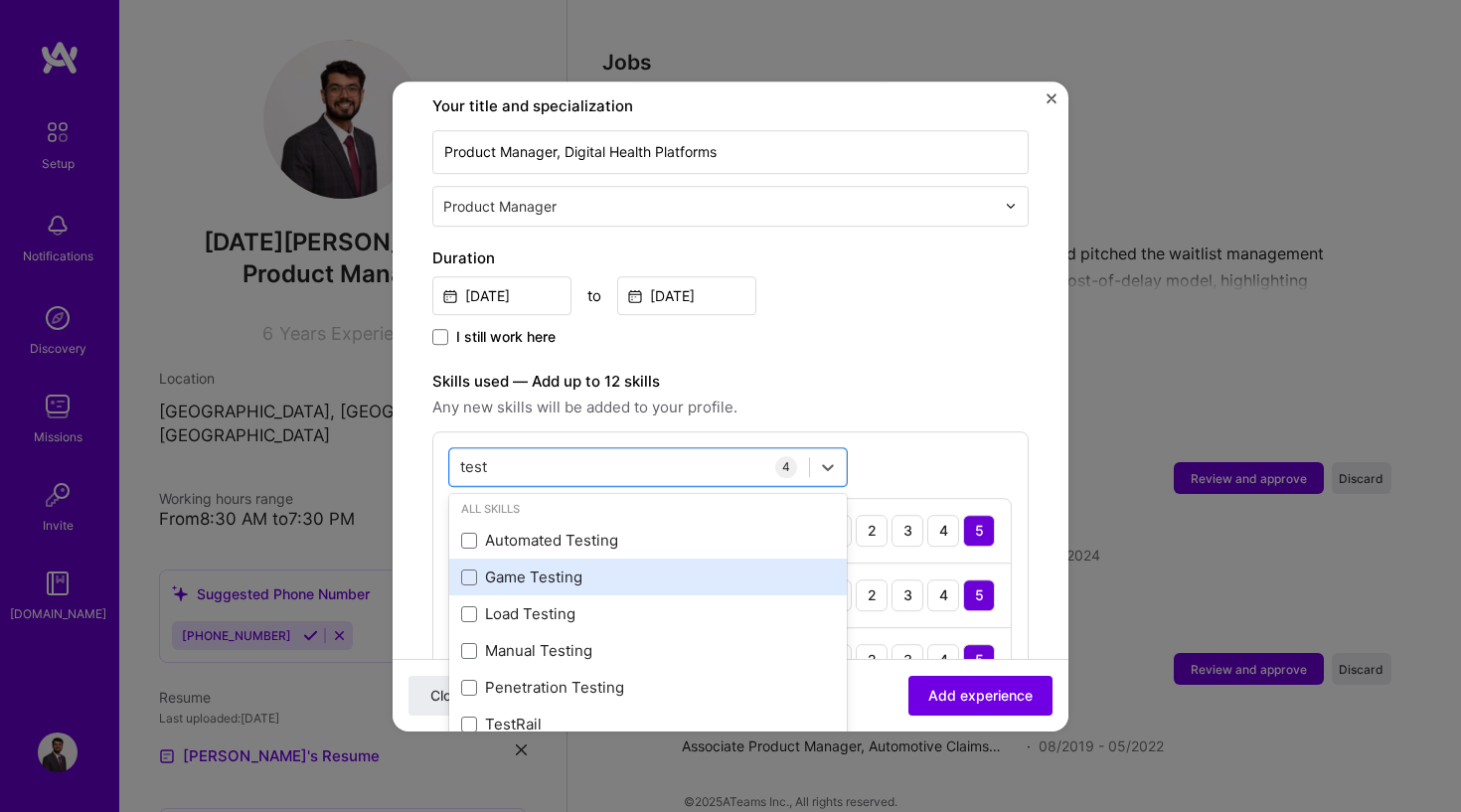 scroll, scrollTop: 7, scrollLeft: 0, axis: vertical 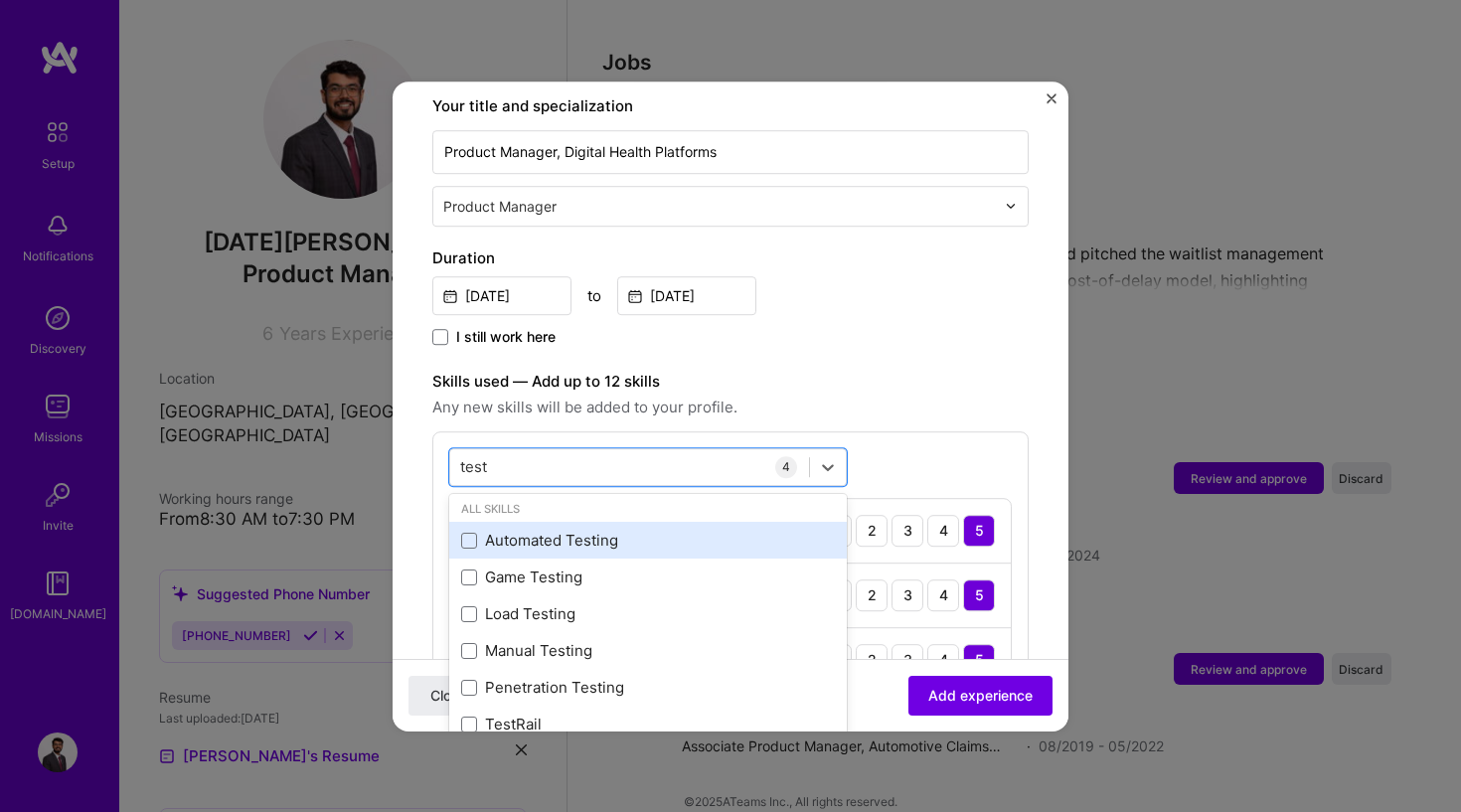 click on "Automated Testing" at bounding box center [648, 541] 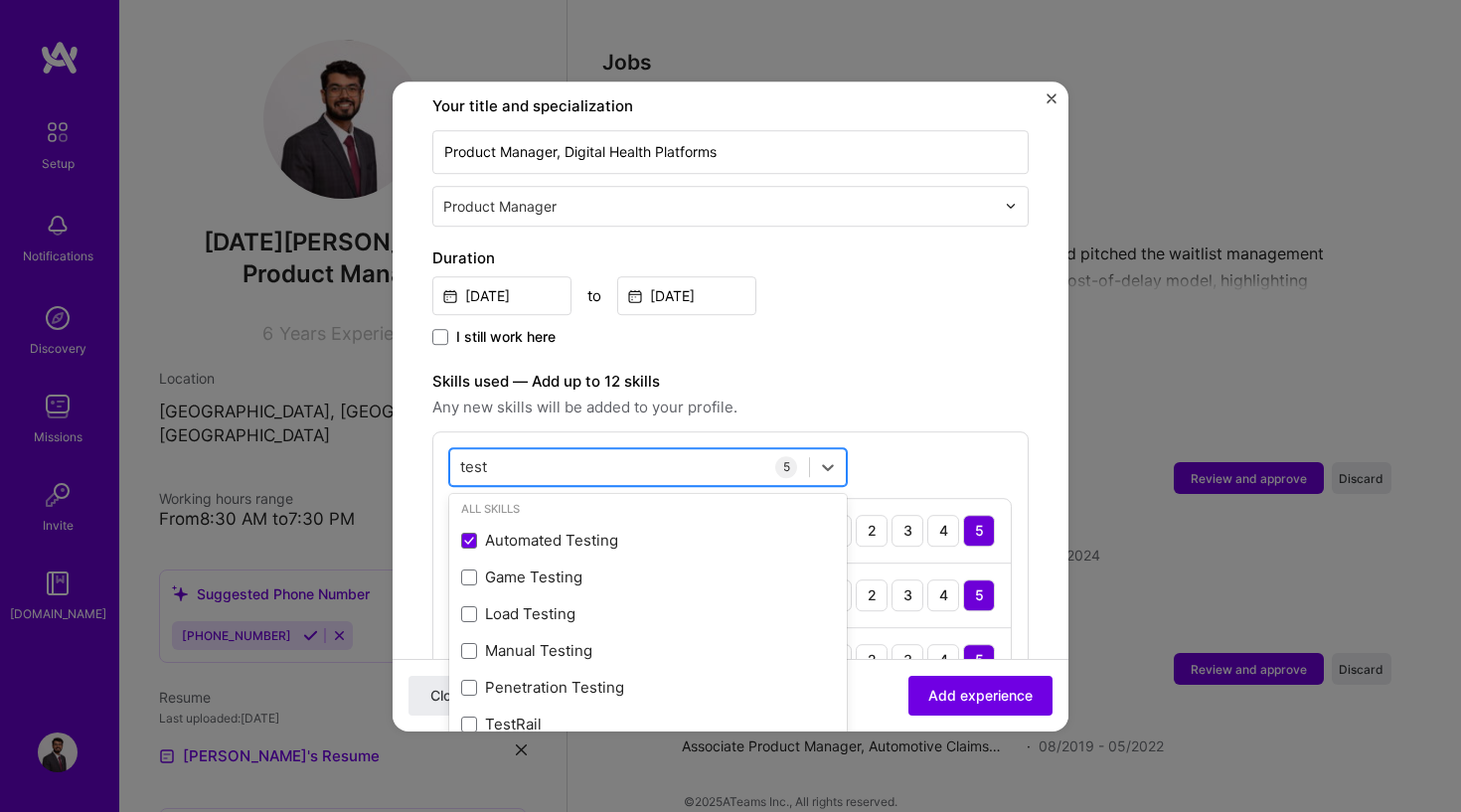 click on "test test" at bounding box center (629, 466) 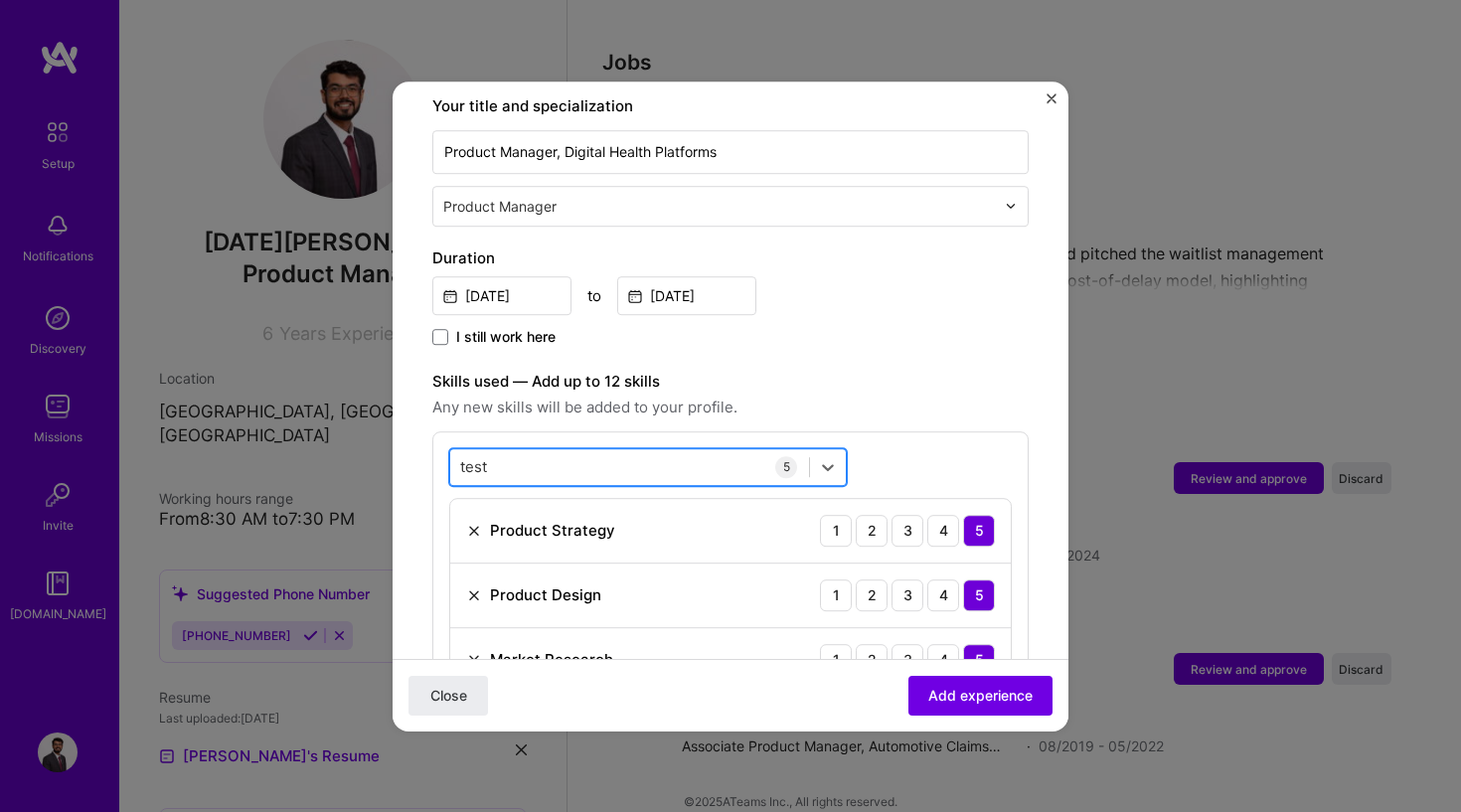 type 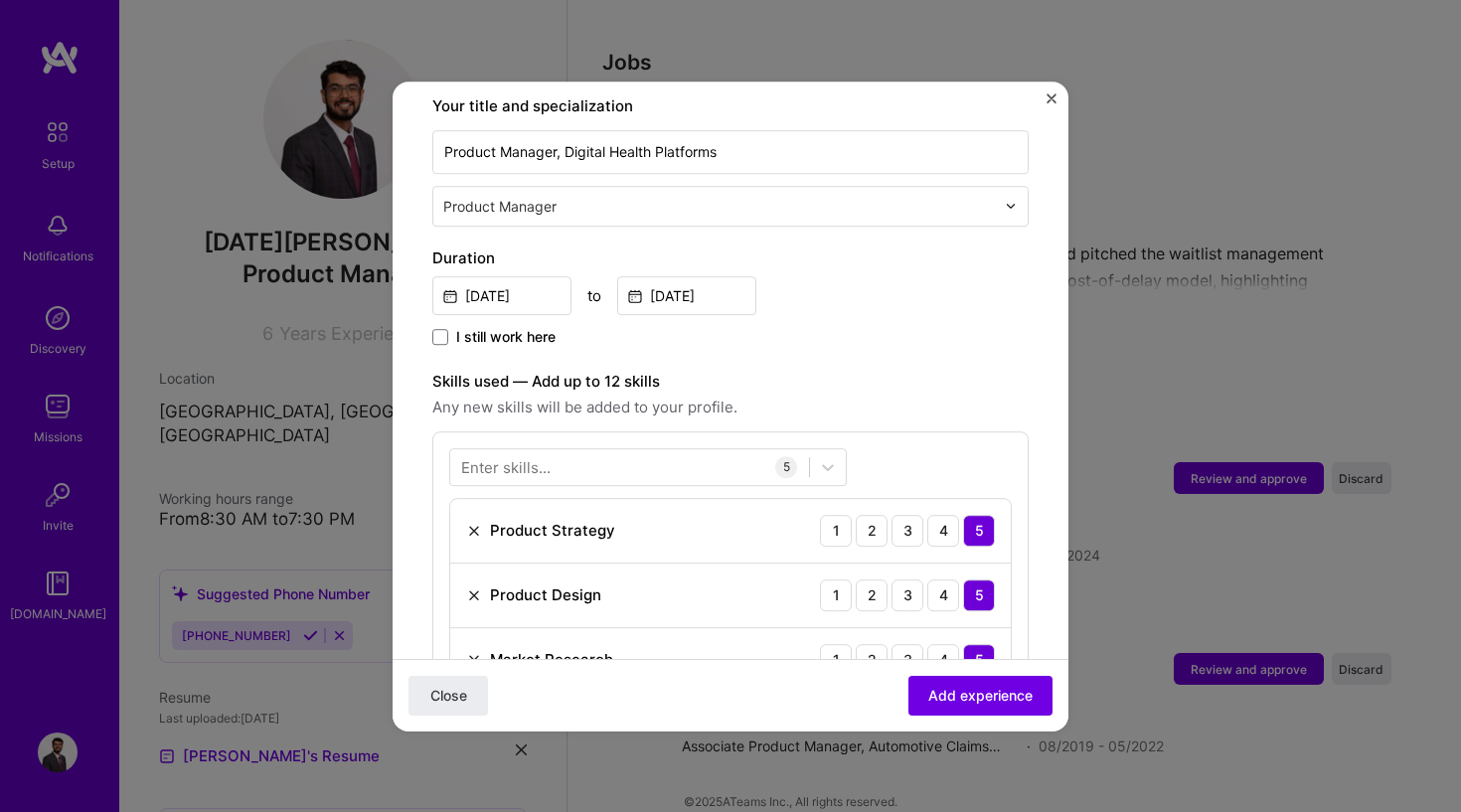 click on "Adding suggested job This job is suggested based on your LinkedIn, resume or [DOMAIN_NAME] activity. Create a job experience Jobs help companies understand your past experience. Company logo Company name Deloitte USI
Industry Add up to 2 industries. Selected industries 2 Your title and specialization Product Manager, Digital Health Platforms Product Manager Duration [DATE]
to [DATE]
I still work here Skills used — Add up to 12 skills Any new skills will be added to your profile. Enter skills... 5 Product Strategy 1 2 3 4 5 Product Design 1 2 3 4 5 Market Research 1 2 3 4 5 User Research 1 2 3 4 5 Automated Testing 1 2 3 4 5 Description 100 characters minimum 831 / 2,000  characters Did this role require you to manage team members? (Optional) Yes, I managed 0 team members. Were you involved from inception to launch (0 - >  1)? (Optional) I was involved in zero to one with this project" at bounding box center [730, 631] 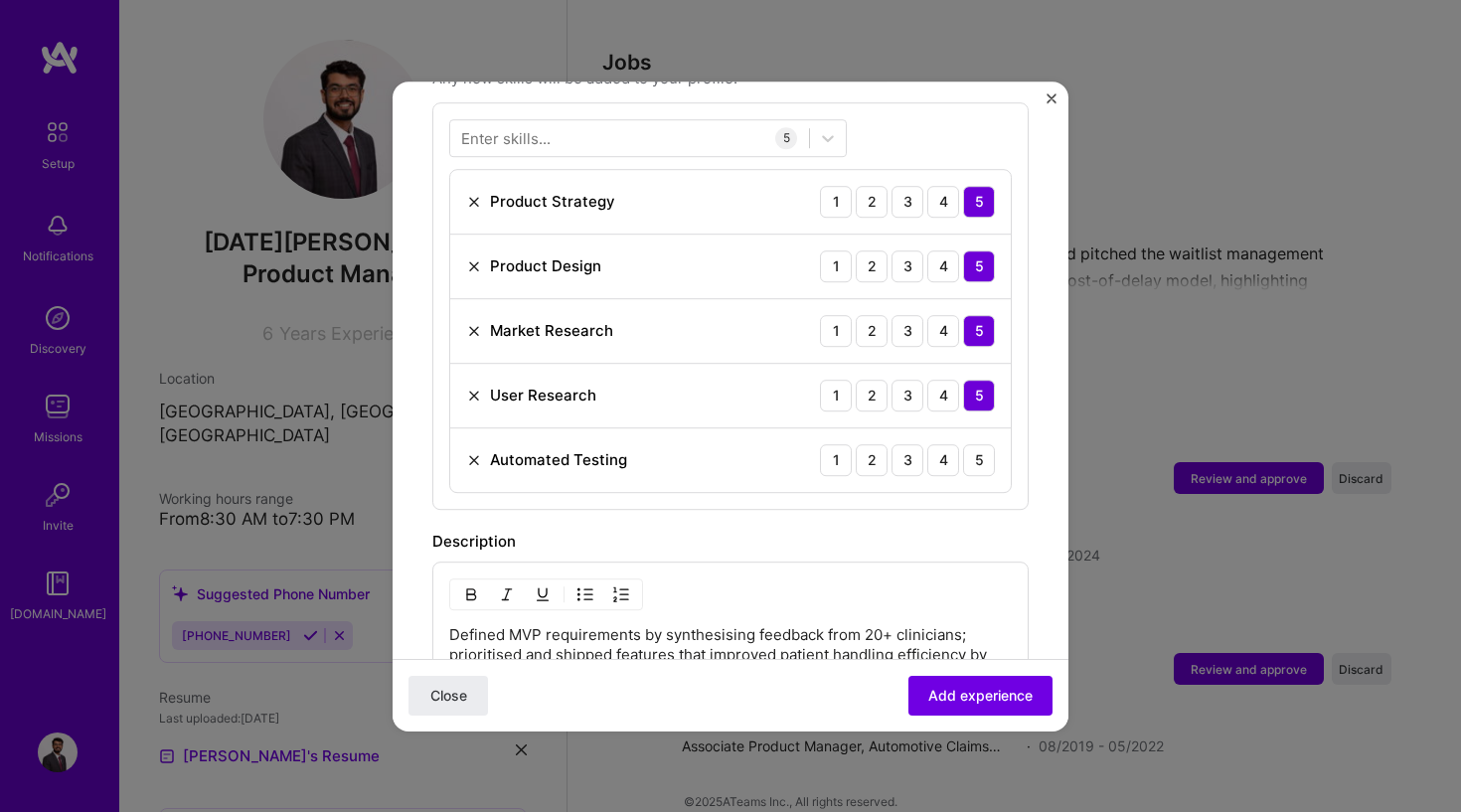 scroll, scrollTop: 813, scrollLeft: 0, axis: vertical 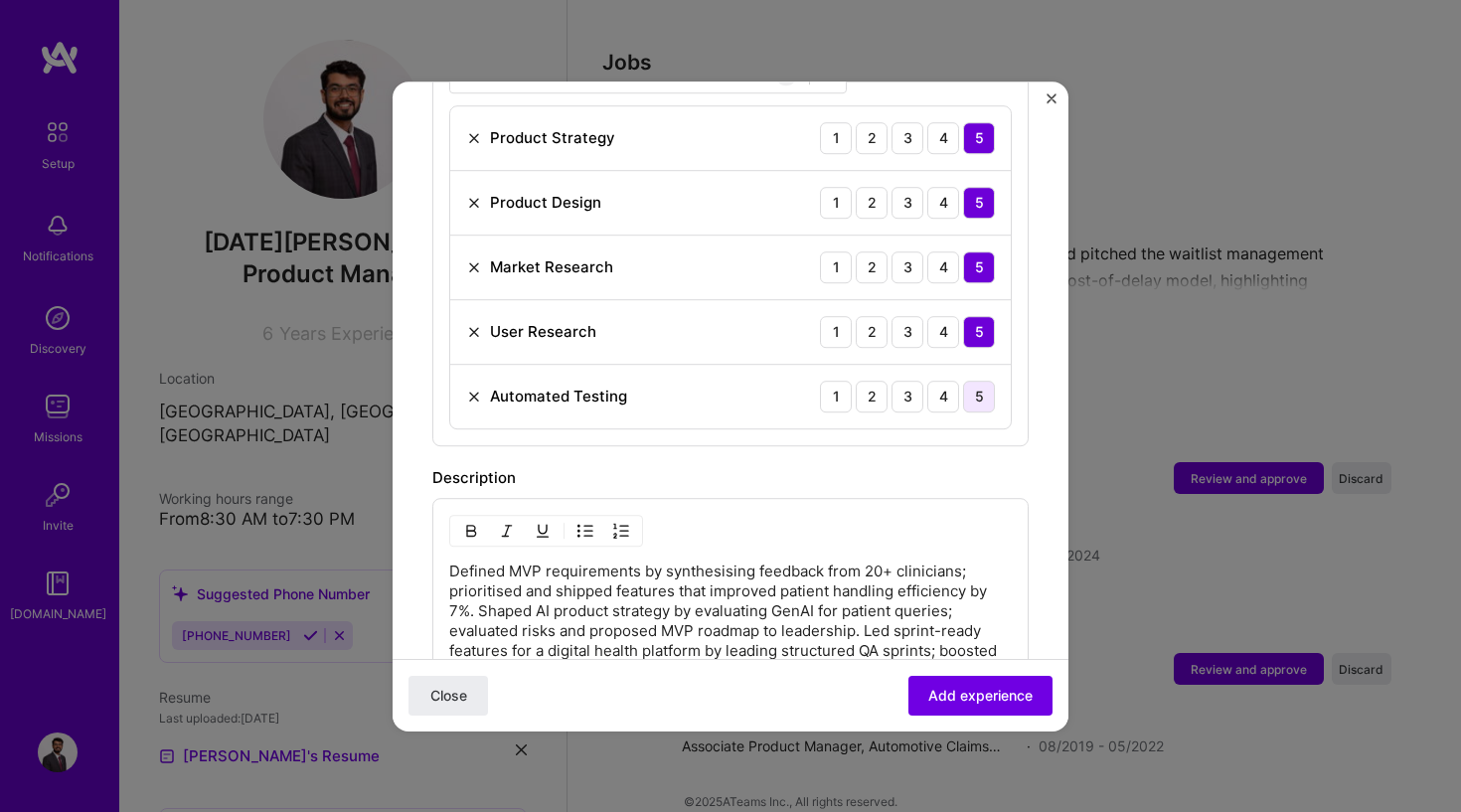 click on "5" at bounding box center (979, 397) 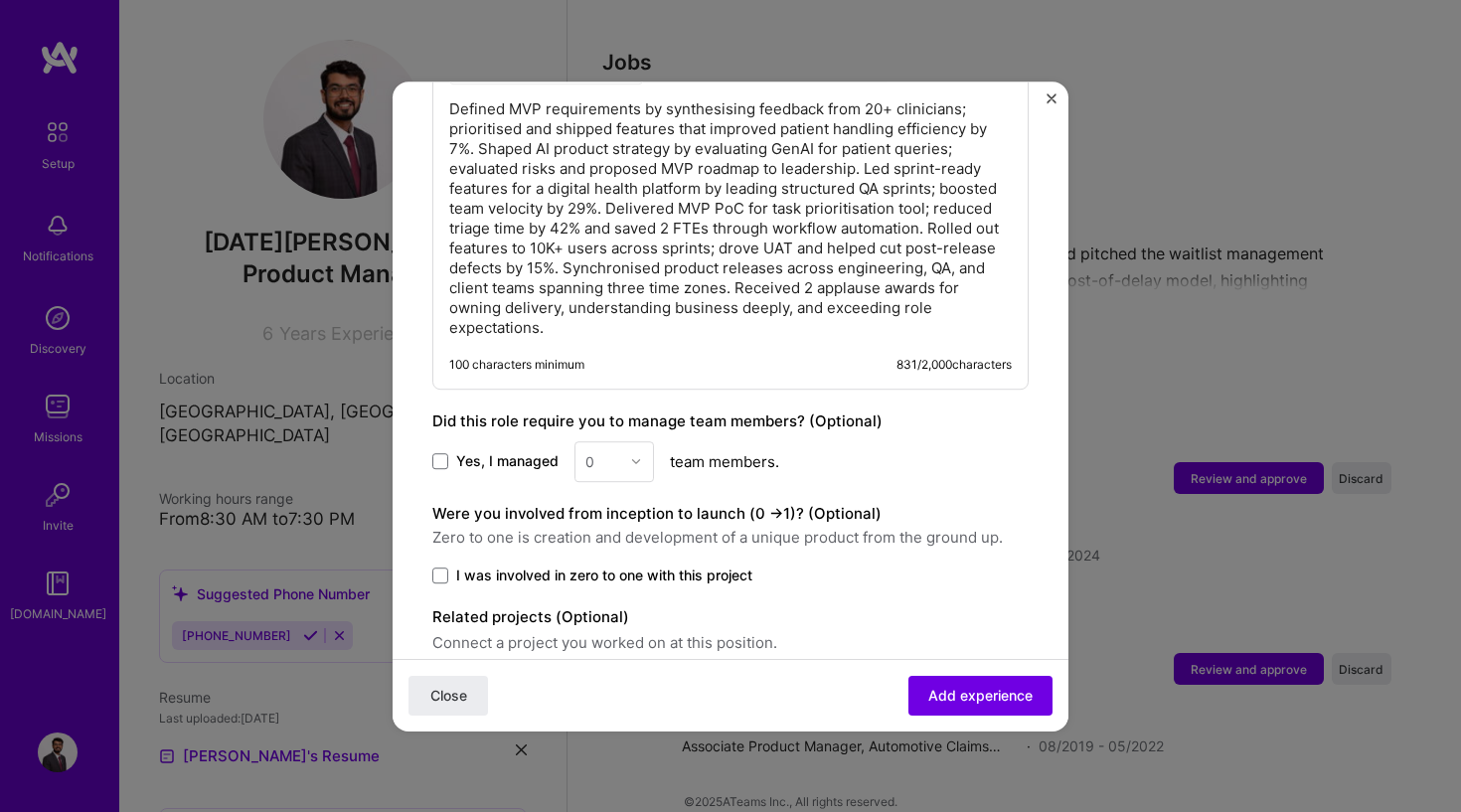 scroll, scrollTop: 1311, scrollLeft: 0, axis: vertical 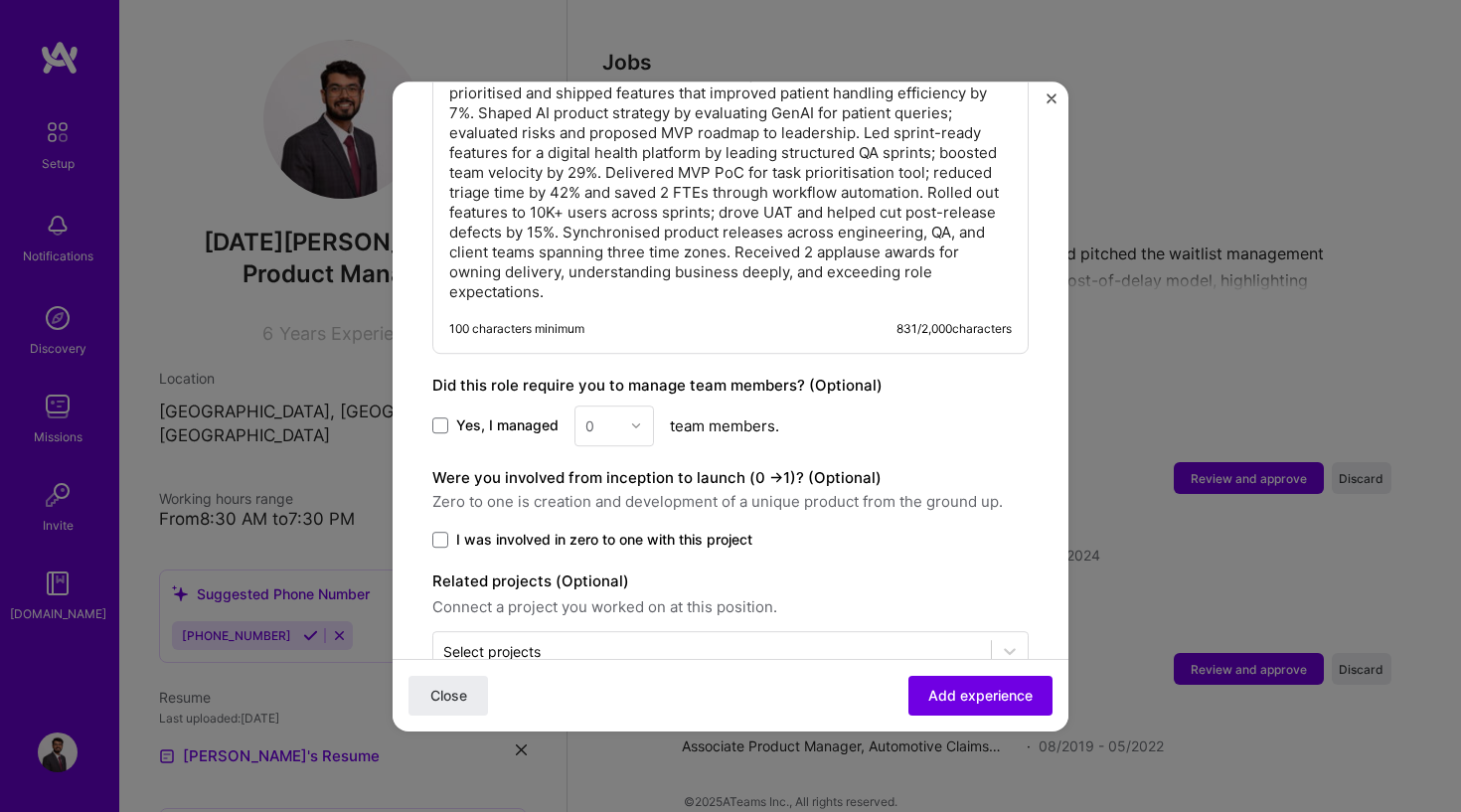 click on "0" at bounding box center (614, 425) 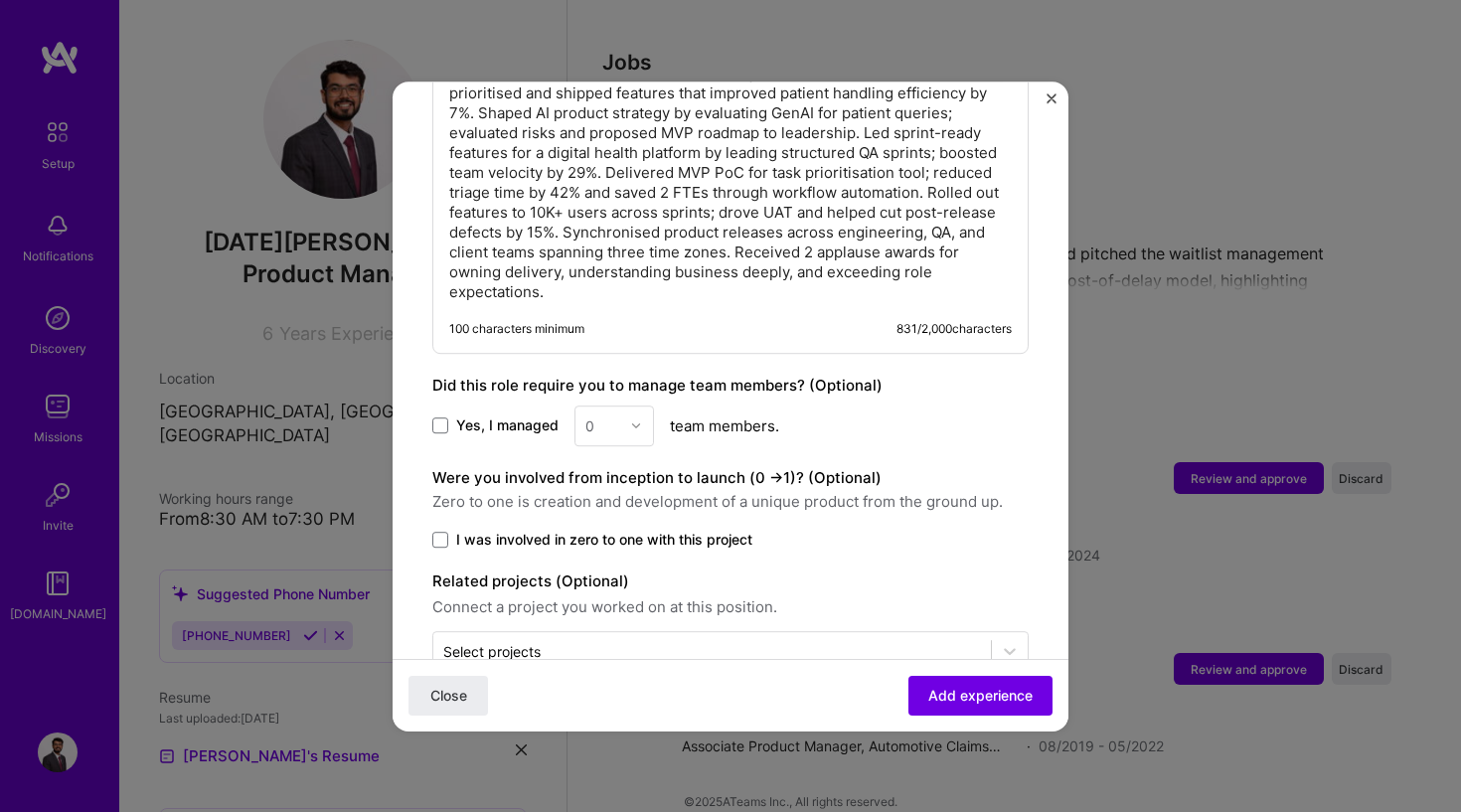 click on "0" at bounding box center (614, 425) 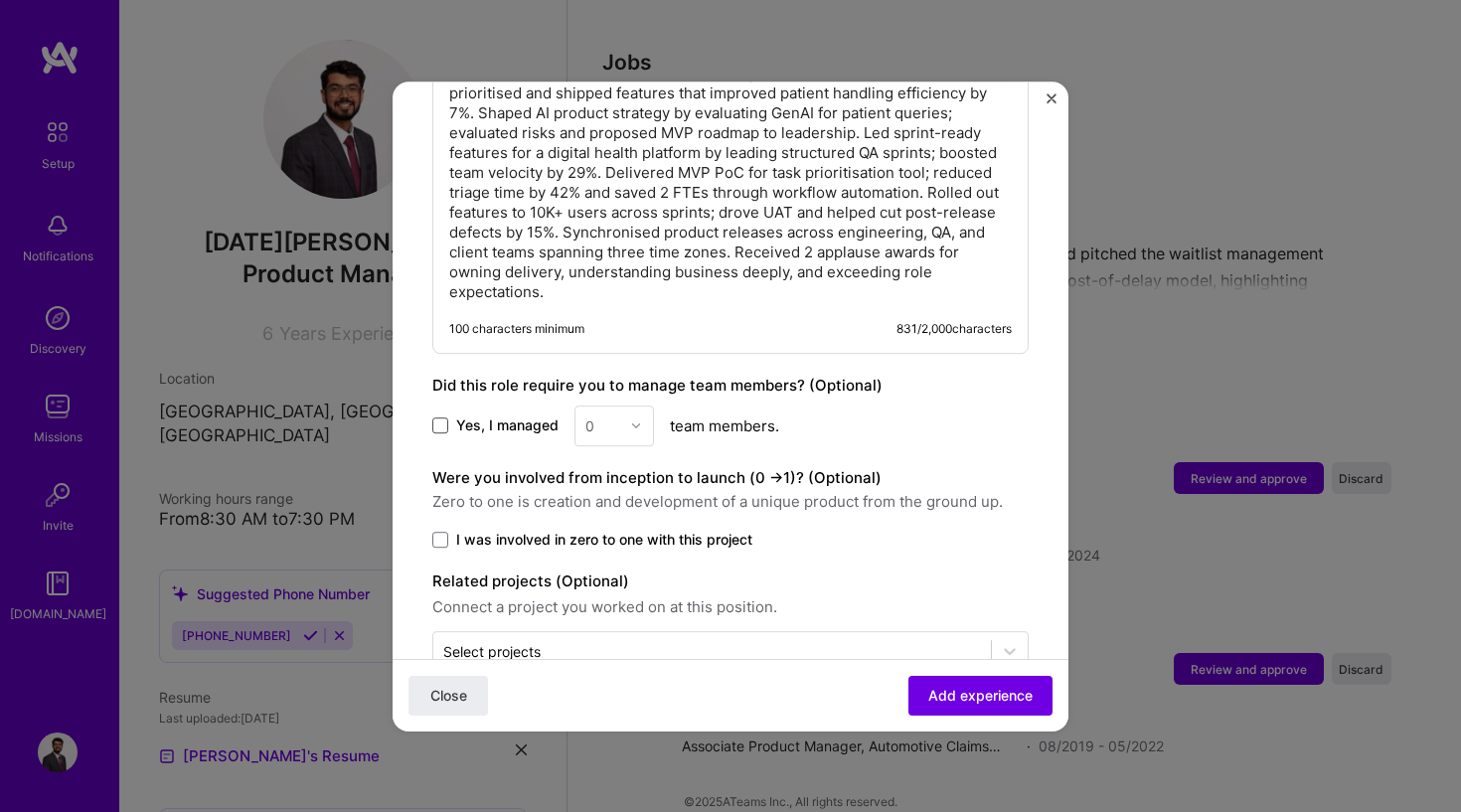 click at bounding box center [440, 425] 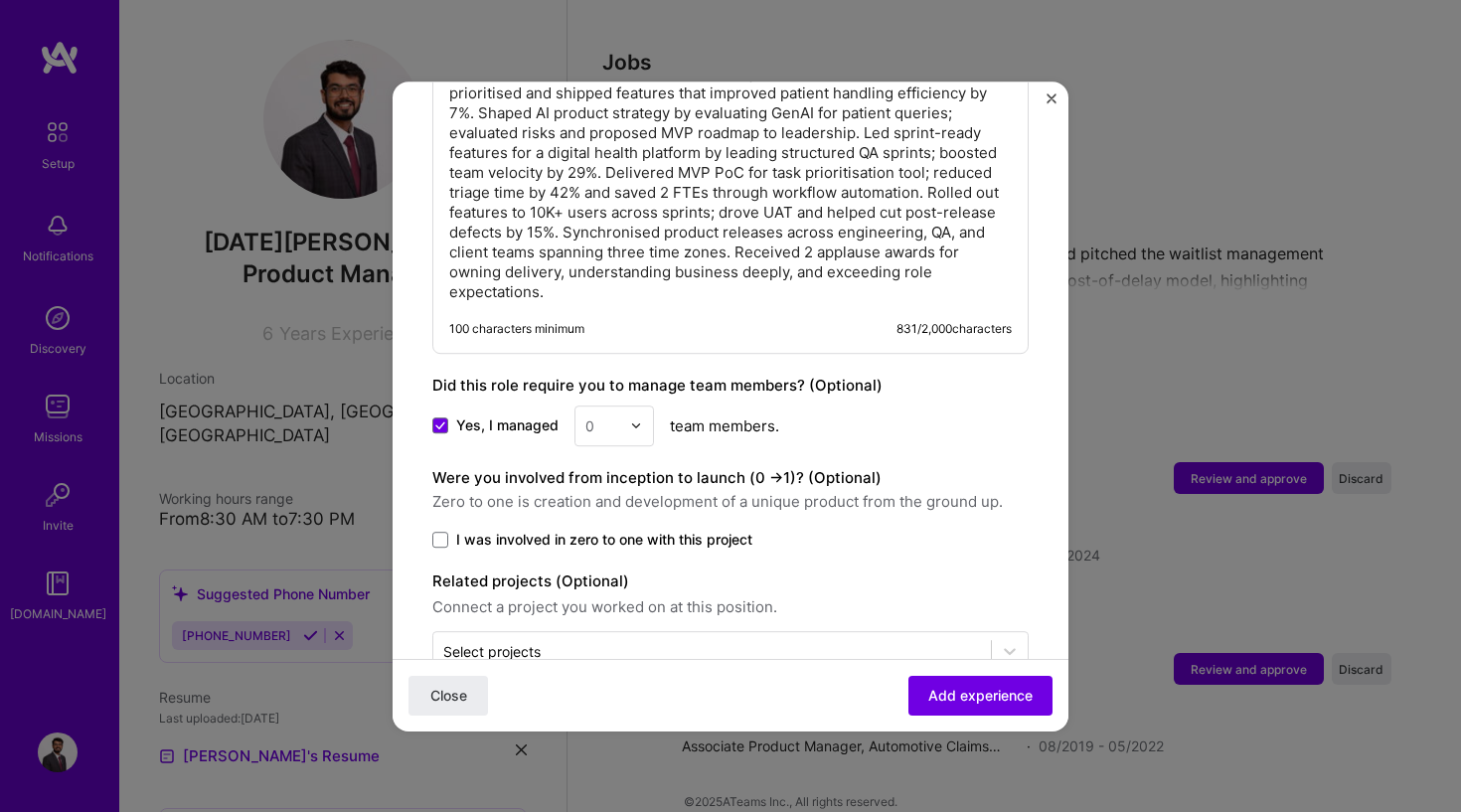 click at bounding box center (602, 425) 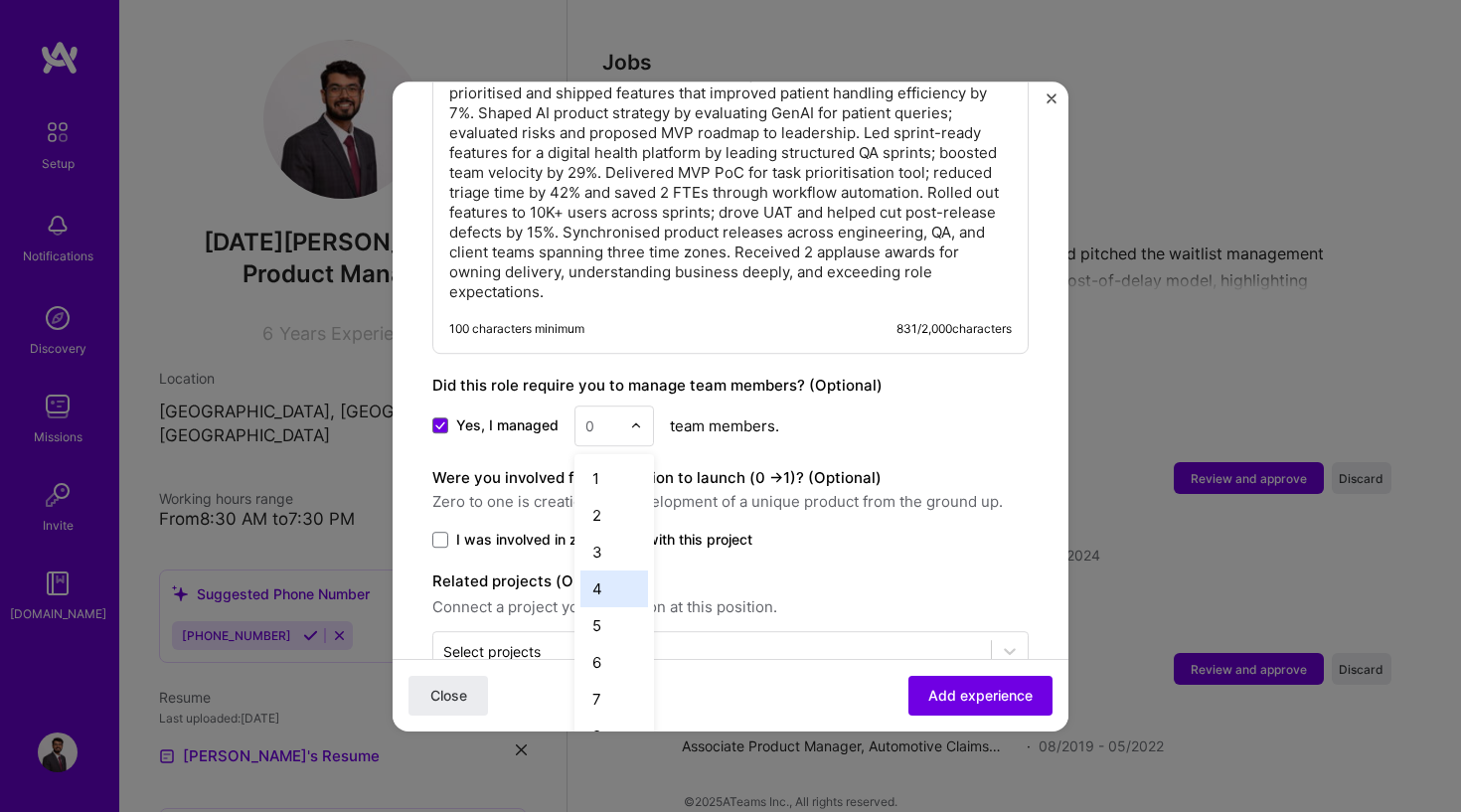 click on "4" at bounding box center [614, 588] 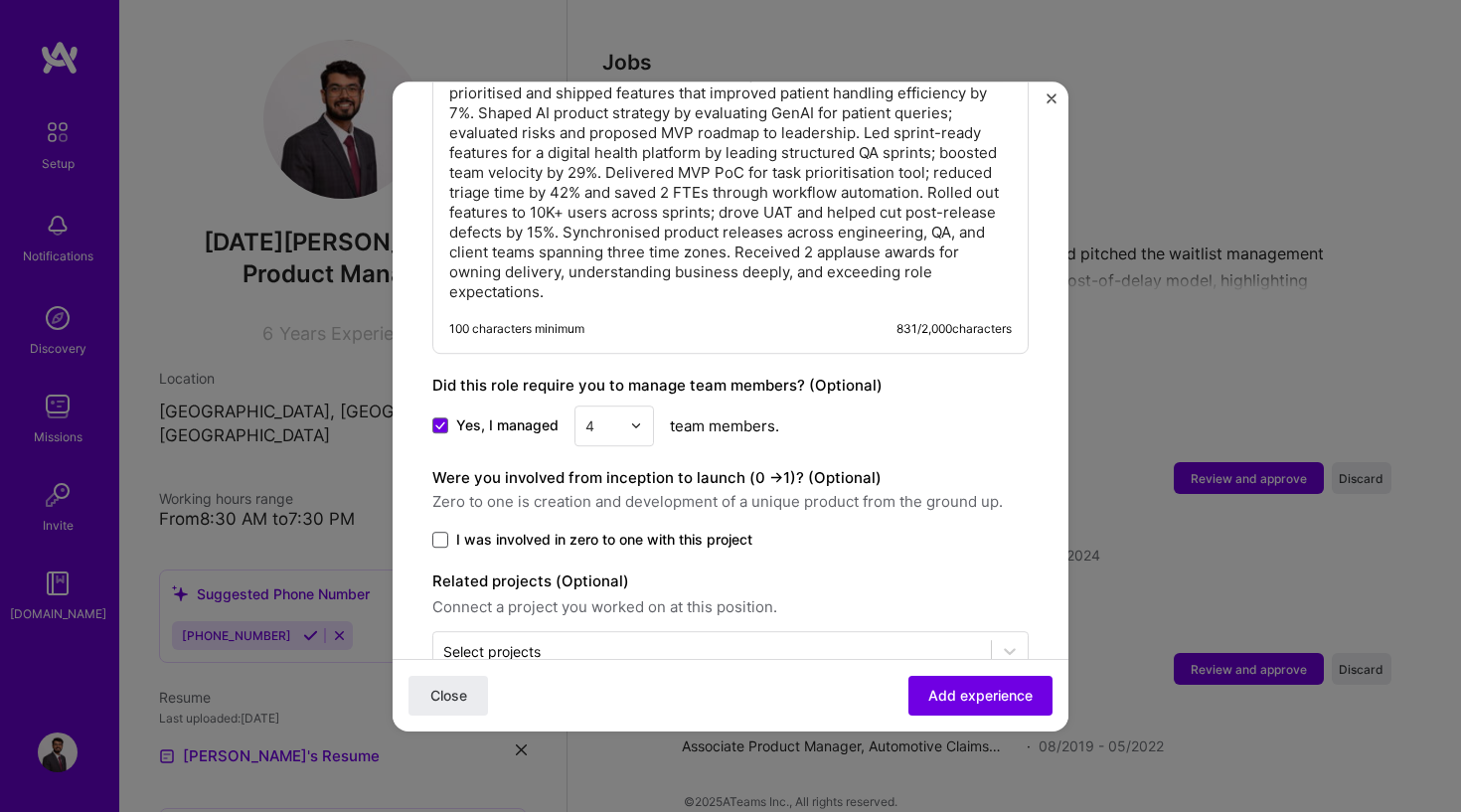 click at bounding box center (440, 540) 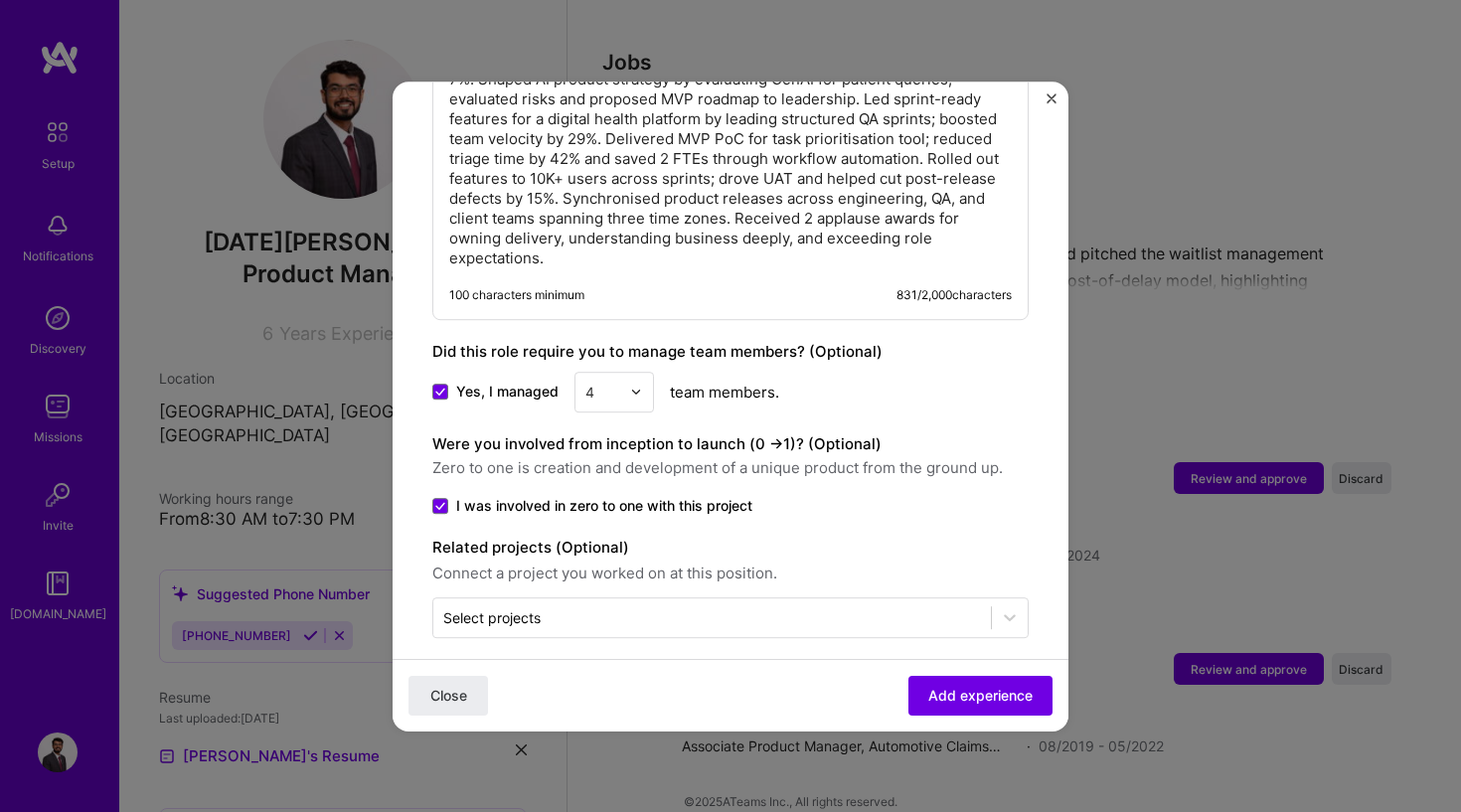 scroll, scrollTop: 1343, scrollLeft: 0, axis: vertical 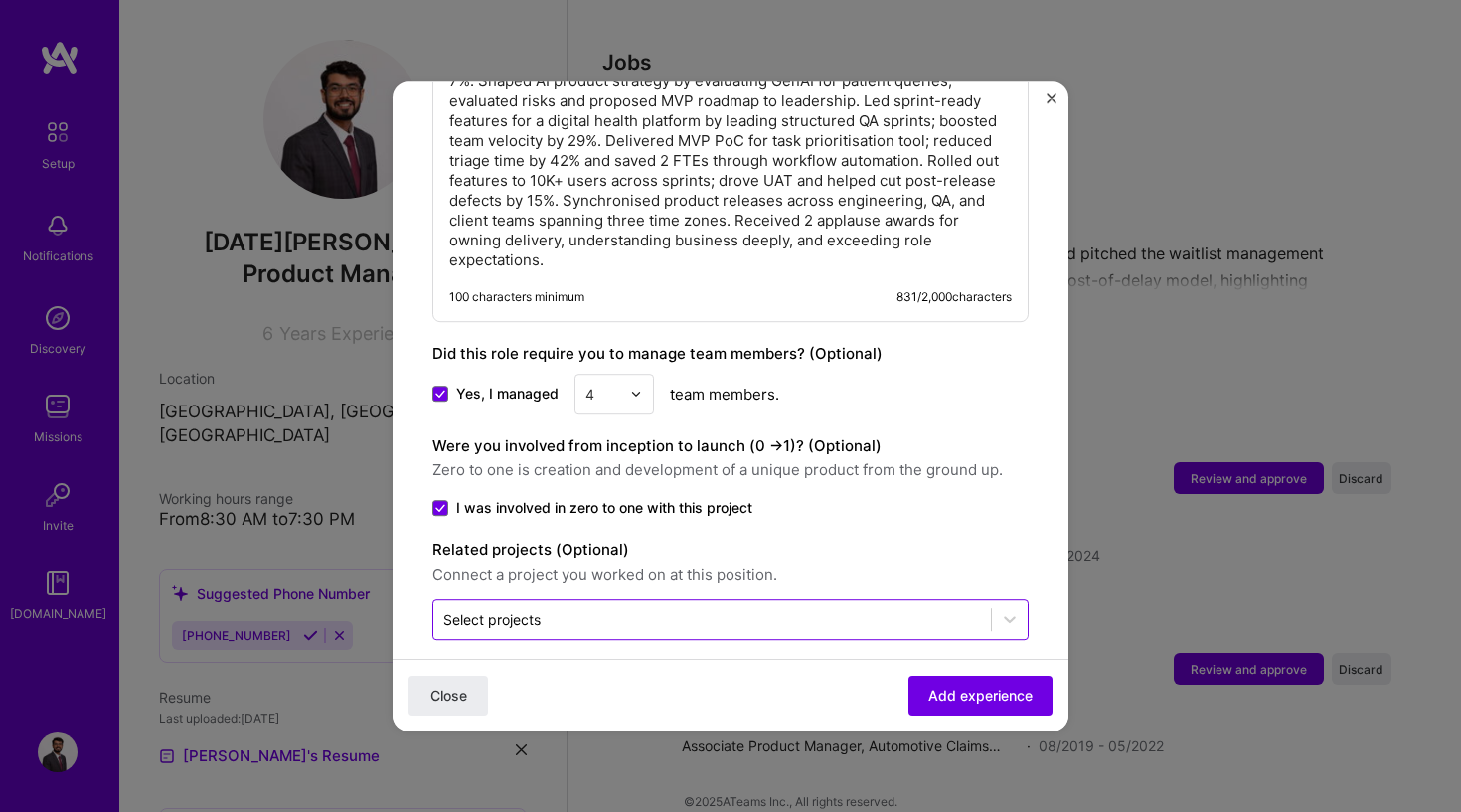 click at bounding box center [712, 619] 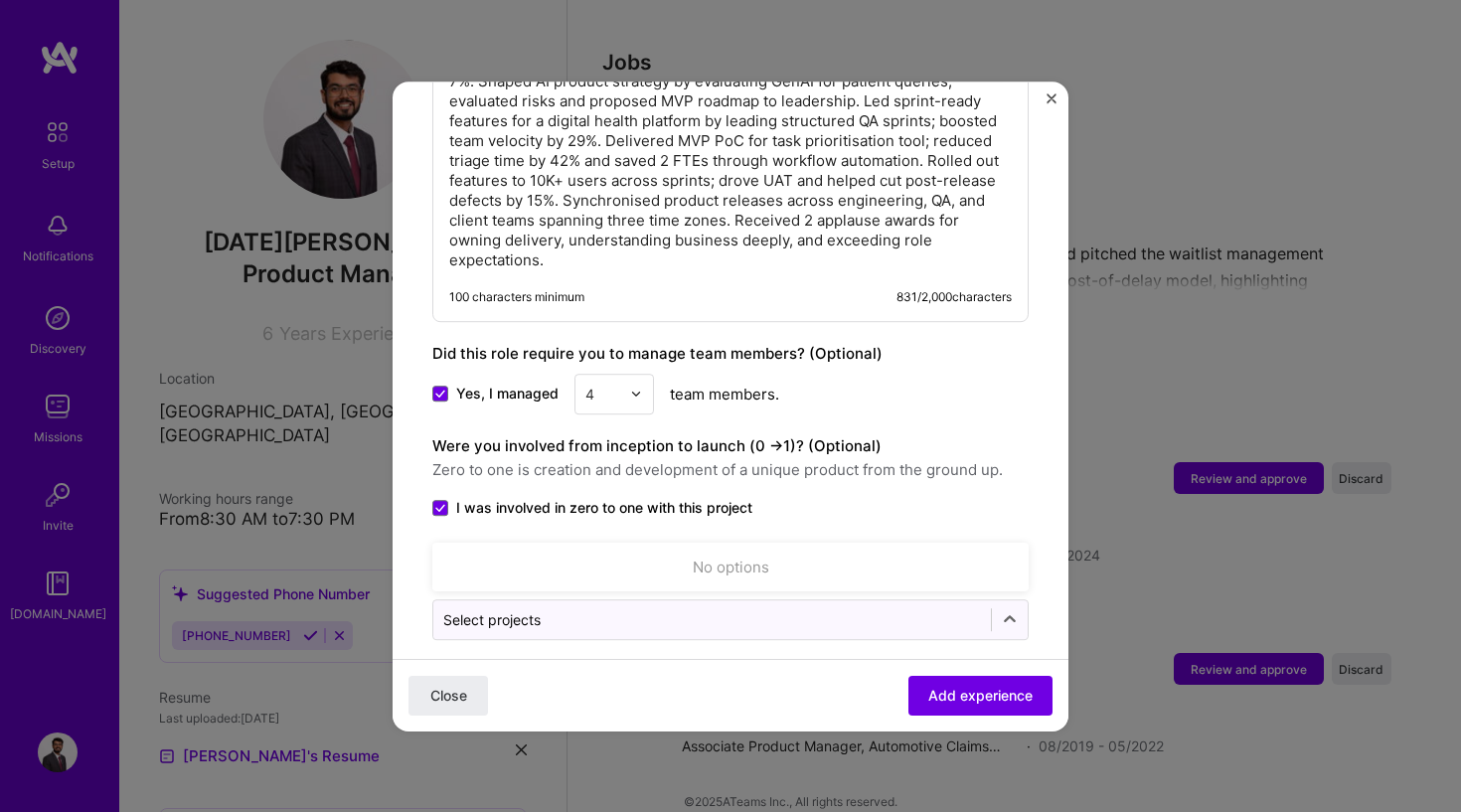 click on "Adding suggested job This job is suggested based on your LinkedIn, resume or [DOMAIN_NAME] activity. Create a job experience Jobs help companies understand your past experience. Company logo Company name Deloitte USI
Industry Add up to 2 industries. Selected industries 2 Your title and specialization Product Manager, Digital Health Platforms Product Manager Duration [DATE]
to [DATE]
I still work here Skills used — Add up to 12 skills Any new skills will be added to your profile. Enter skills... 5 Product Strategy 1 2 3 4 5 Product Design 1 2 3 4 5 Market Research 1 2 3 4 5 User Research 1 2 3 4 5 Automated Testing 1 2 3 4 5 Description 100 characters minimum 831 / 2,000  characters Did this role require you to manage team members? (Optional) Yes, I managed 4 team members. Were you involved from inception to launch (0 - >  1)? (Optional) I was involved in zero to one with this project No options" at bounding box center (730, -235) 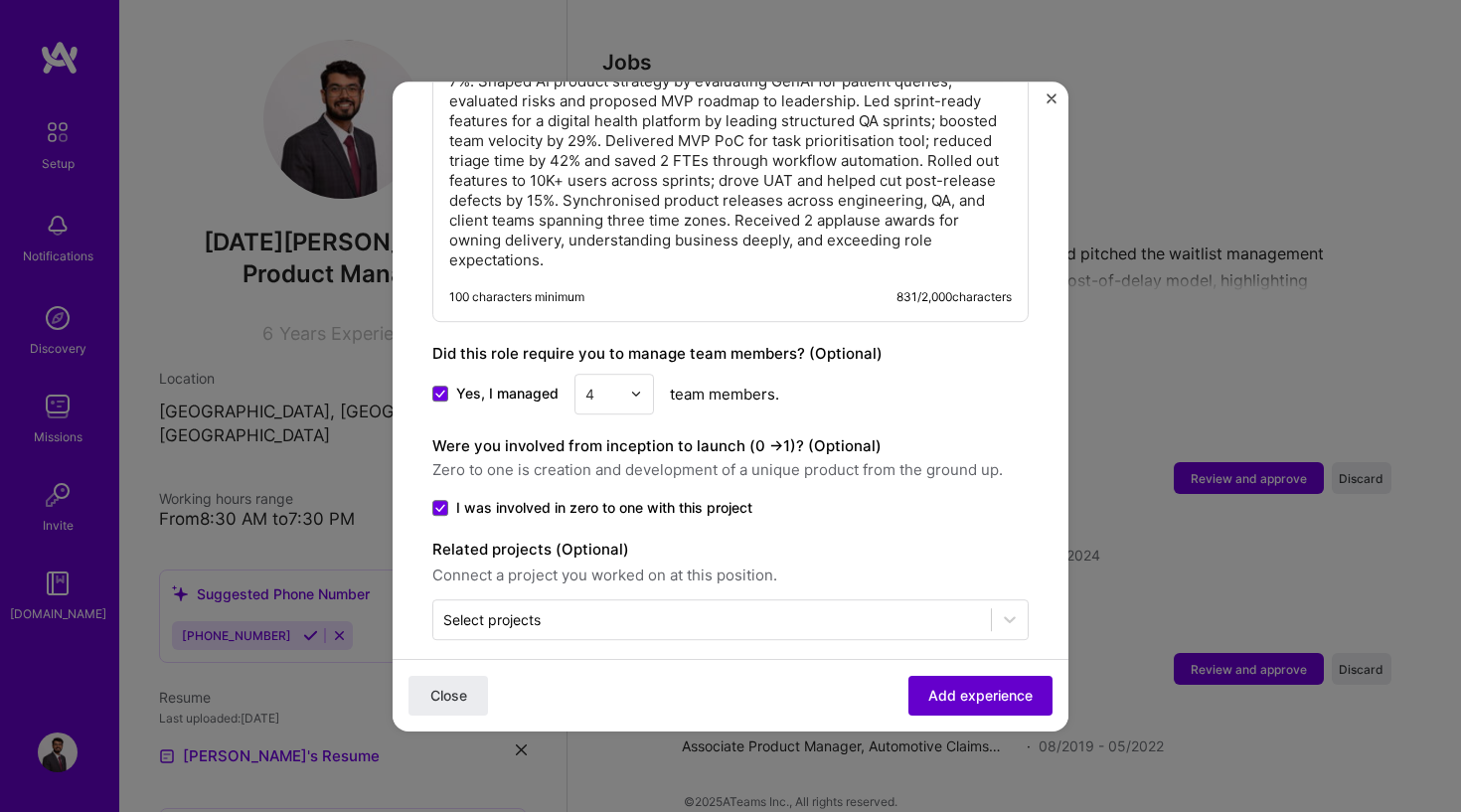 click on "Add experience" at bounding box center [980, 695] 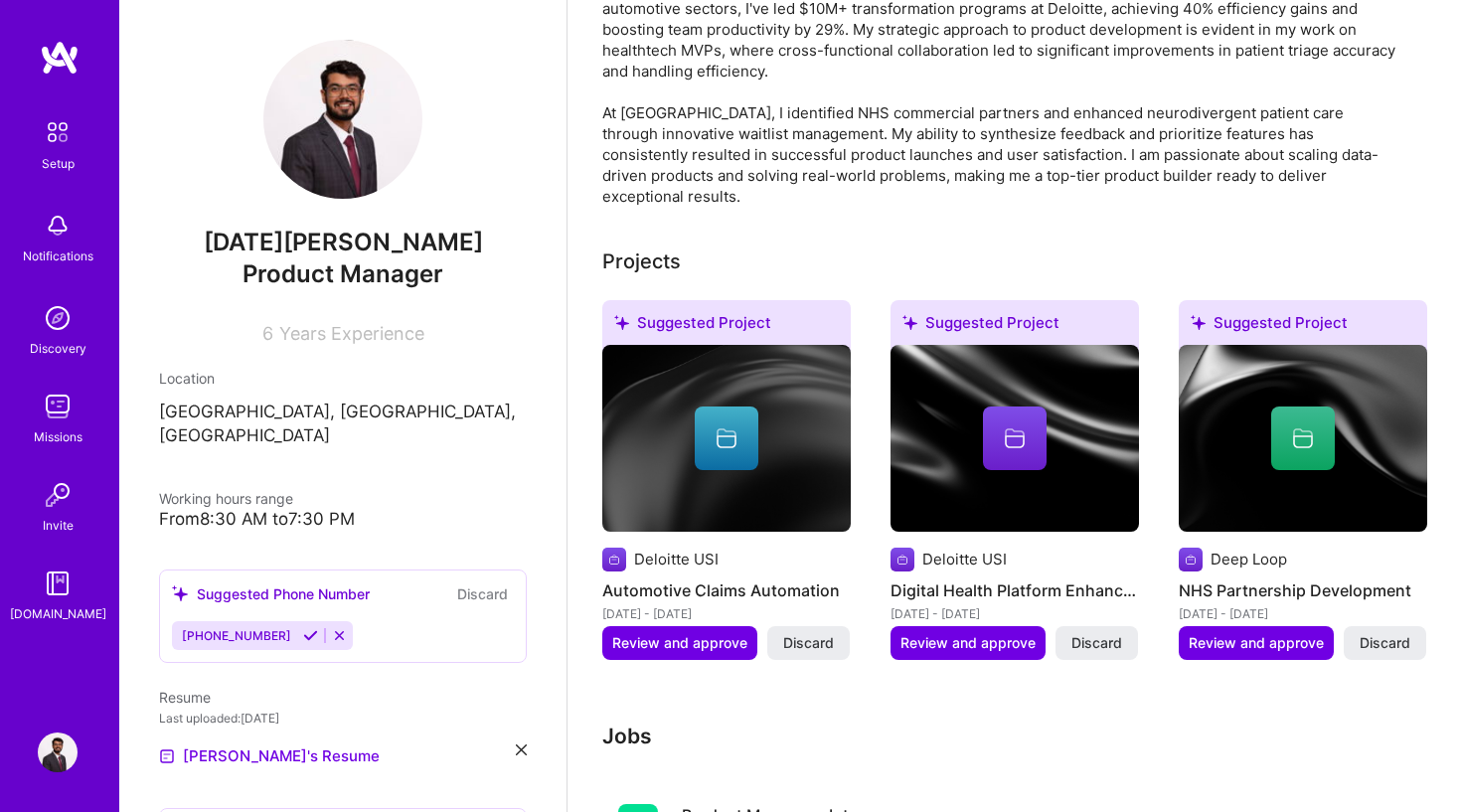 scroll, scrollTop: 600, scrollLeft: 0, axis: vertical 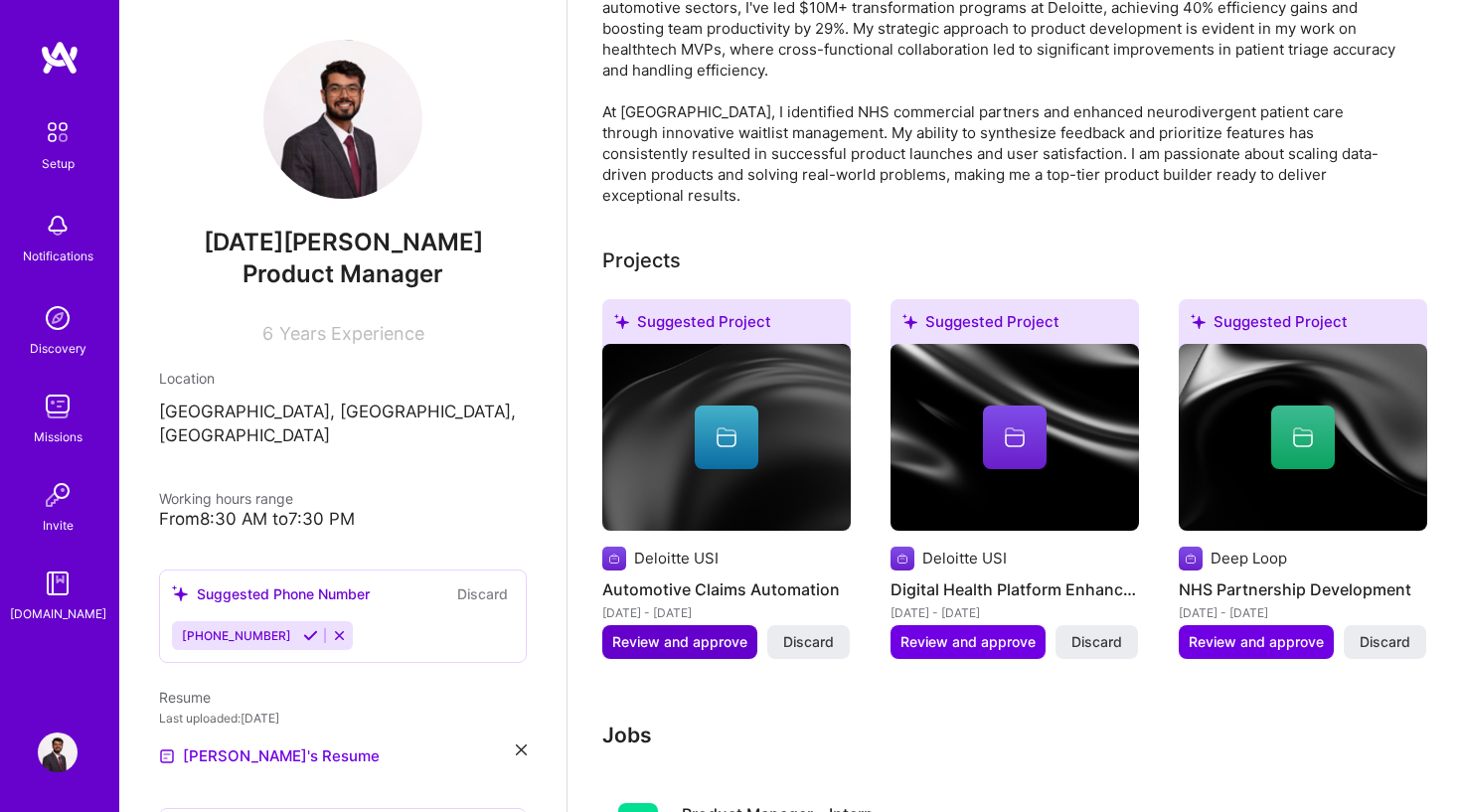 click on "Review and approve" at bounding box center (680, 642) 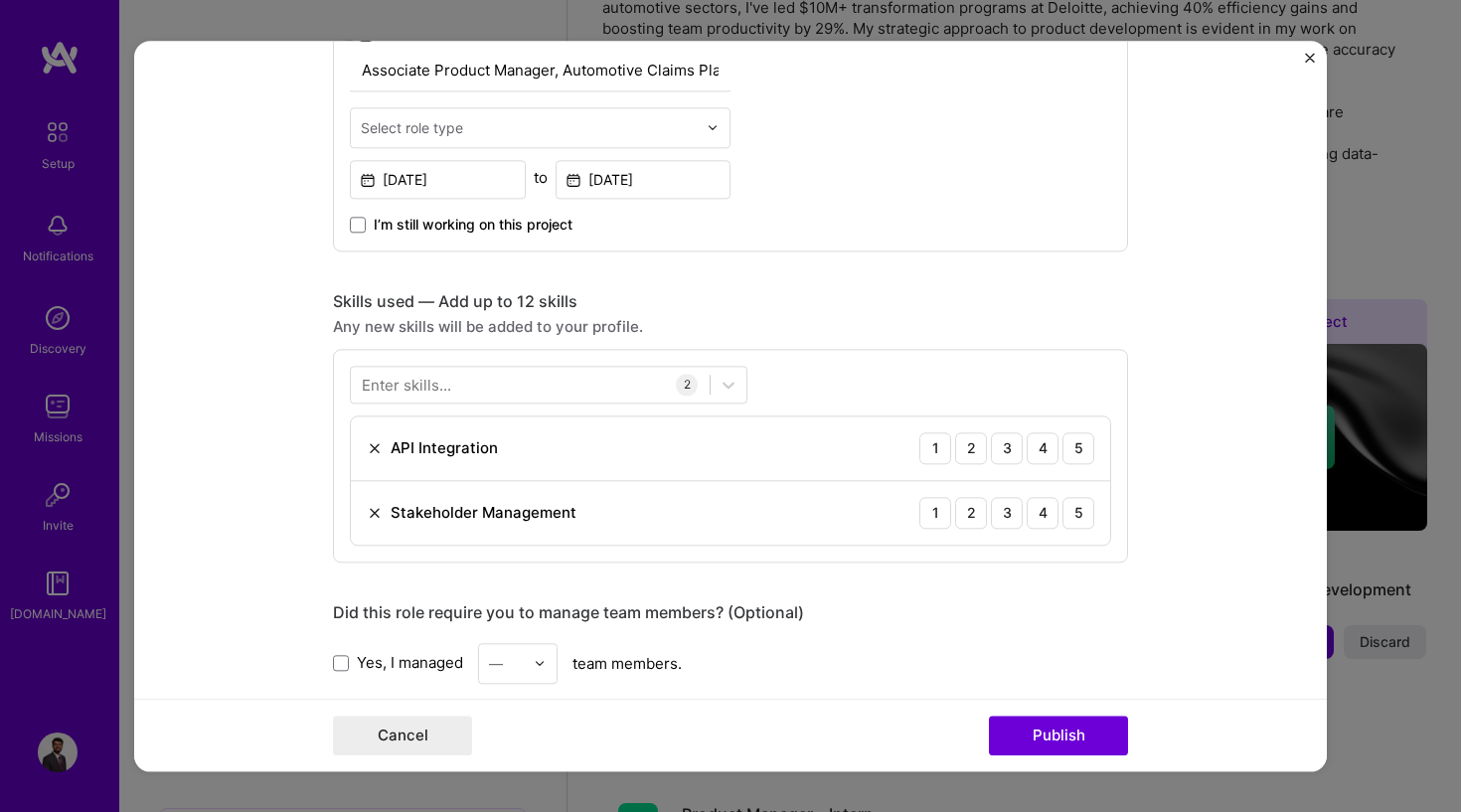 scroll, scrollTop: 828, scrollLeft: 0, axis: vertical 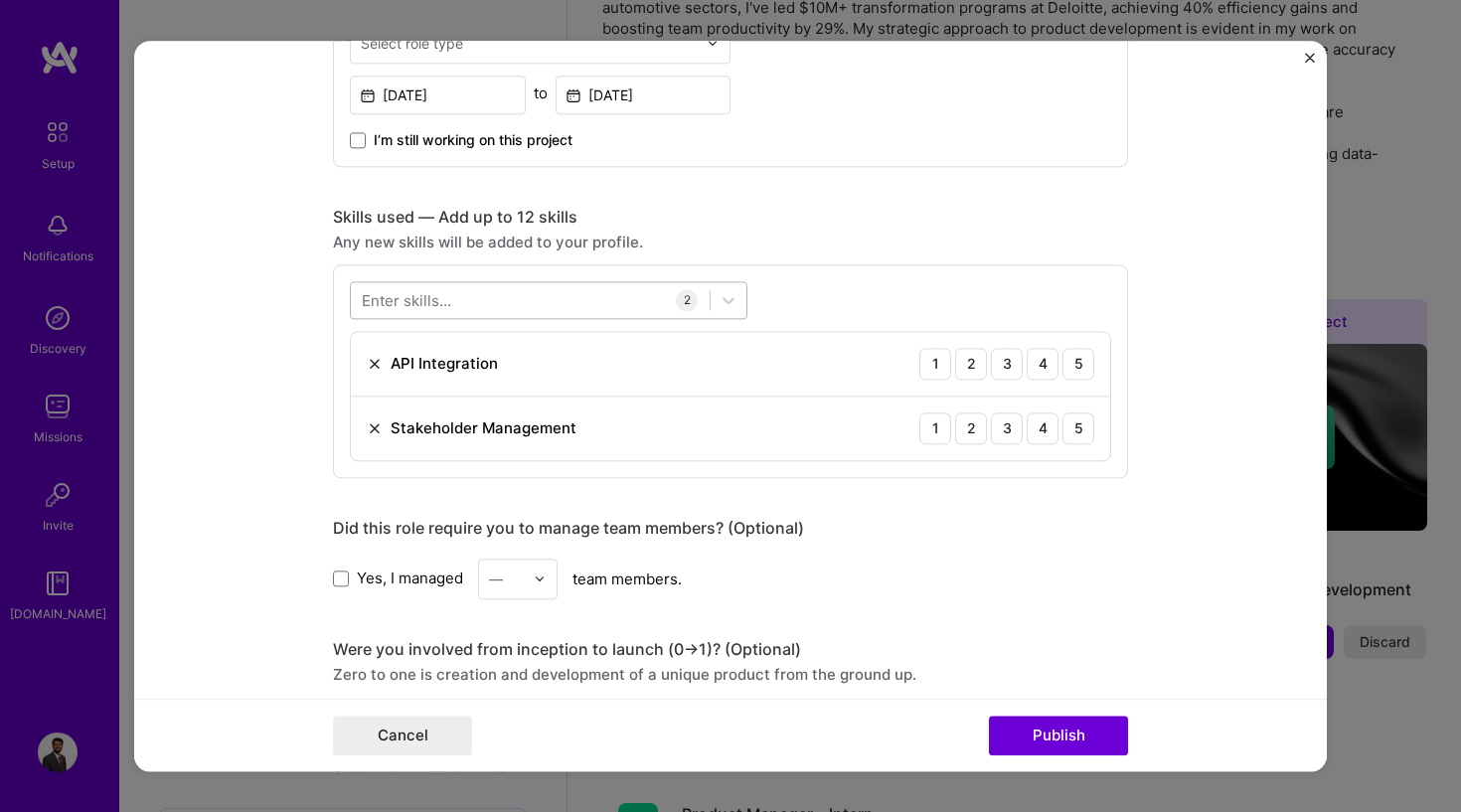 click at bounding box center (530, 299) 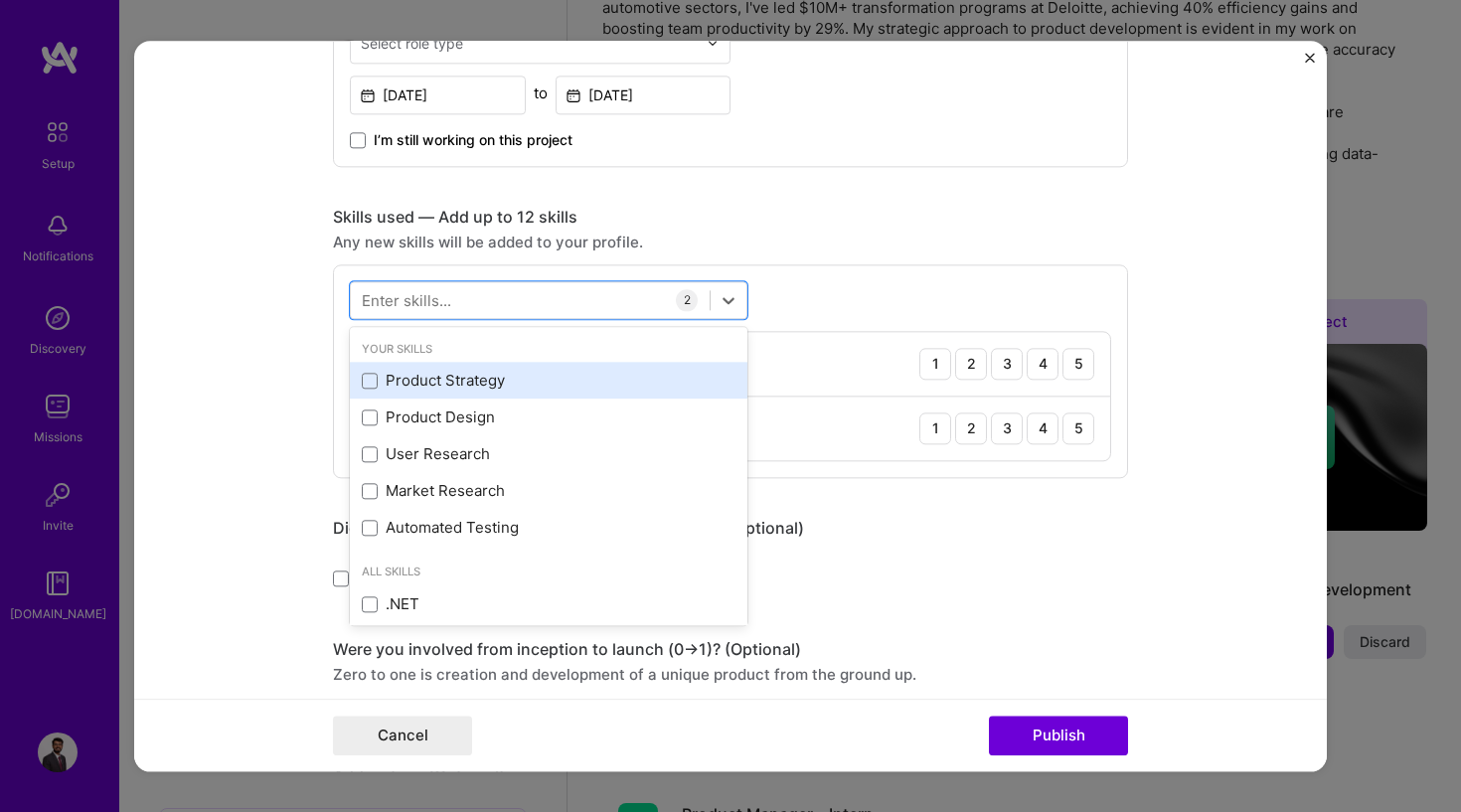 click on "Product Strategy" at bounding box center (549, 381) 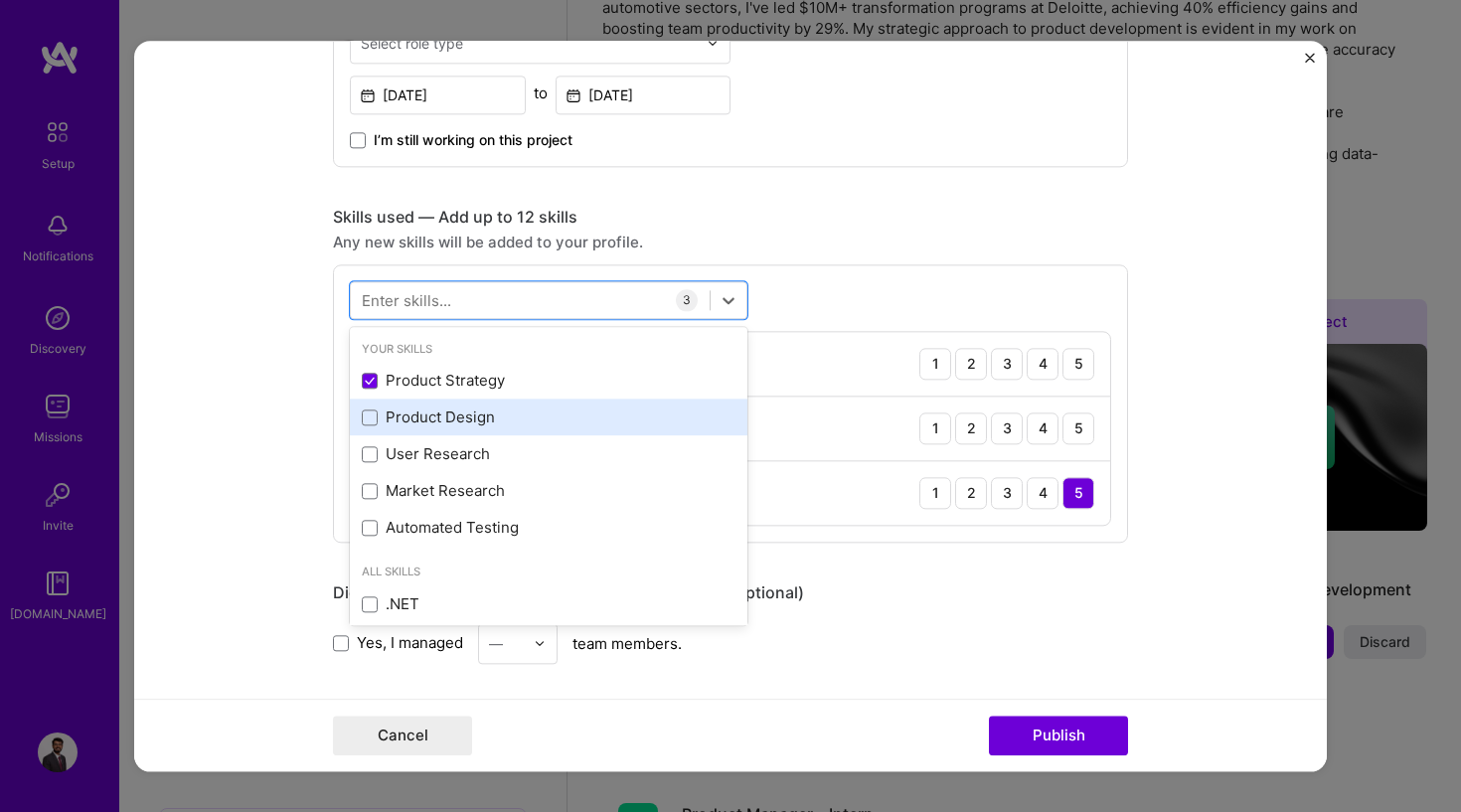 click on "Product Design" at bounding box center (549, 417) 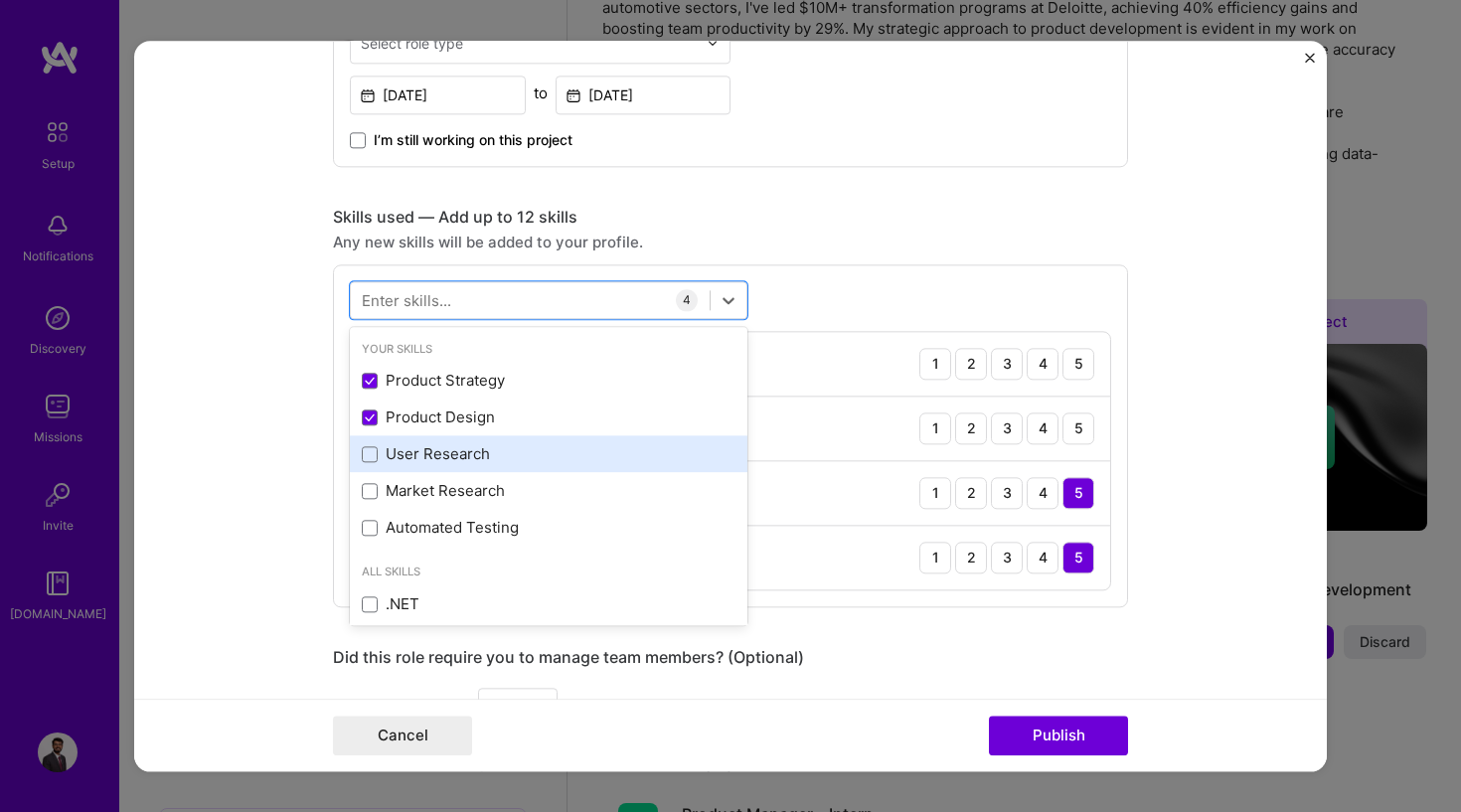 click on "User Research" at bounding box center [549, 454] 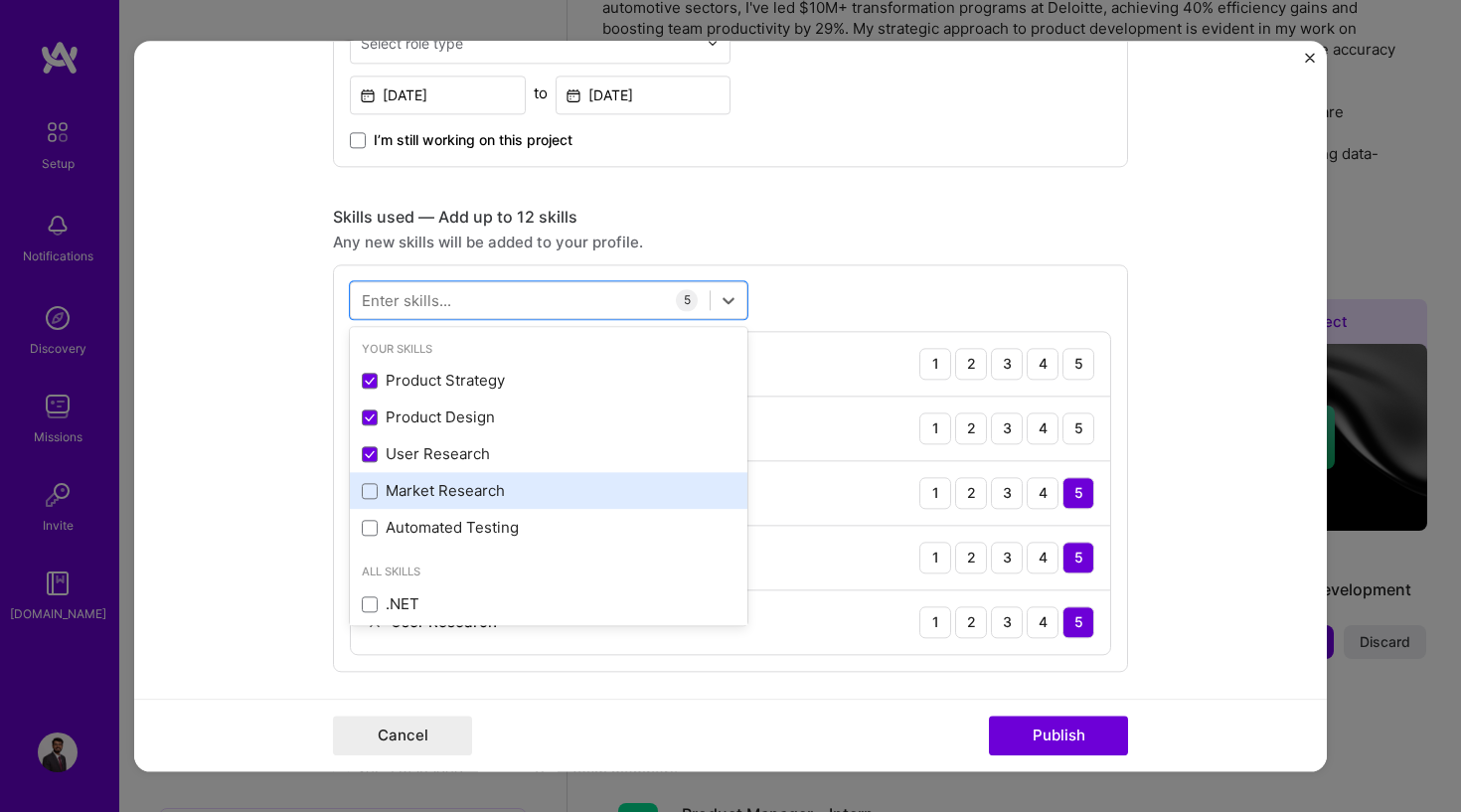 click on "Market Research" at bounding box center (549, 491) 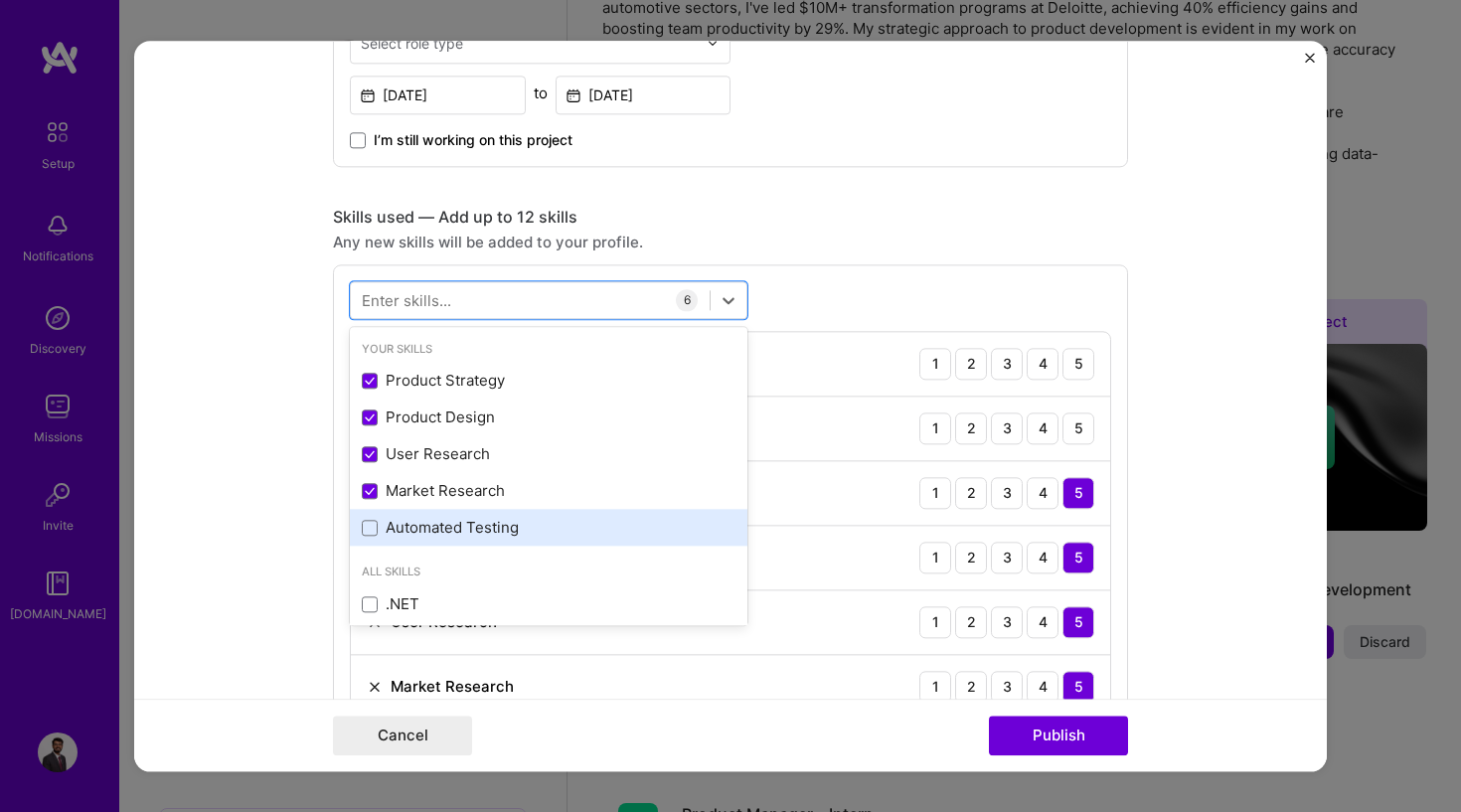 click on "Automated Testing" at bounding box center [549, 528] 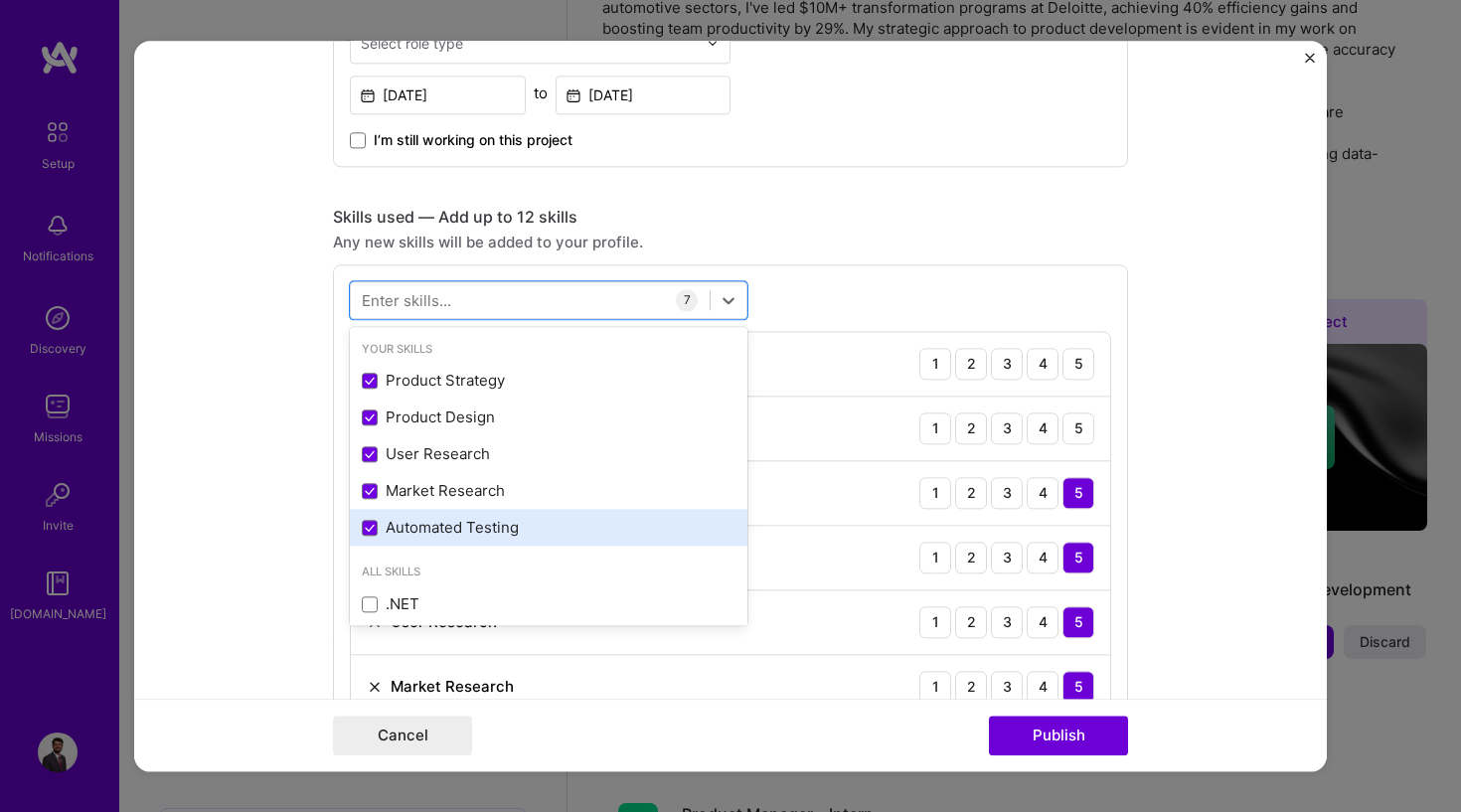 click on "Automated Testing" at bounding box center [549, 528] 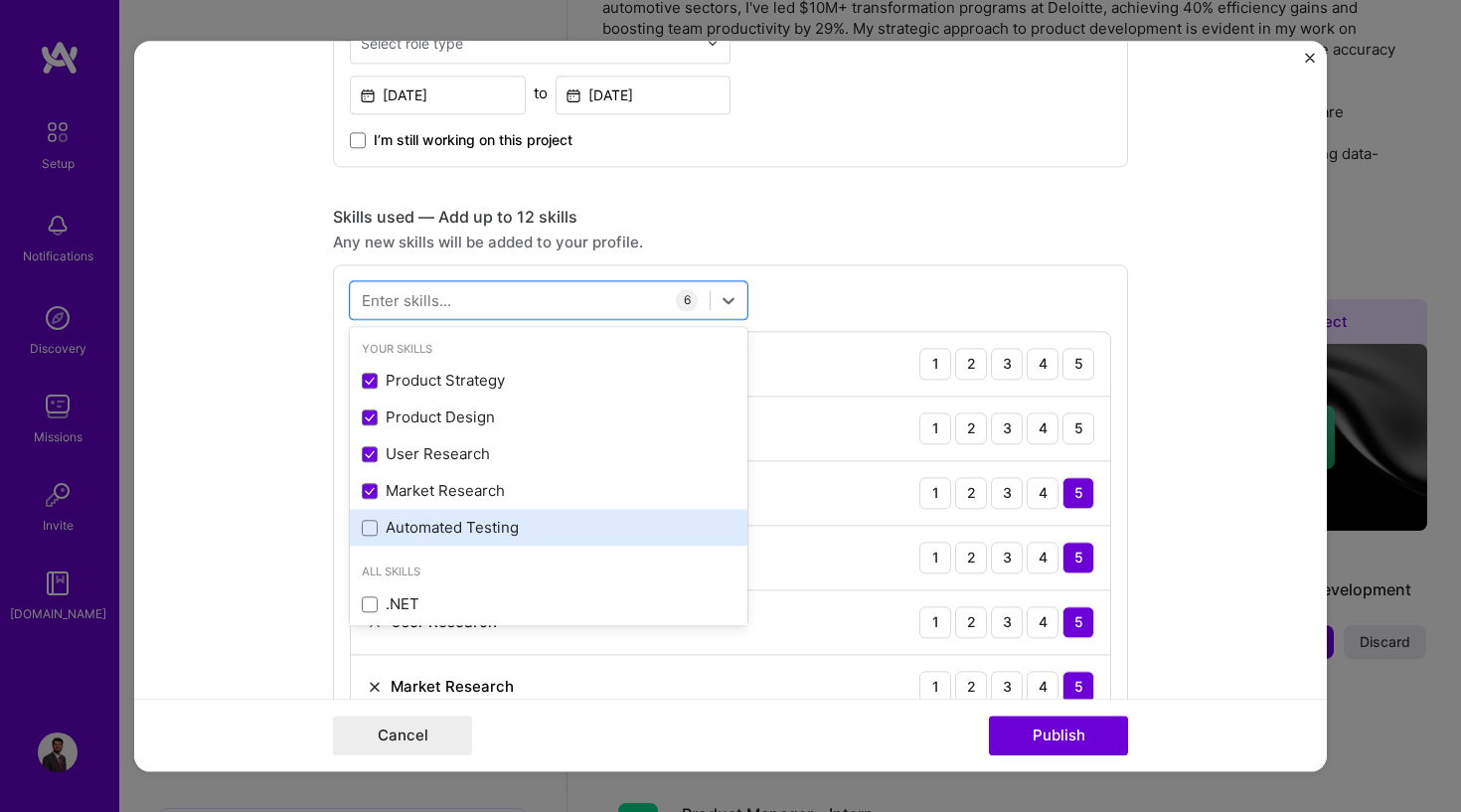 click on "Automated Testing" at bounding box center (549, 528) 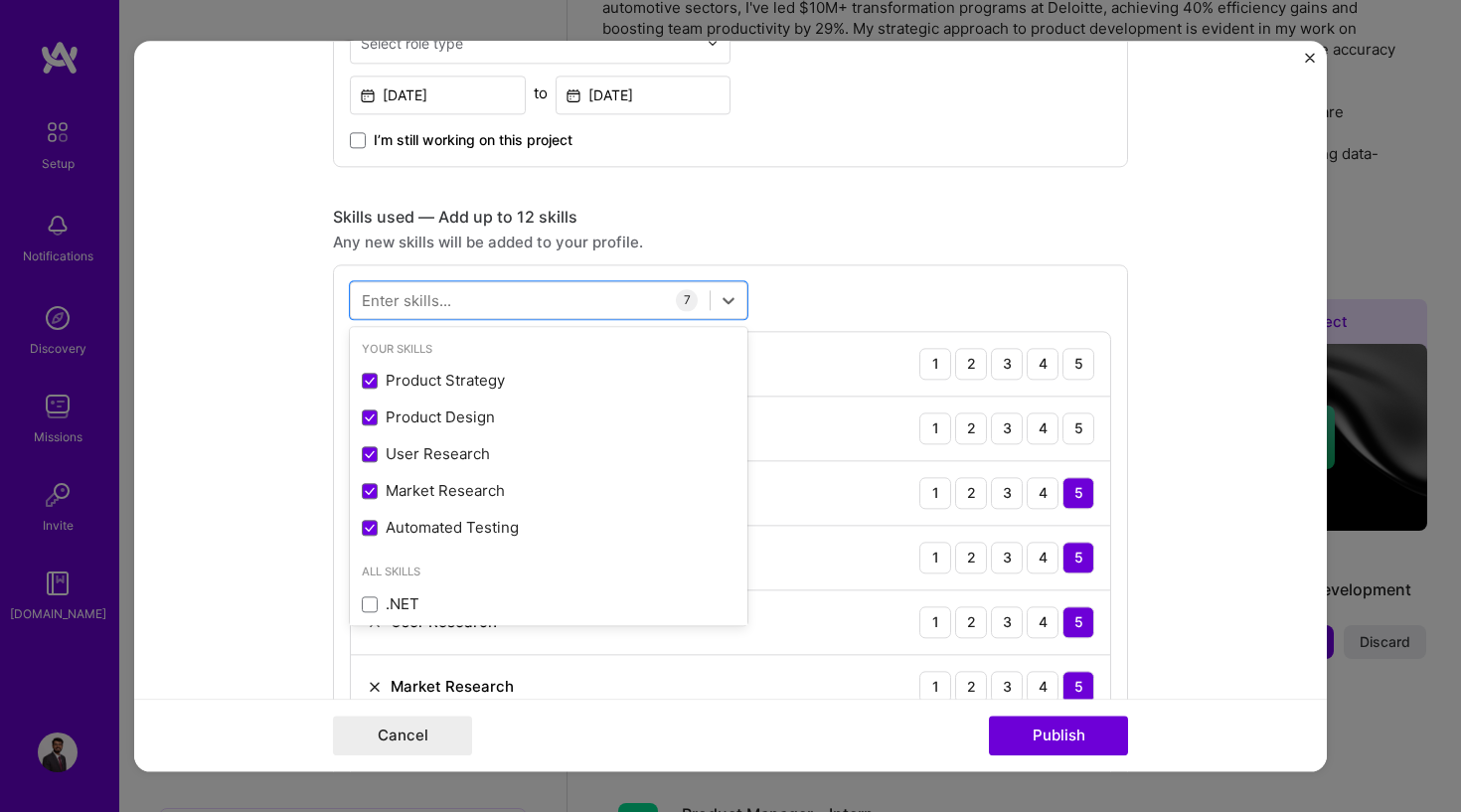 click on "Skills used — Add up to 12 skills" at bounding box center (730, 217) 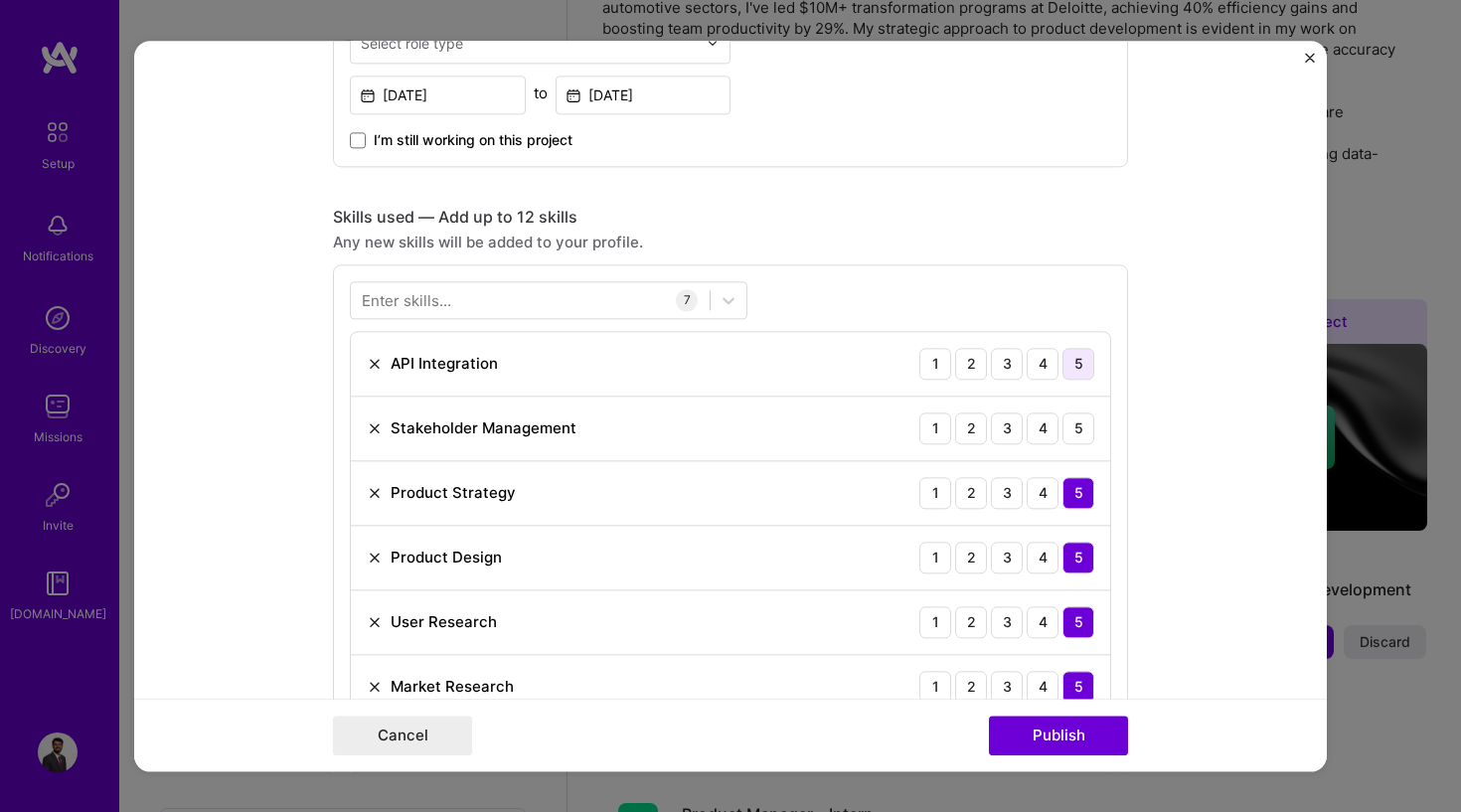 click on "5" at bounding box center [1078, 364] 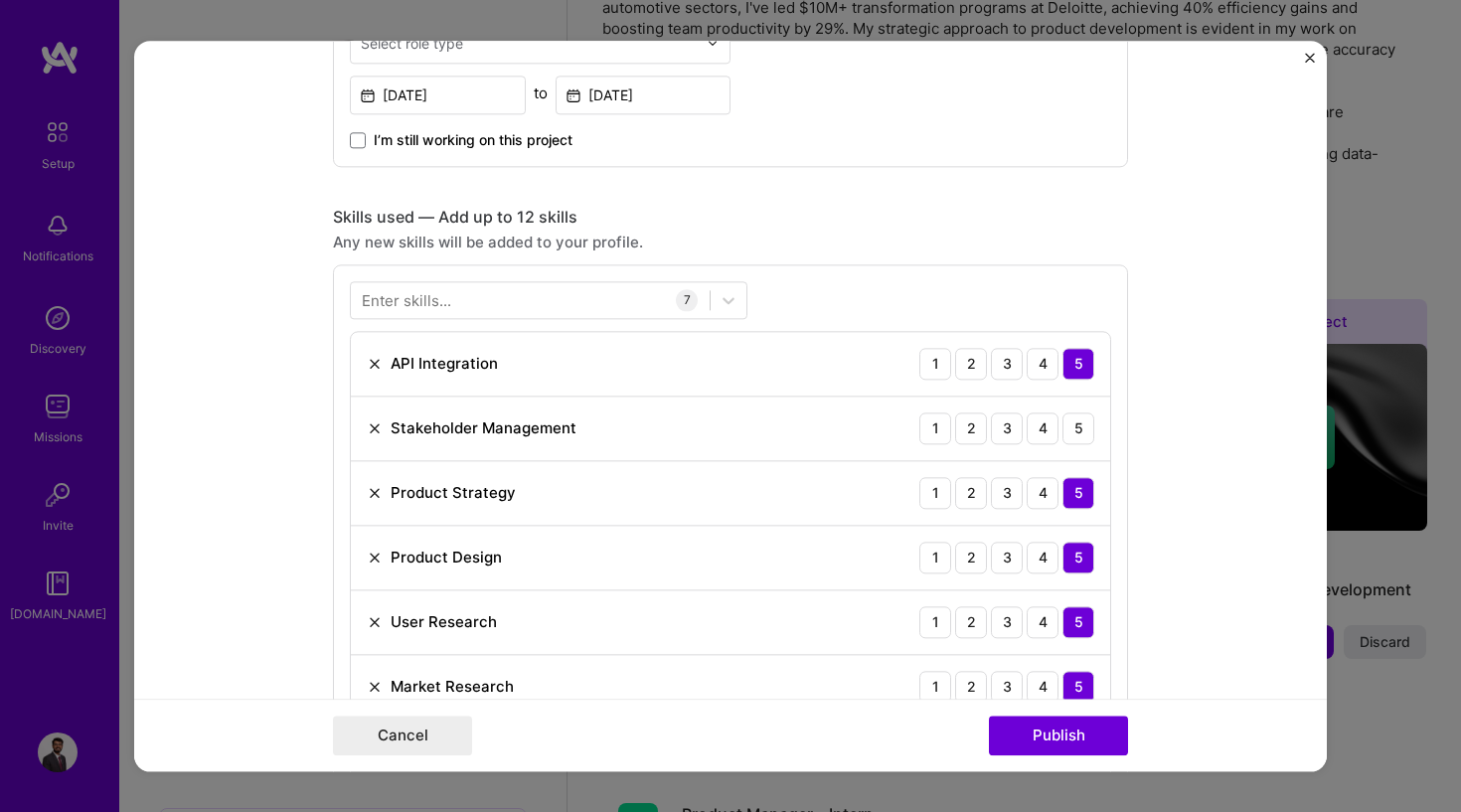 click on "Stakeholder Management 1 2 3 4 5" at bounding box center [730, 428] 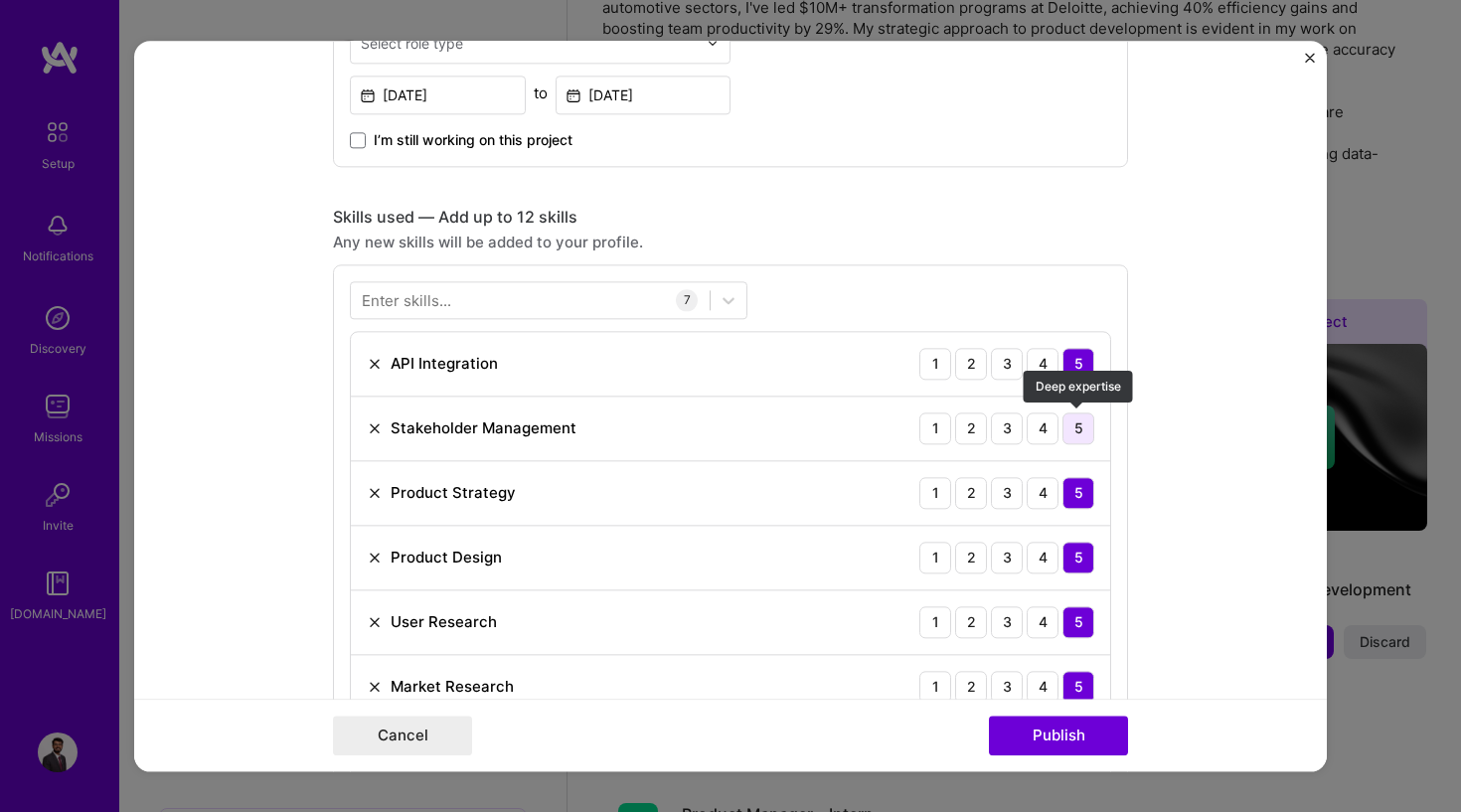 click on "5" at bounding box center (1078, 428) 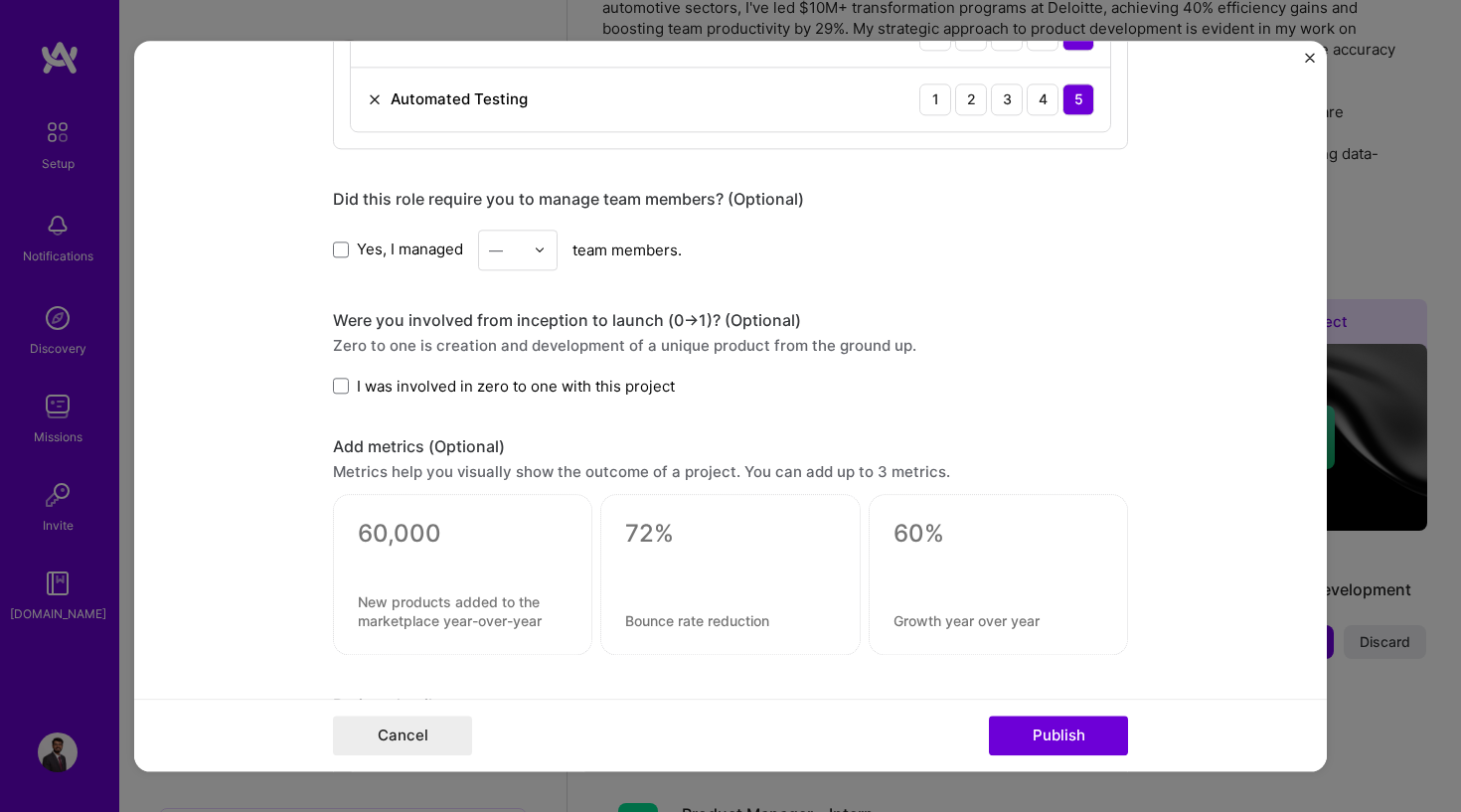 scroll, scrollTop: 1456, scrollLeft: 0, axis: vertical 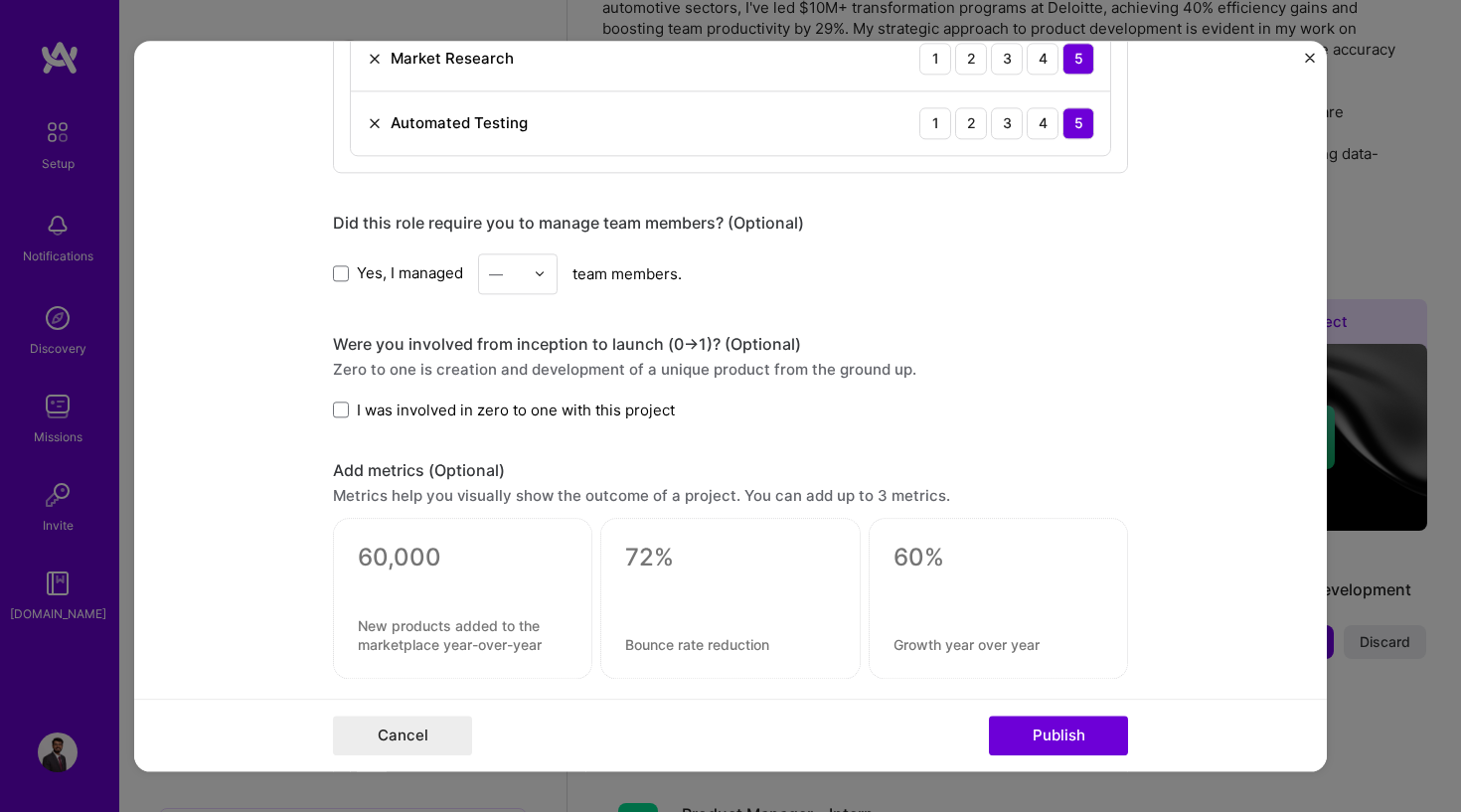 click on "I was involved in zero to one with this project" at bounding box center (516, 409) 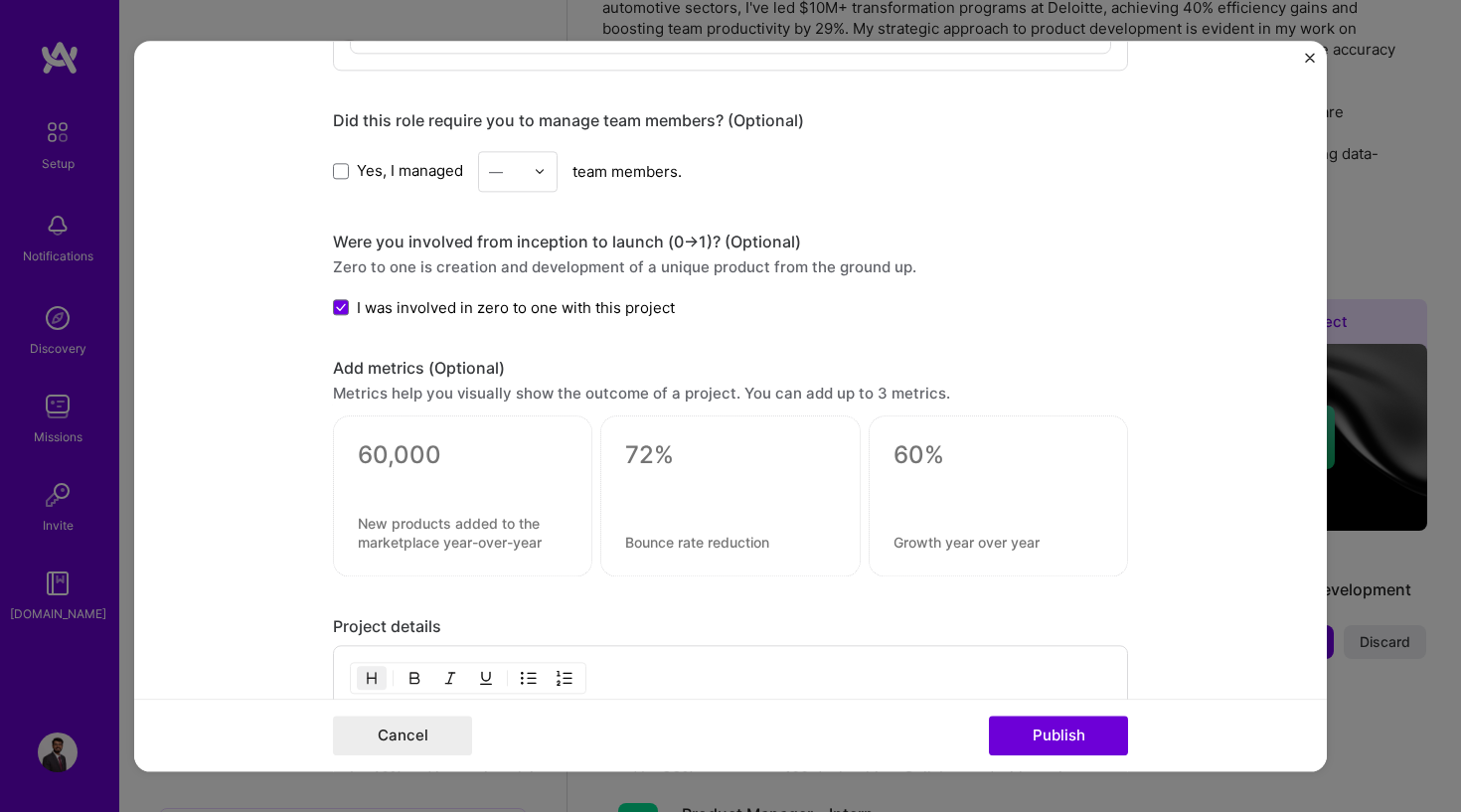 scroll, scrollTop: 1588, scrollLeft: 0, axis: vertical 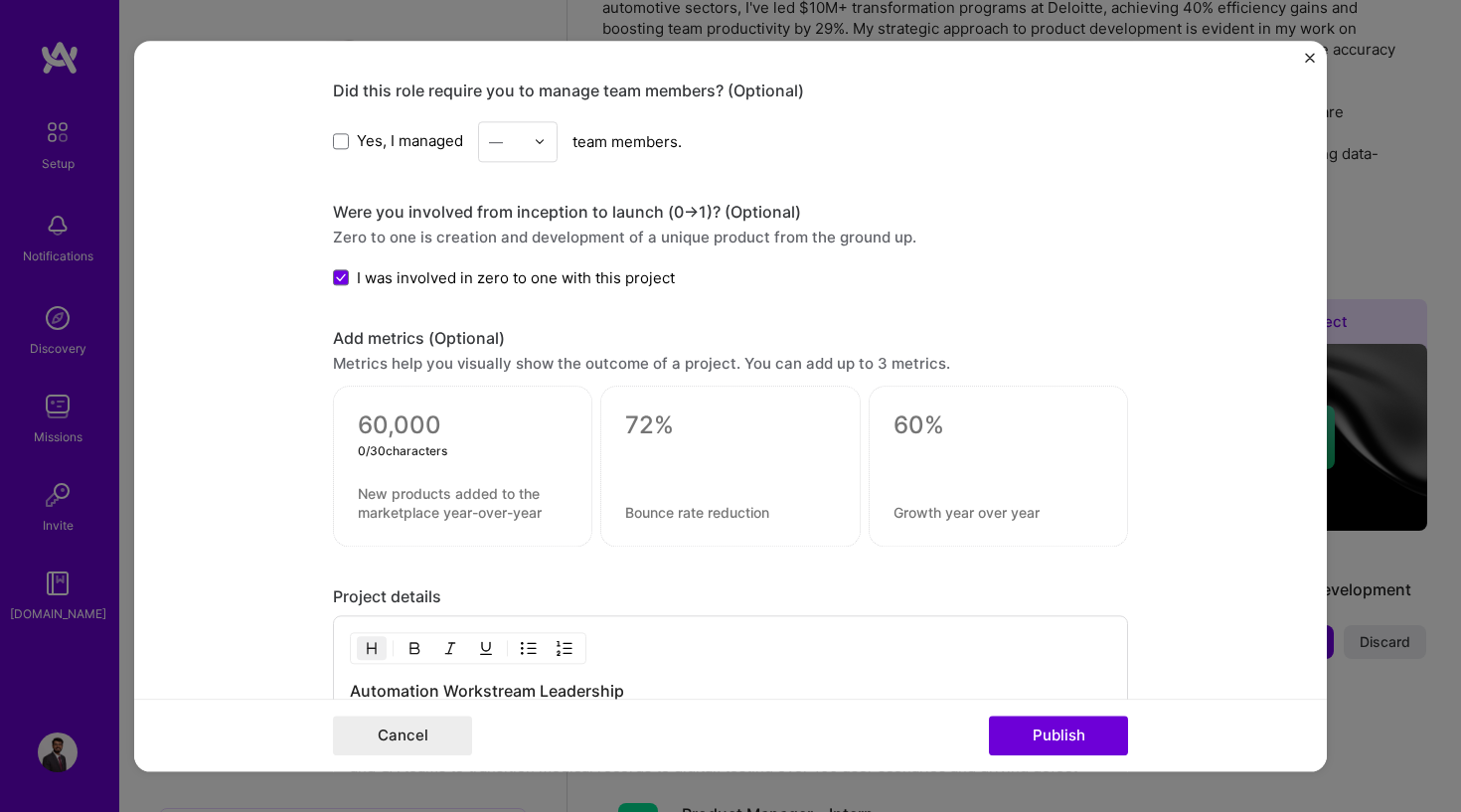 click at bounding box center (462, 425) 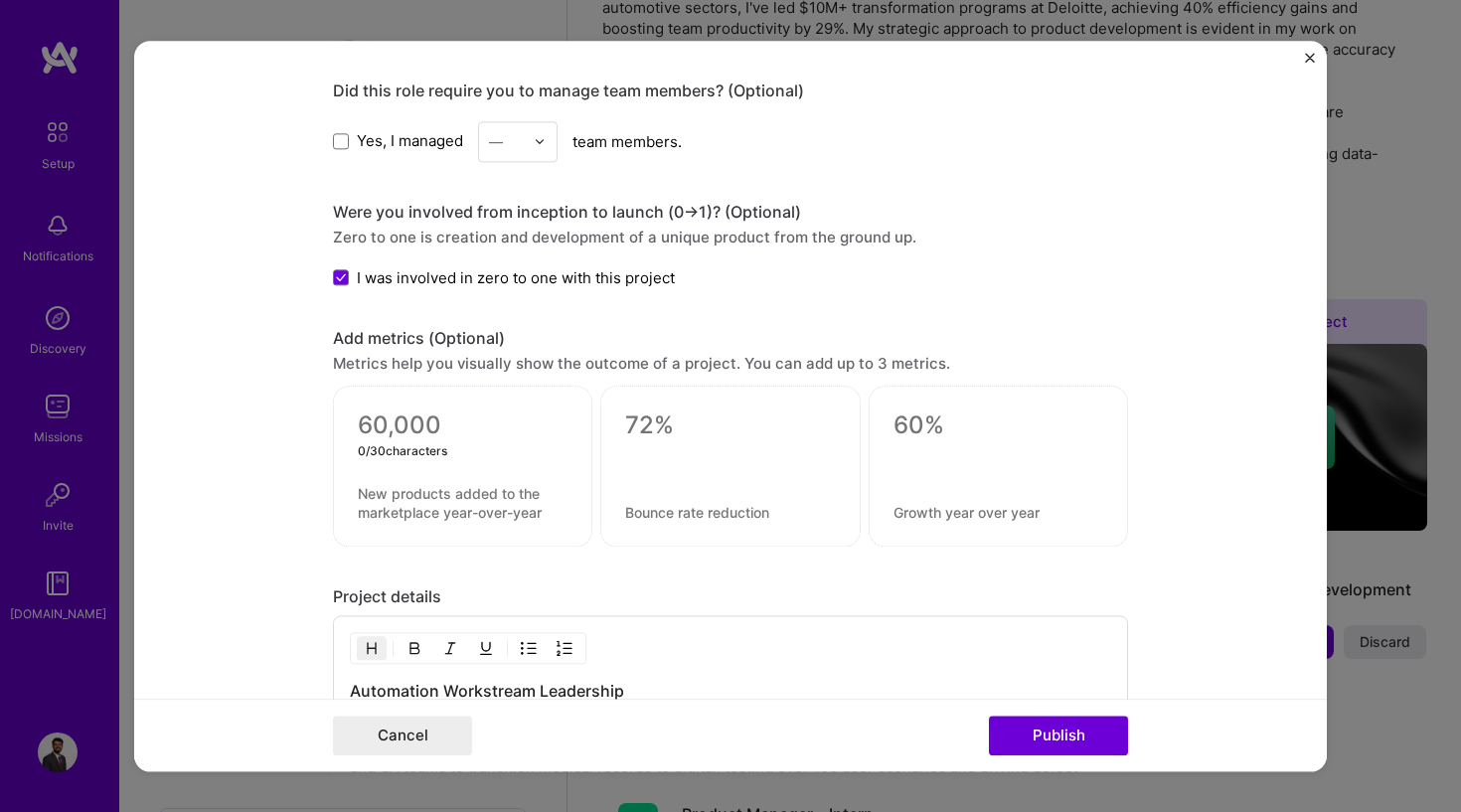 click at bounding box center (730, 466) 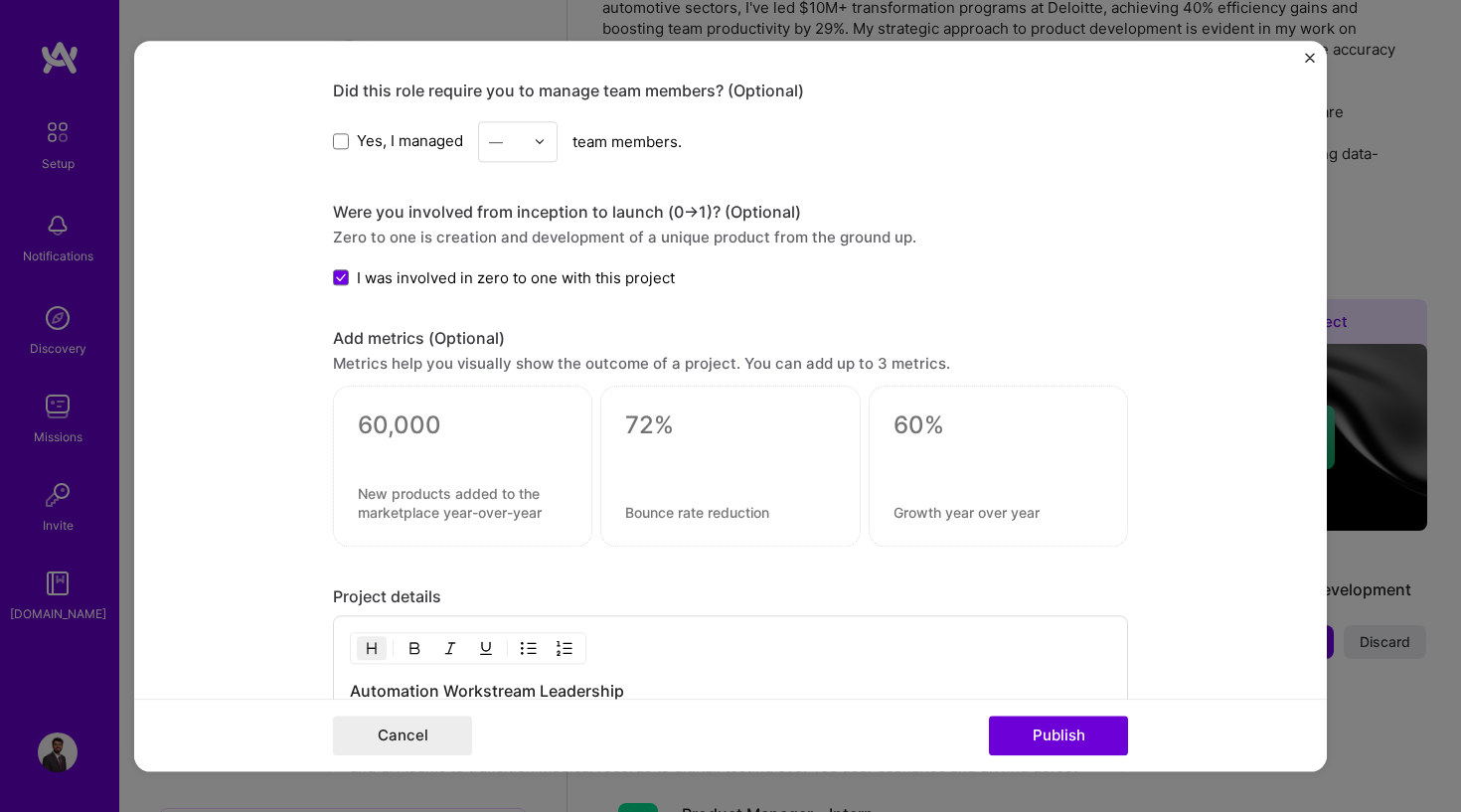 click at bounding box center (730, 425) 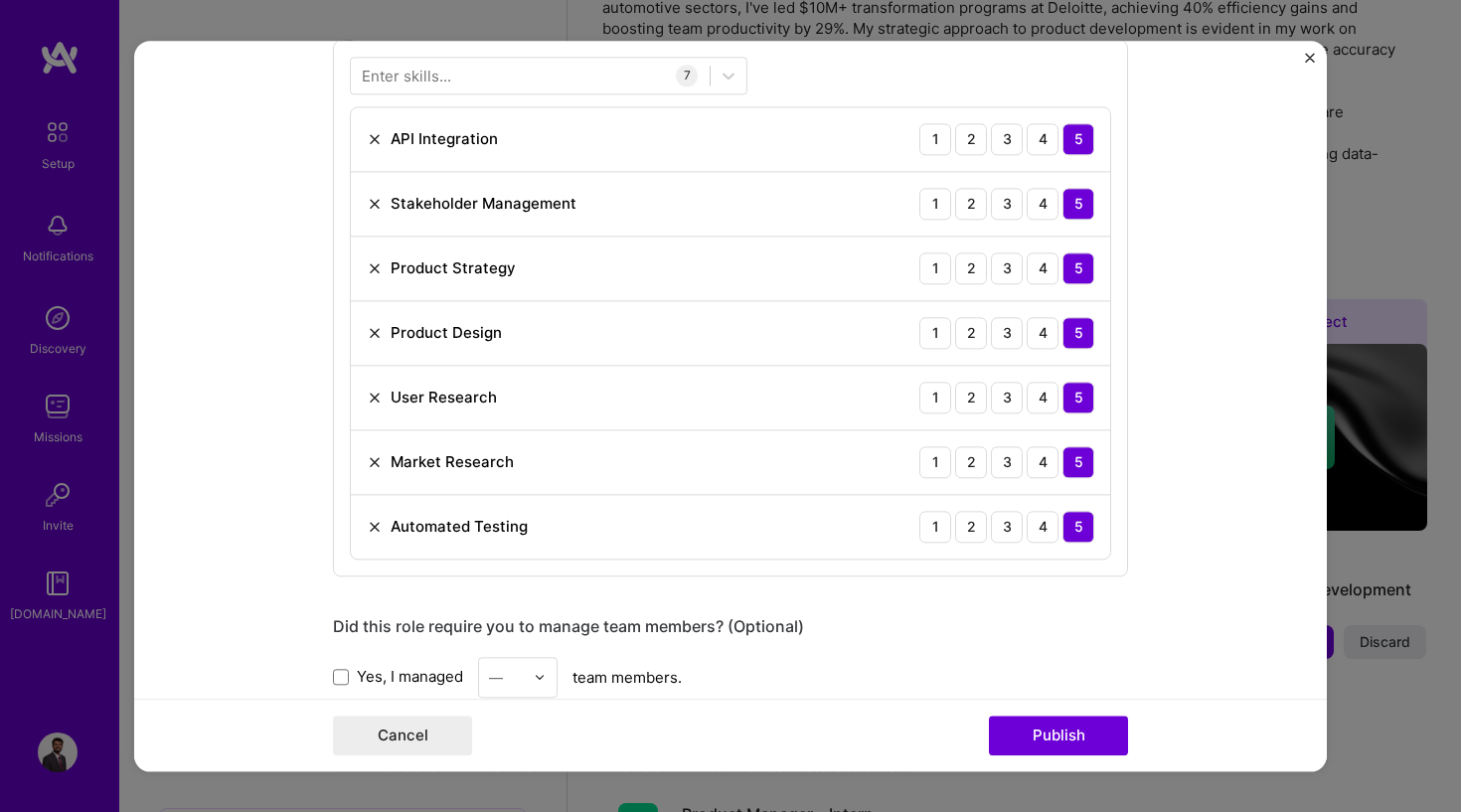 scroll, scrollTop: 1608, scrollLeft: 0, axis: vertical 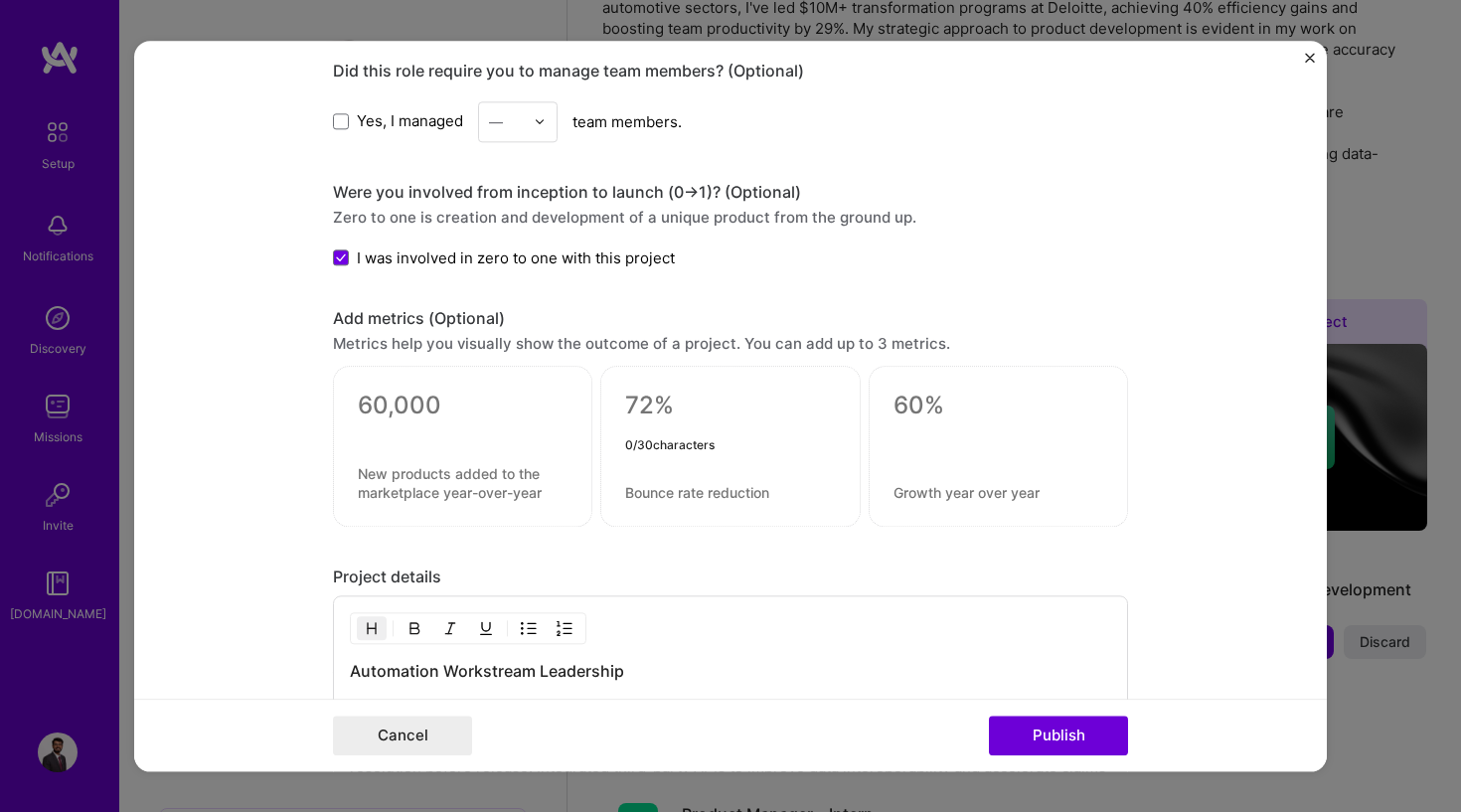 type on "0" 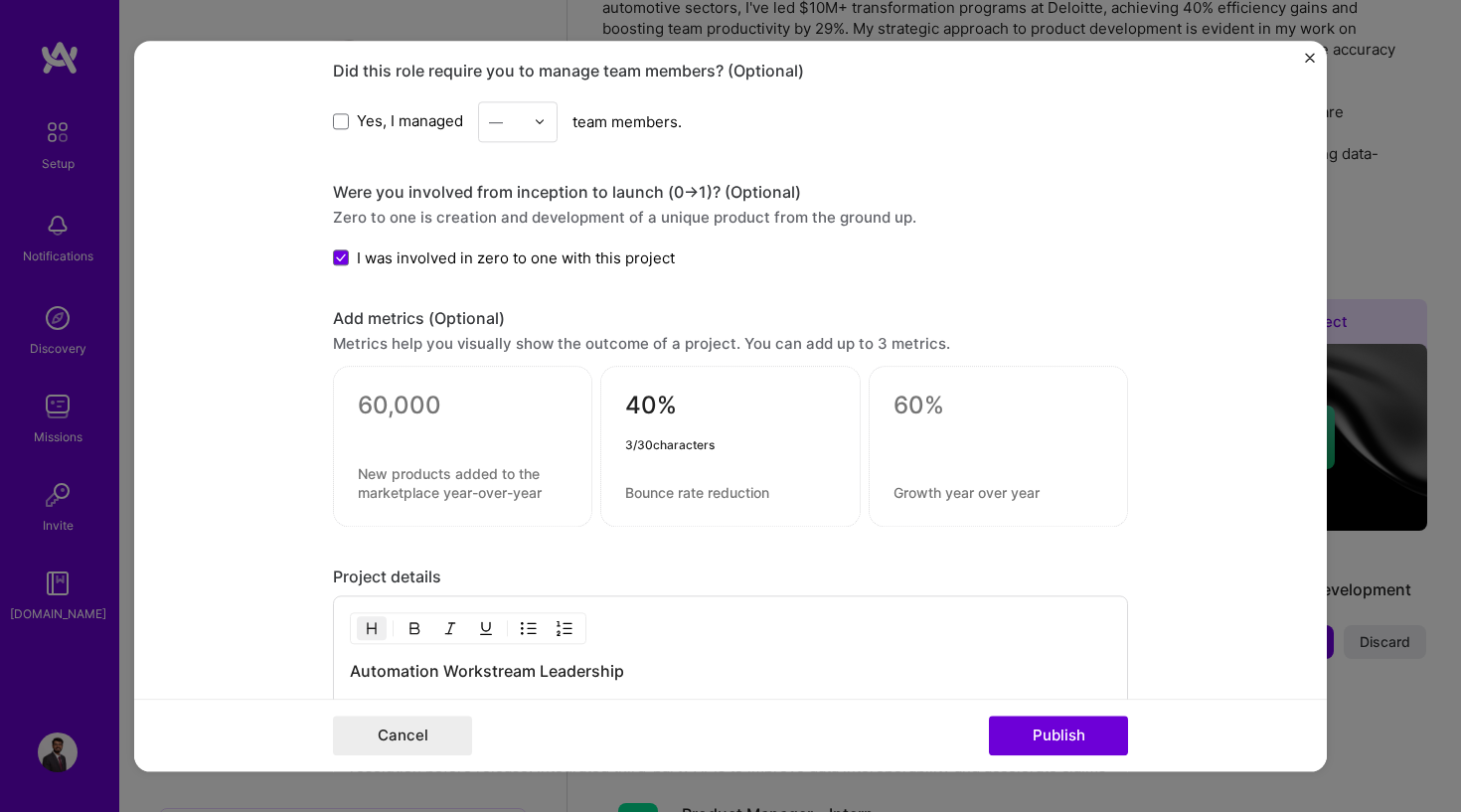 type on "40%" 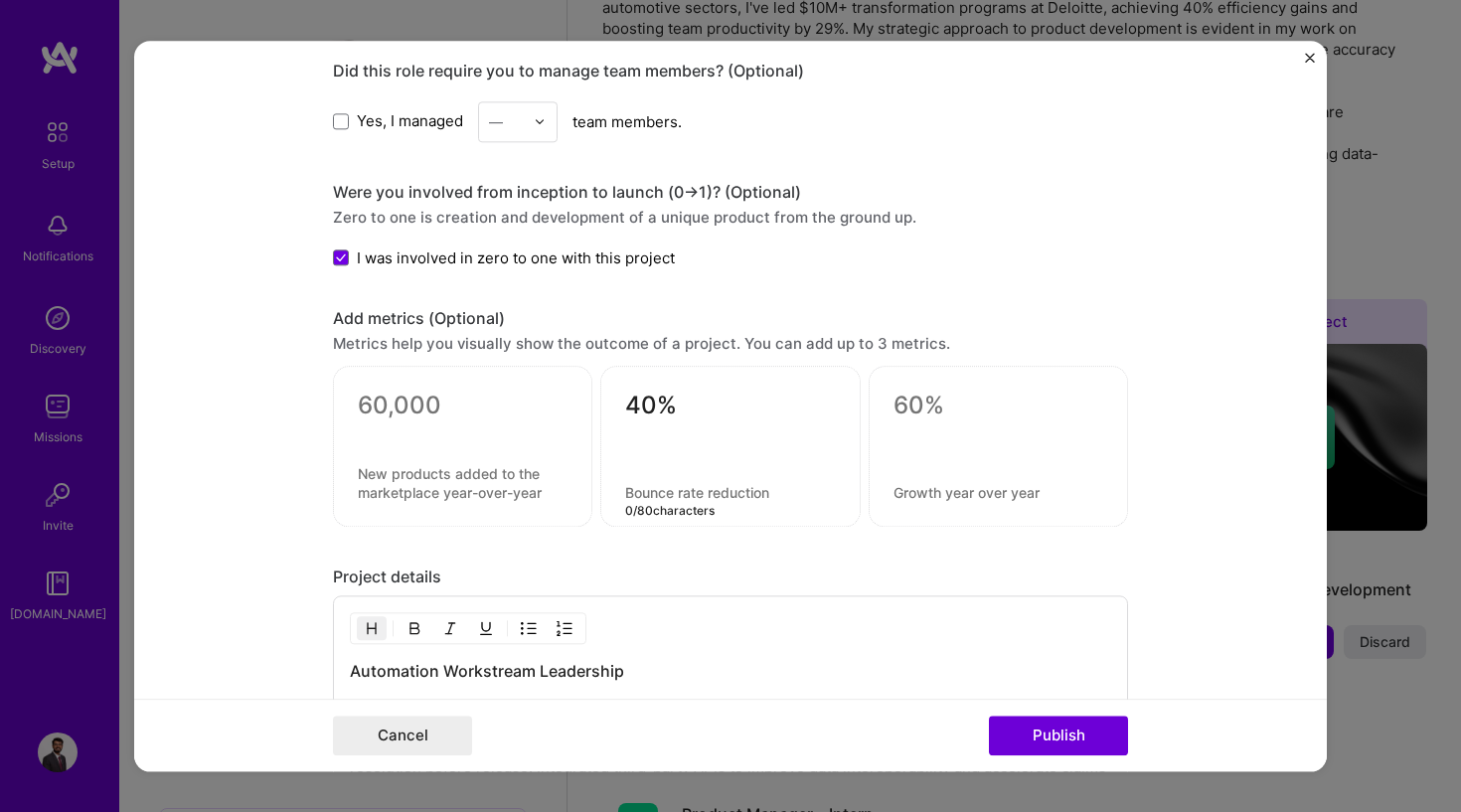 click at bounding box center (730, 492) 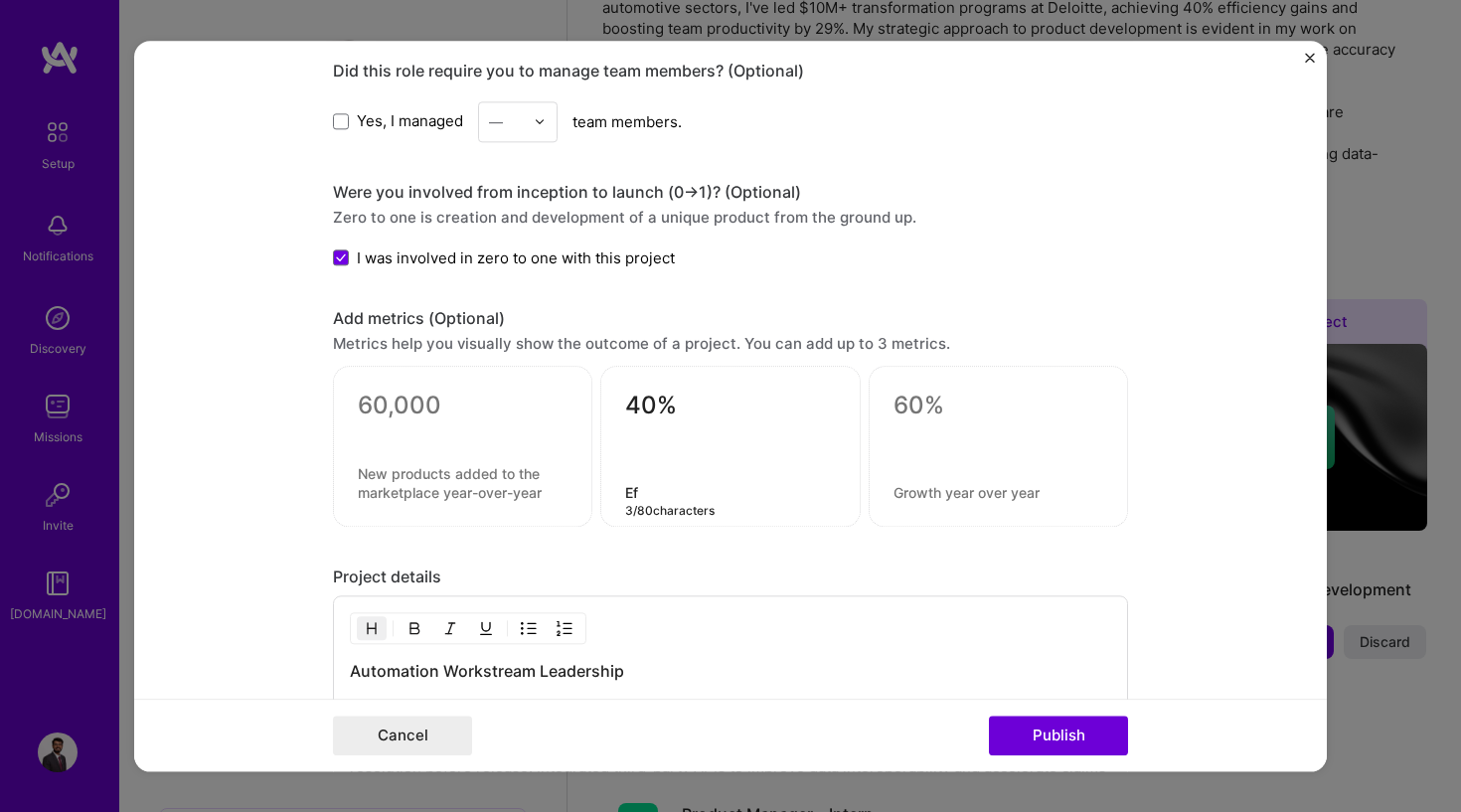 type on "E" 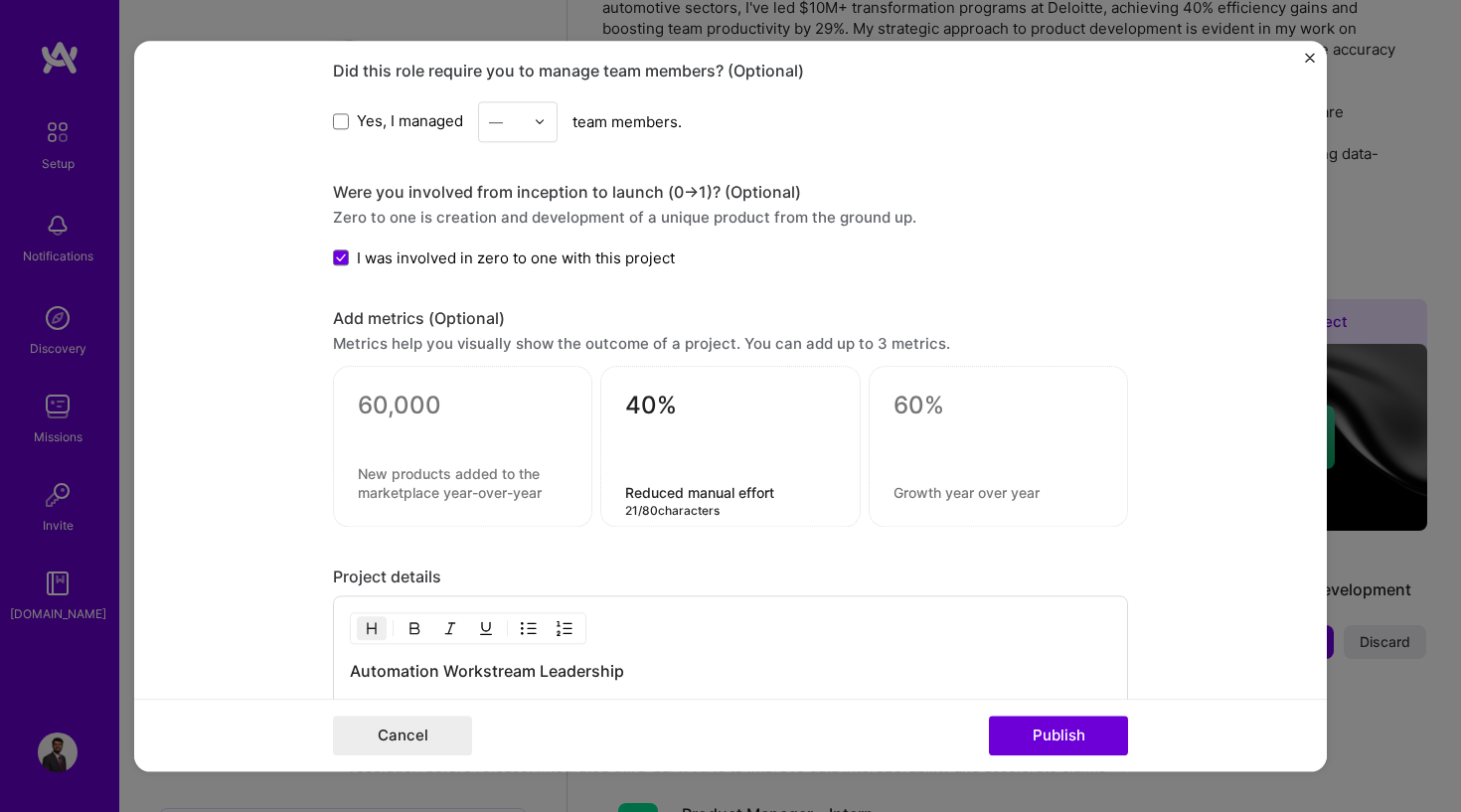 type on "Reduced manual effort" 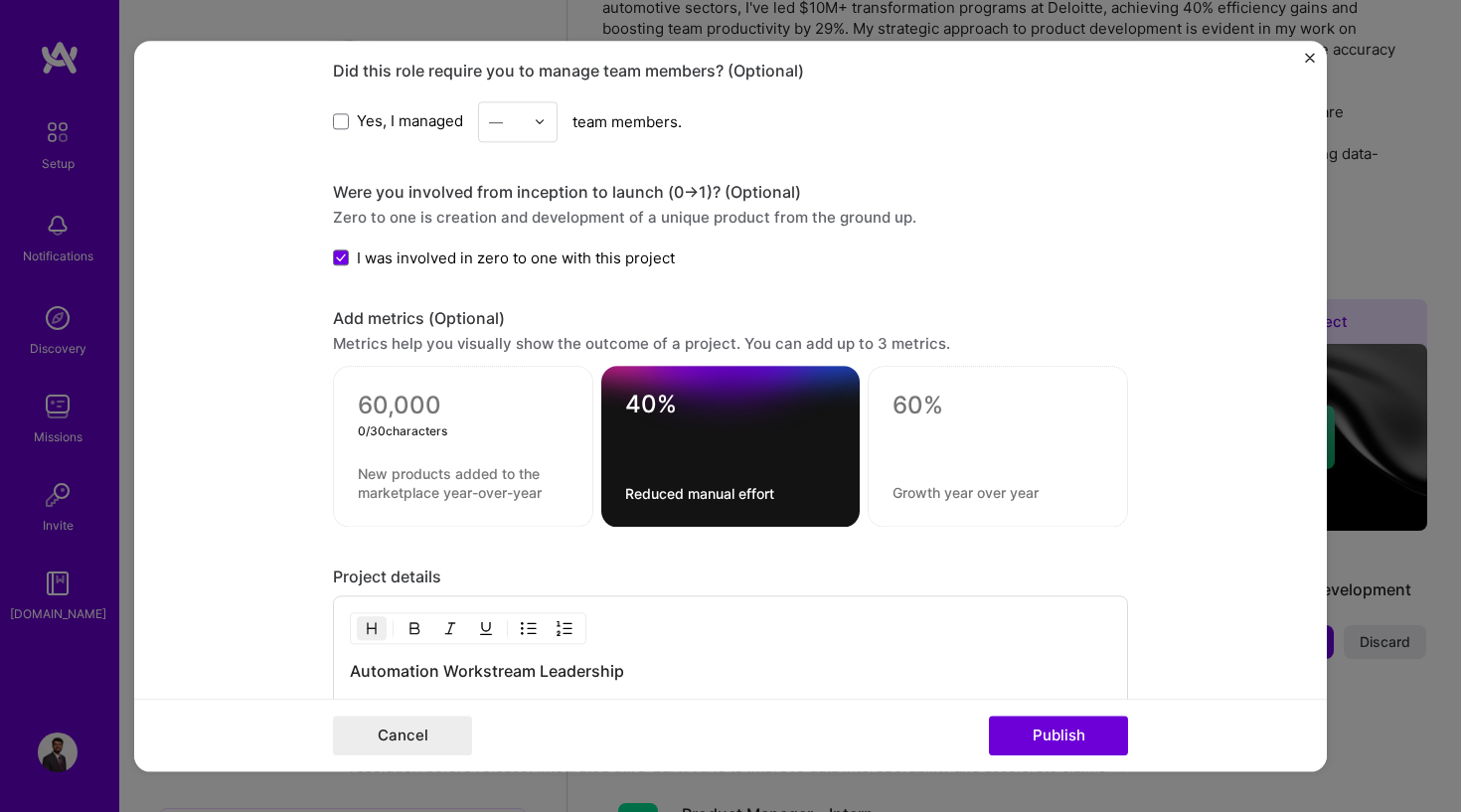 click at bounding box center (463, 406) 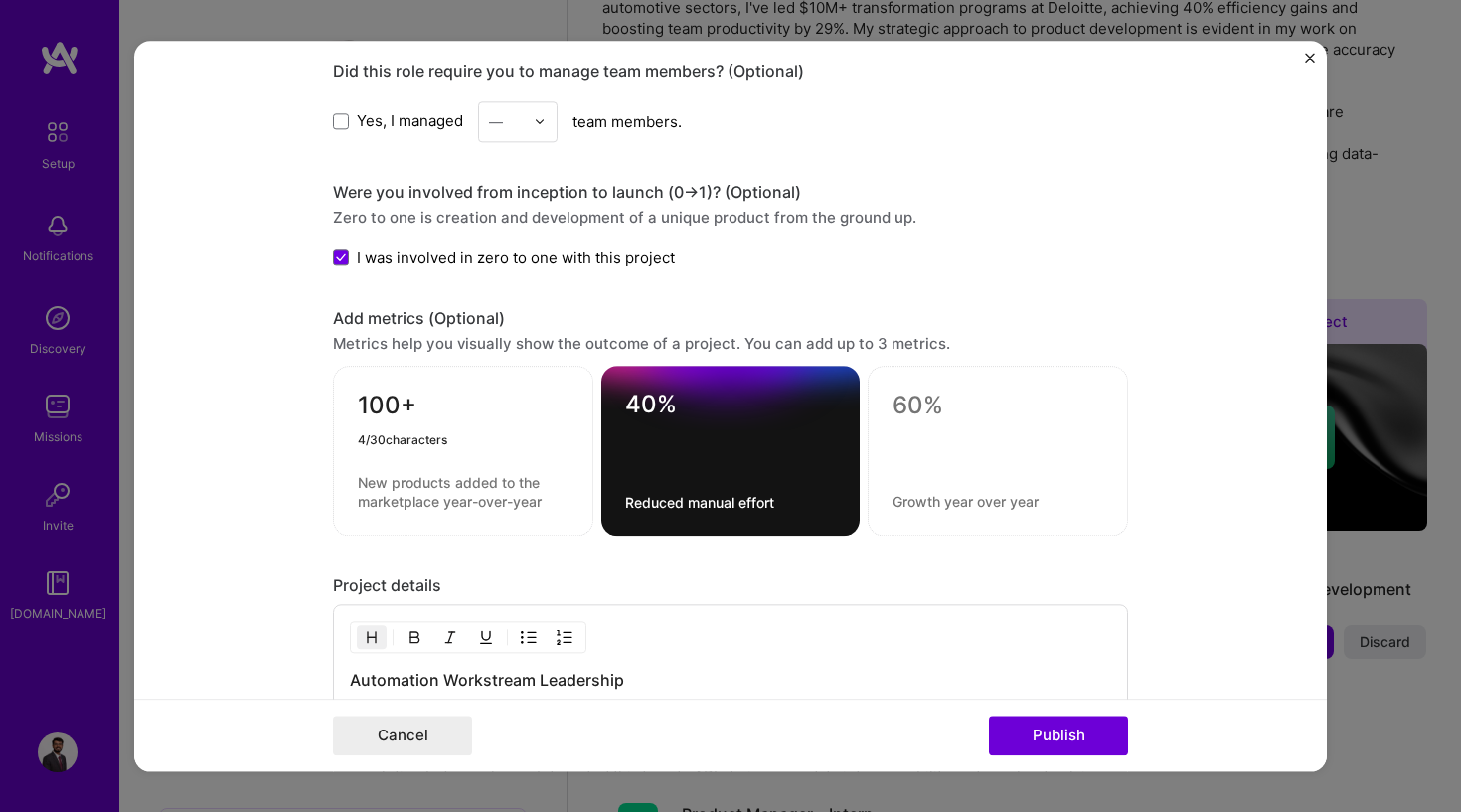 type on "100+" 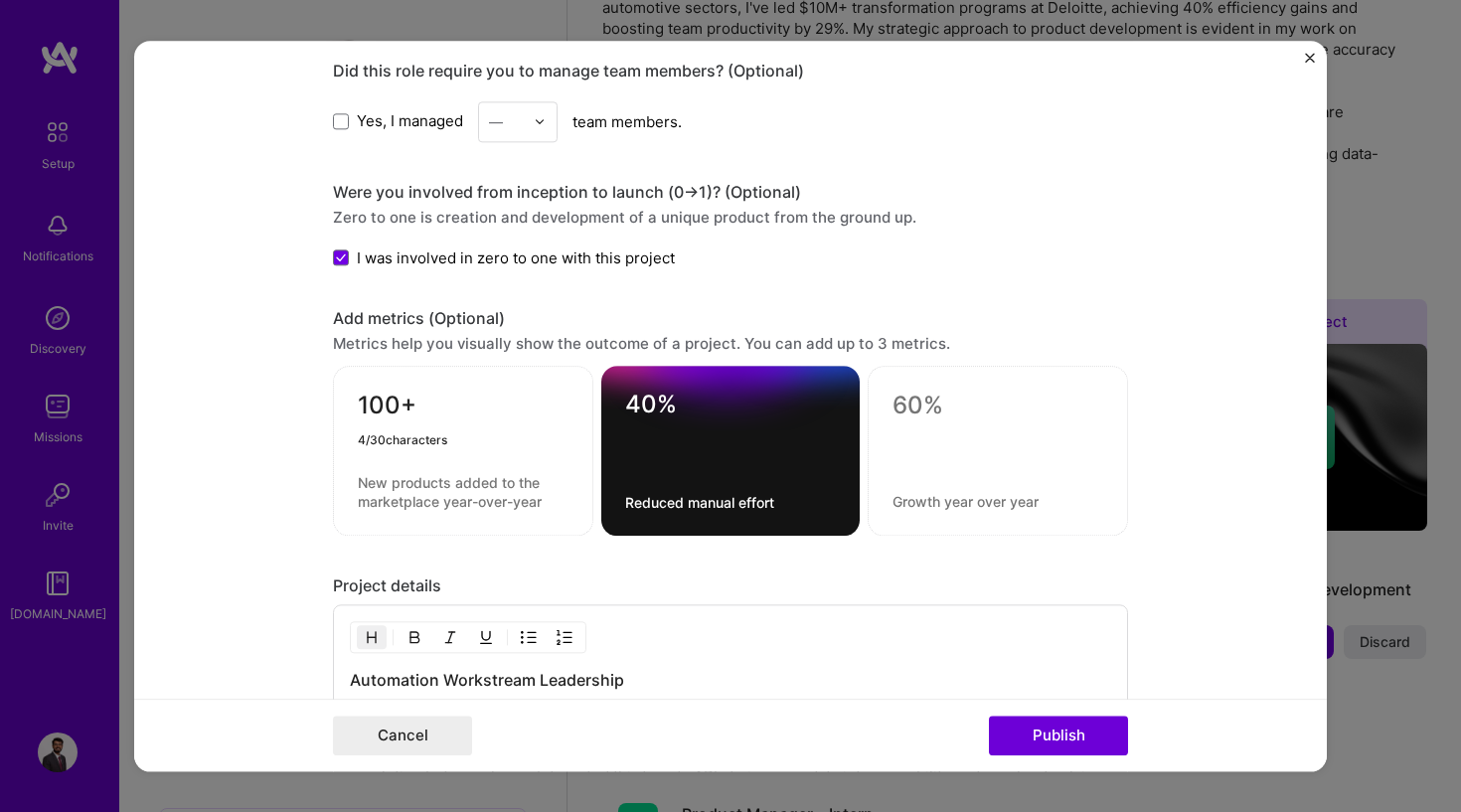 click at bounding box center [463, 492] 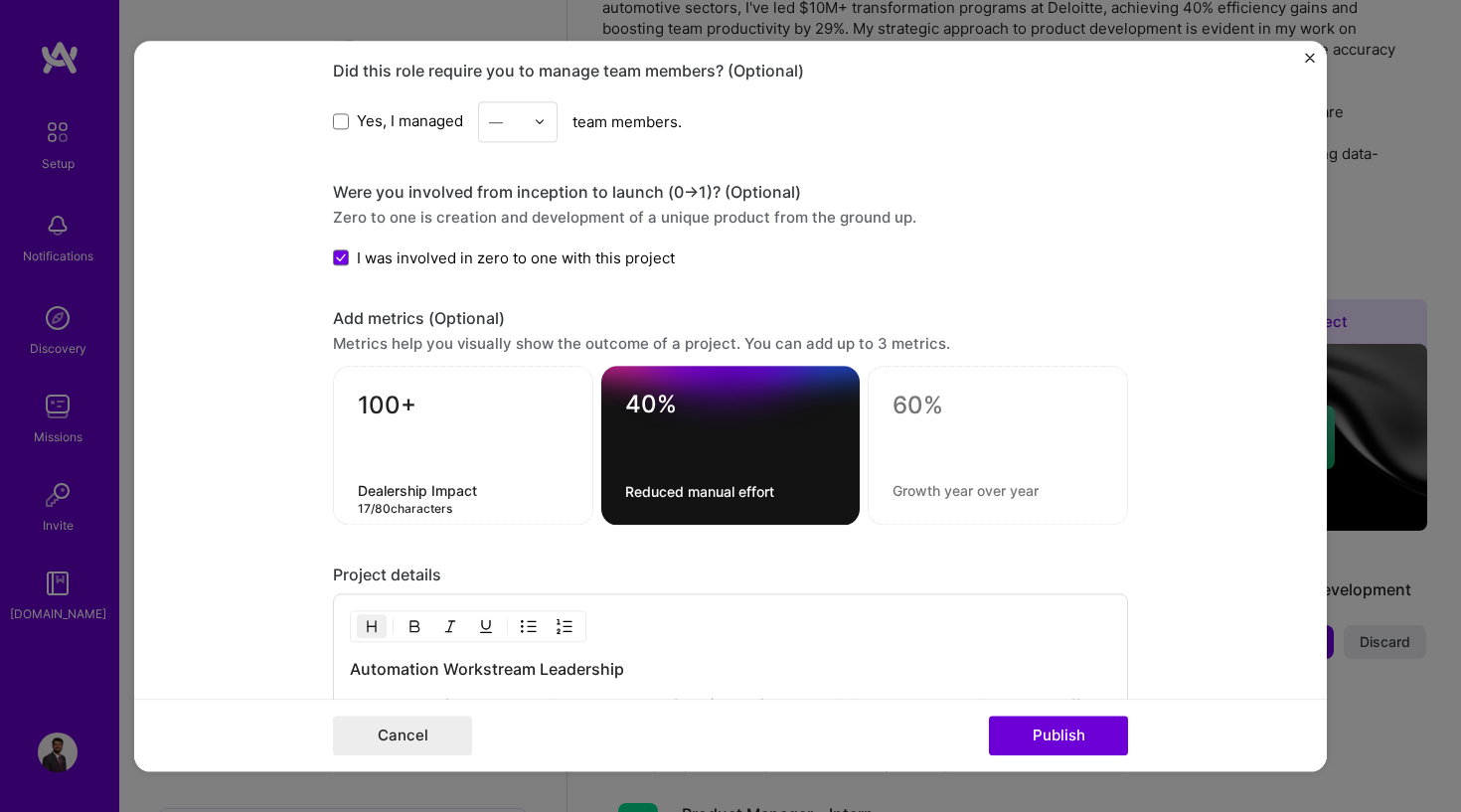 type on "Dealership Impact" 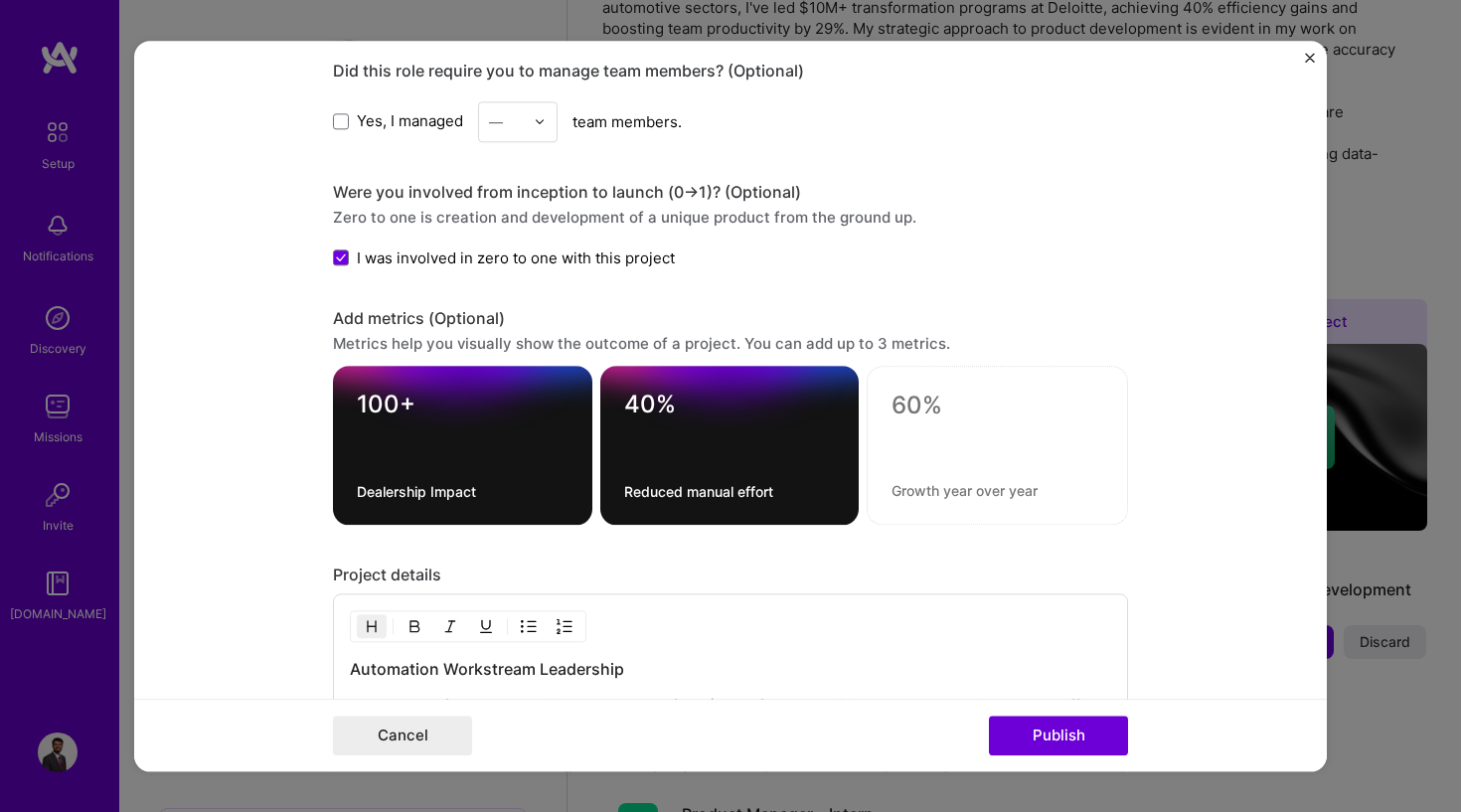 click at bounding box center (997, 445) 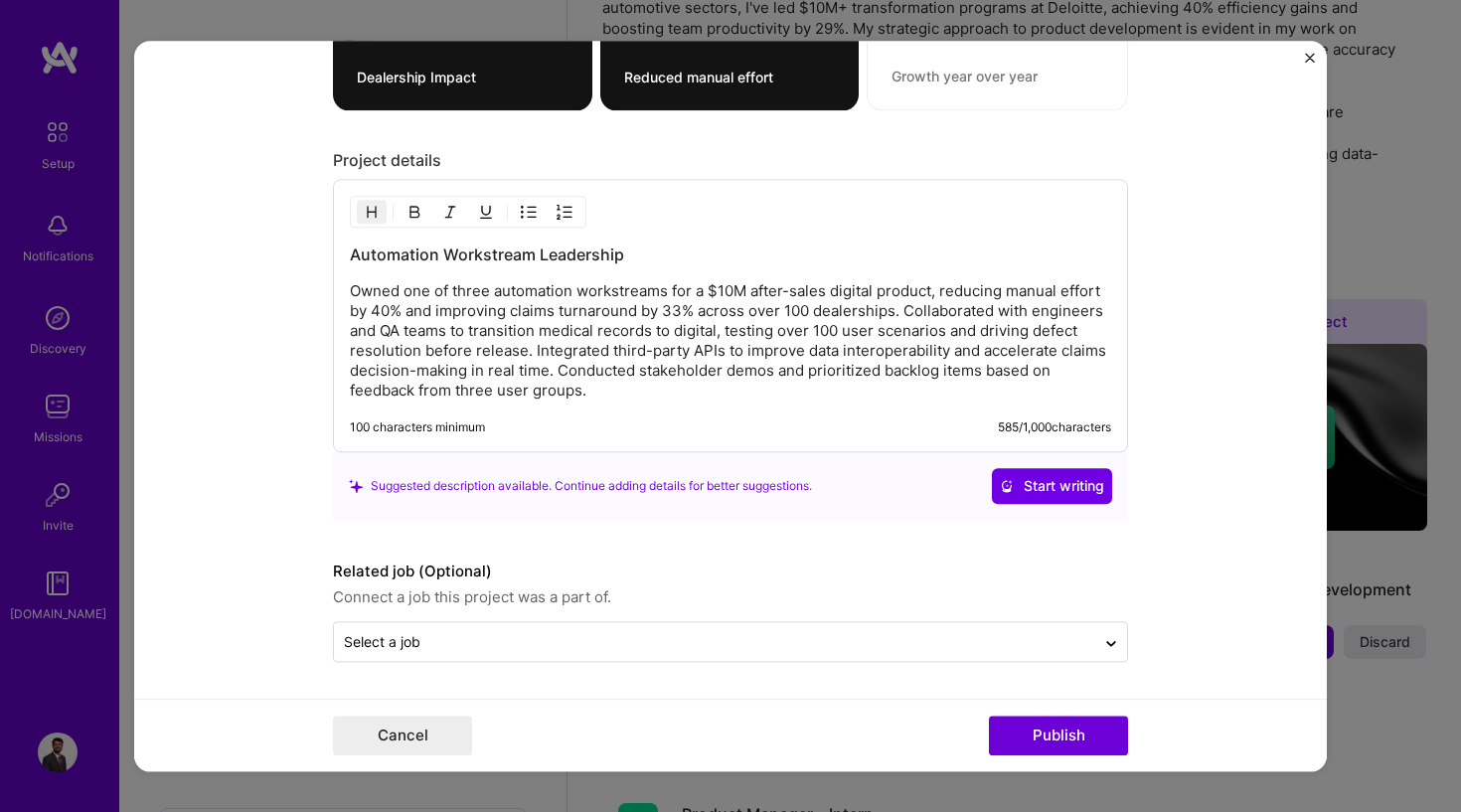 scroll, scrollTop: 2023, scrollLeft: 0, axis: vertical 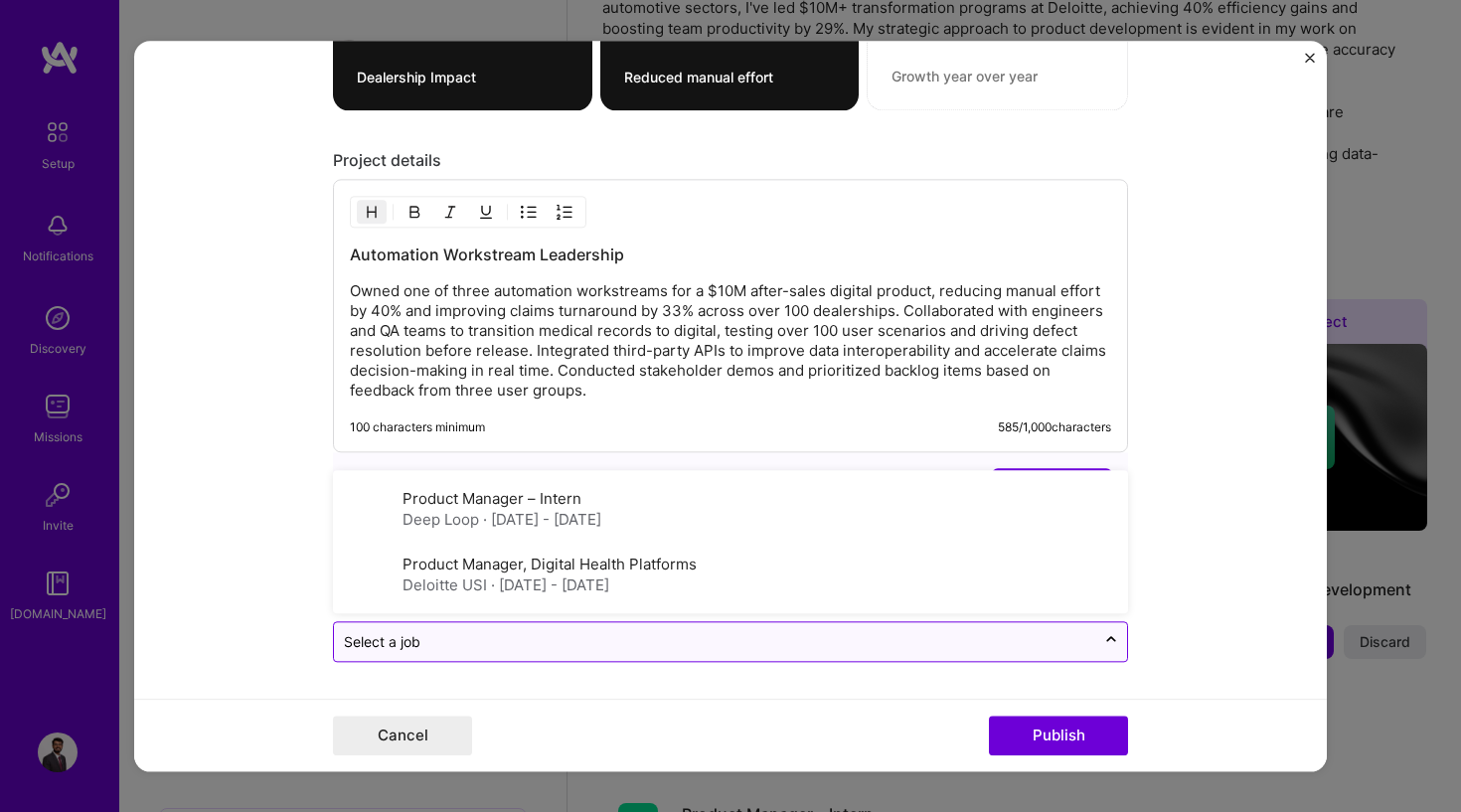 click at bounding box center (715, 641) 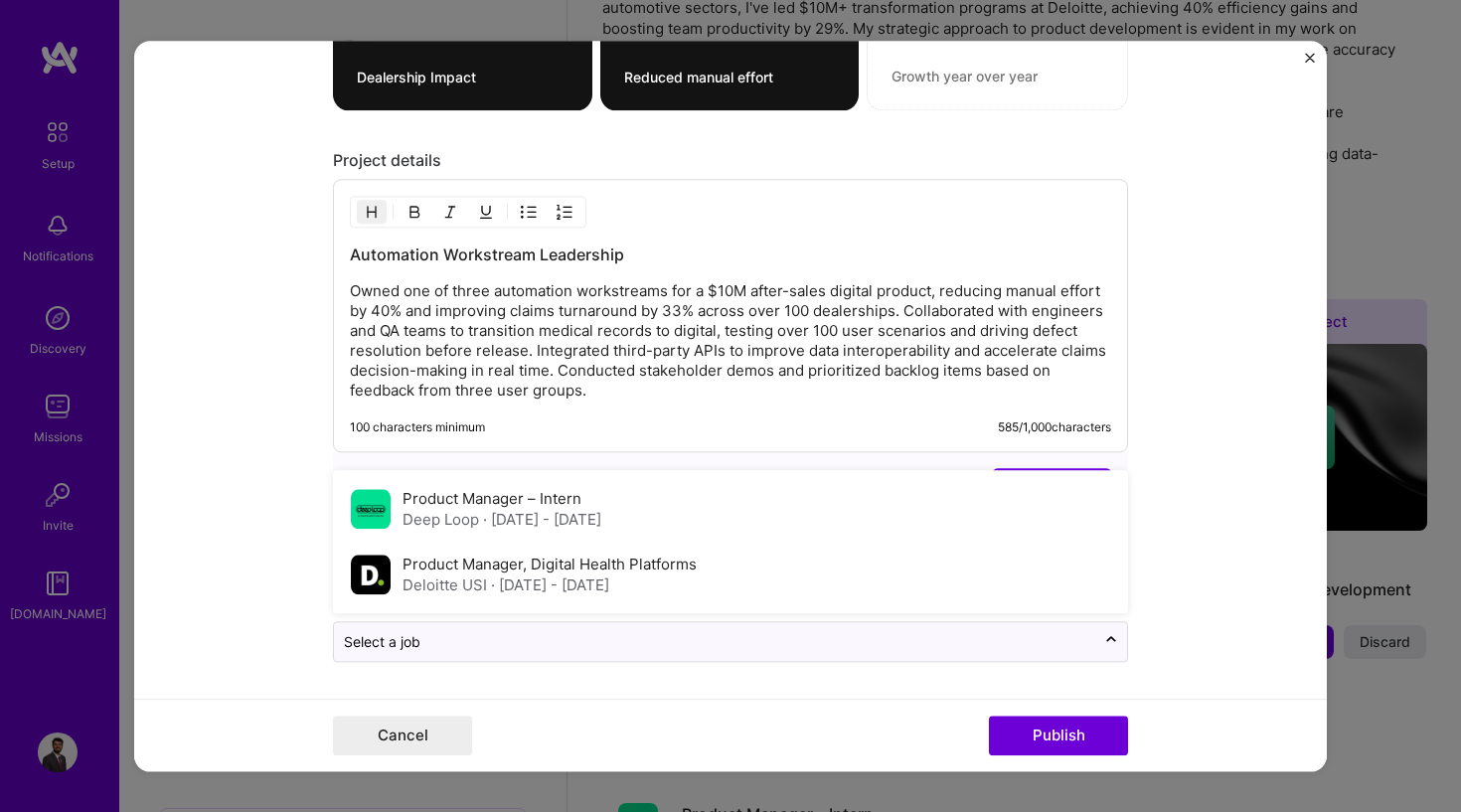 click on "Editing suggested project This project is suggested based on your LinkedIn, resume or [DOMAIN_NAME] activity. Project title Automotive Claims Automation Company Deloitte USI
Project industry Industry 2 Project Link (Optional)
Drag and drop an image or   Upload file Upload file We recommend uploading at least 4 images. 1600x1200px or higher recommended. Max 5MB each. Role Associate Product Manager, Automotive Claims Platform Select role type [DATE]
to [DATE]
I’m still working on this project Skills used — Add up to 12 skills Any new skills will be added to your profile. Enter skills... 7 API Integration 1 2 3 4 5 Stakeholder Management 1 2 3 4 5 Product Strategy 1 2 3 4 5 Product Design 1 2 3 4 5 User Research 1 2 3 4 5 Market Research 1 2 3 4 5 Automated Testing 1 2 3 4 5 Did this role require you to manage team members? (Optional) Yes, I managed — team members. -> 100+ 40%   /" at bounding box center [730, 406] 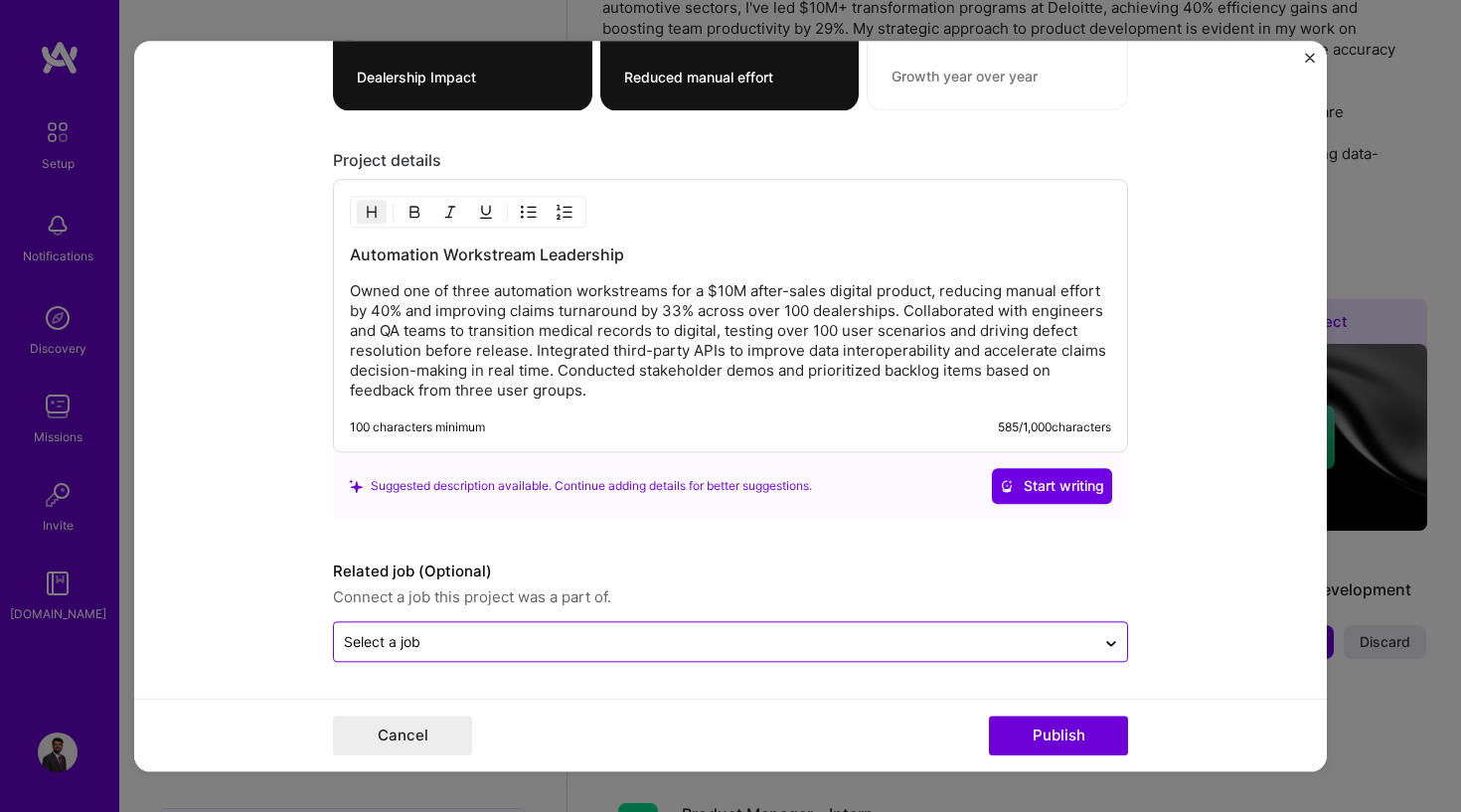click at bounding box center (715, 641) 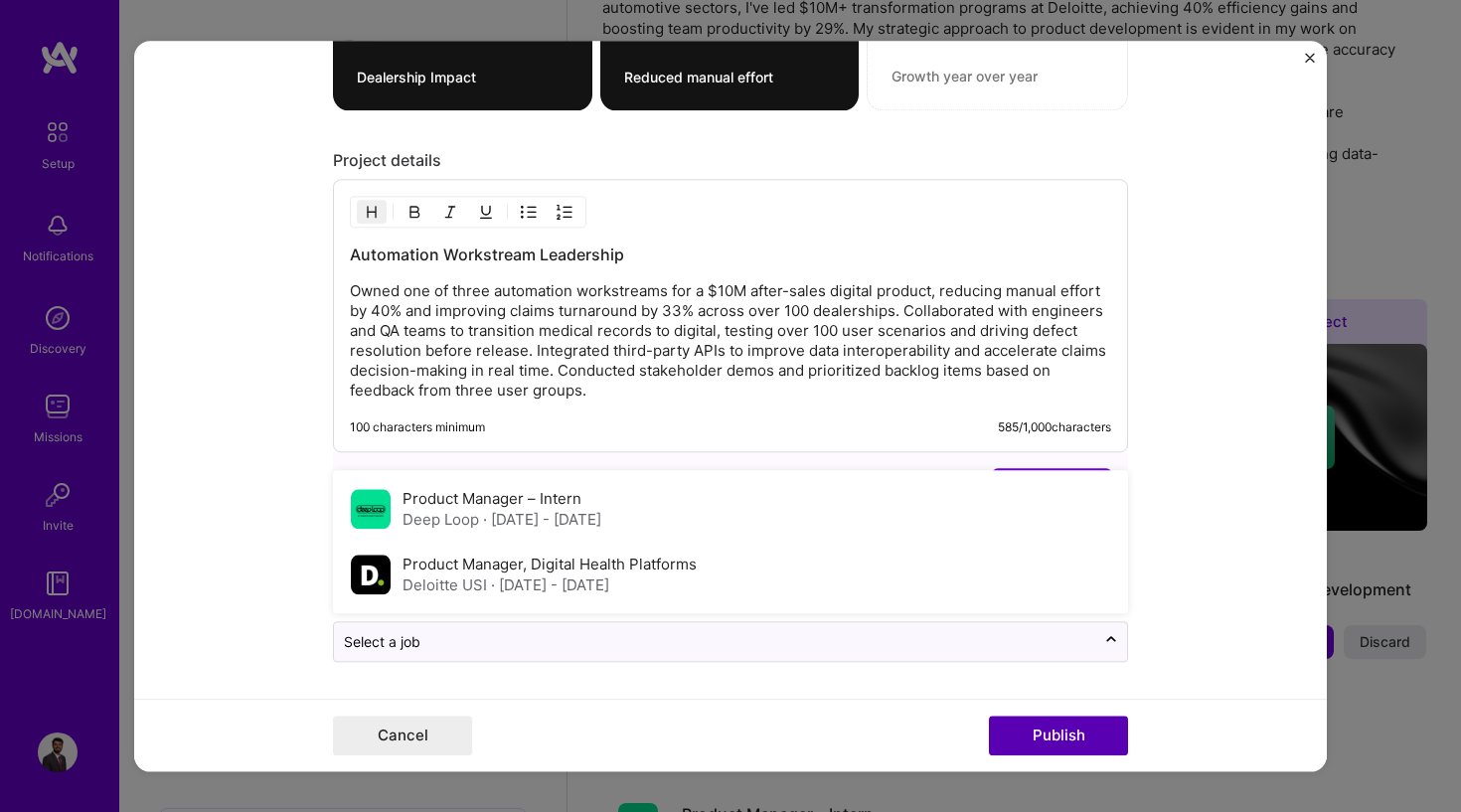 click on "Publish" at bounding box center [1058, 735] 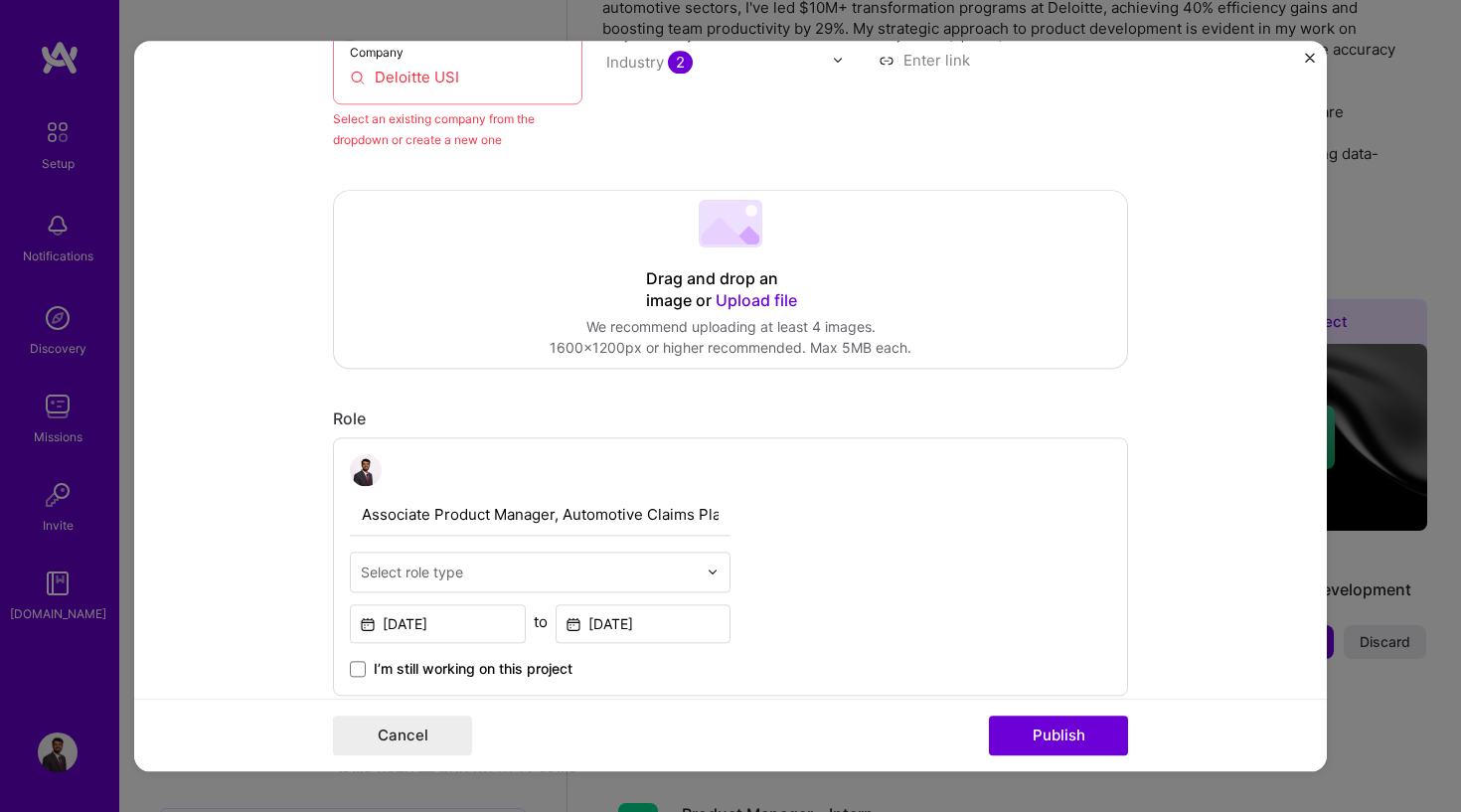 scroll, scrollTop: 130, scrollLeft: 0, axis: vertical 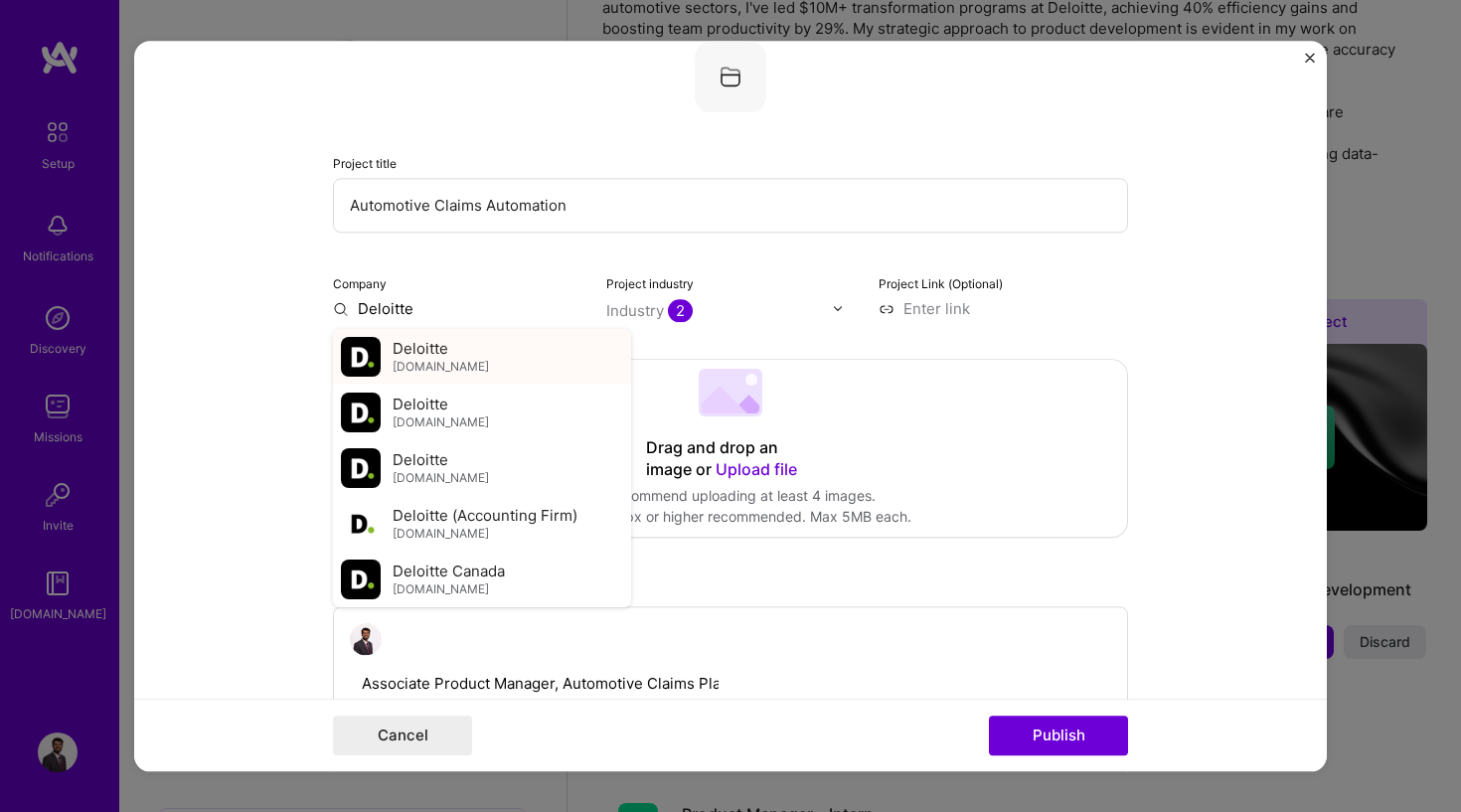 type on "Deloitte" 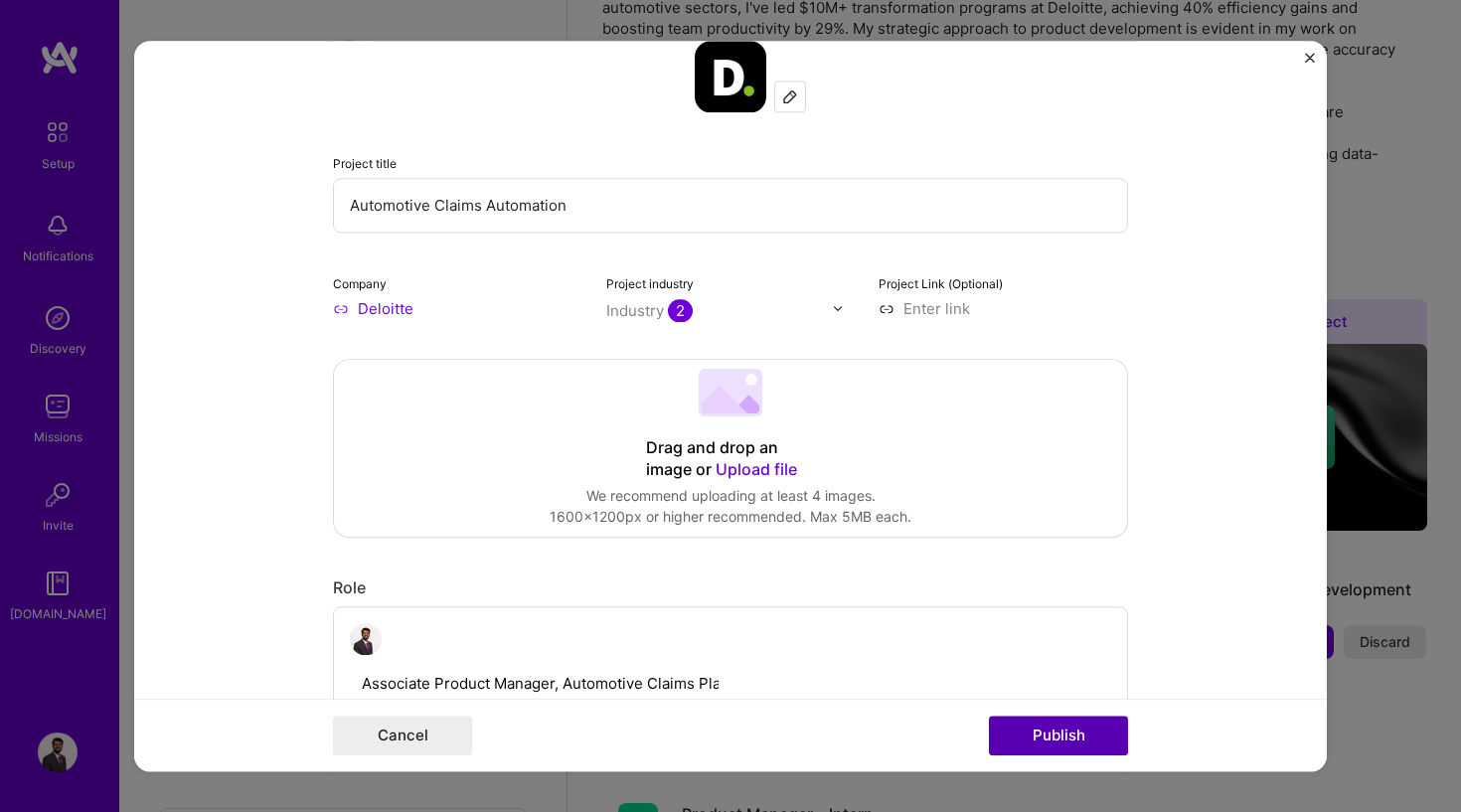 click on "Publish" at bounding box center (1058, 735) 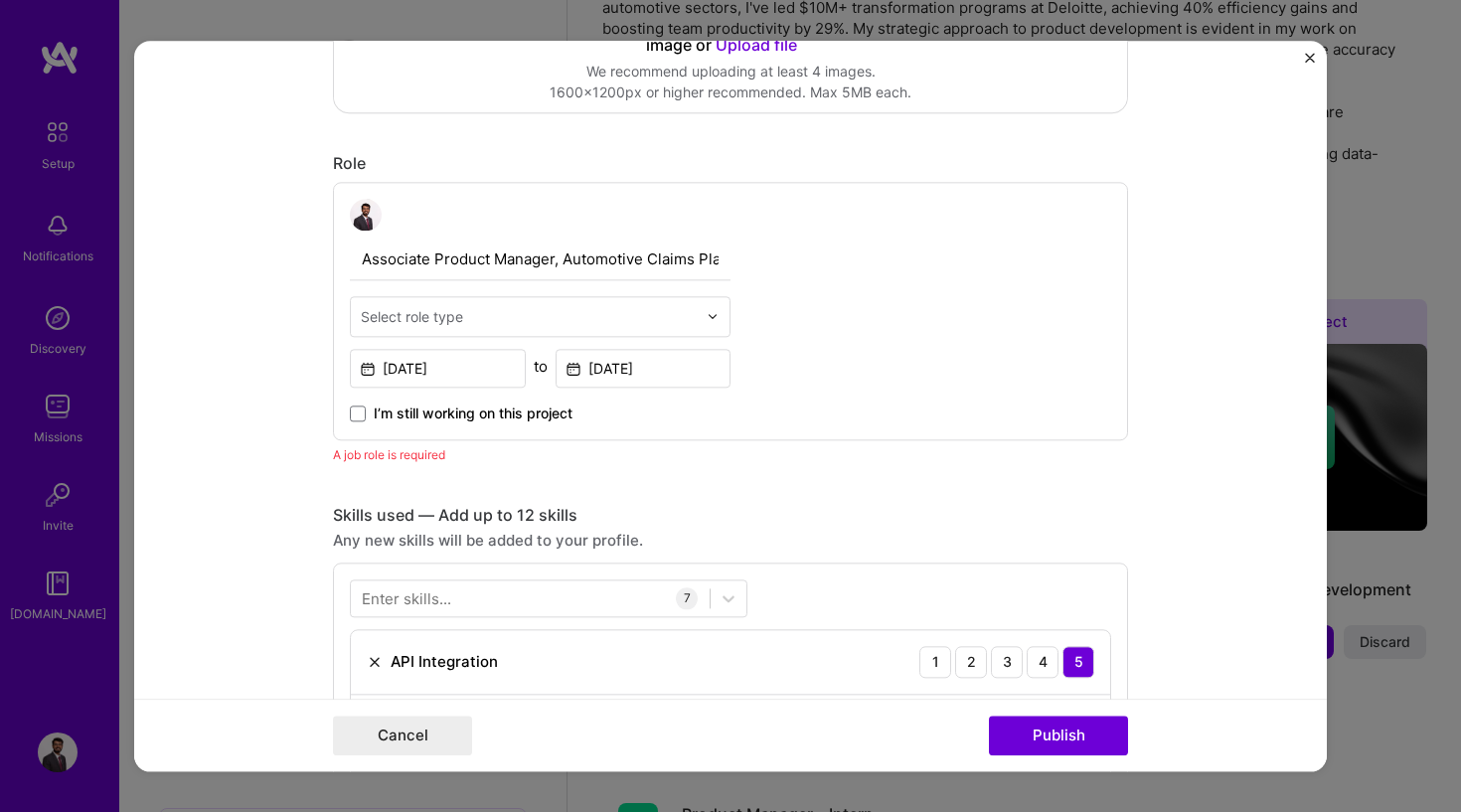 scroll, scrollTop: 544, scrollLeft: 0, axis: vertical 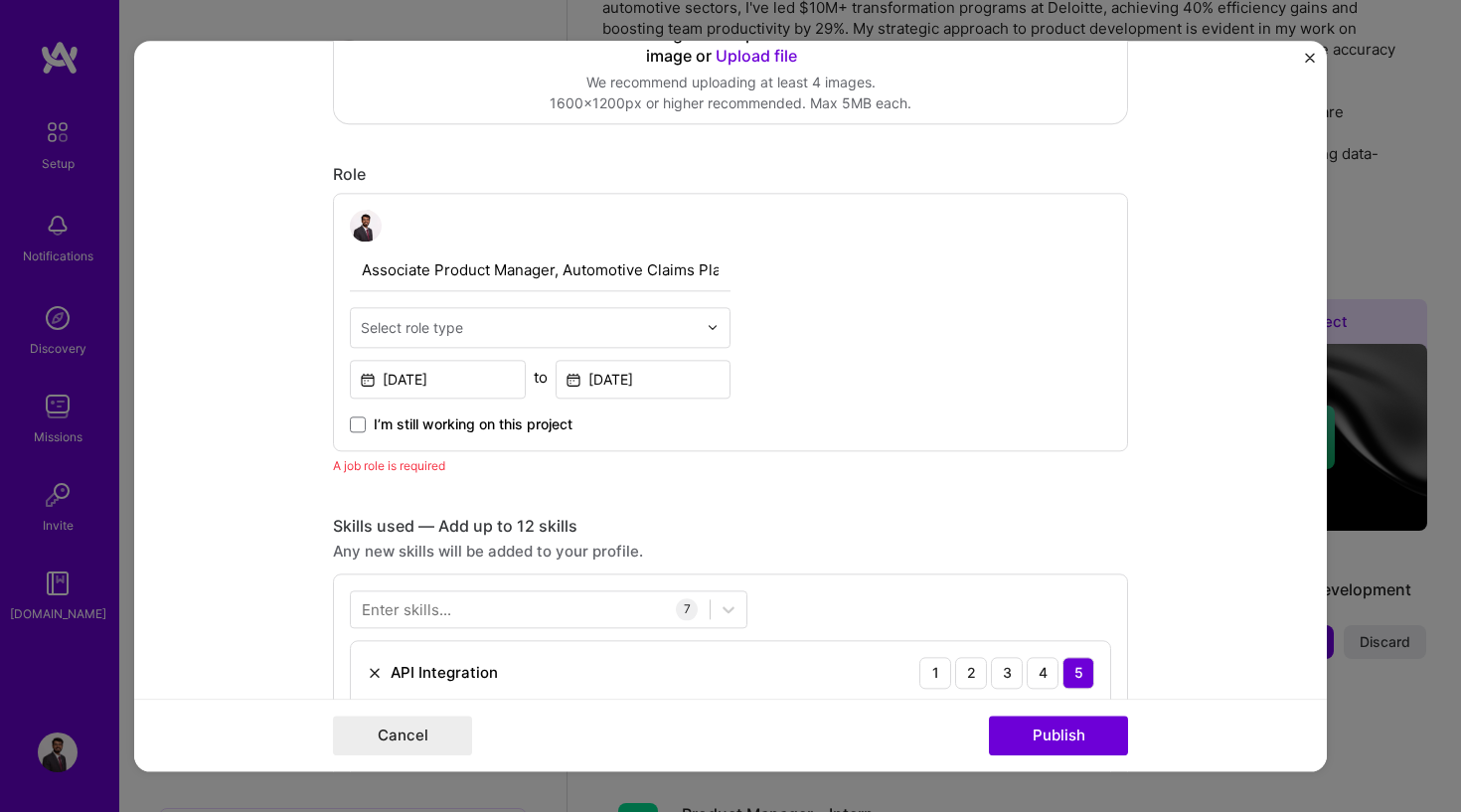 click on "Associate Product Manager, Automotive Claims Platform Select role type [DATE]
to [DATE]
I’m still working on this project" at bounding box center [540, 322] 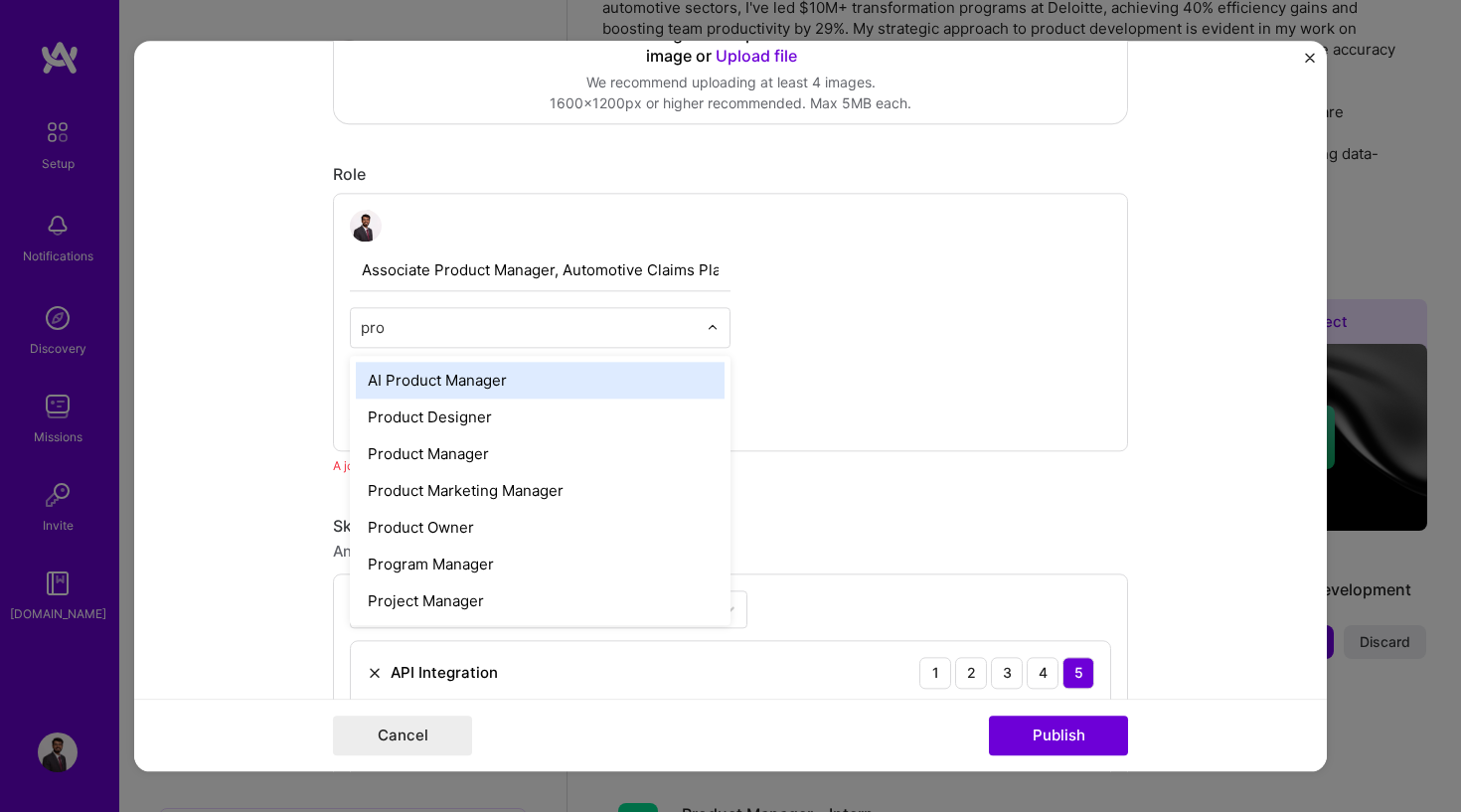 type on "prod" 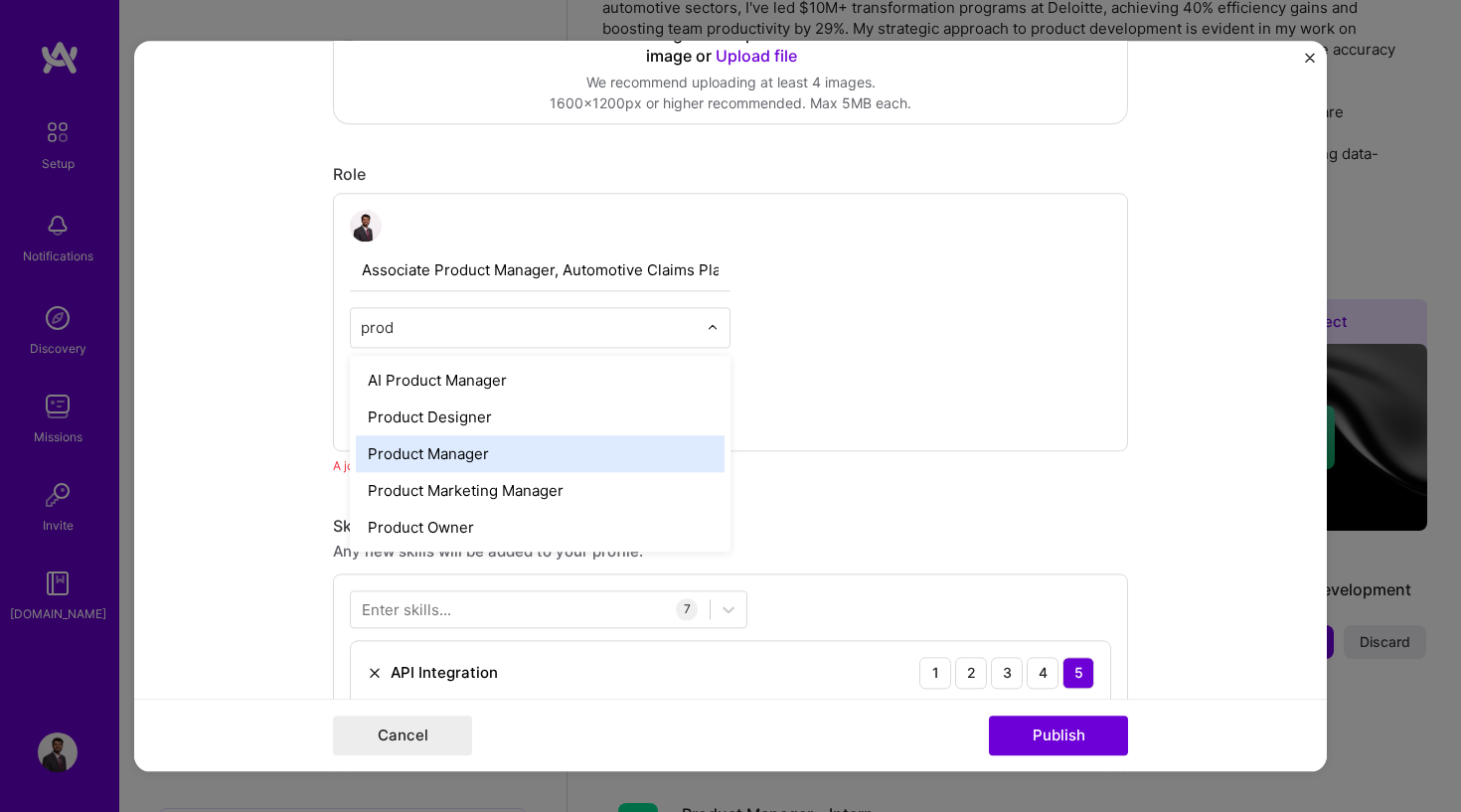 click on "Product Manager" at bounding box center [540, 453] 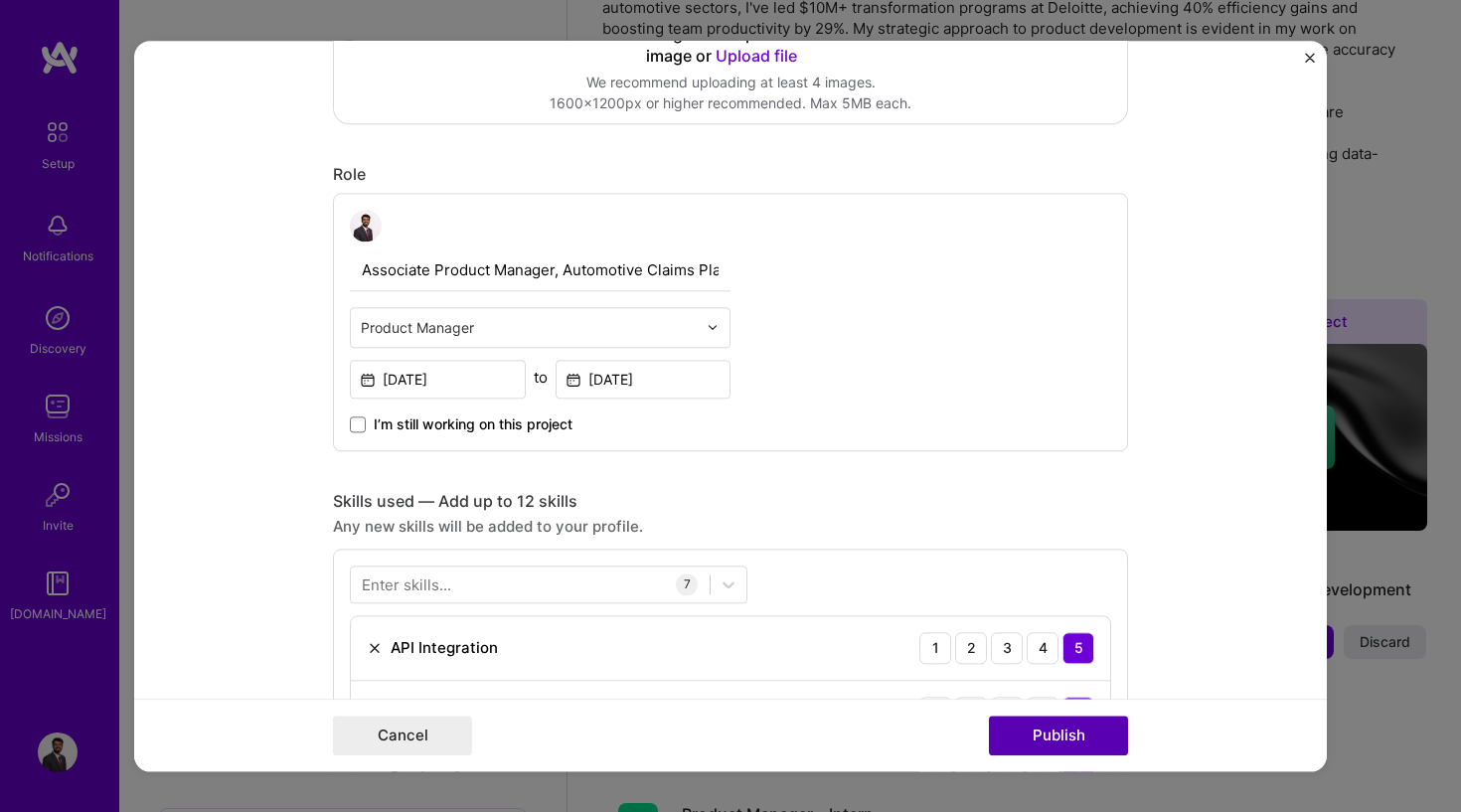 click on "Publish" at bounding box center (1058, 735) 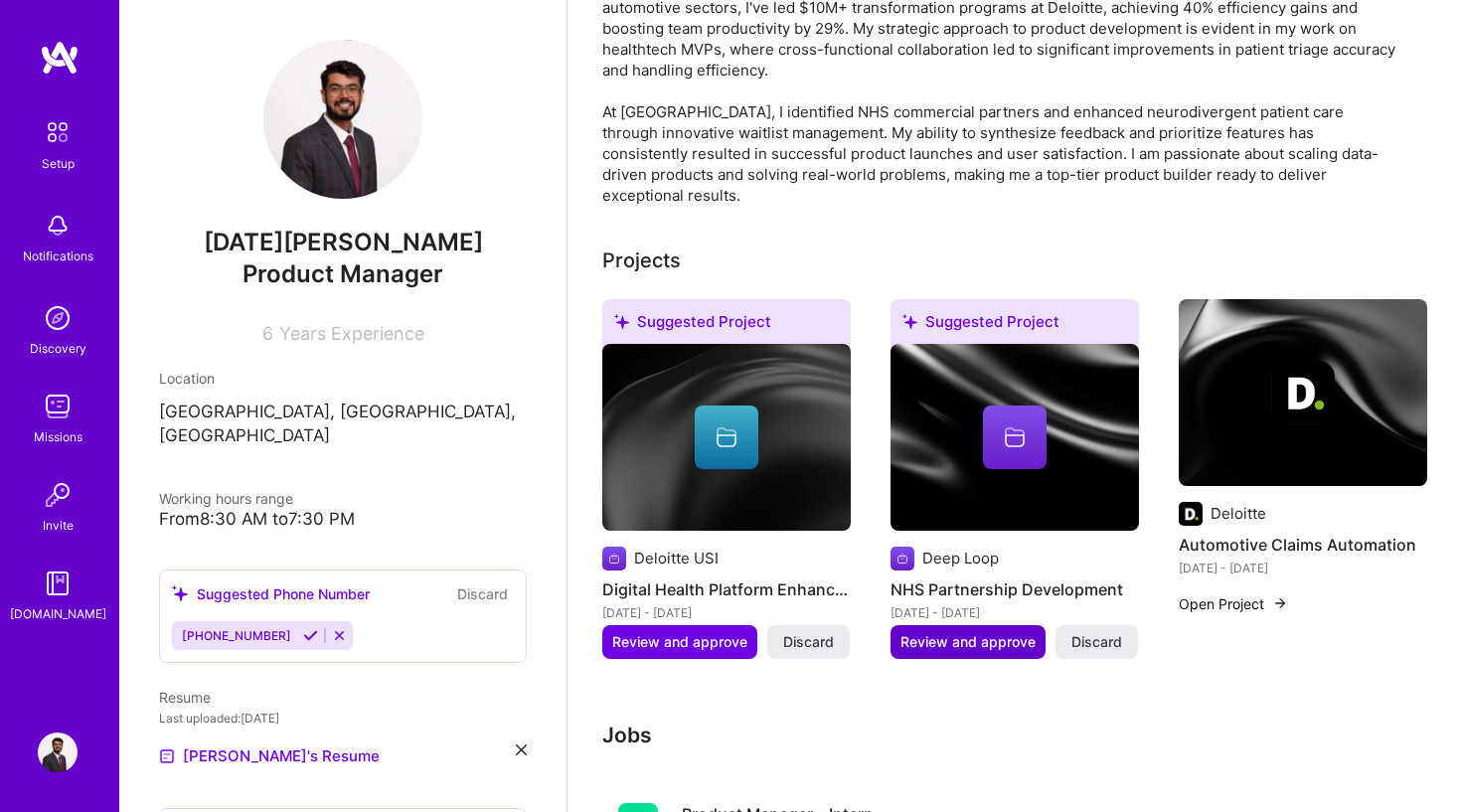 click on "Review and approve" at bounding box center [968, 642] 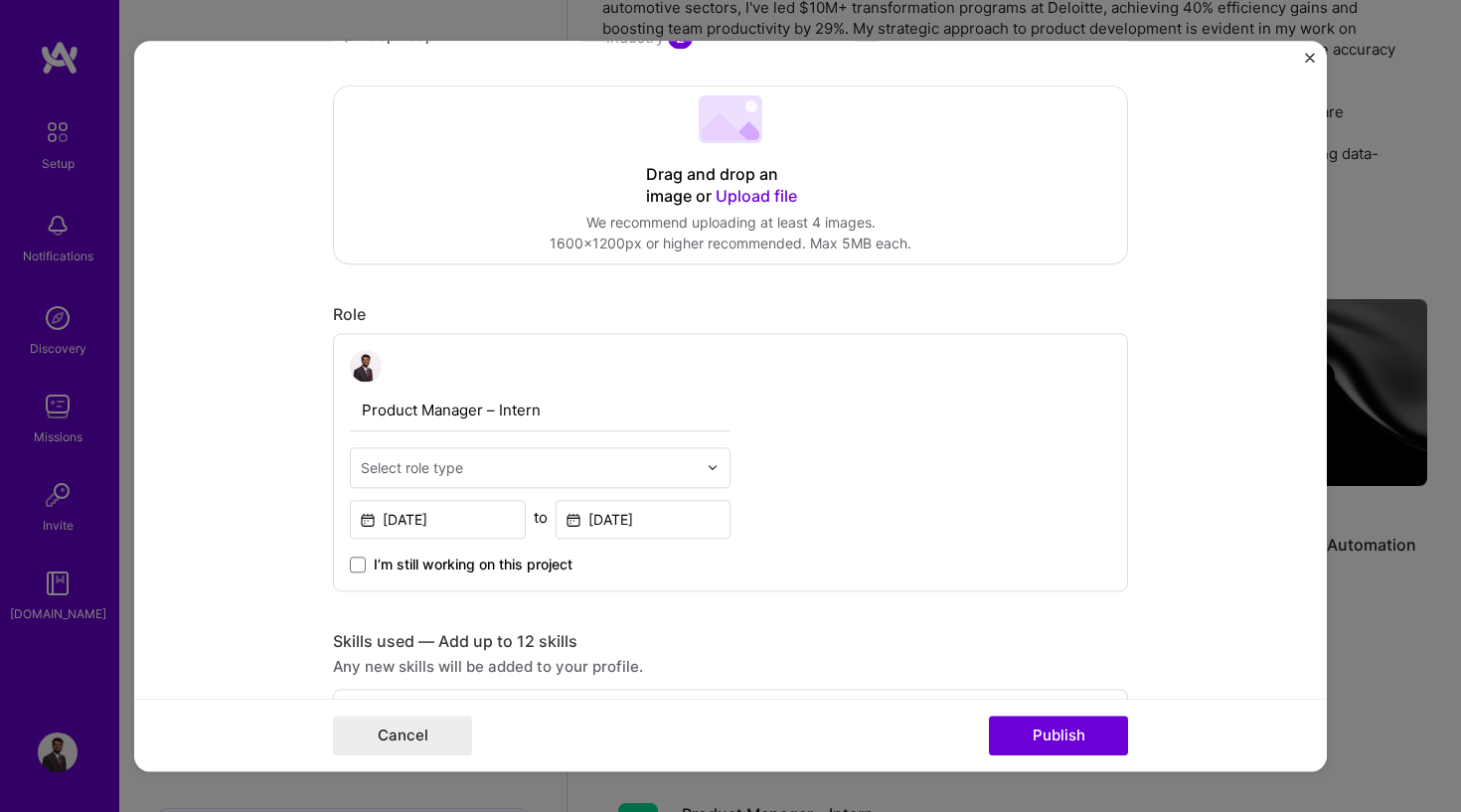 scroll, scrollTop: 441, scrollLeft: 0, axis: vertical 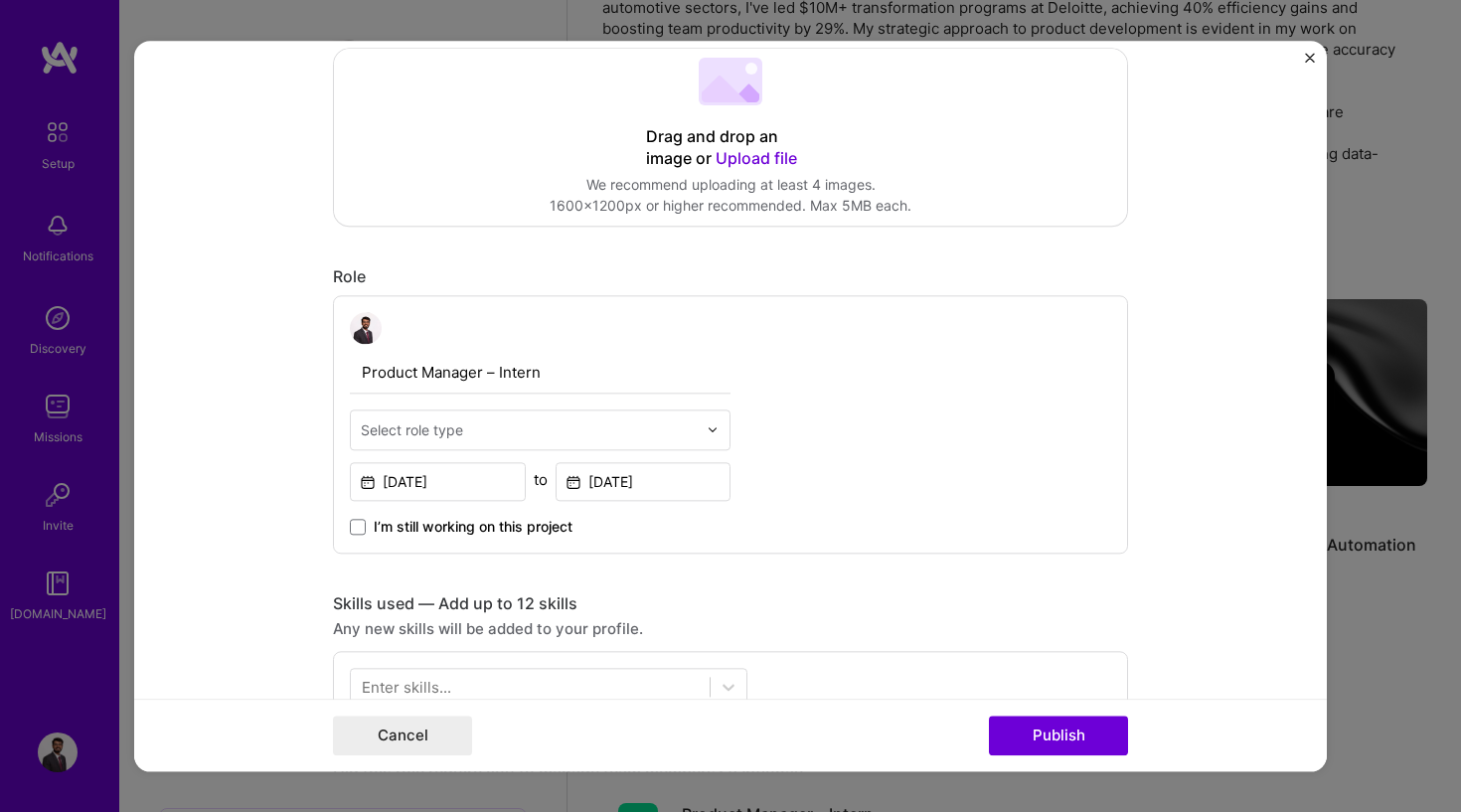 click on "Select role type" at bounding box center [529, 429] 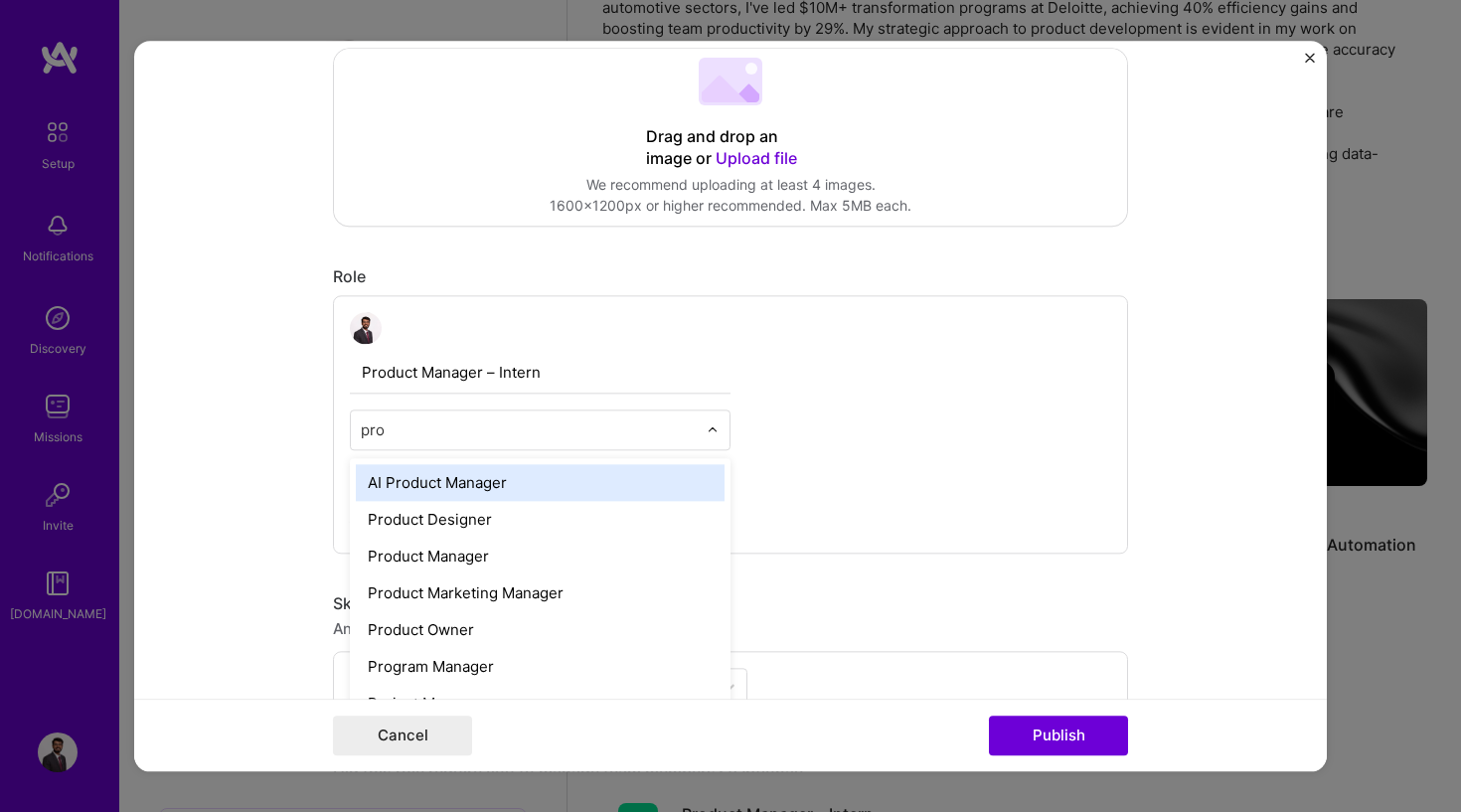 type on "prod" 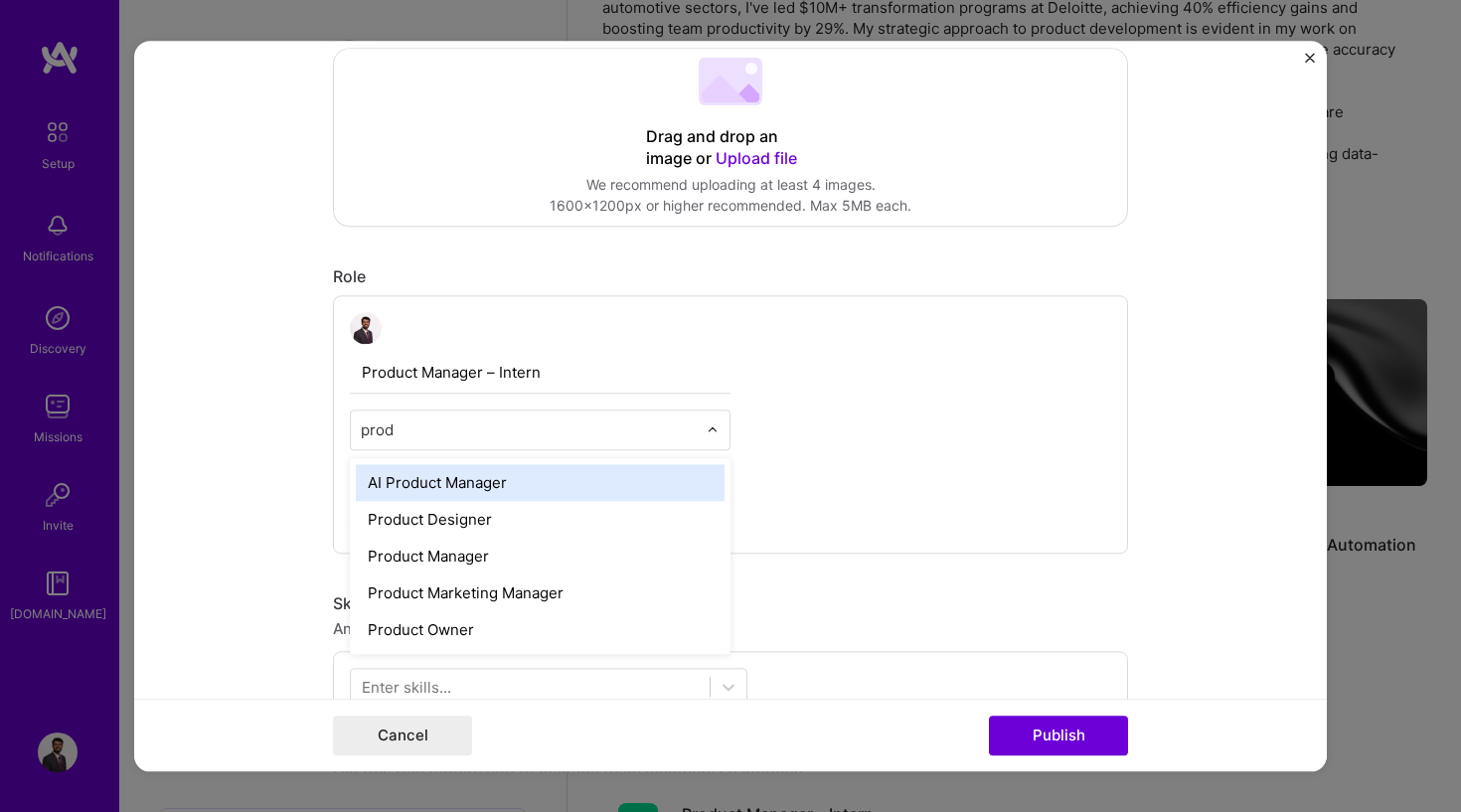 click on "AI Product Manager" at bounding box center [540, 482] 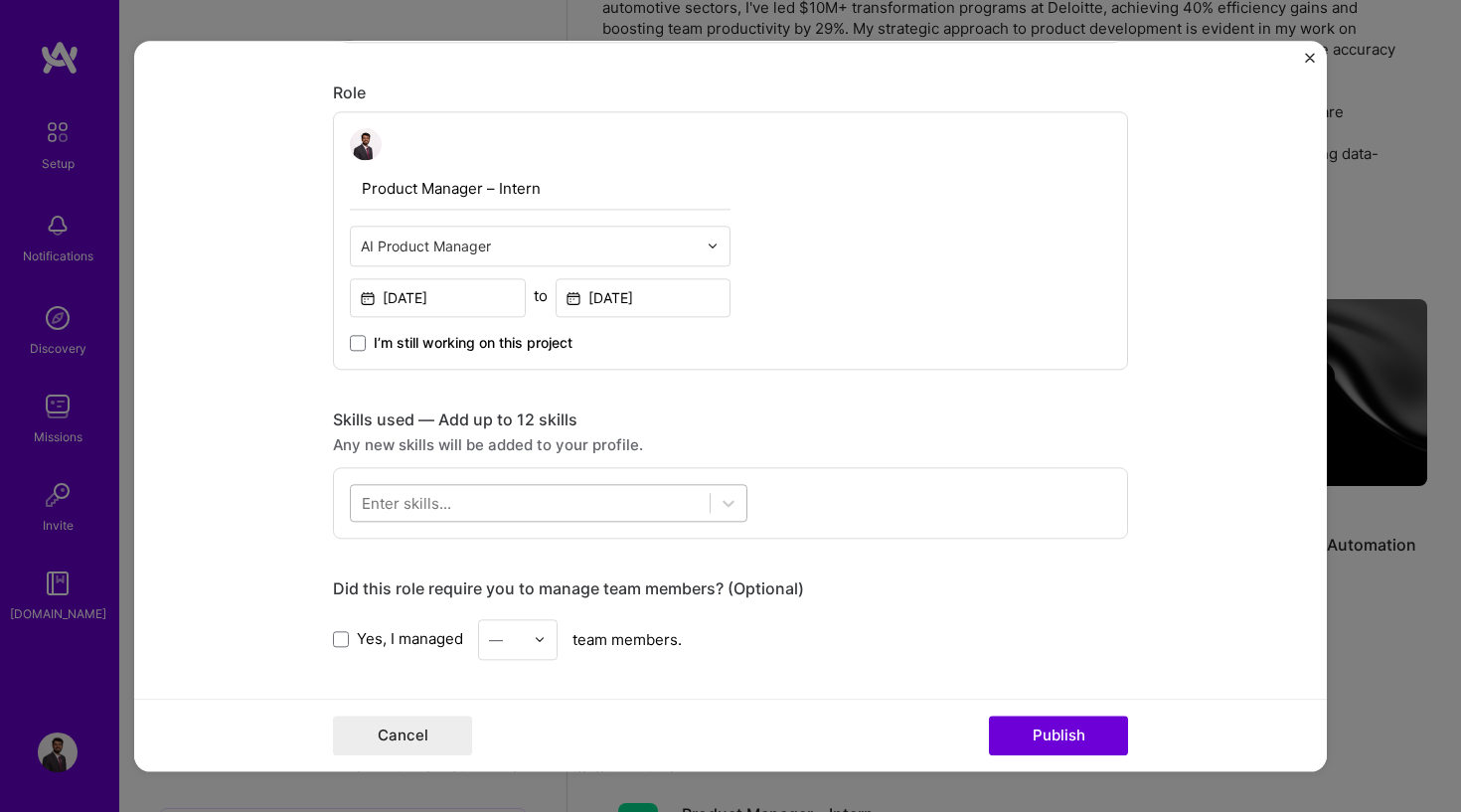 scroll, scrollTop: 698, scrollLeft: 0, axis: vertical 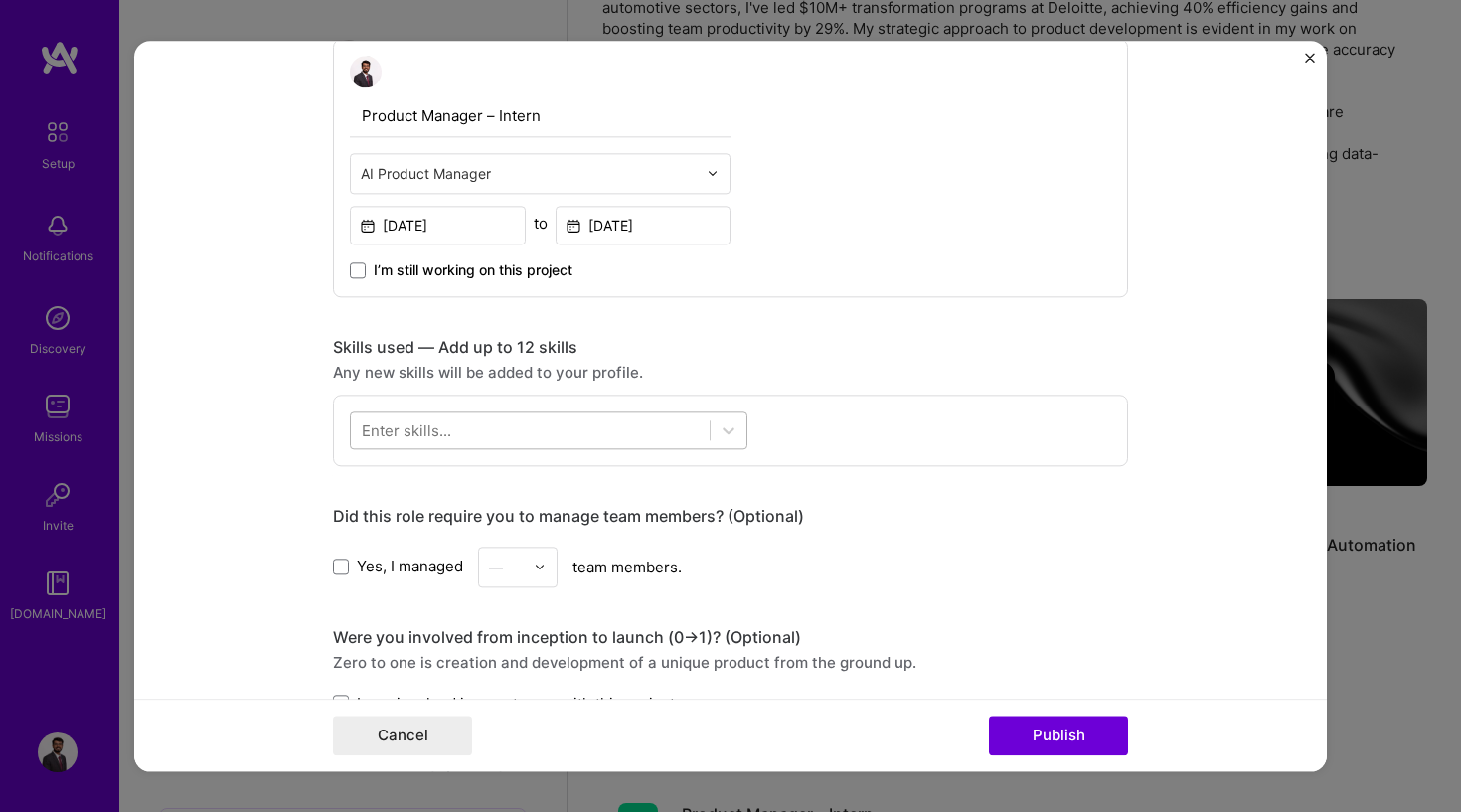 click at bounding box center (530, 429) 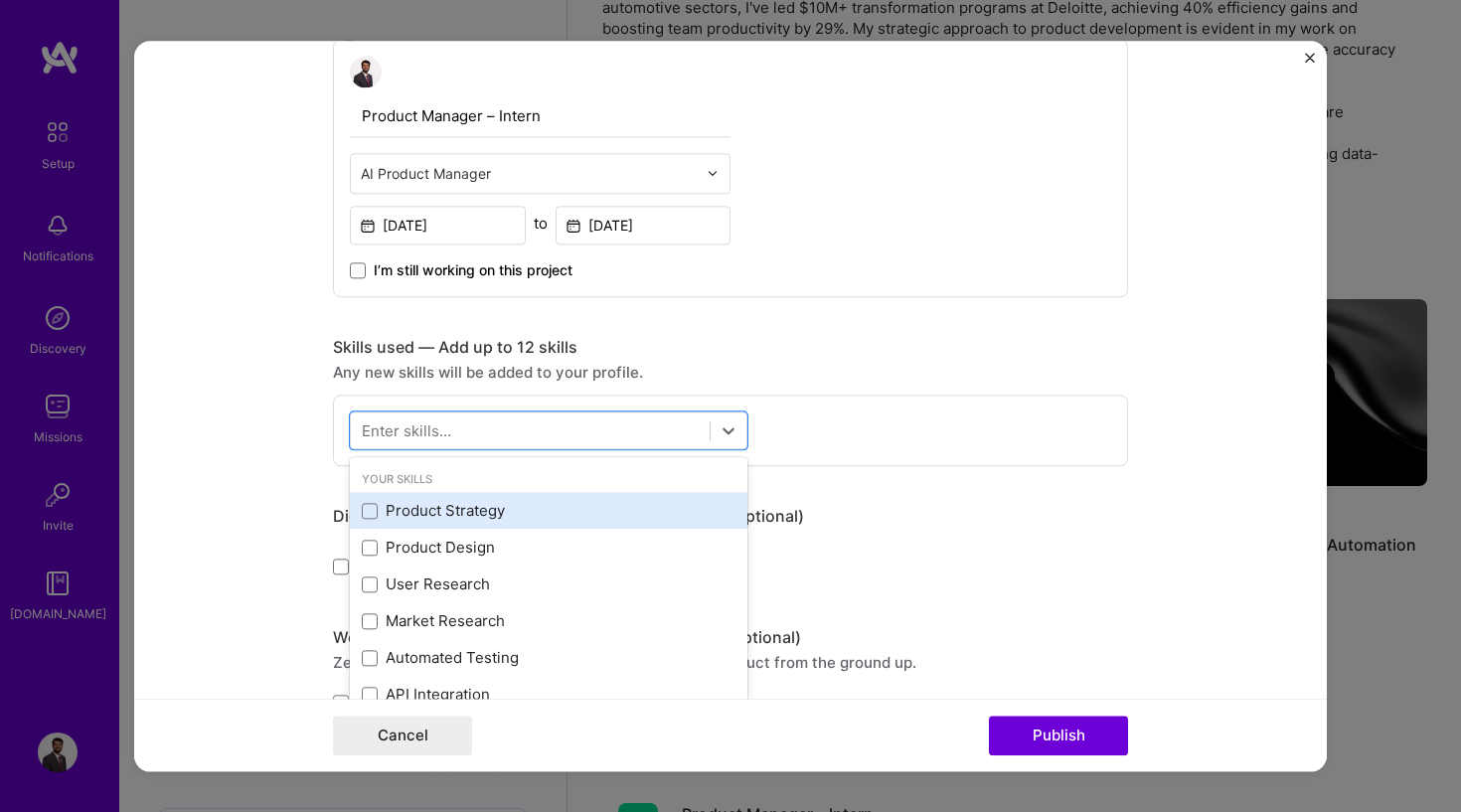 click on "Product Strategy" at bounding box center (549, 511) 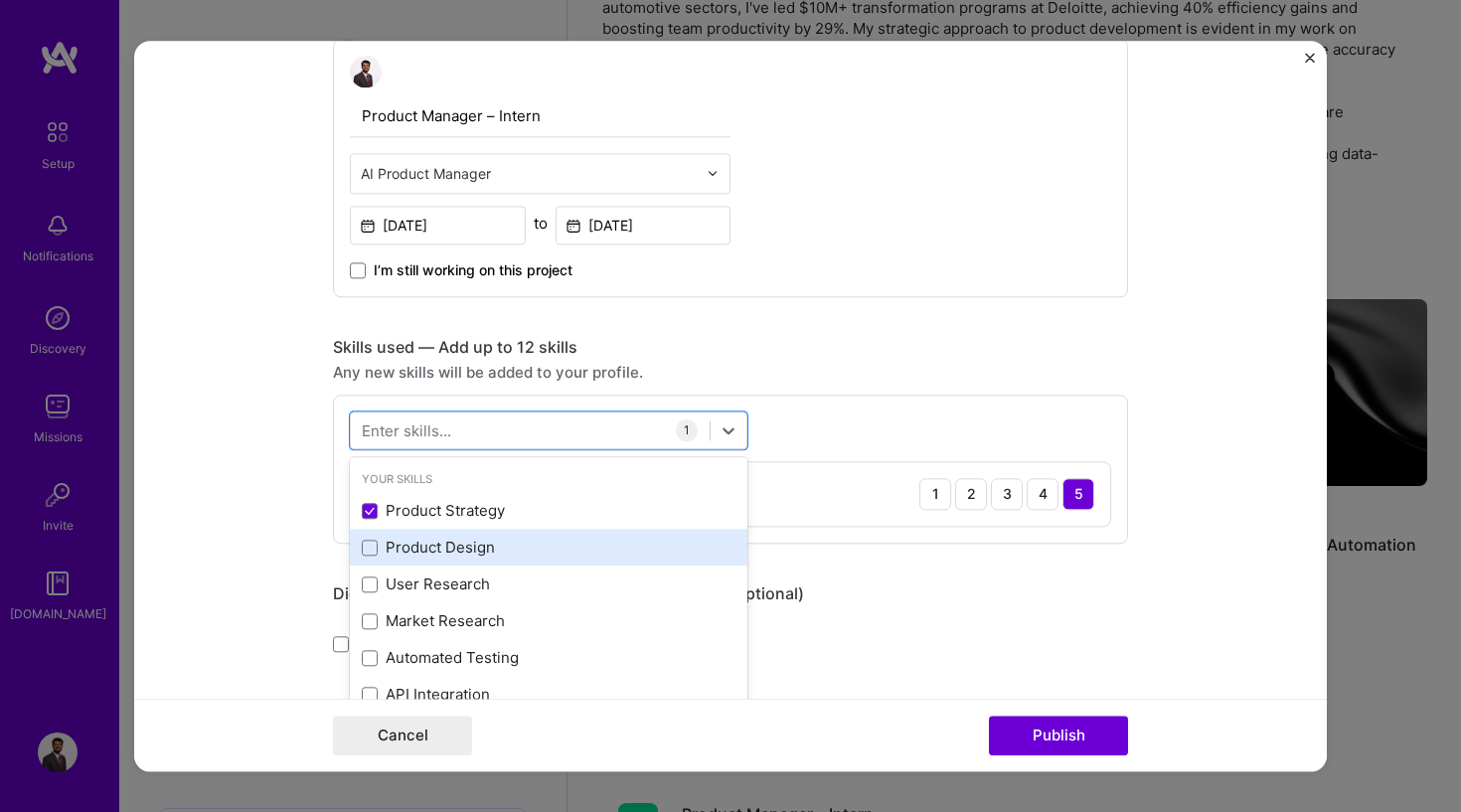 click on "Product Design" at bounding box center [549, 548] 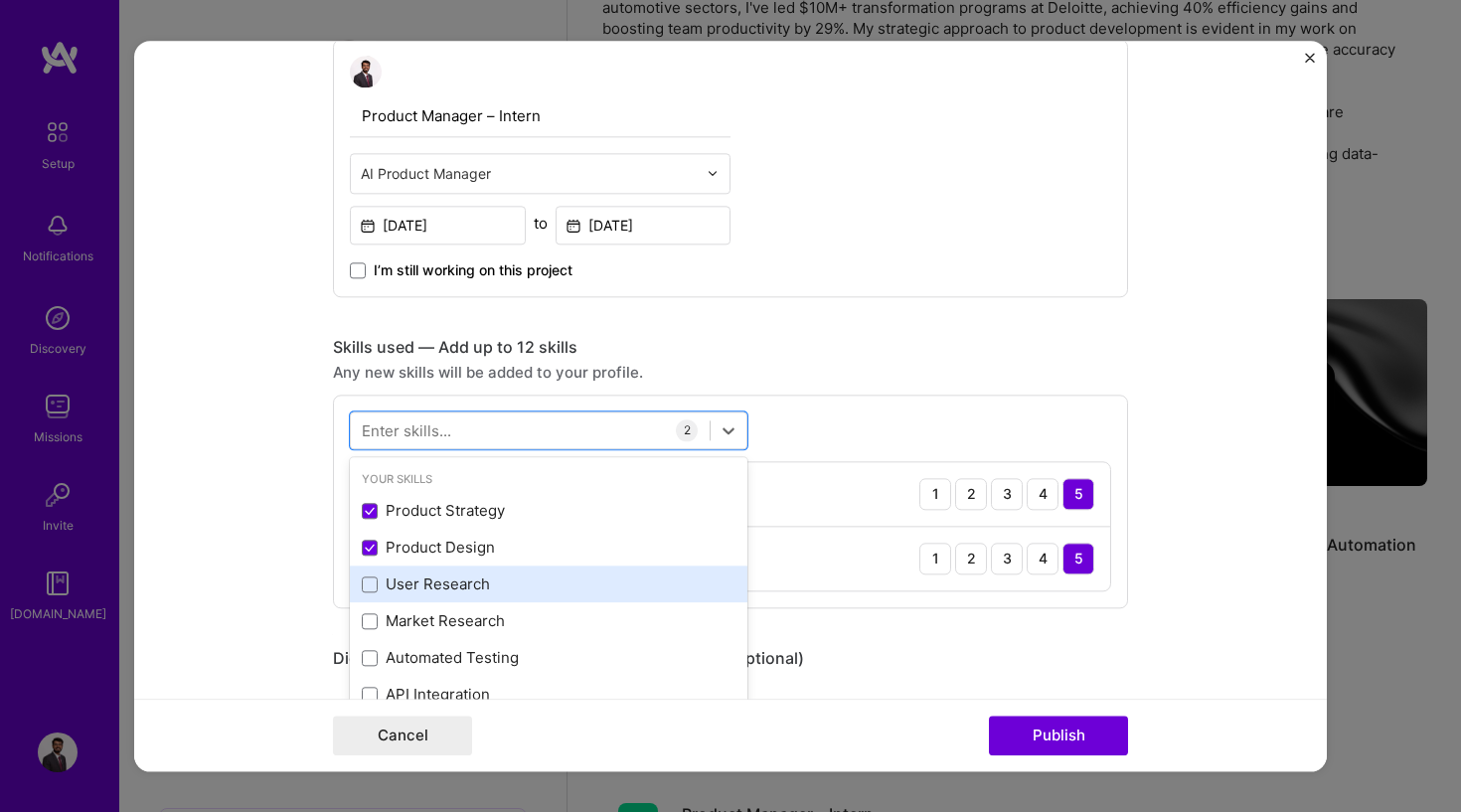 click on "User Research" at bounding box center (549, 584) 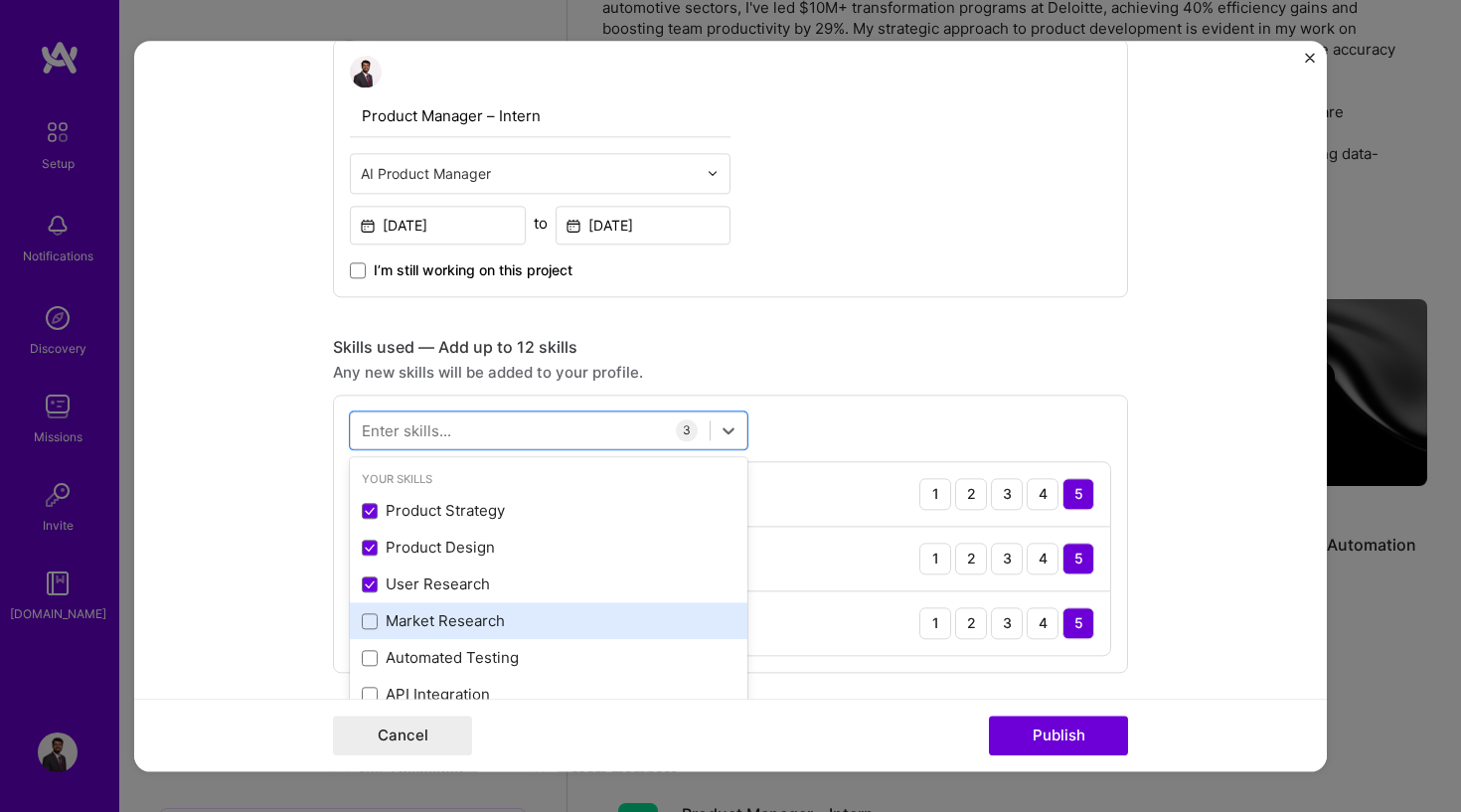 click on "Market Research" at bounding box center (549, 621) 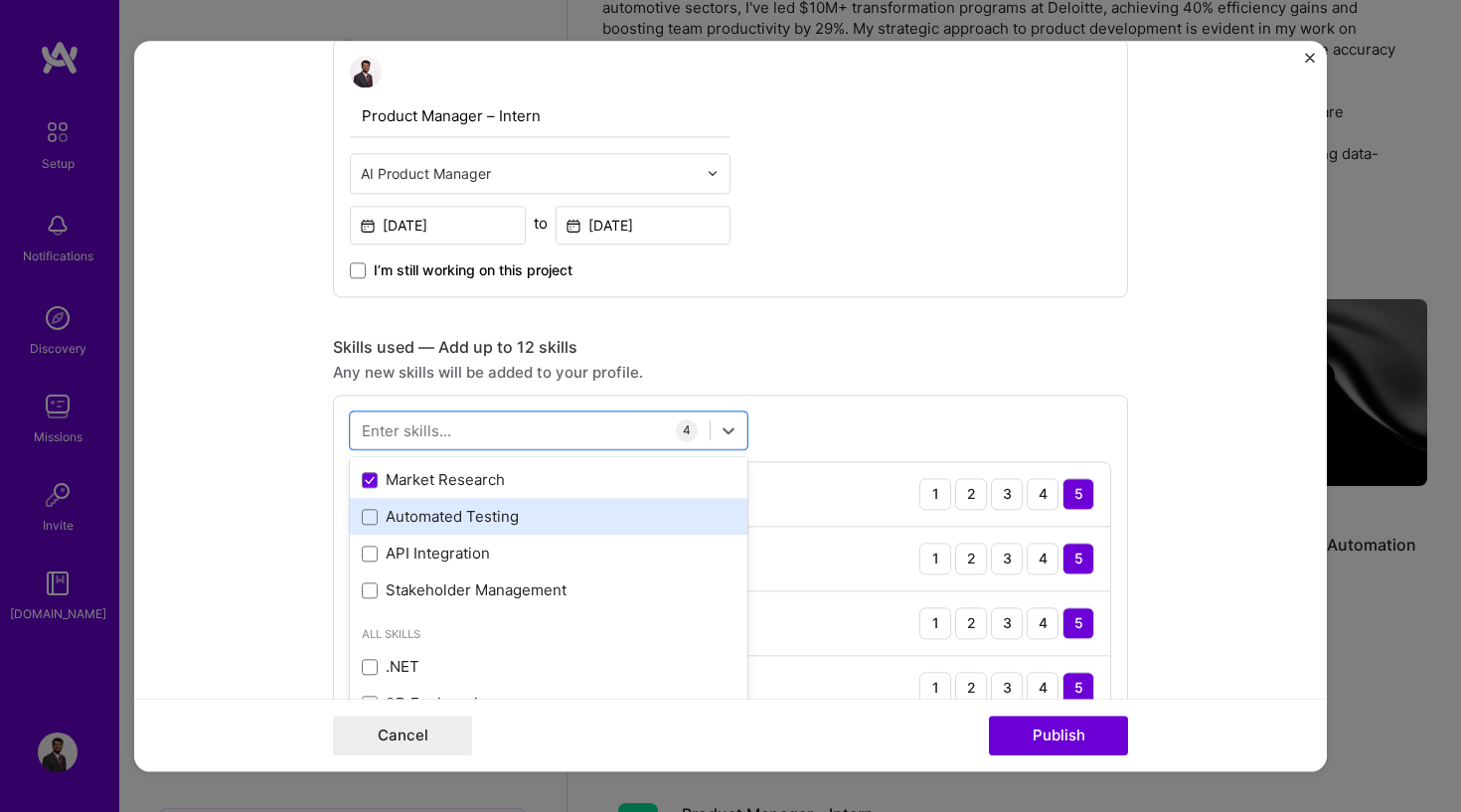 scroll, scrollTop: 156, scrollLeft: 0, axis: vertical 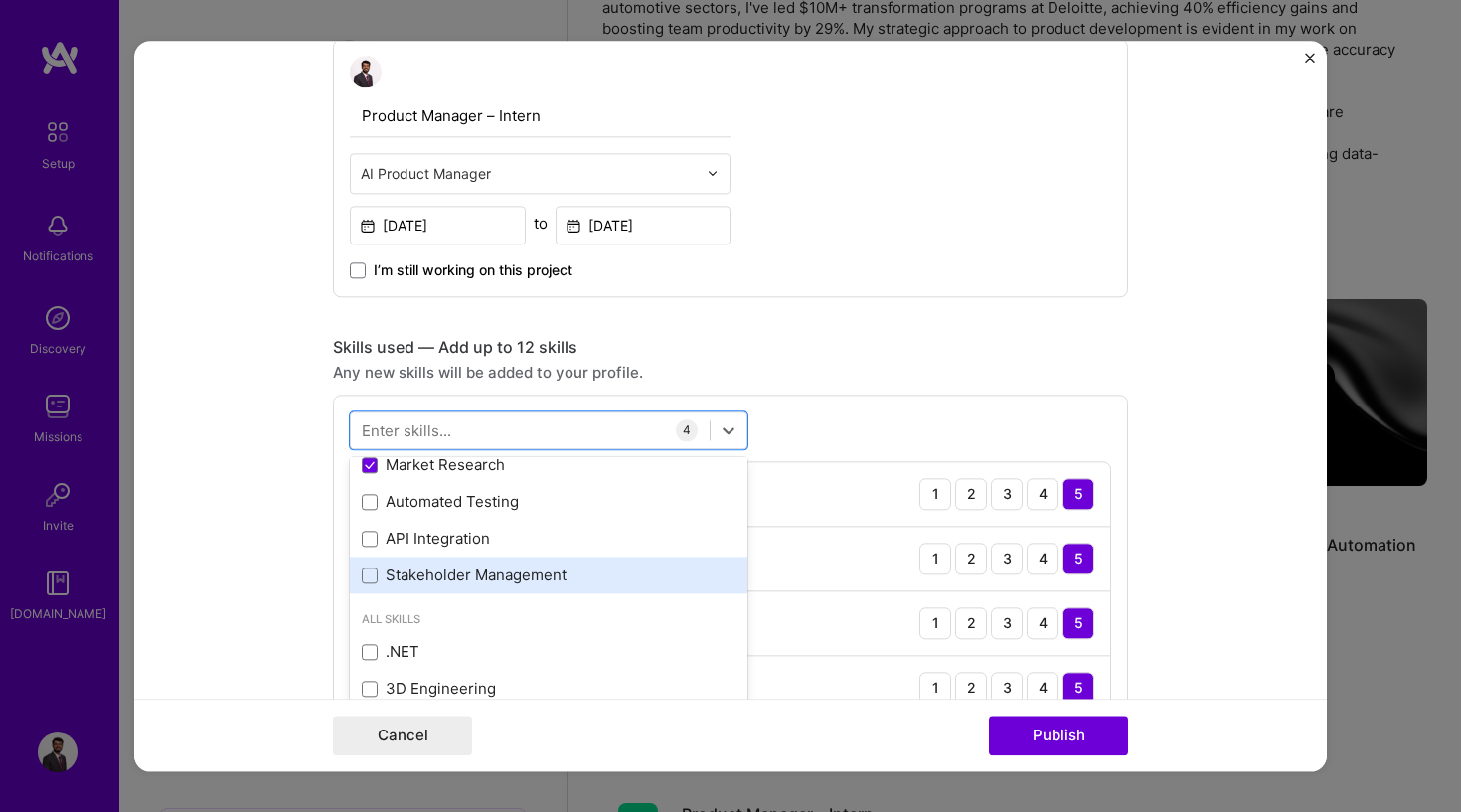 click on "Stakeholder Management" at bounding box center (549, 575) 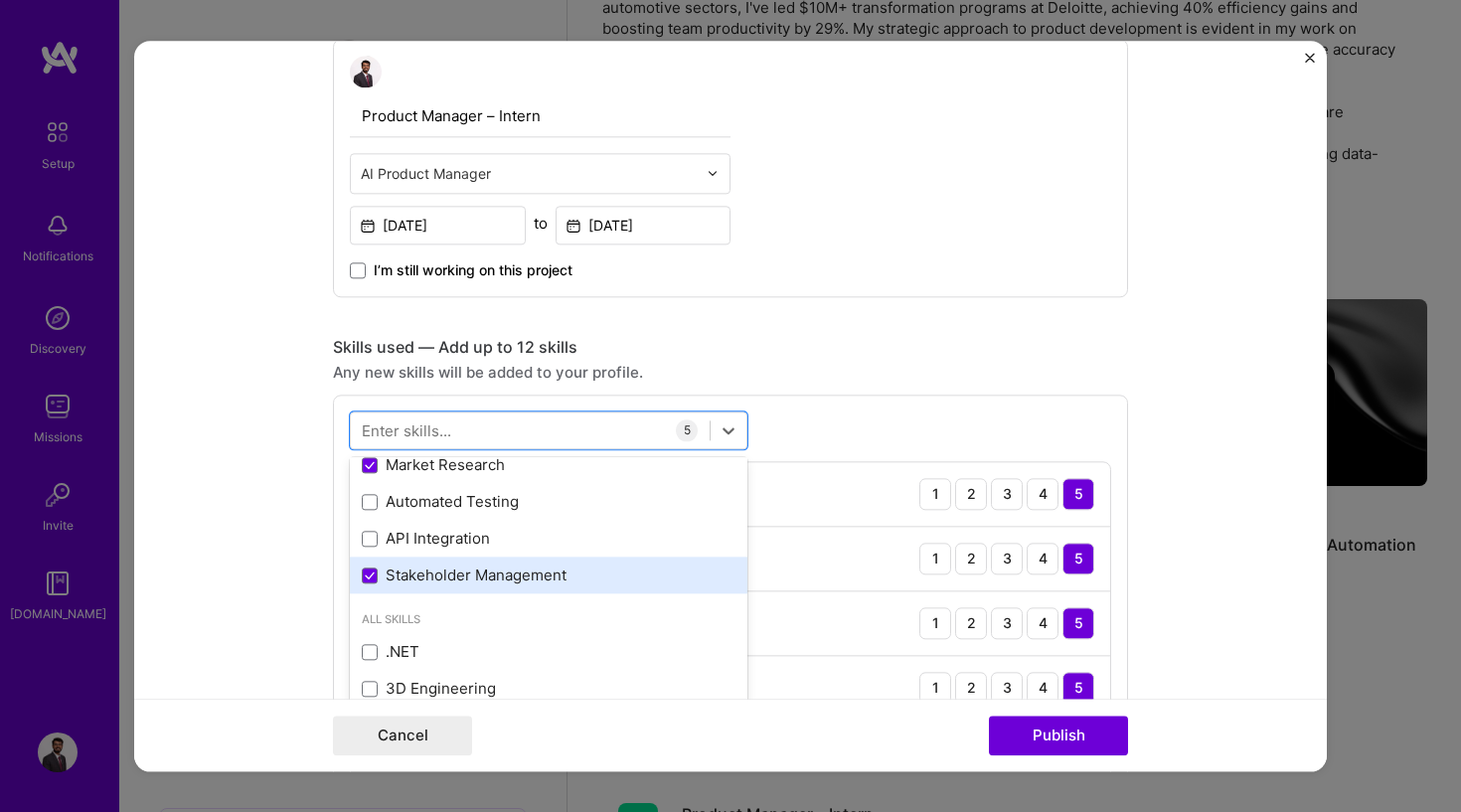 click on "Stakeholder Management" at bounding box center (549, 575) 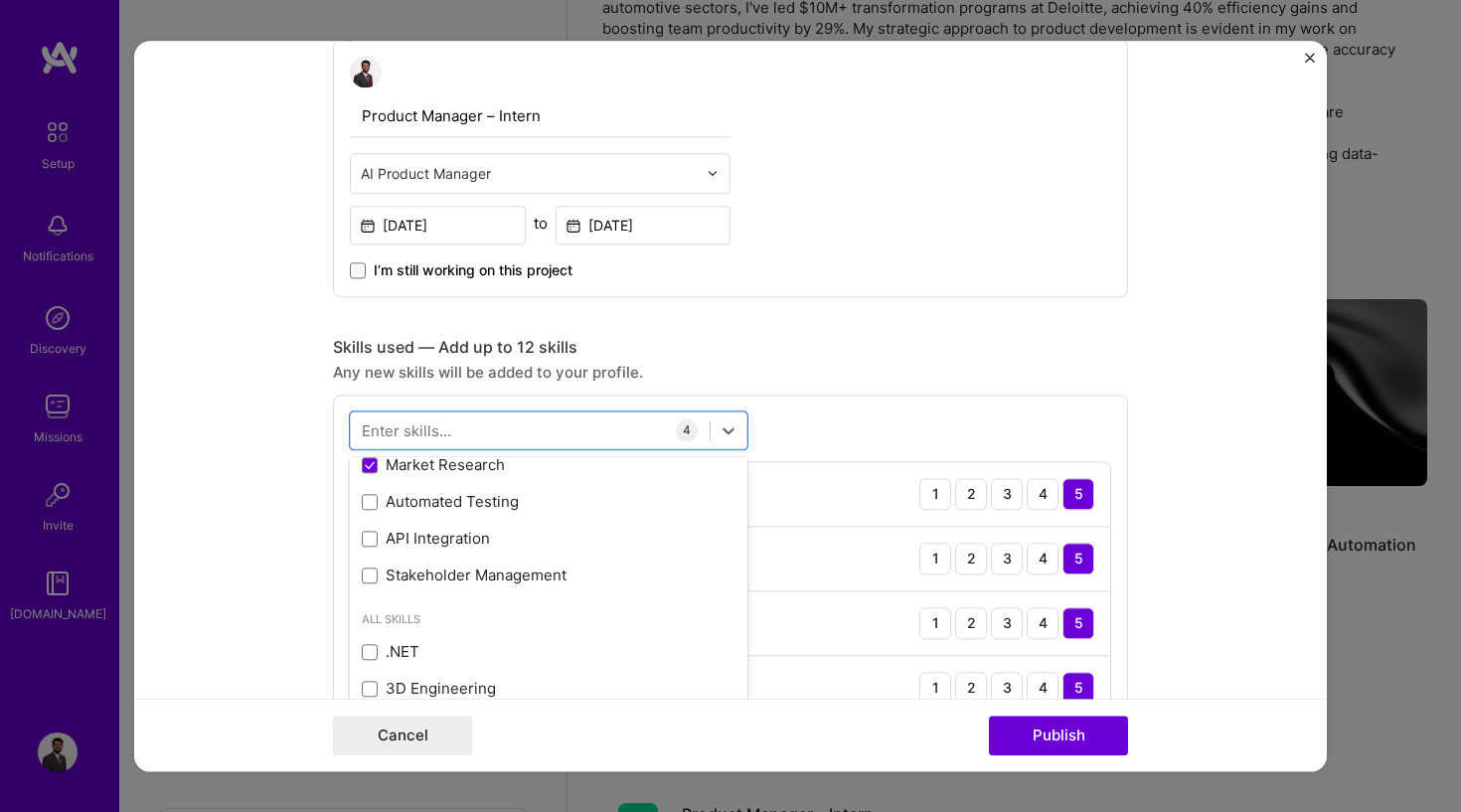 click on "Editing suggested project This project is suggested based on your LinkedIn, resume or [DOMAIN_NAME] activity. Project title NHS Partnership Development Company Deep Loop
Project industry Industry 2 Project Link (Optional)
Drag and drop an image or   Upload file Upload file We recommend uploading at least 4 images. 1600x1200px or higher recommended. Max 5MB each. Role Product Manager – Intern AI Product Manager [DATE]
to [DATE]
I’m still working on this project Skills used — Add up to 12 skills Any new skills will be added to your profile. option Stakeholder Management, deselected. option Automated Testing focused, 0 of 2. 378 results available. Use Up and Down to choose options, press Enter to select the currently focused option, press Escape to exit the menu, press Tab to select the option and exit the menu. Your Skills Product Strategy Product Design User Research All Skills C" at bounding box center (730, 406) 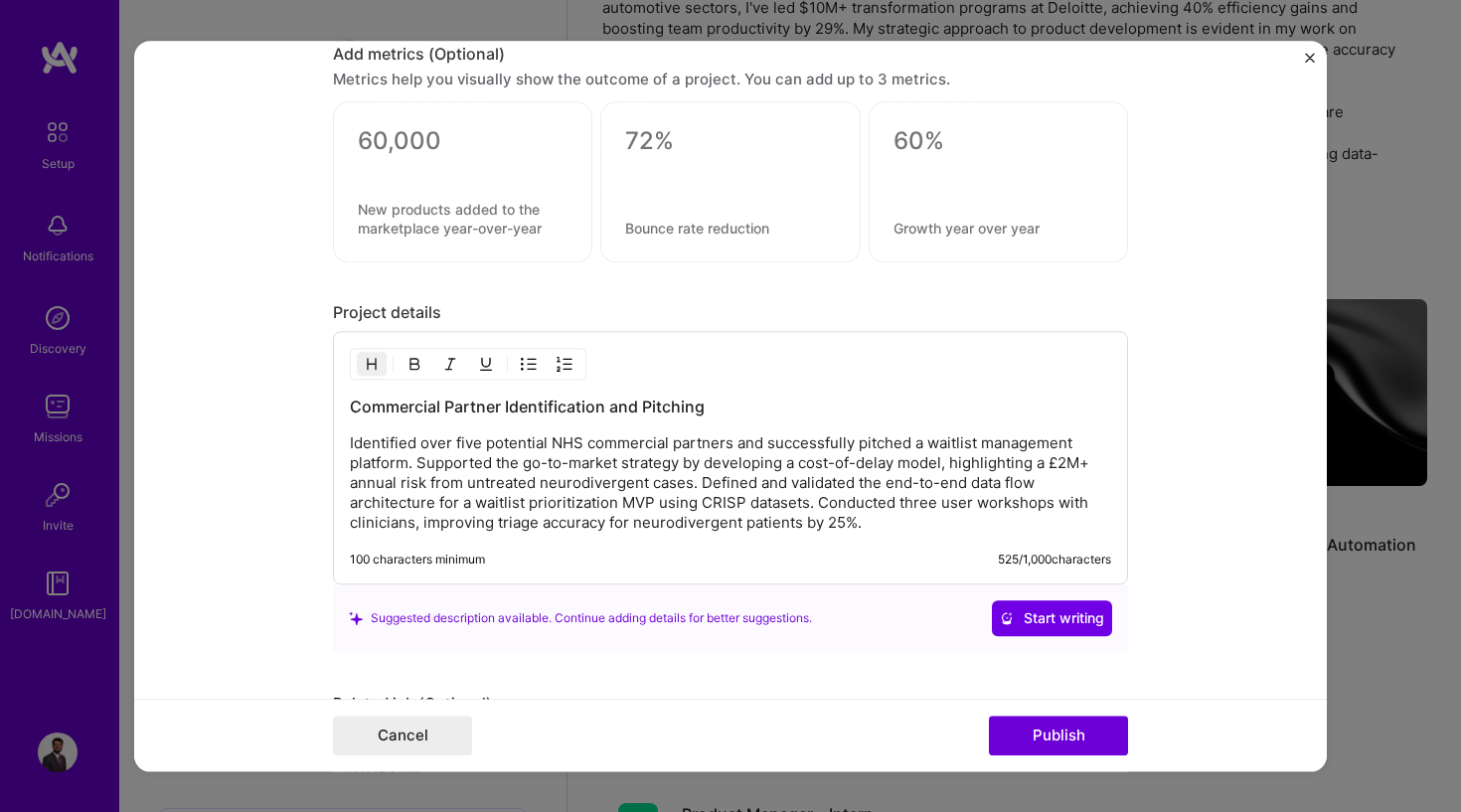 scroll, scrollTop: 1680, scrollLeft: 0, axis: vertical 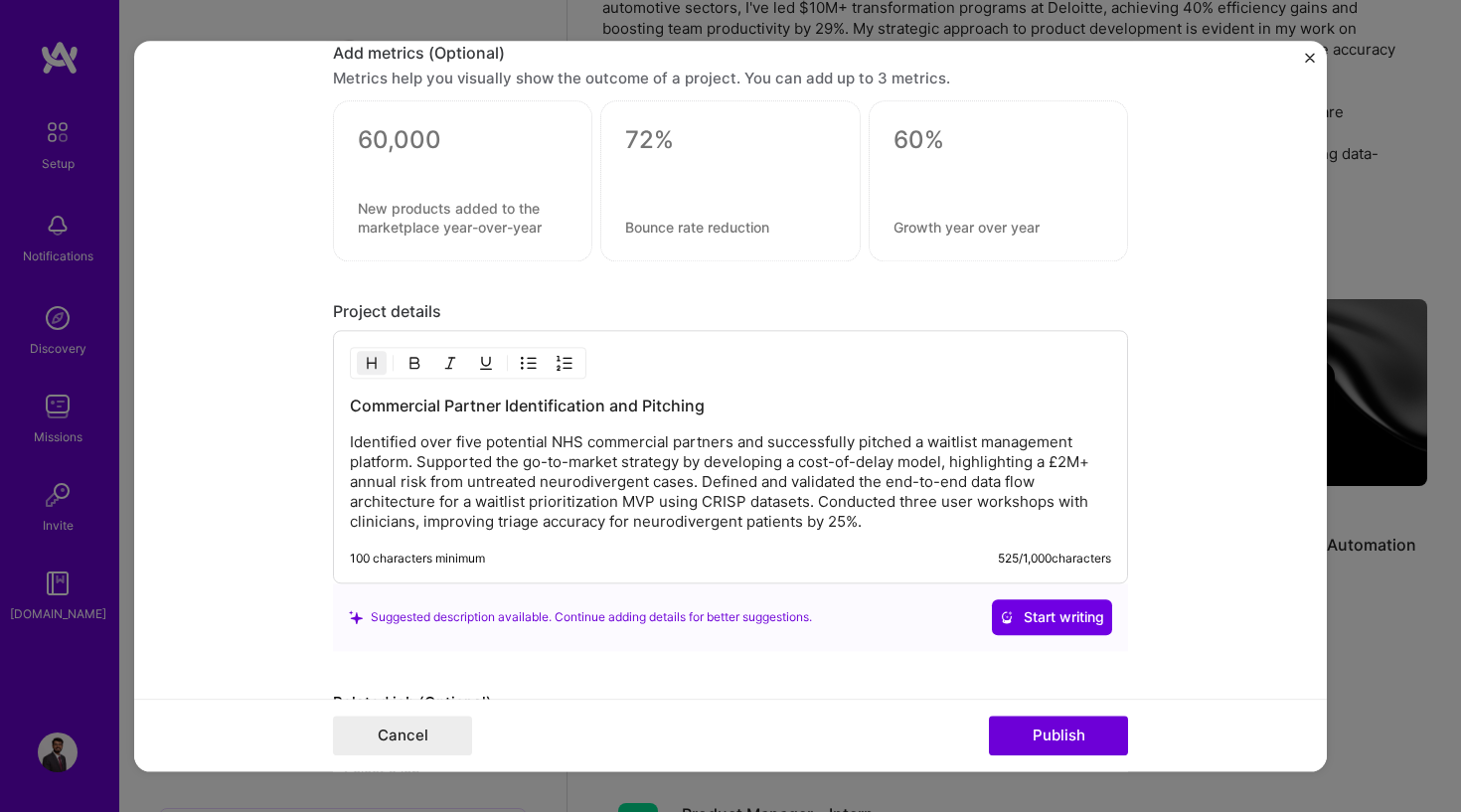 click at bounding box center (462, 165) 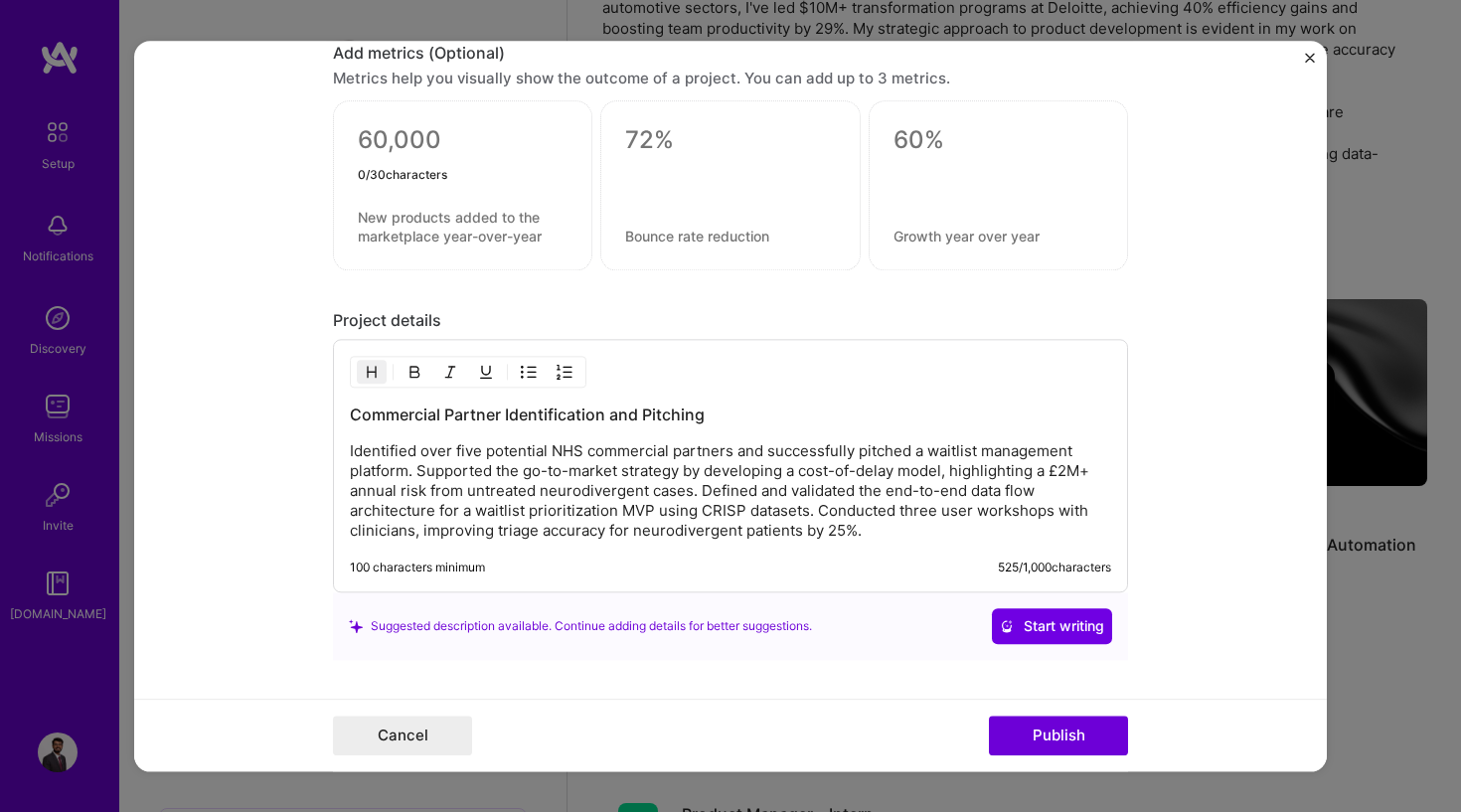 type on "0" 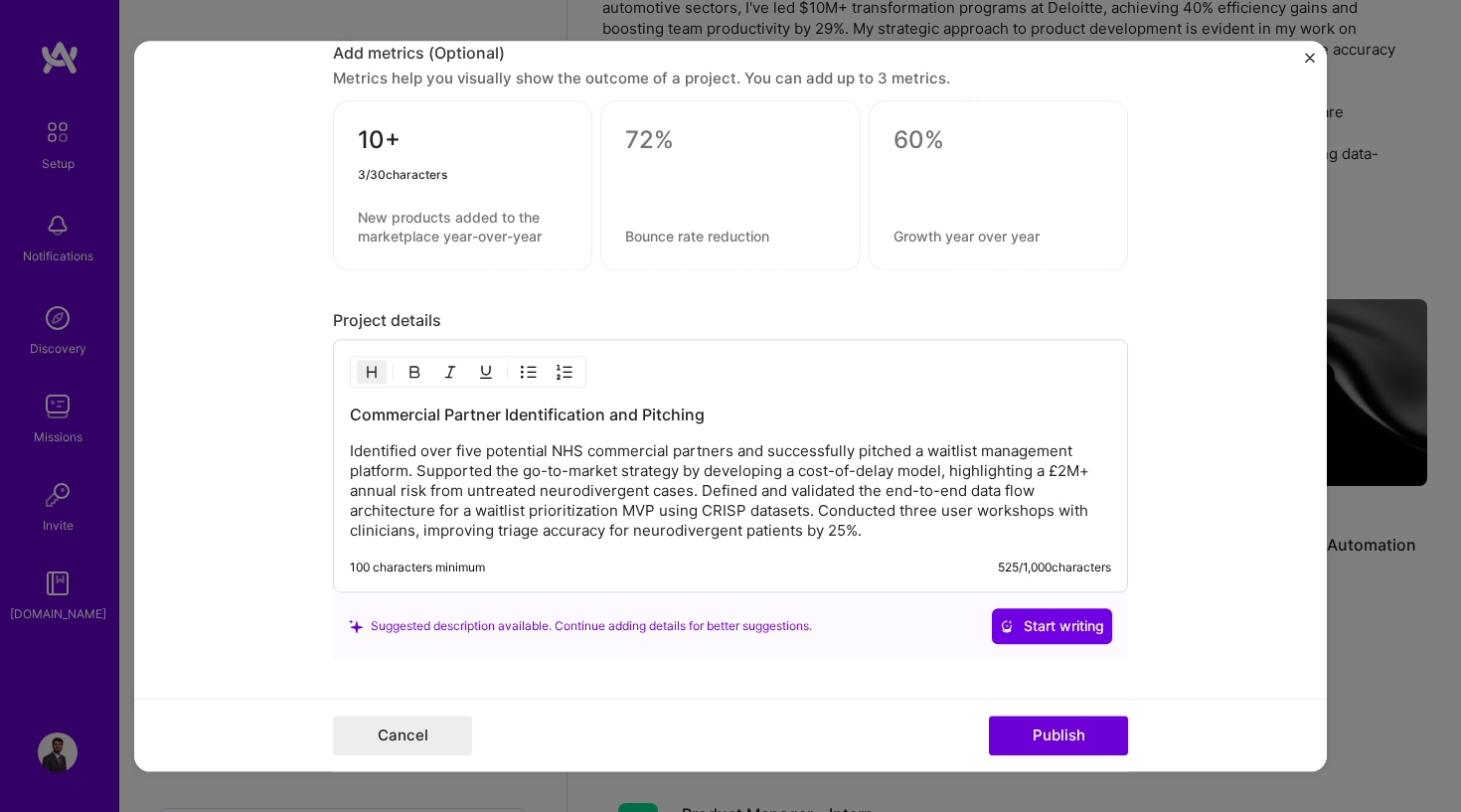 type on "10+" 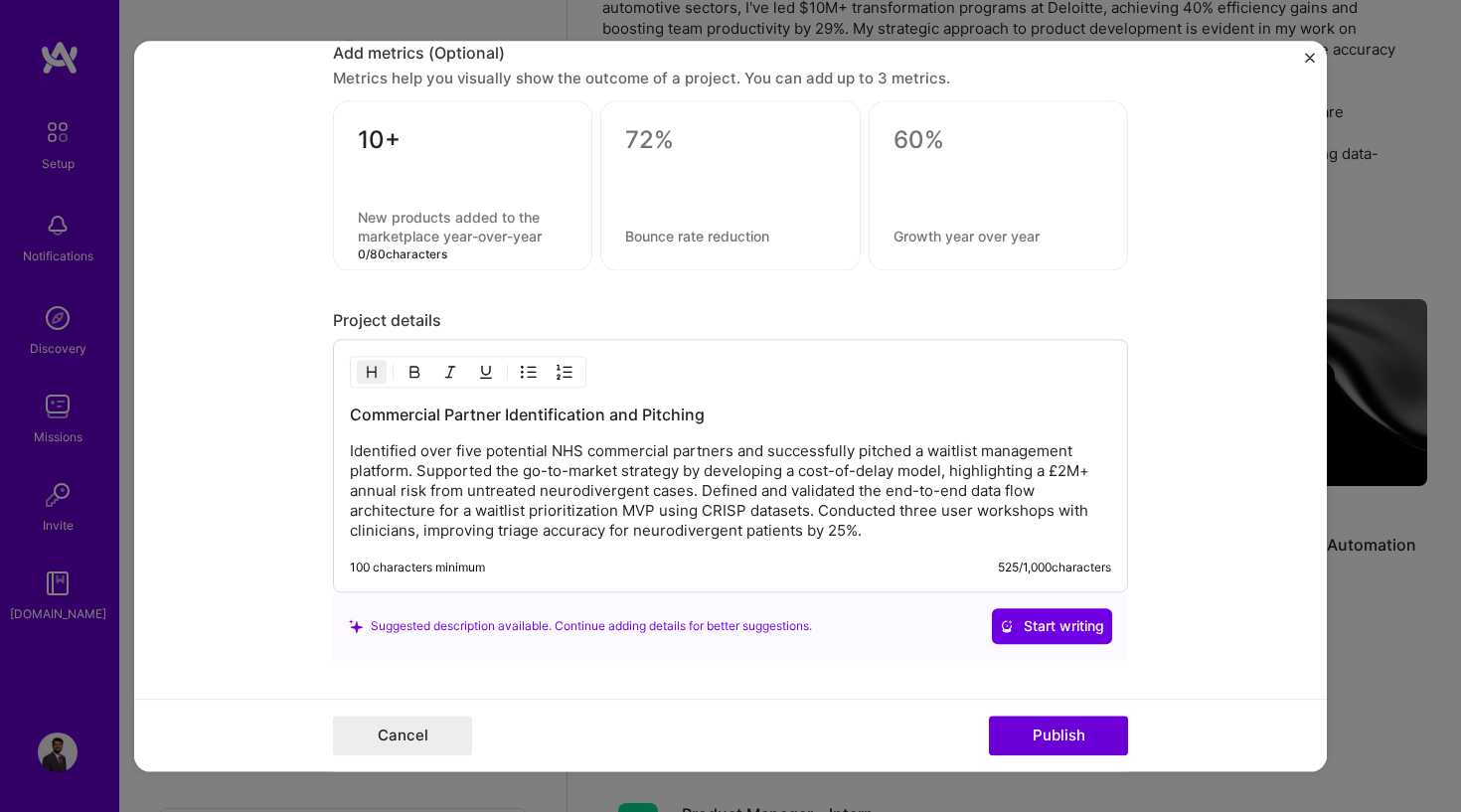 click at bounding box center [462, 227] 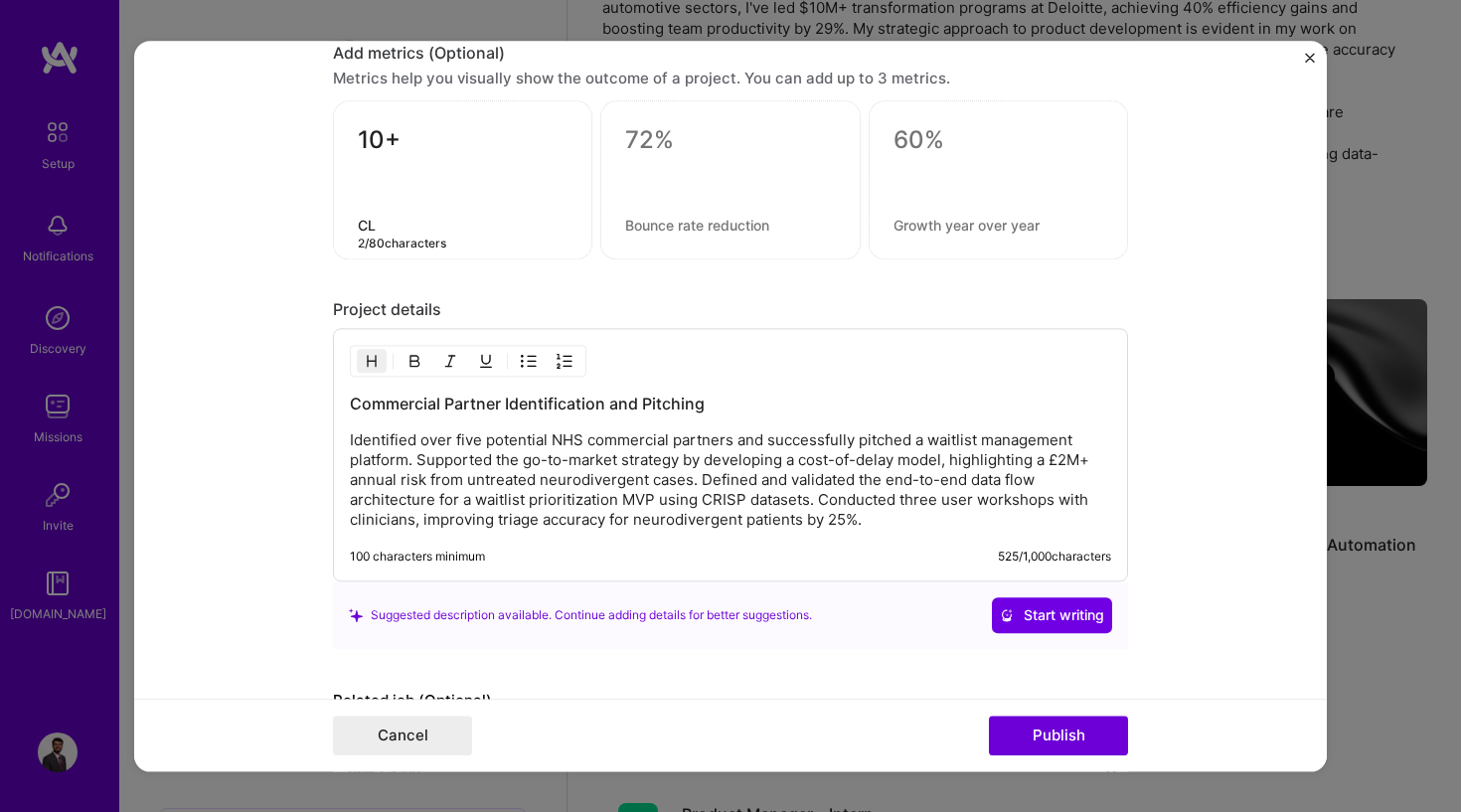 type on "C" 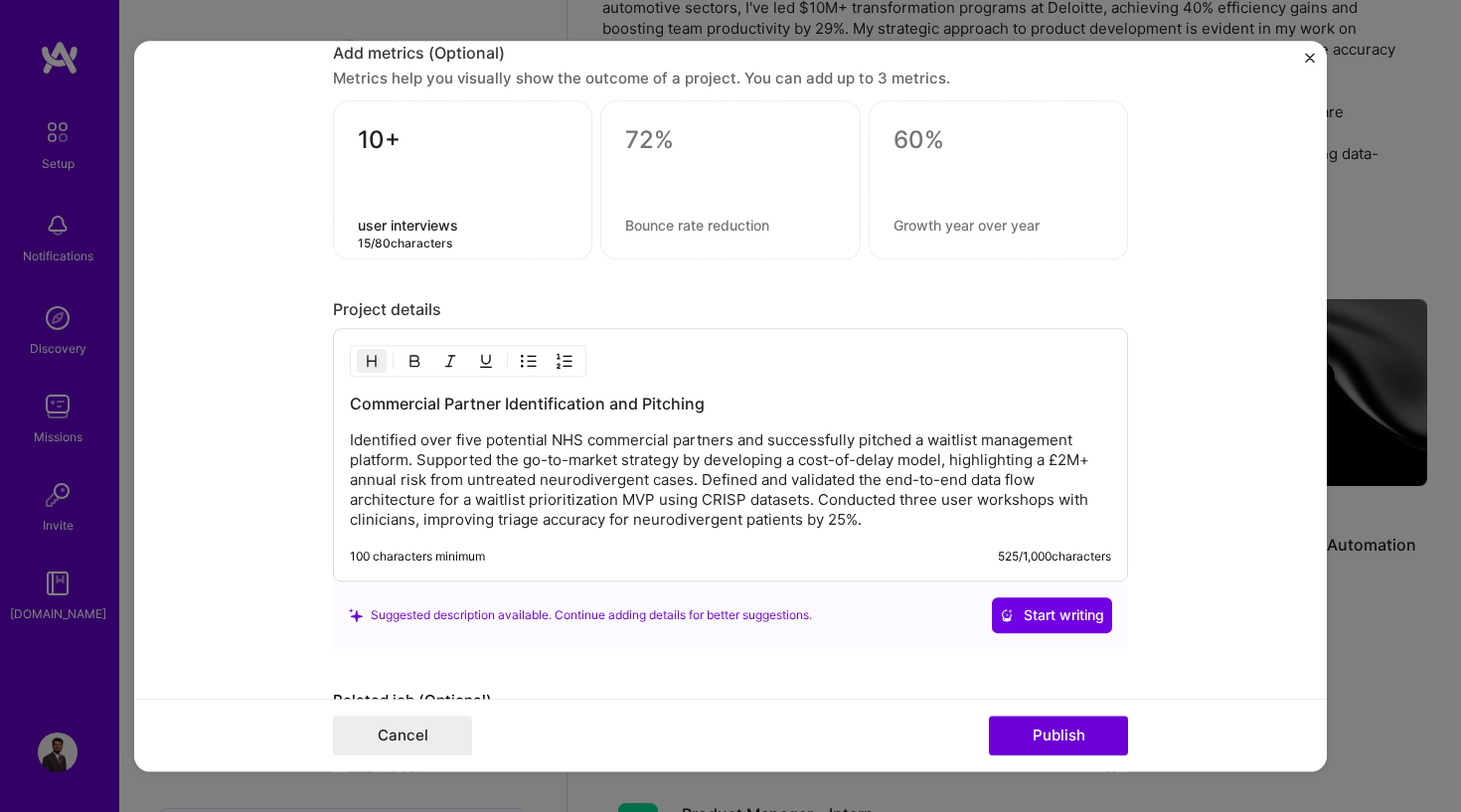 type on "user interviews" 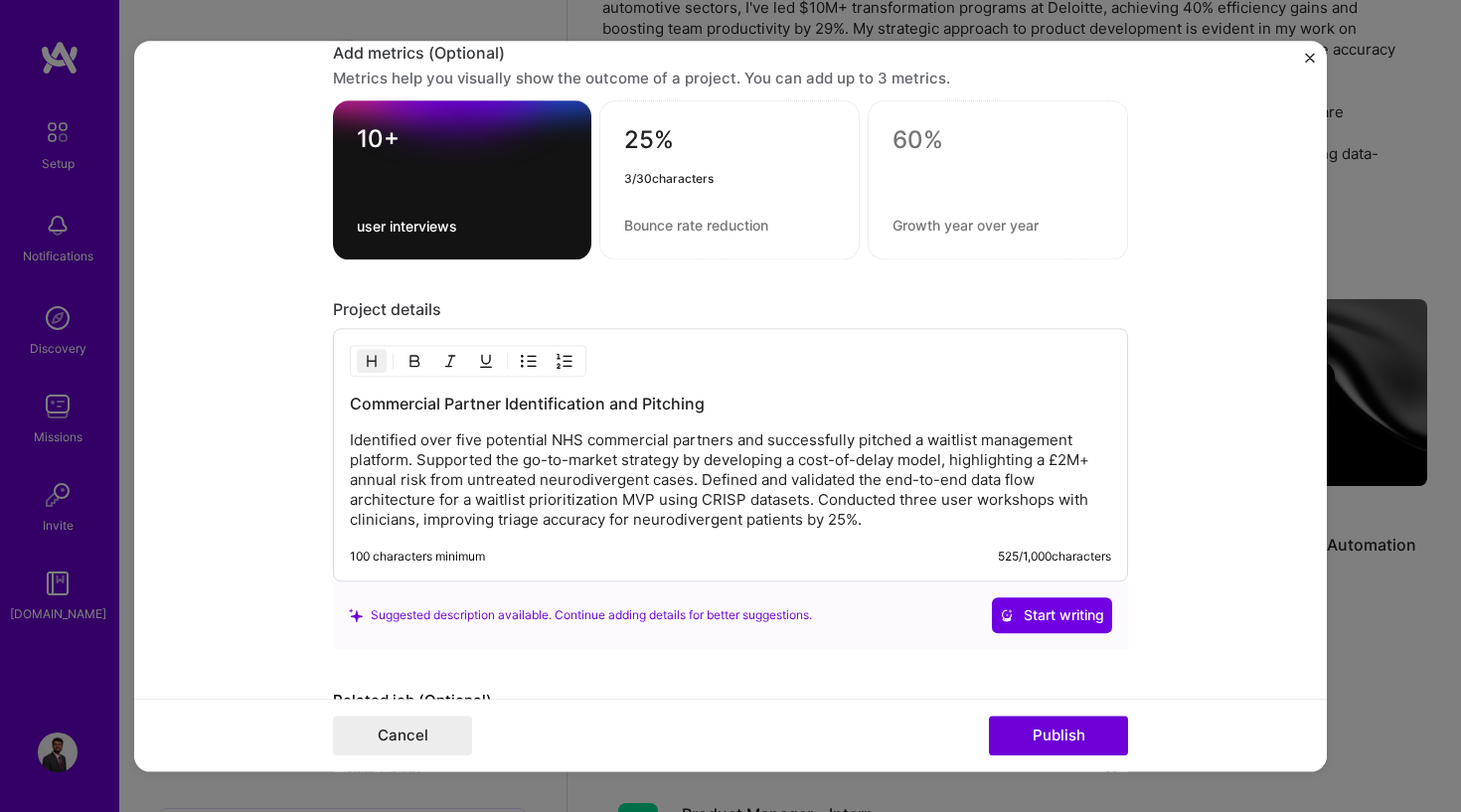 type on "25%" 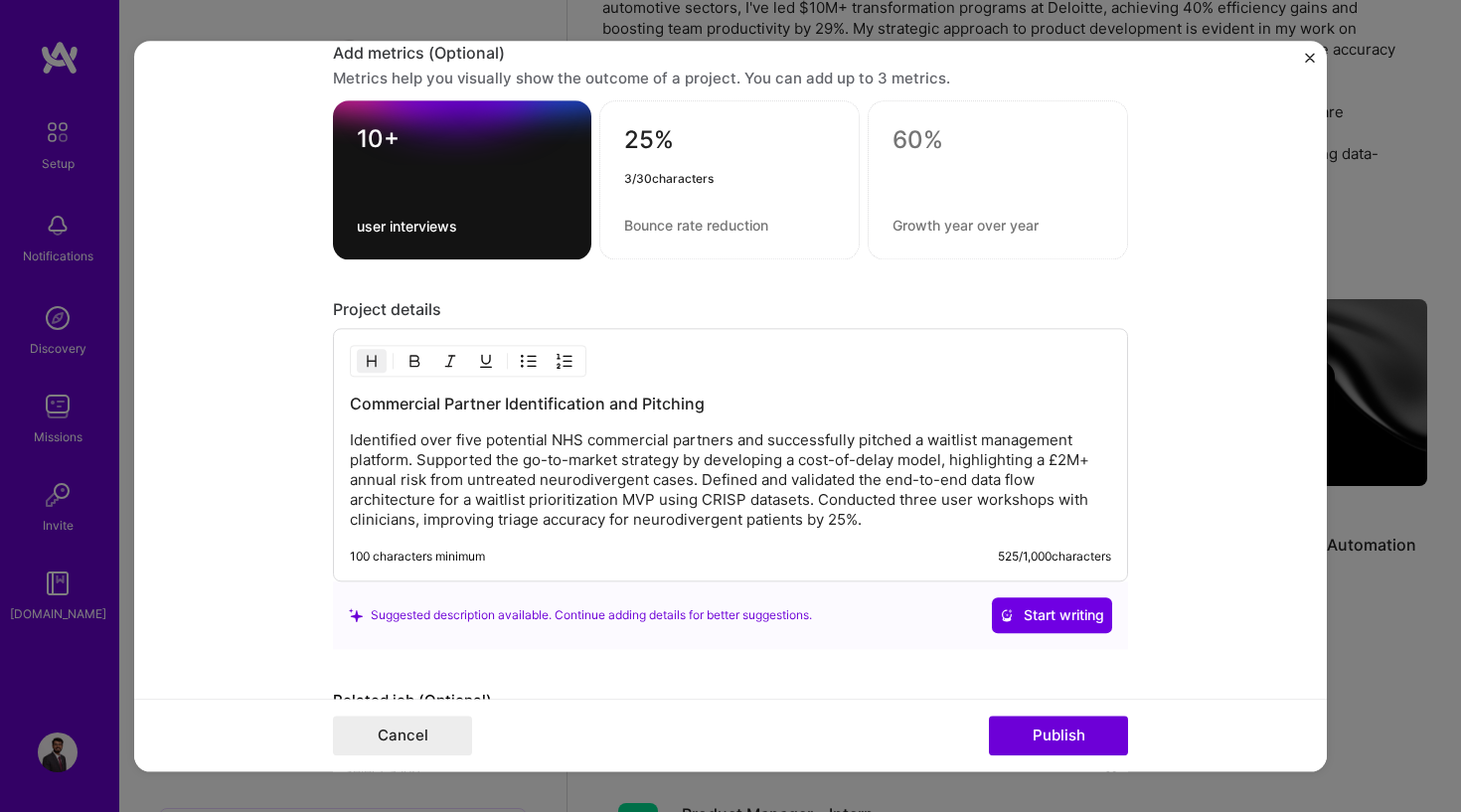 click at bounding box center (730, 225) 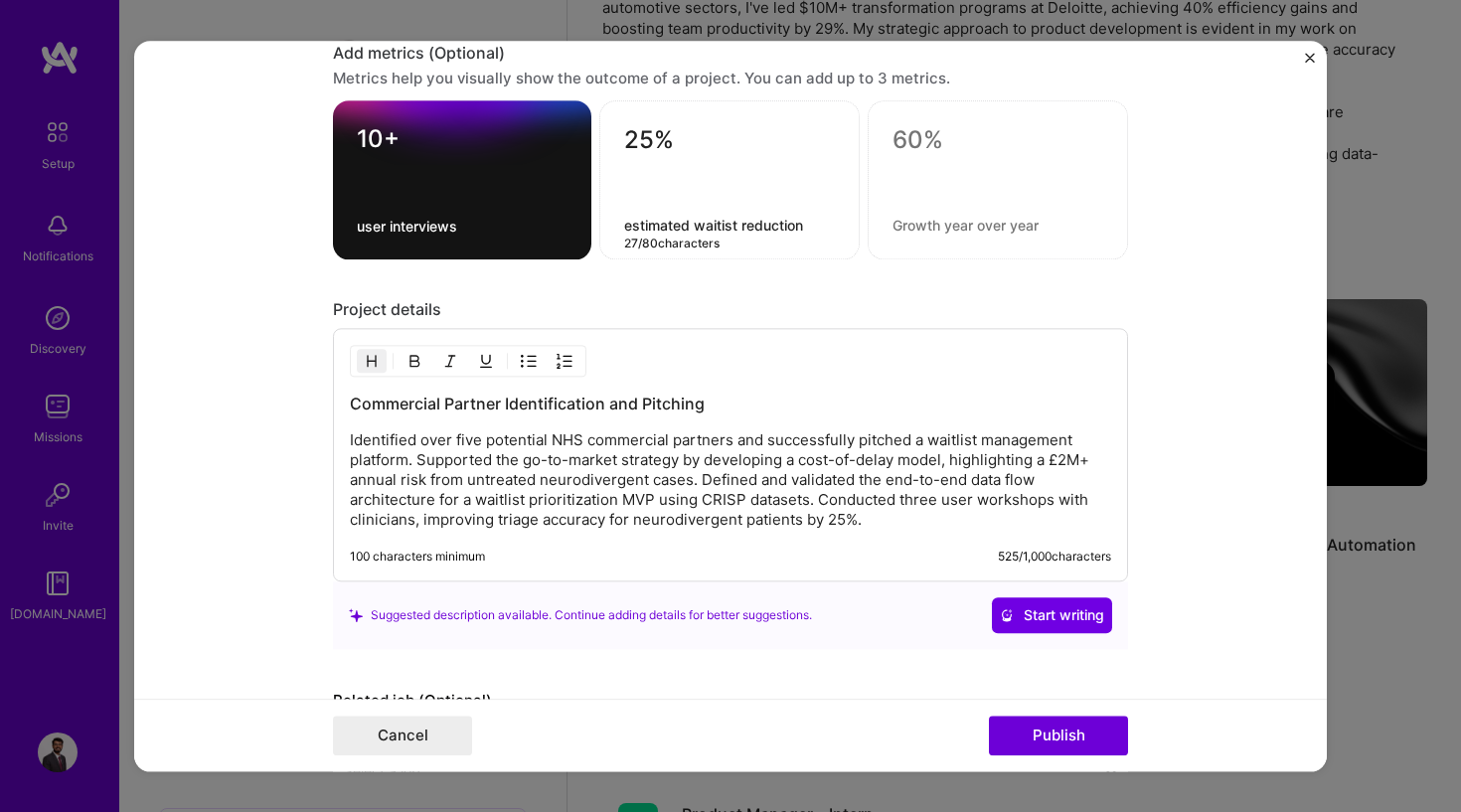 type on "estimated waitist reduction" 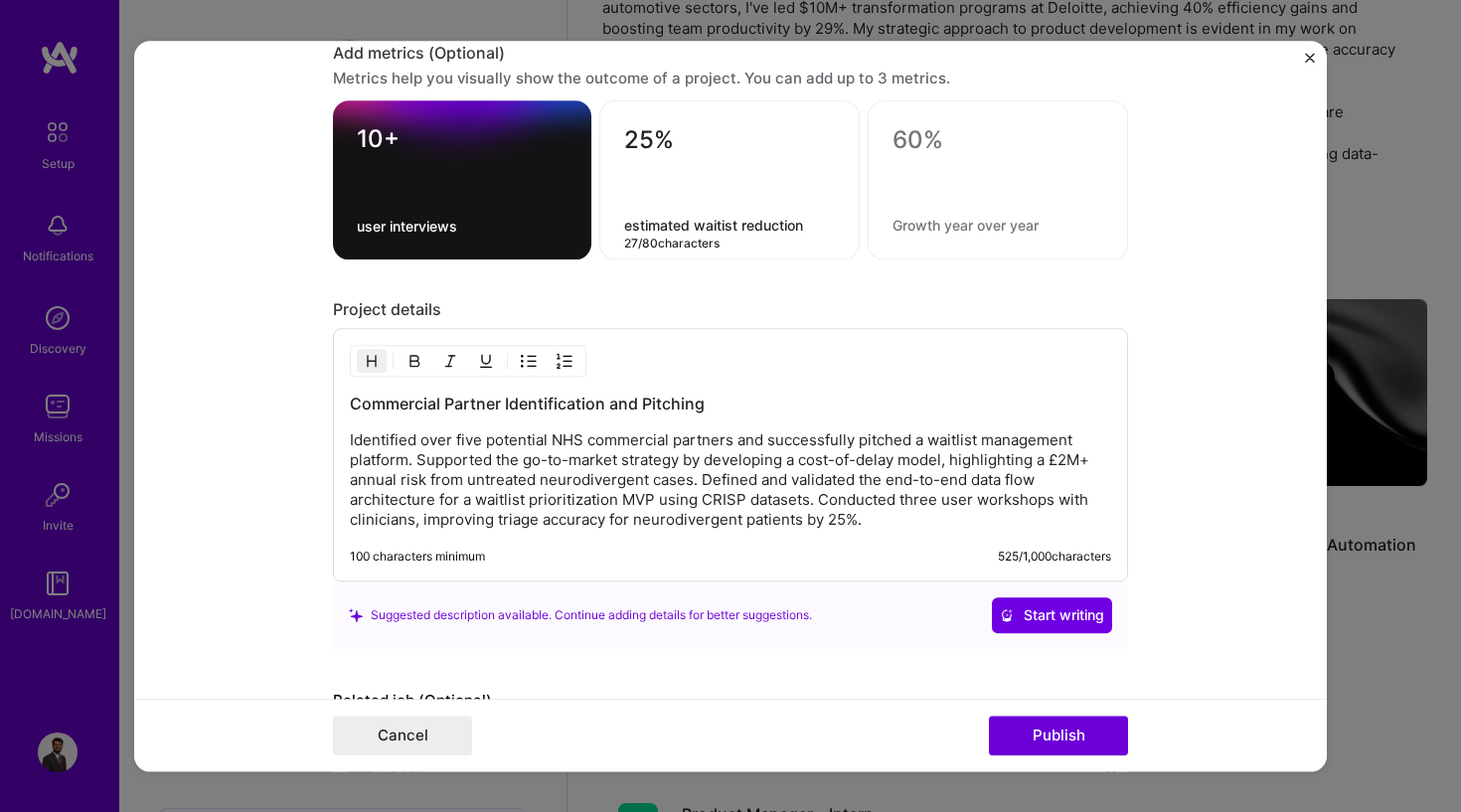 click on "Editing suggested project This project is suggested based on your LinkedIn, resume or [DOMAIN_NAME] activity. Project title NHS Partnership Development Company Deep Loop
Project industry Industry 2 Project Link (Optional)
Drag and drop an image or   Upload file Upload file We recommend uploading at least 4 images. 1600x1200px or higher recommended. Max 5MB each. Role Product Manager – Intern AI Product Manager [DATE]
to [DATE]
I’m still working on this project Skills used — Add up to 12 skills Any new skills will be added to your profile. Enter skills... 4 Product Strategy 1 2 3 4 5 Product Design 1 2 3 4 5 User Research 1 2 3 4 5 Market Research 1 2 3 4 5 Did this role require you to manage team members? (Optional) Yes, I managed — team members. Were you involved from inception to launch (0  ->  1)? (Optional) I was involved in zero to one with this project 10+ 25% 27 / 80" at bounding box center (730, 406) 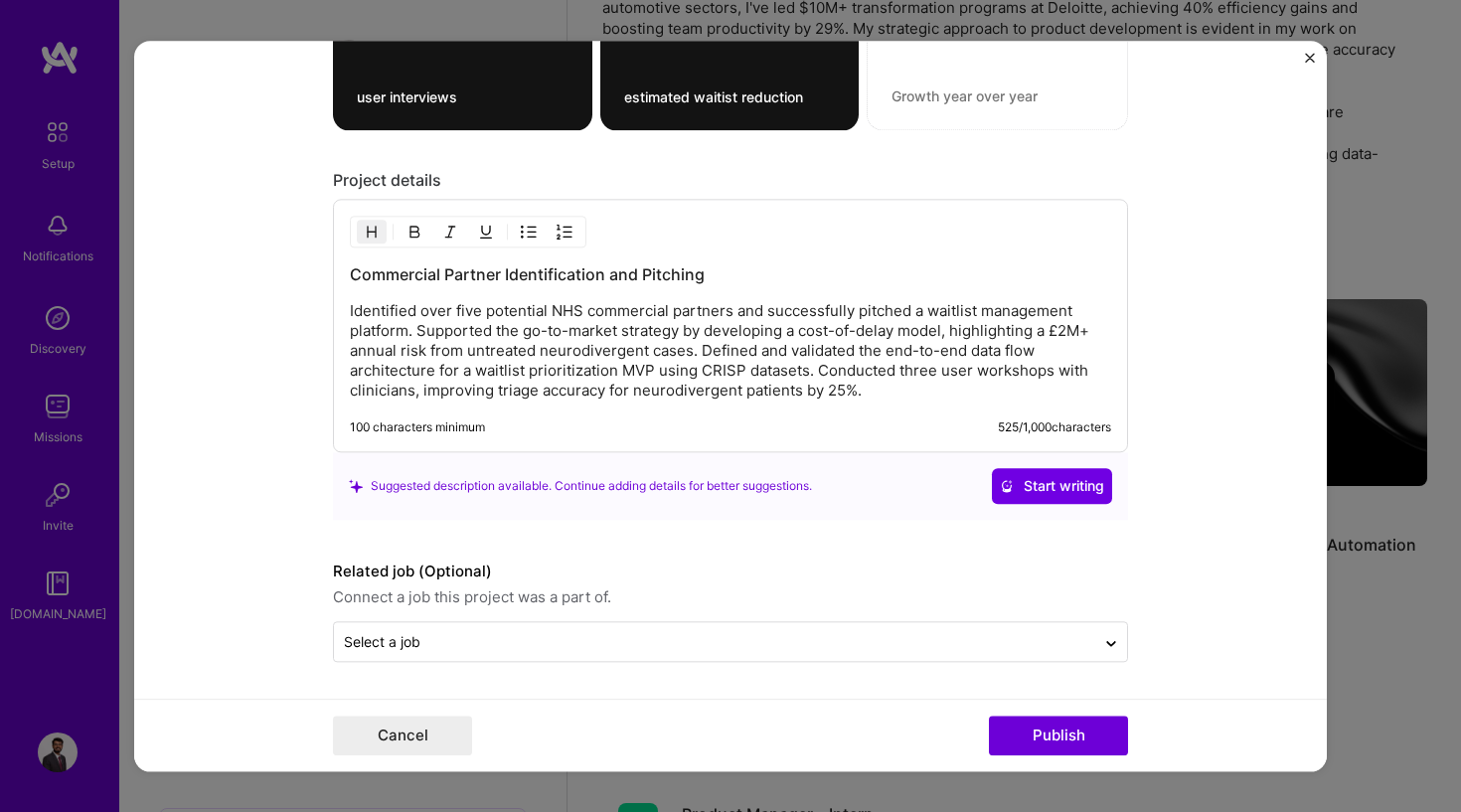 scroll, scrollTop: 1809, scrollLeft: 0, axis: vertical 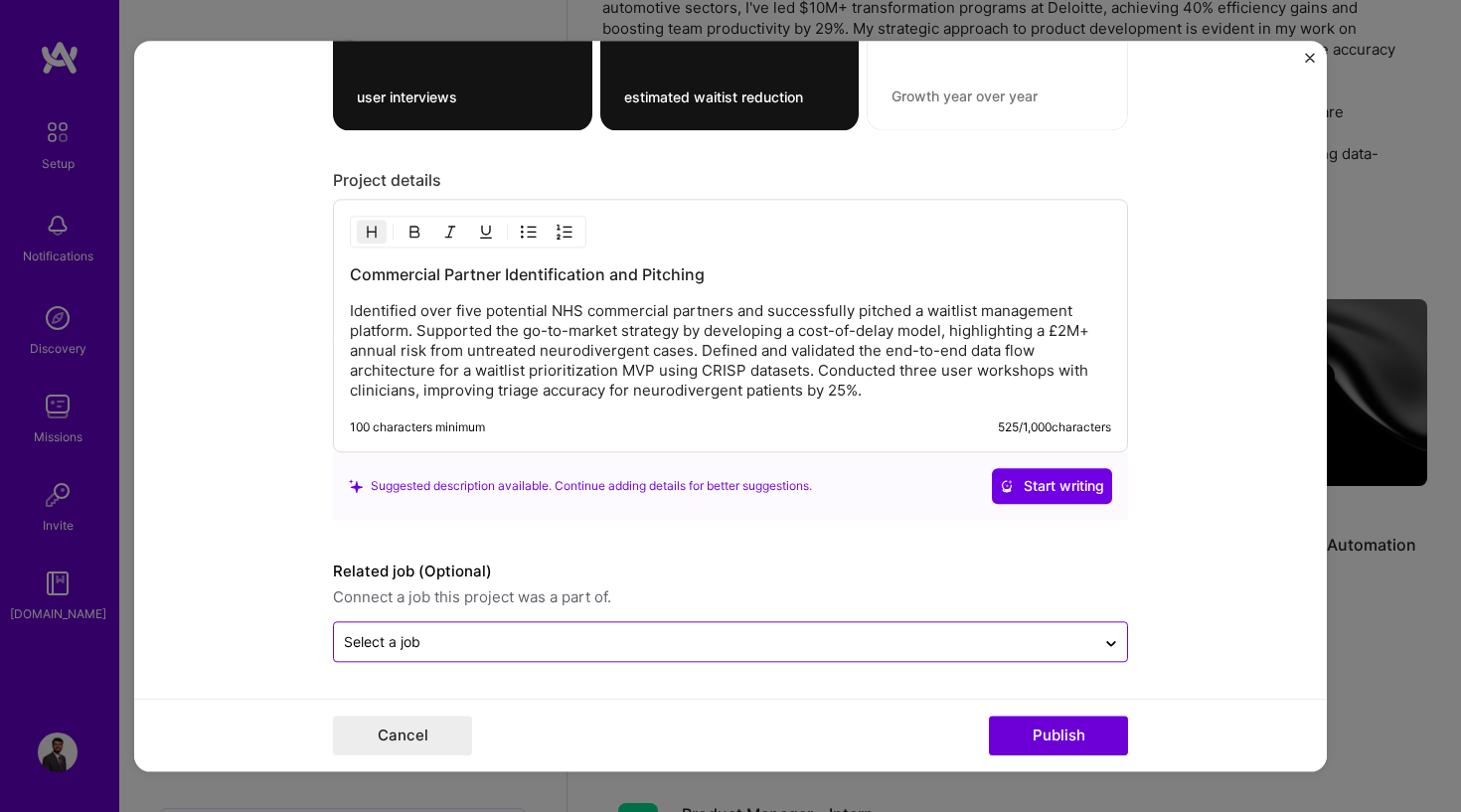 click at bounding box center (715, 641) 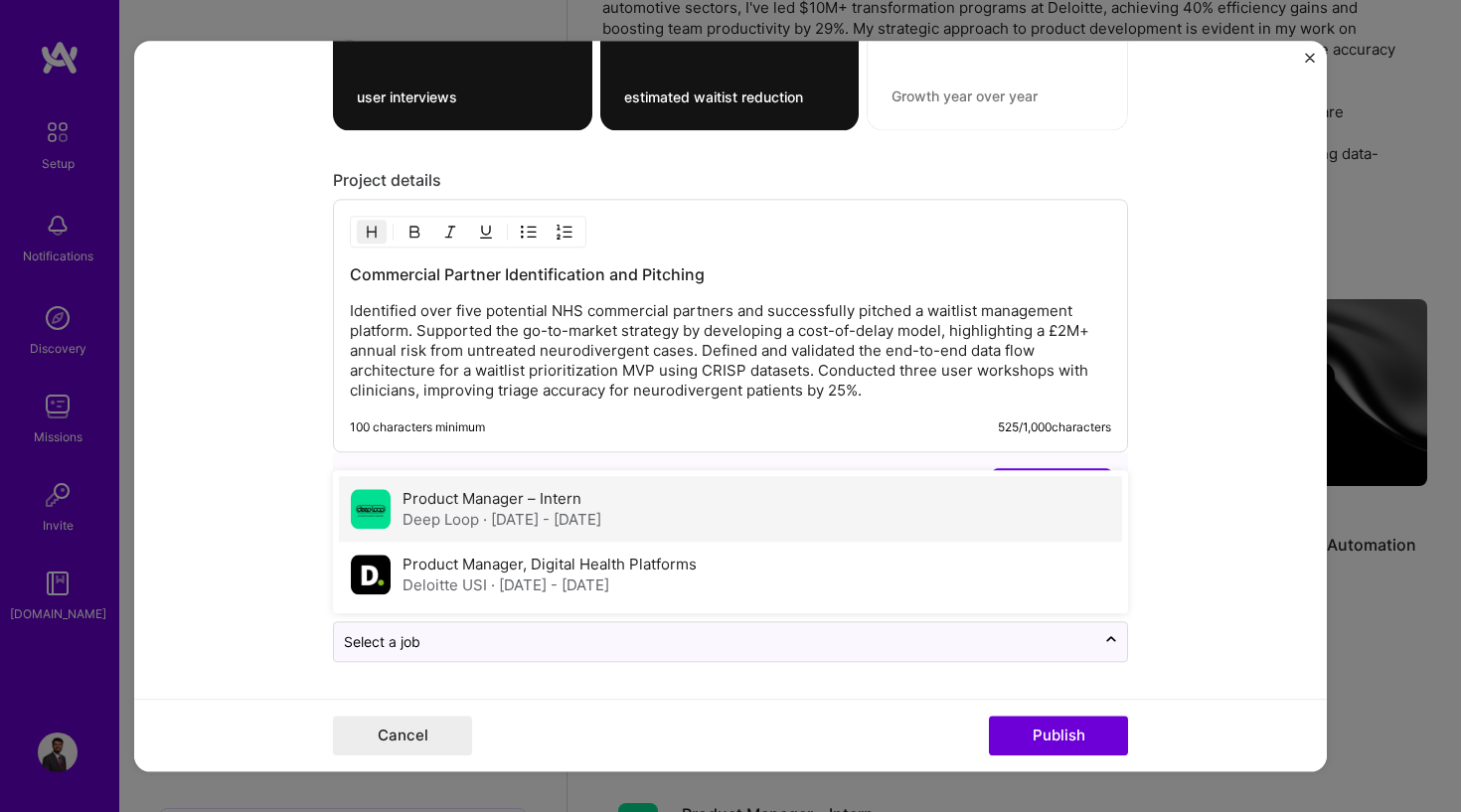click on "·   [DATE]   -   [DATE]" at bounding box center [542, 519] 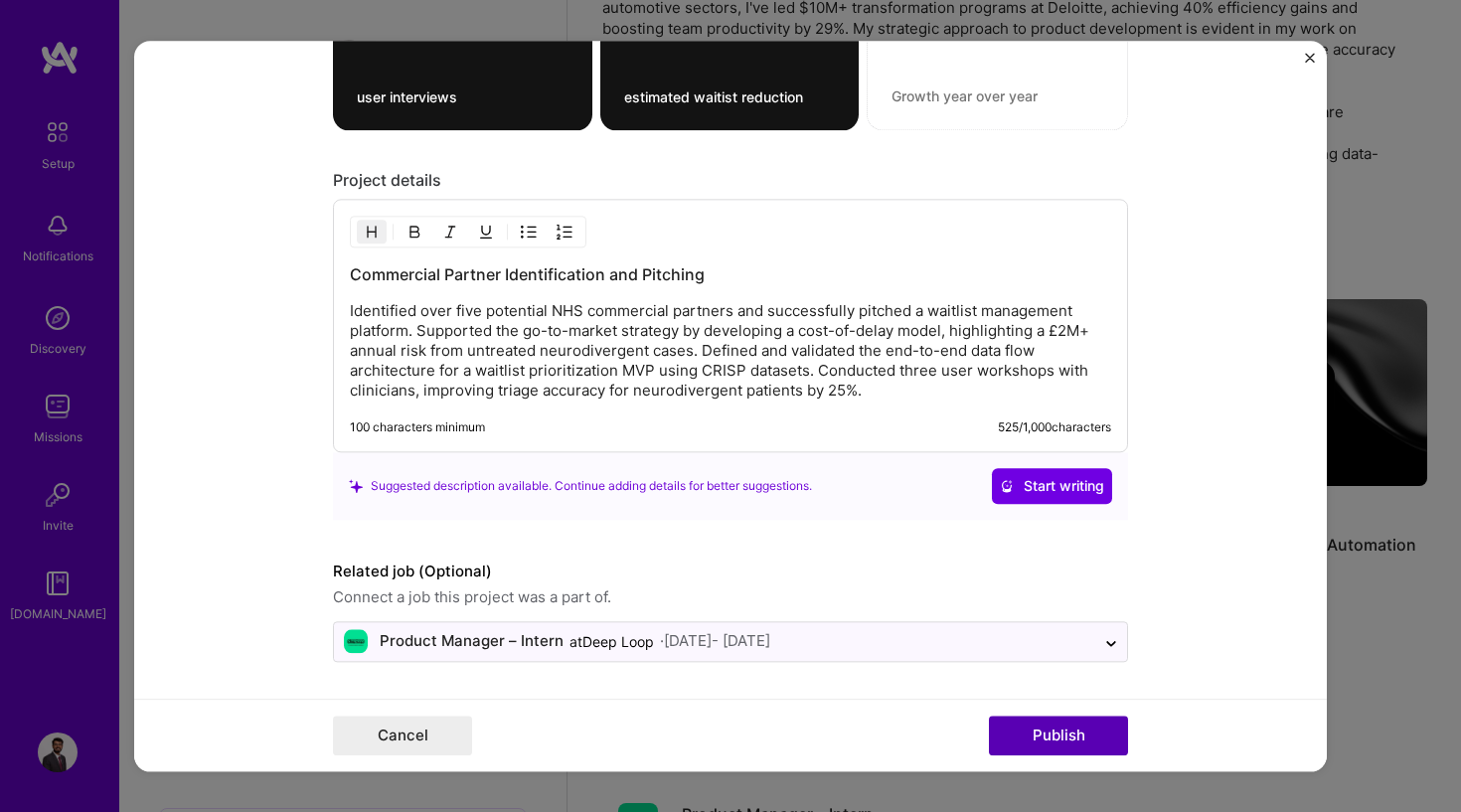 click on "Publish" at bounding box center [1058, 735] 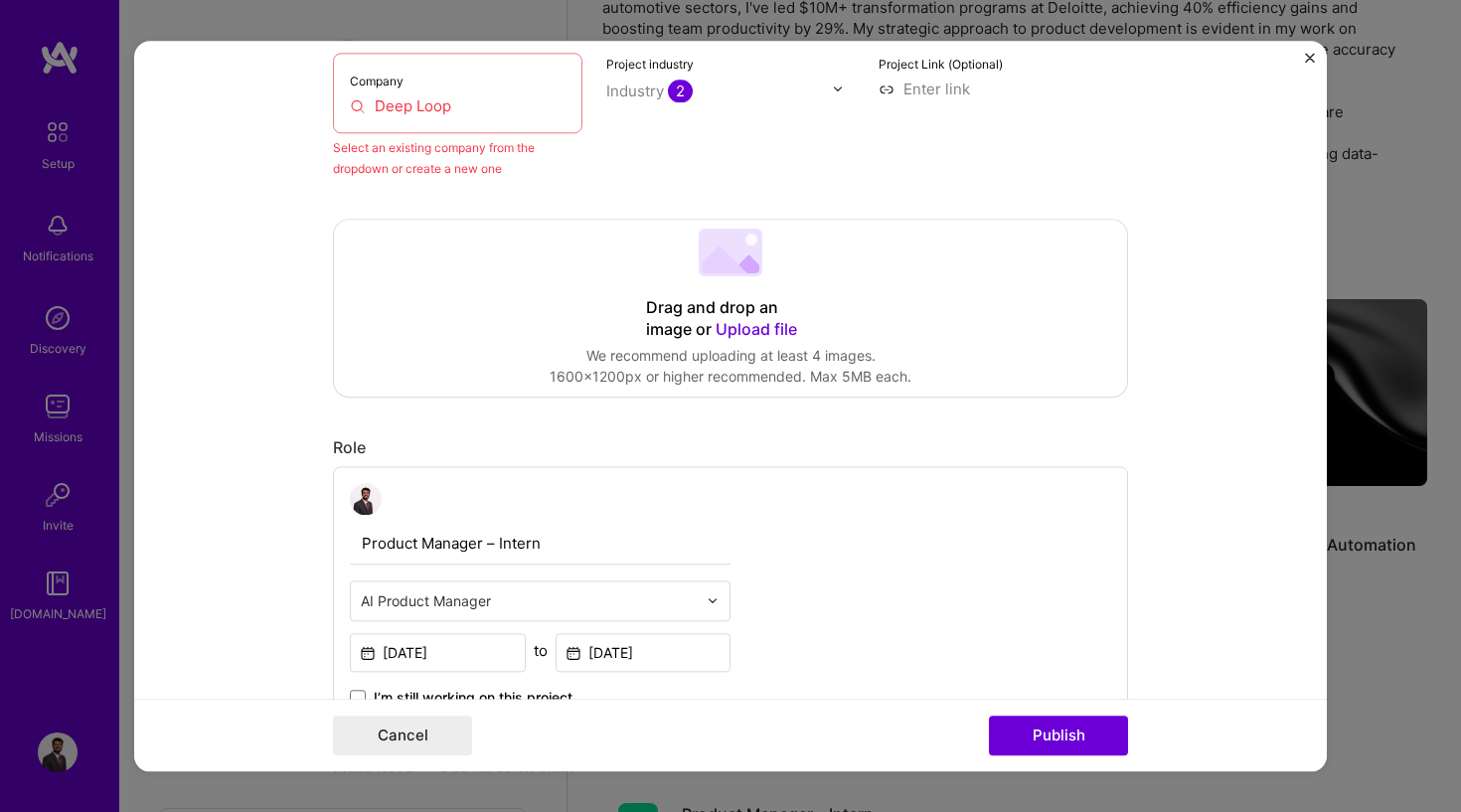 scroll, scrollTop: 130, scrollLeft: 0, axis: vertical 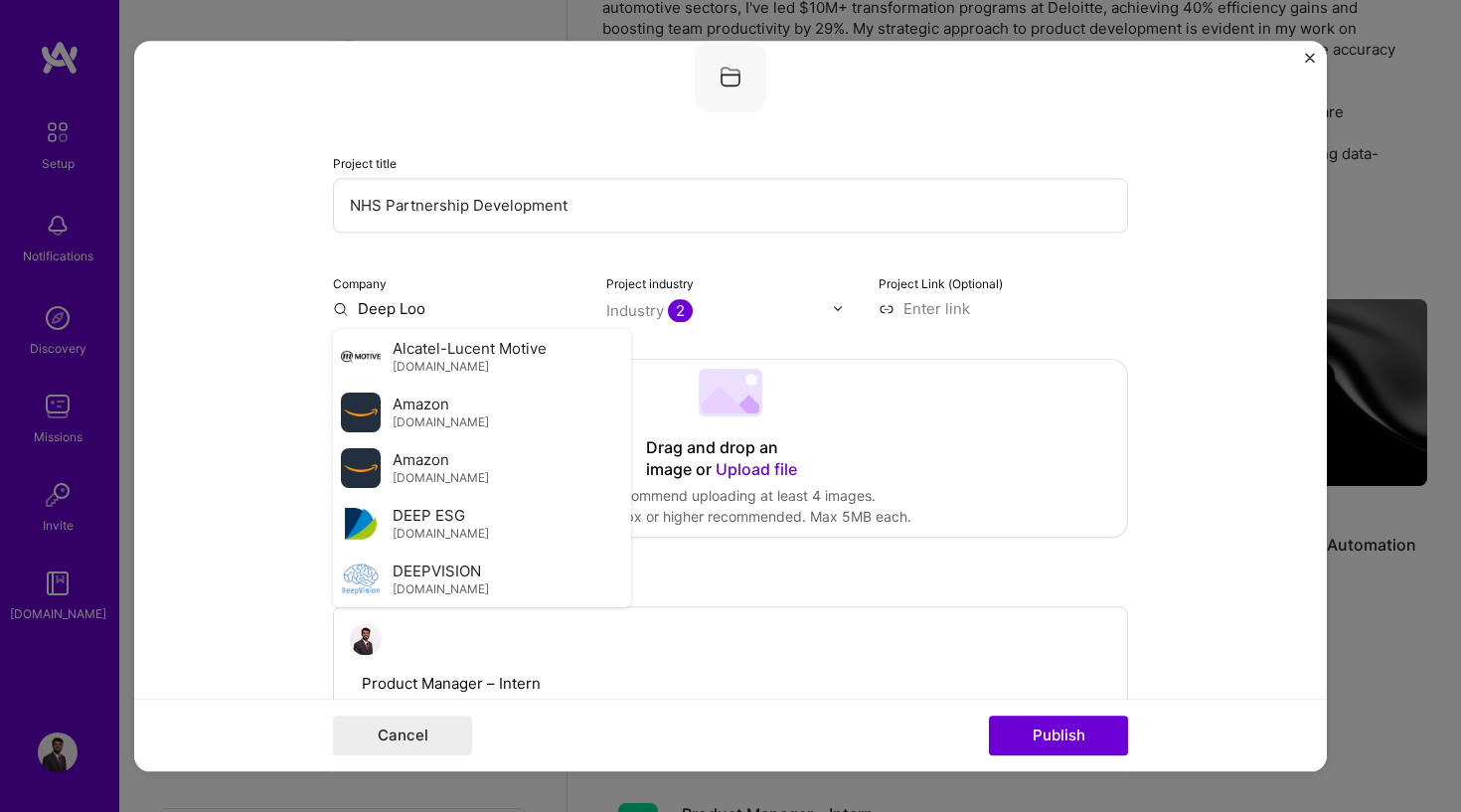 type on "Deep Loop" 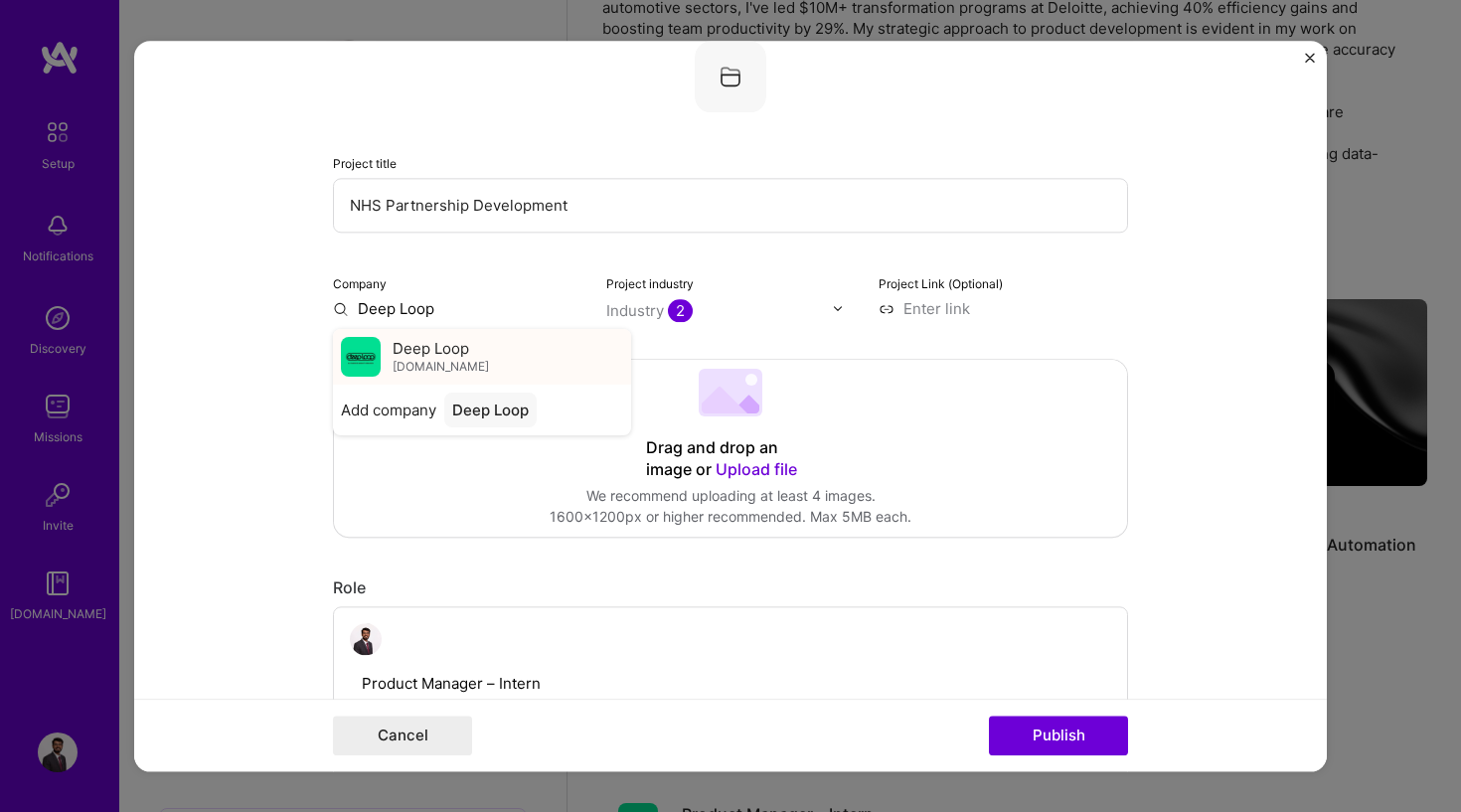 click on "Deep Loop [DOMAIN_NAME]" at bounding box center [482, 357] 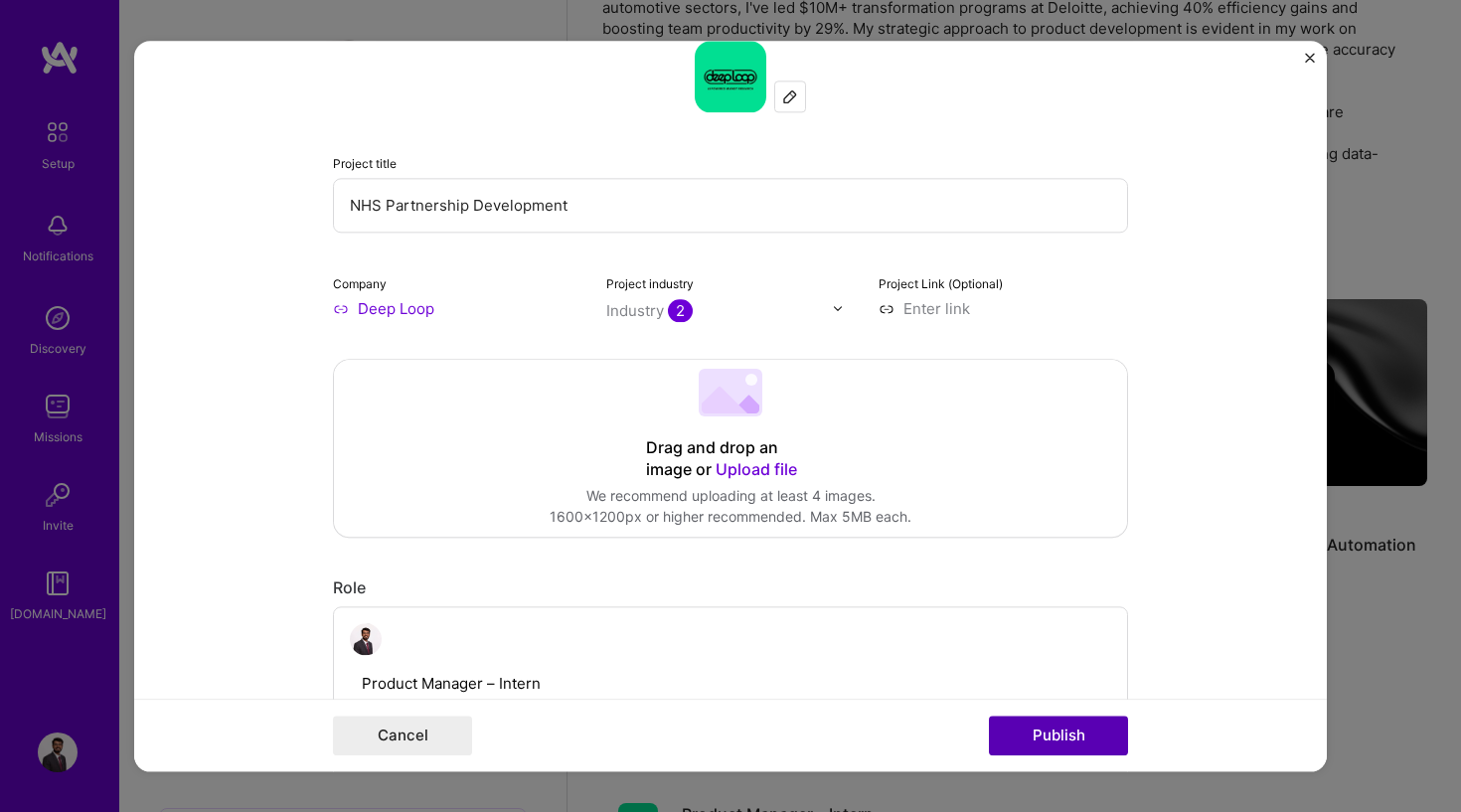 click on "Publish" at bounding box center [1058, 735] 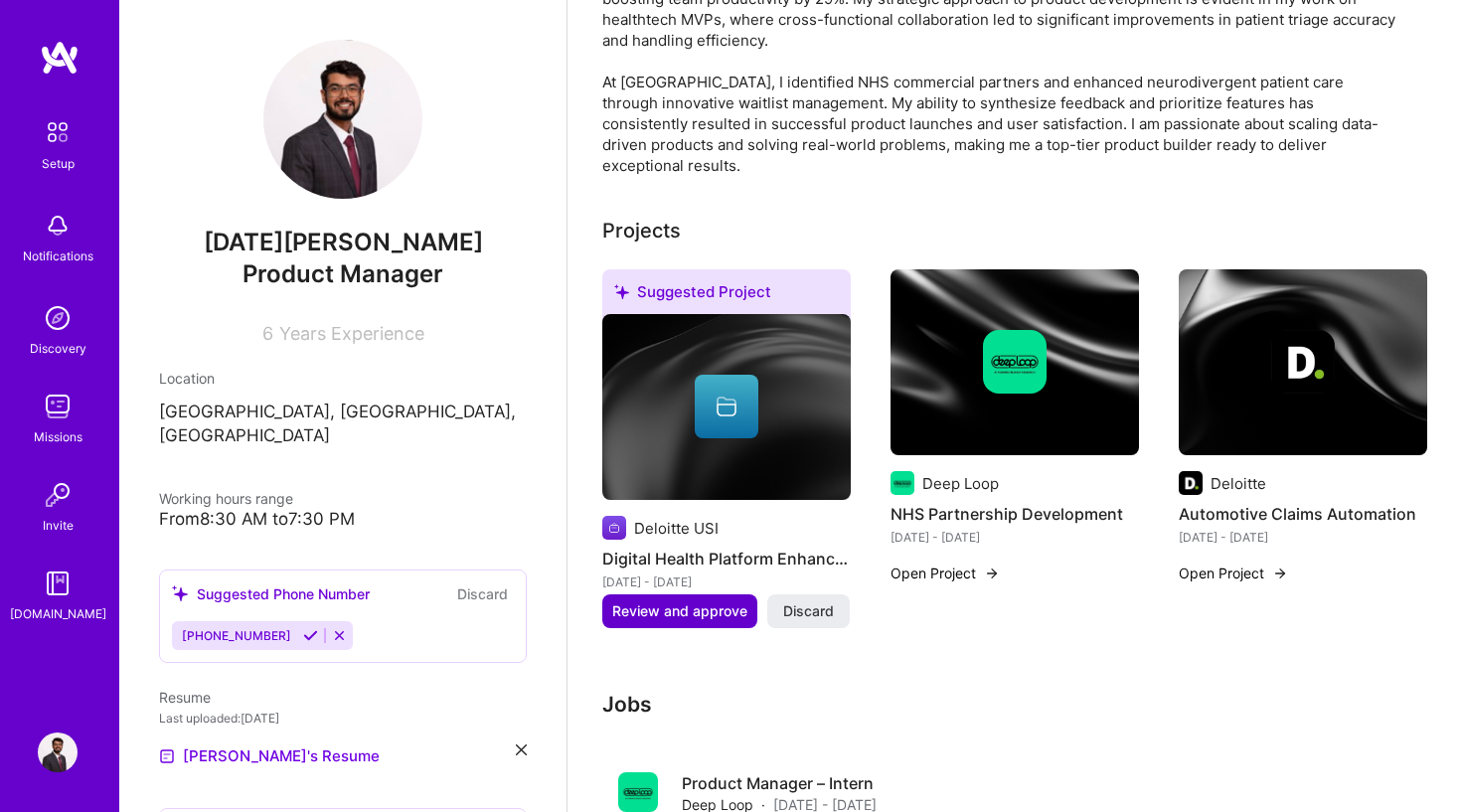 click on "Review and approve" at bounding box center (680, 611) 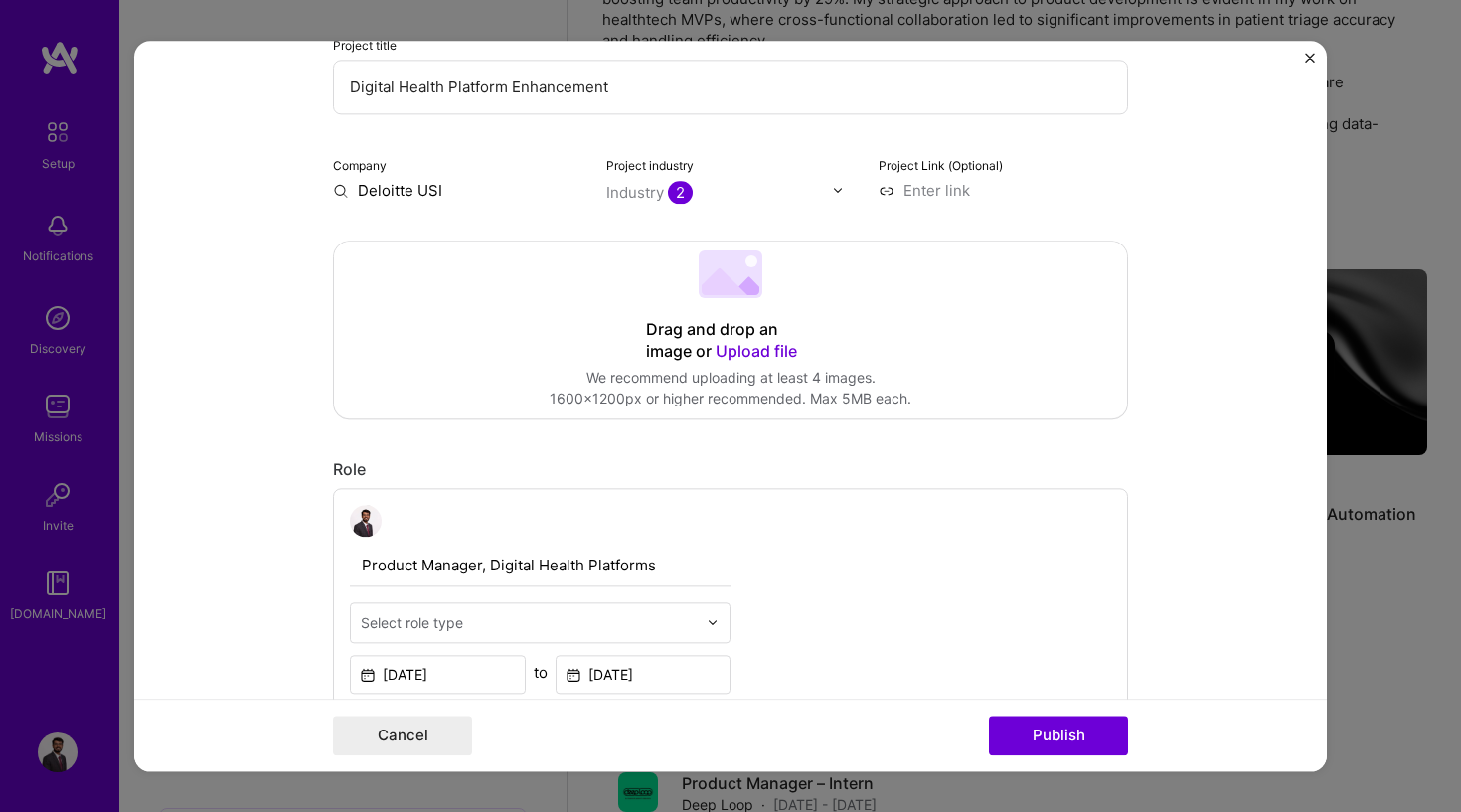 scroll, scrollTop: 335, scrollLeft: 0, axis: vertical 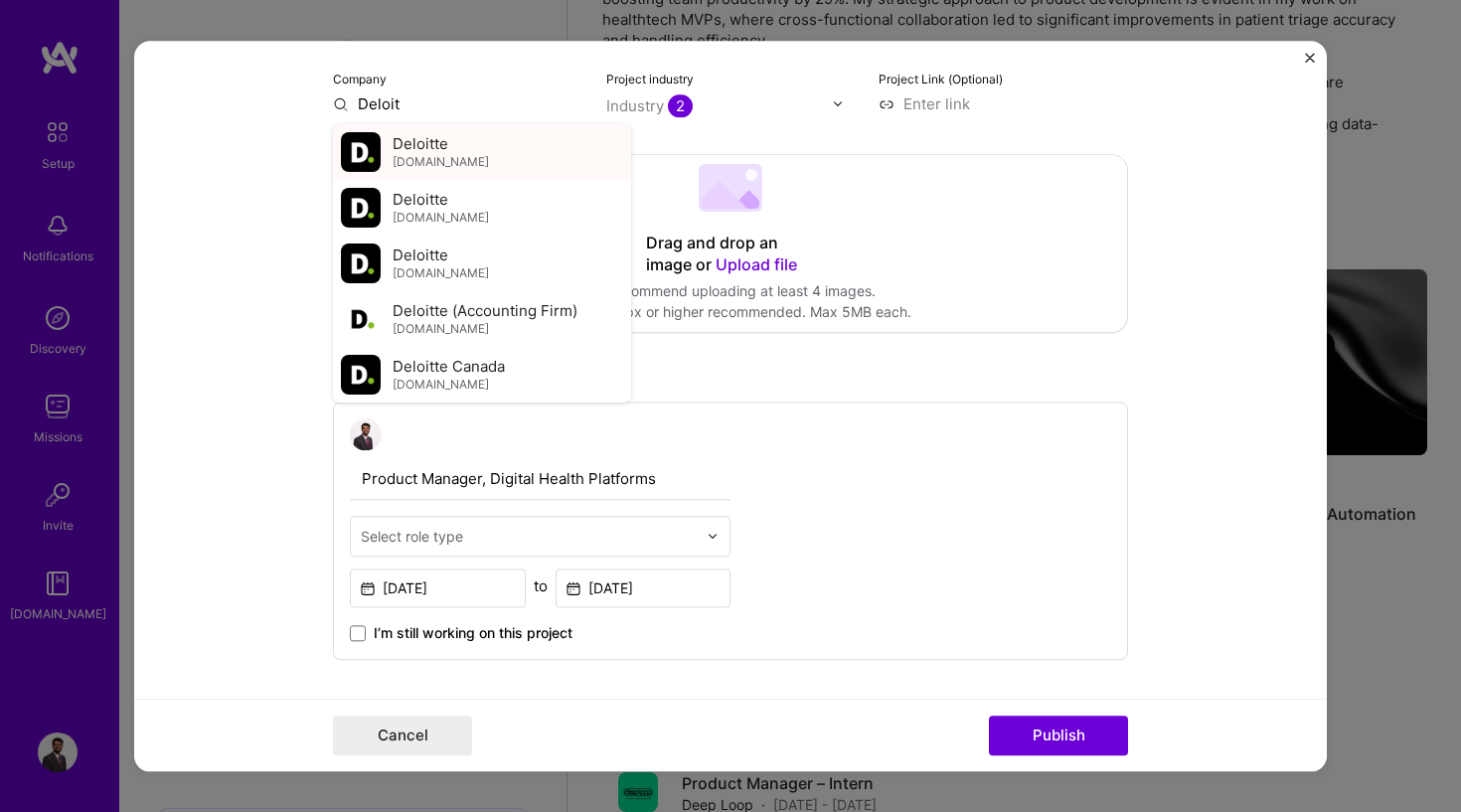 click on "[DOMAIN_NAME]" at bounding box center [440, 162] 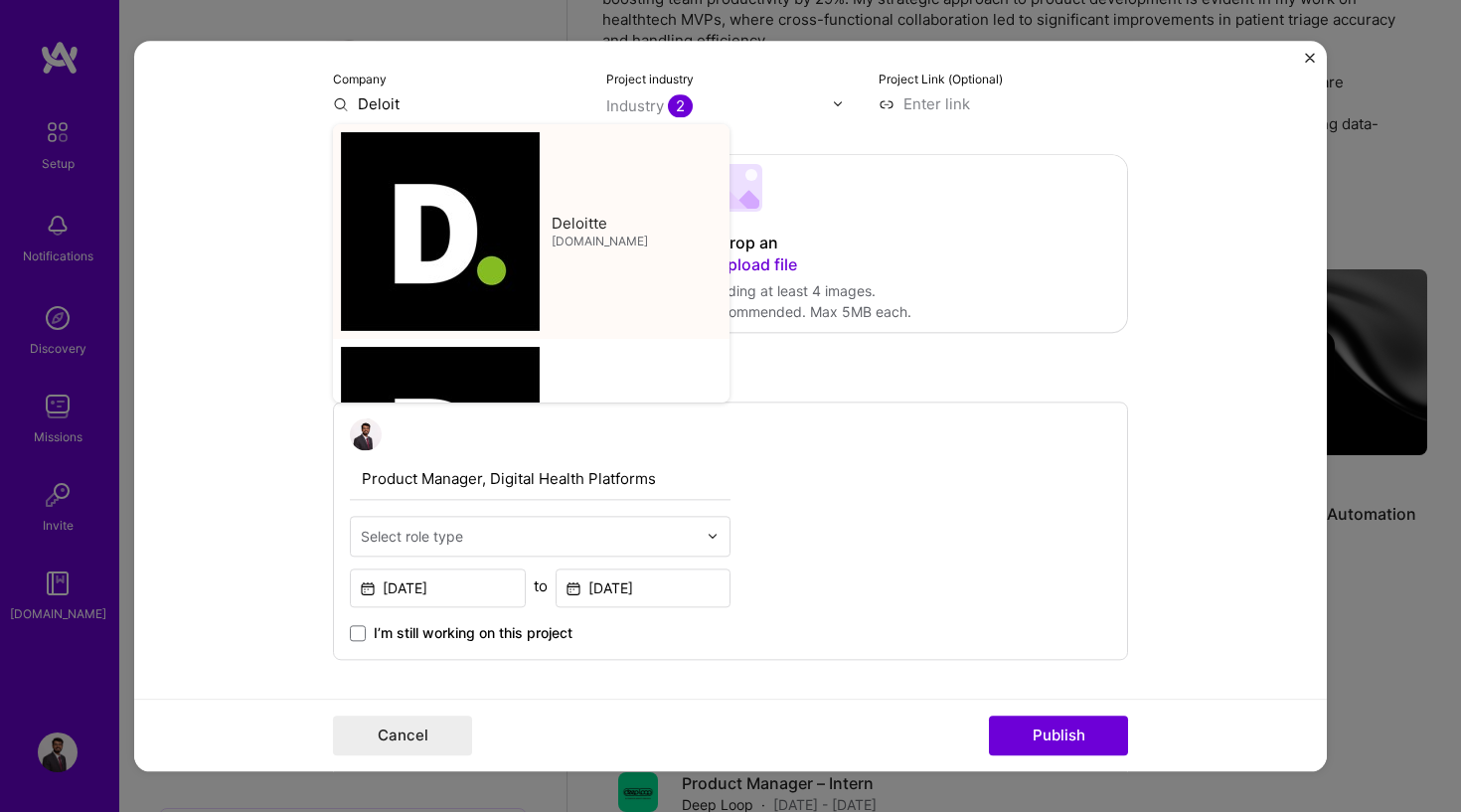 type on "Deloitte" 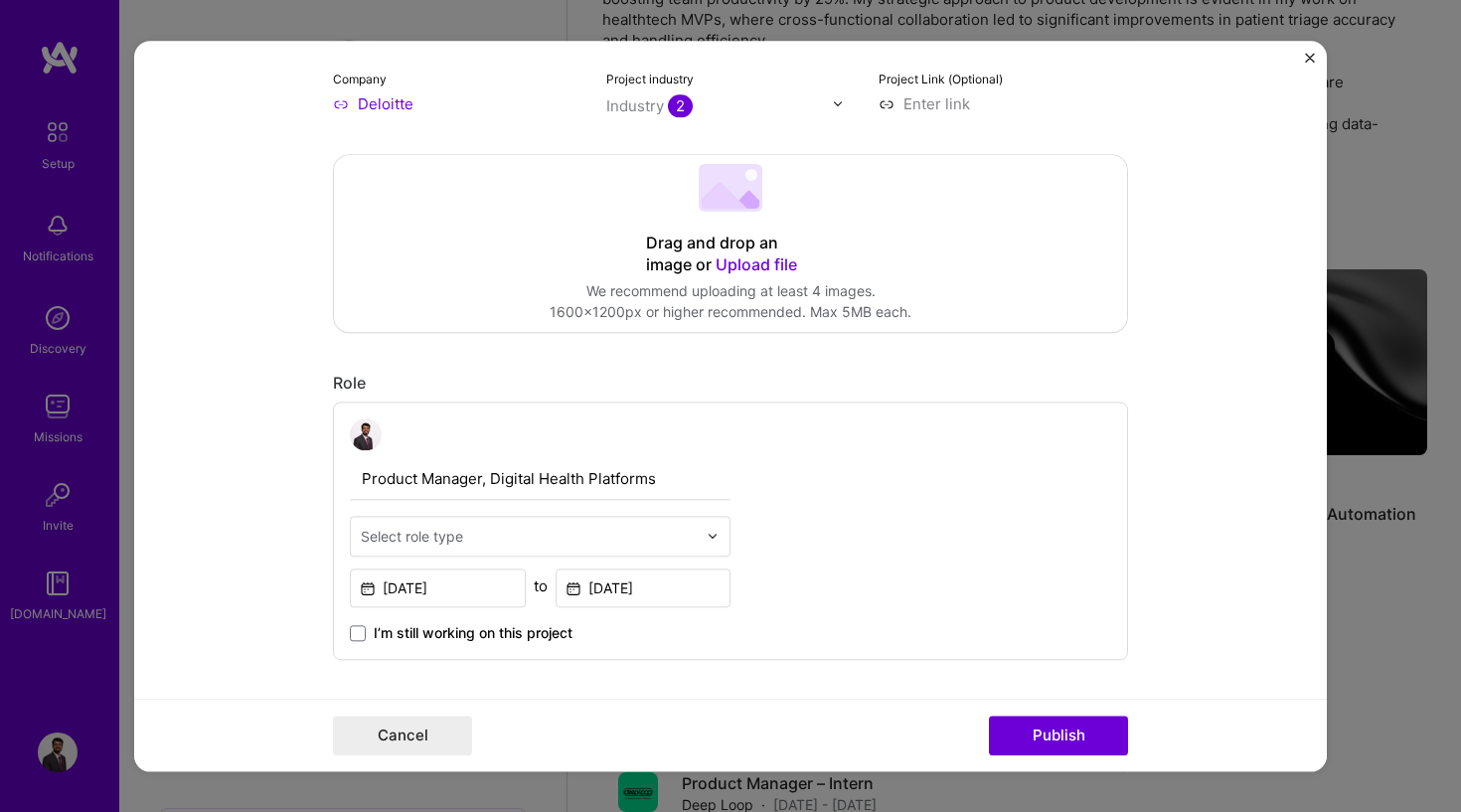 click at bounding box center (529, 536) 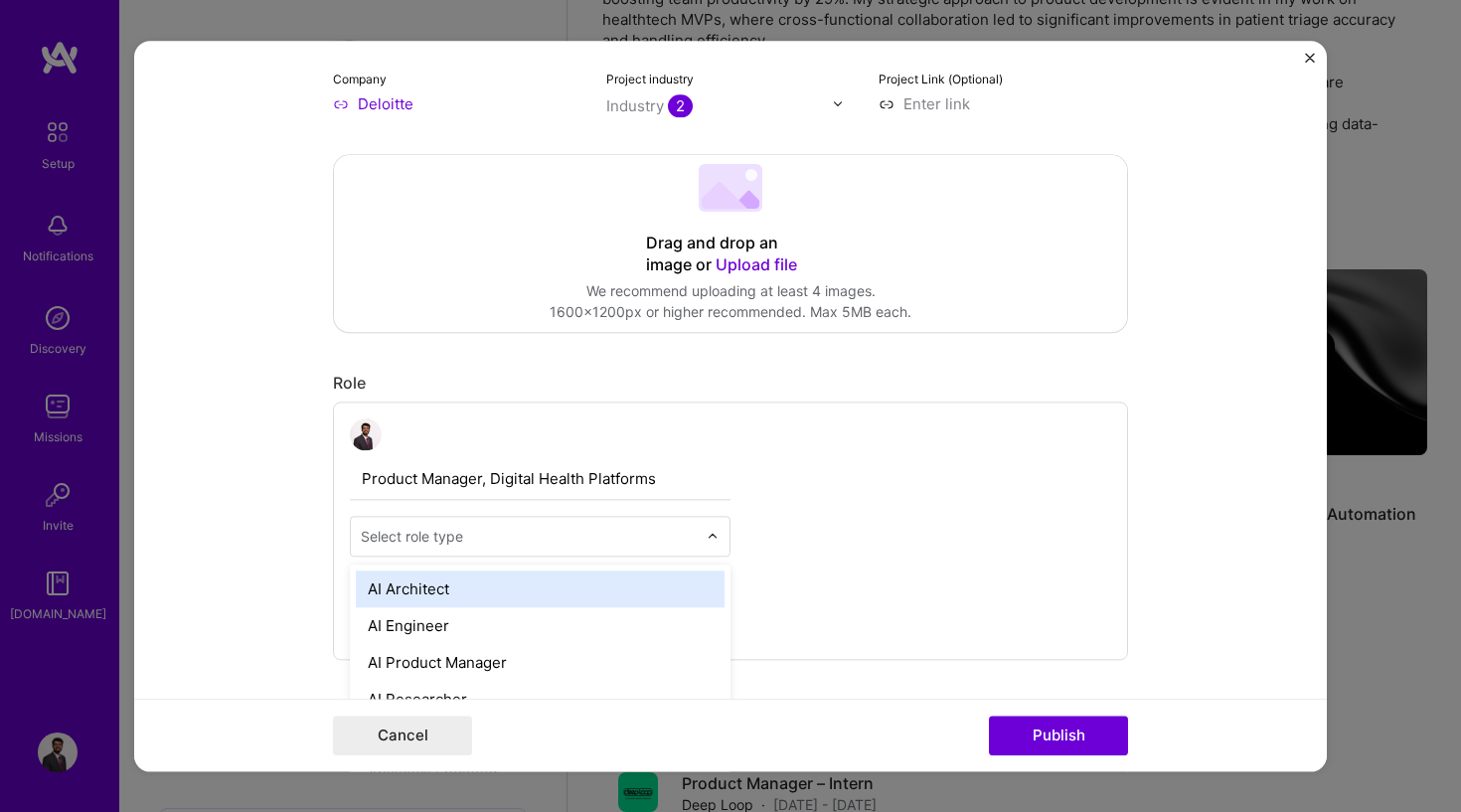 scroll, scrollTop: 658, scrollLeft: 0, axis: vertical 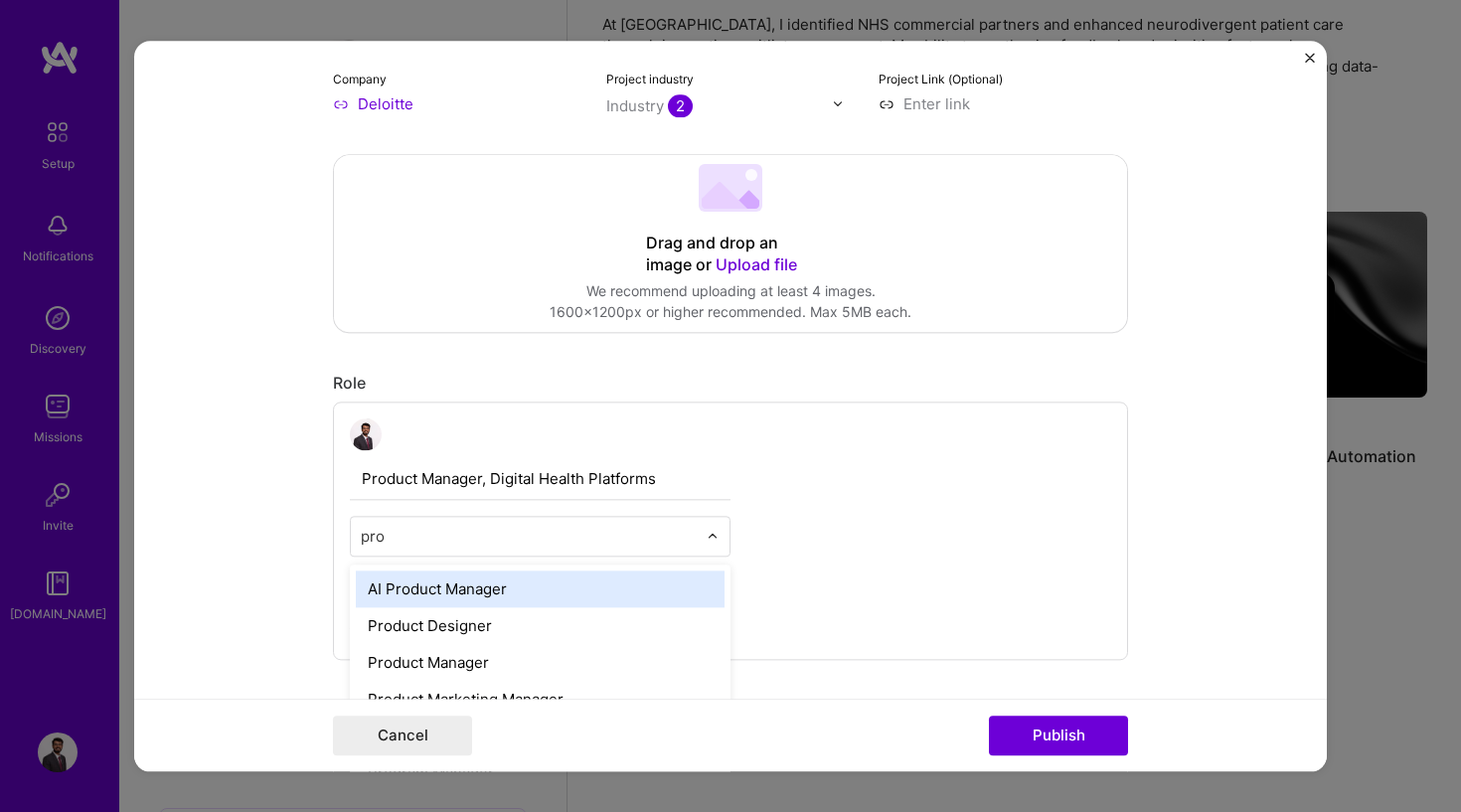 type on "prod" 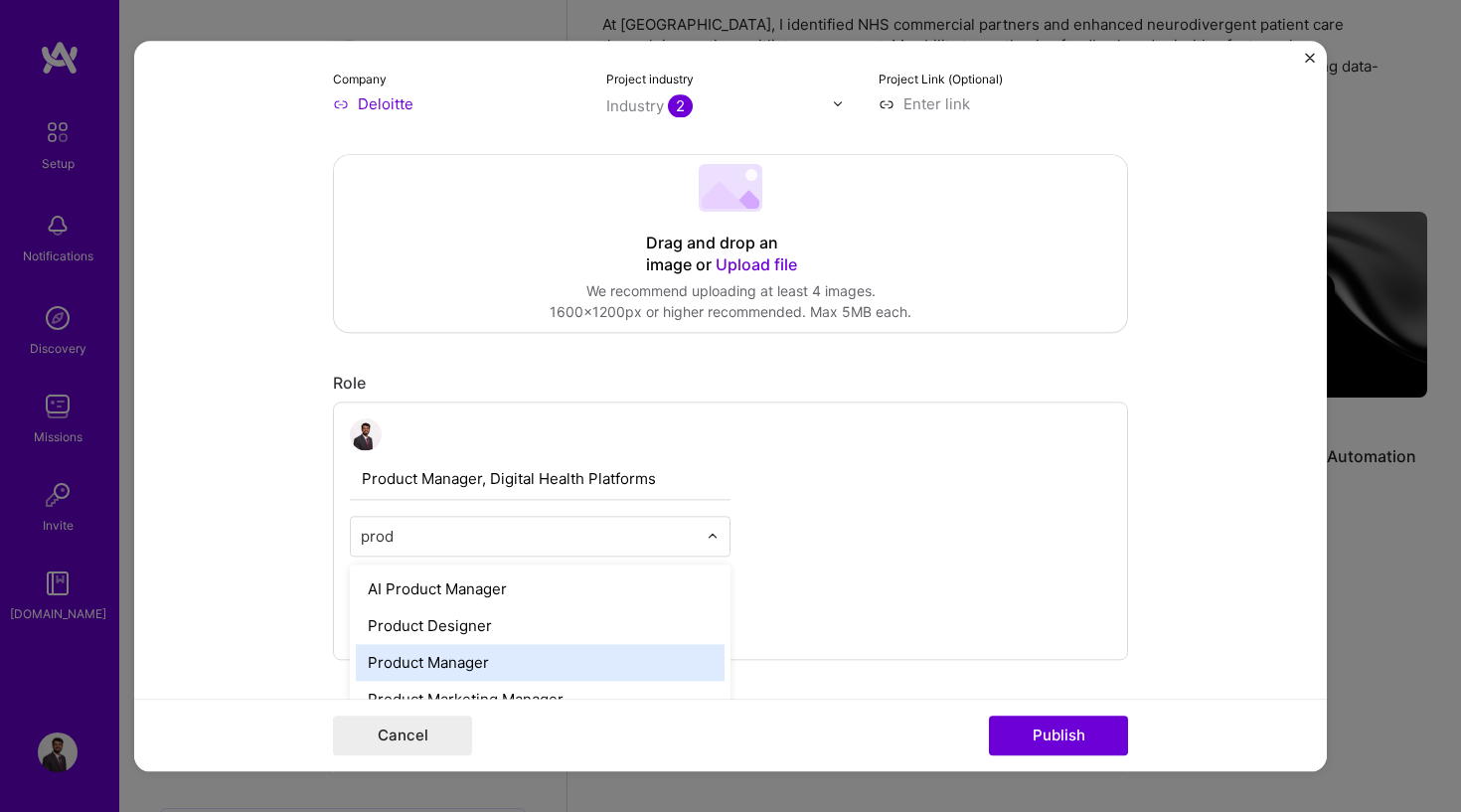 click on "Product Manager" at bounding box center [540, 662] 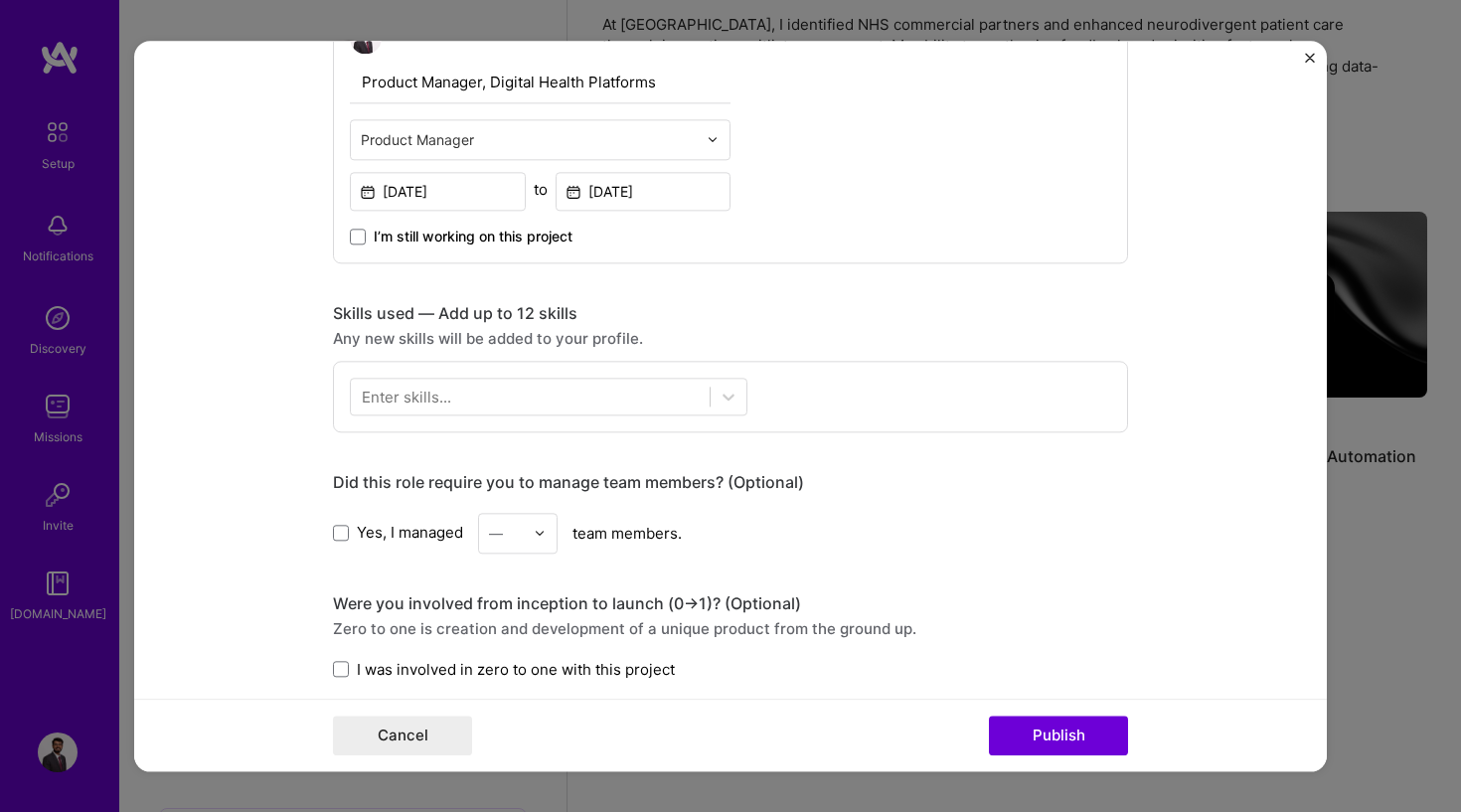 scroll, scrollTop: 751, scrollLeft: 0, axis: vertical 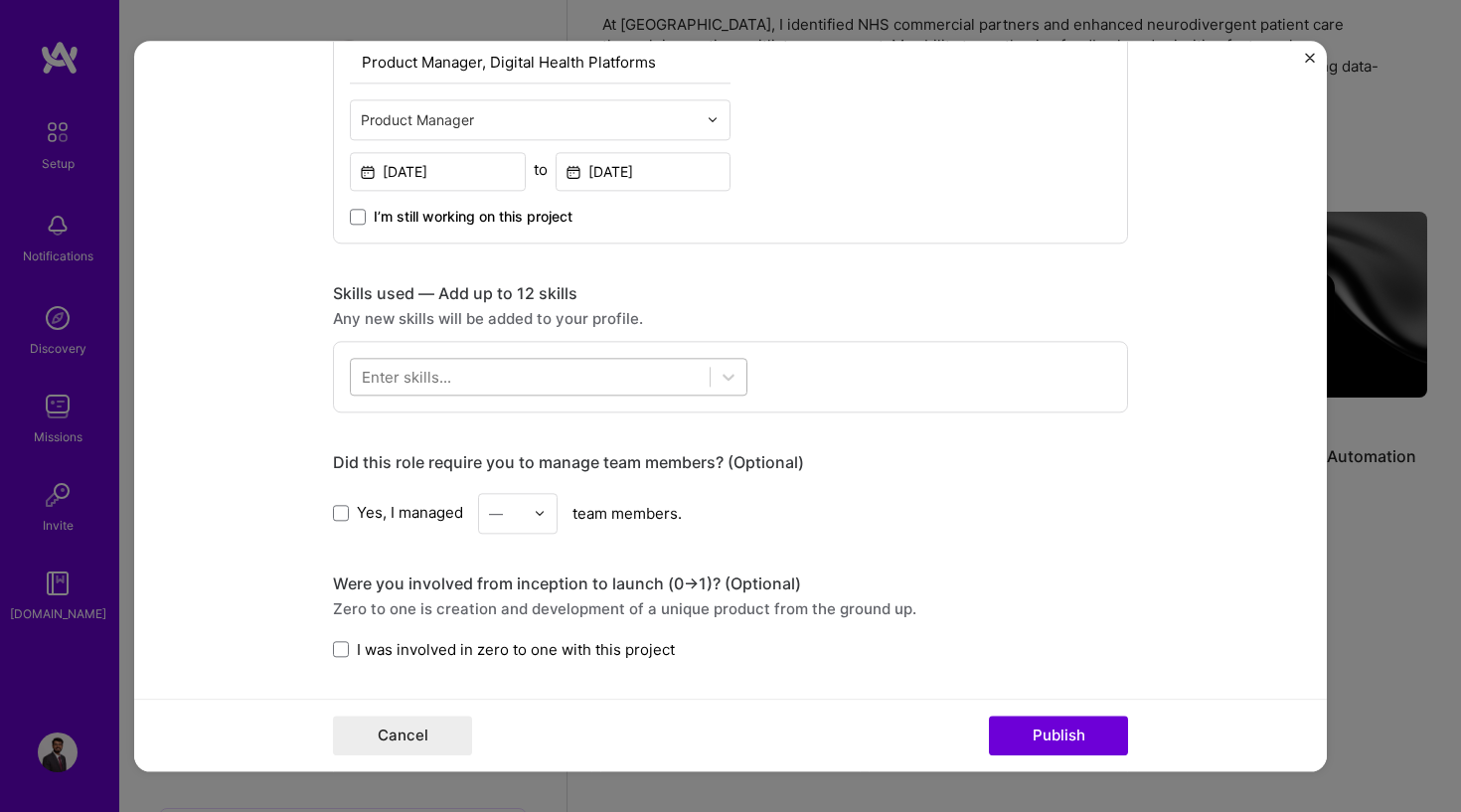 click at bounding box center [530, 376] 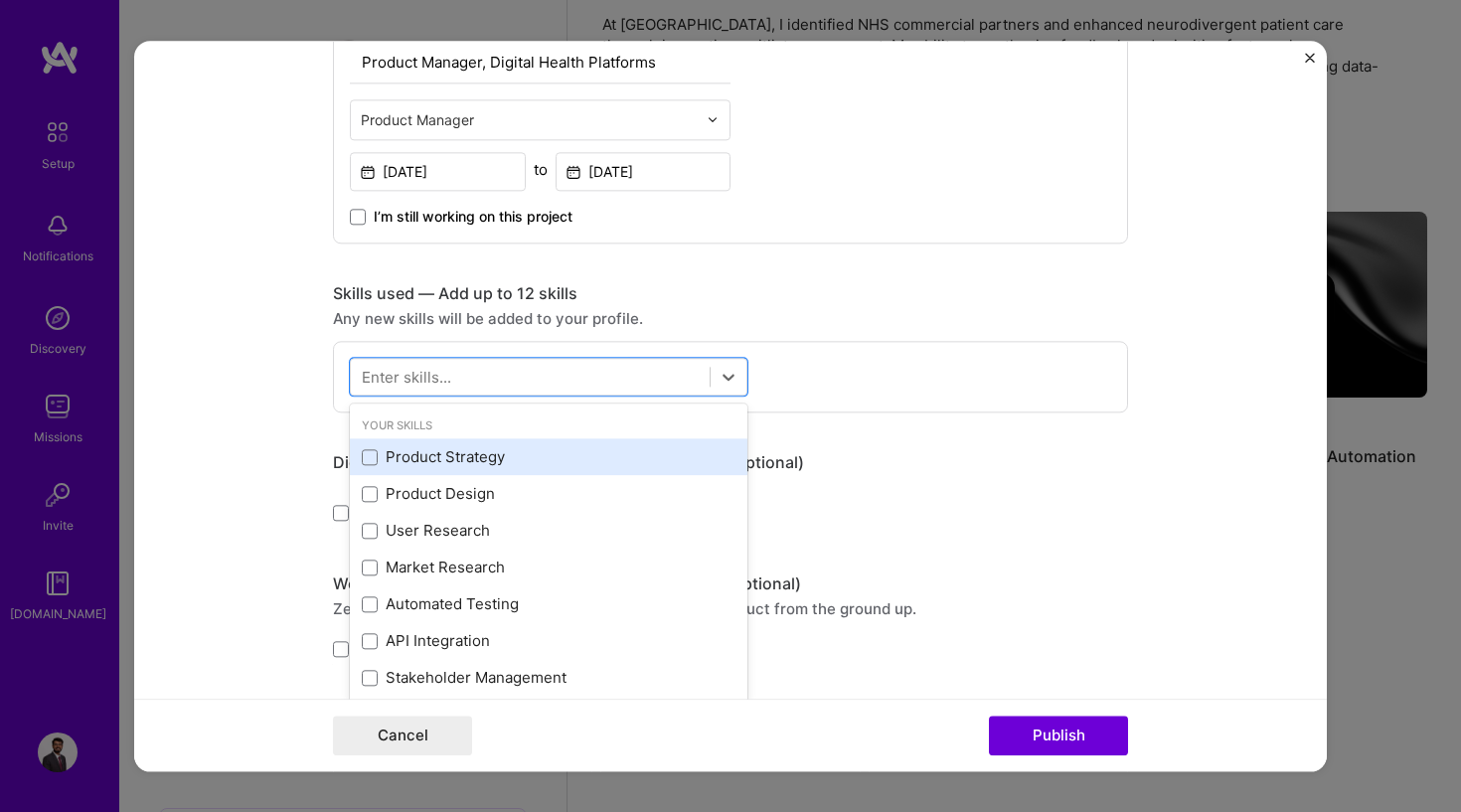 click on "Product Strategy" at bounding box center (549, 457) 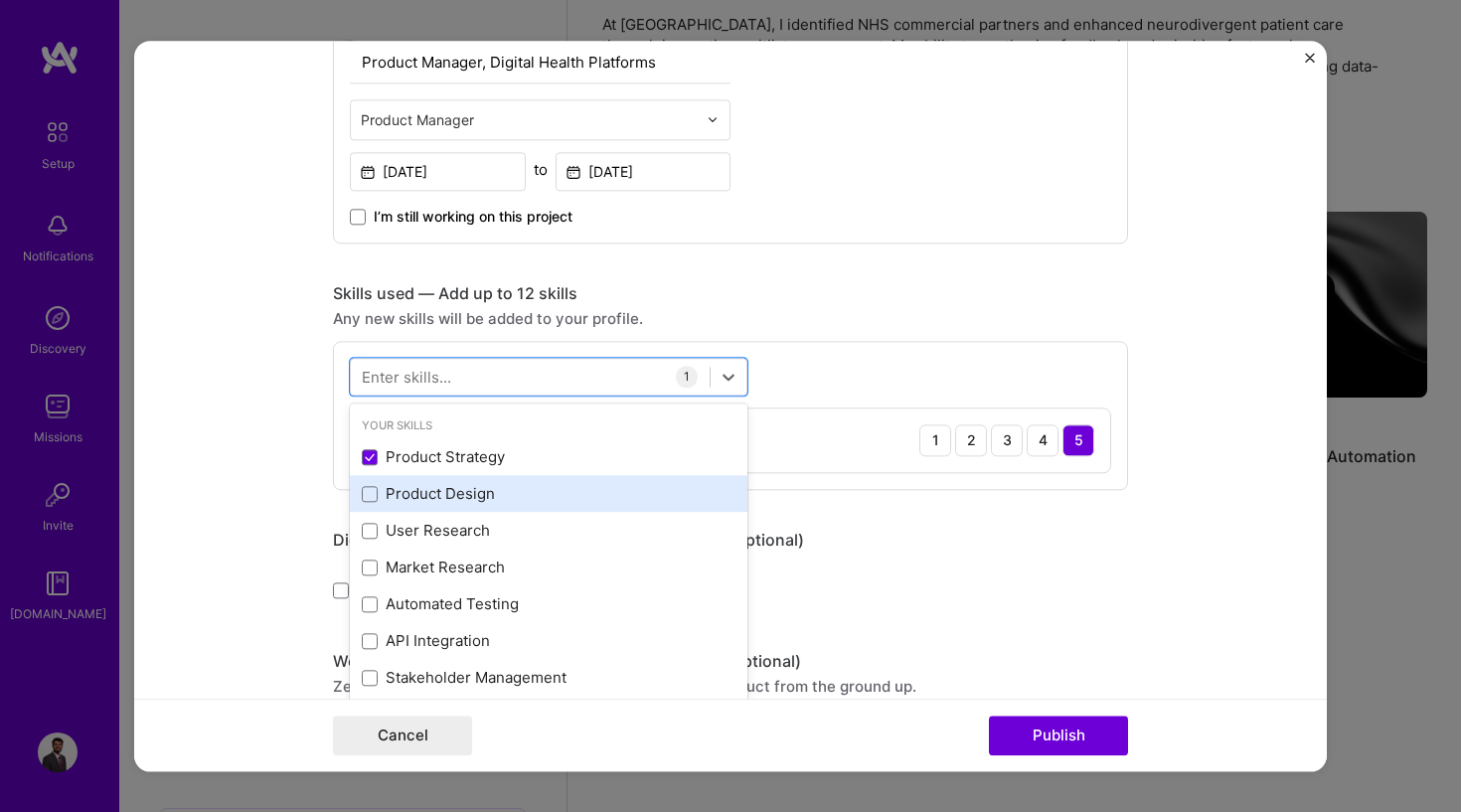 click on "Product Design" at bounding box center [549, 494] 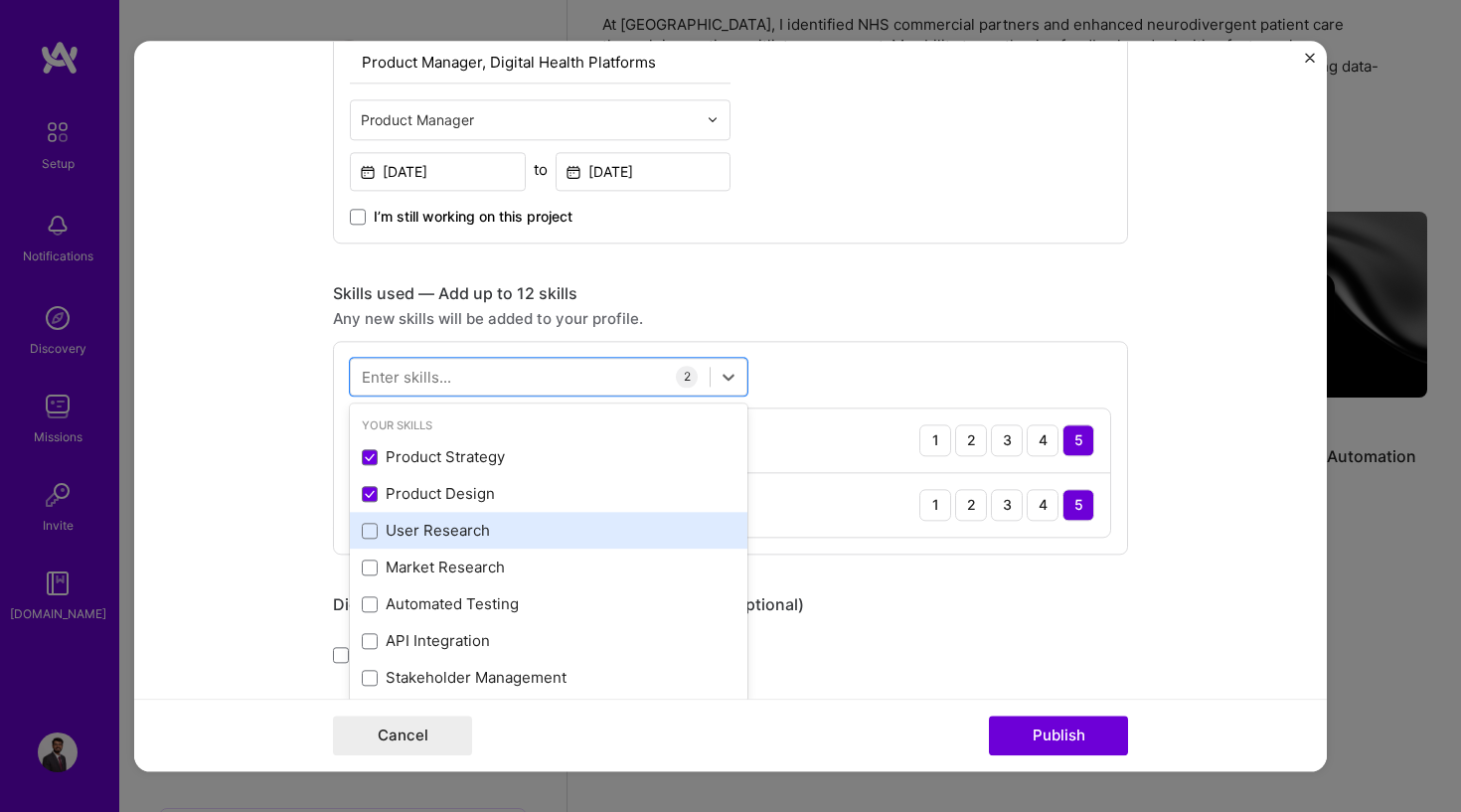 click on "User Research" at bounding box center [549, 531] 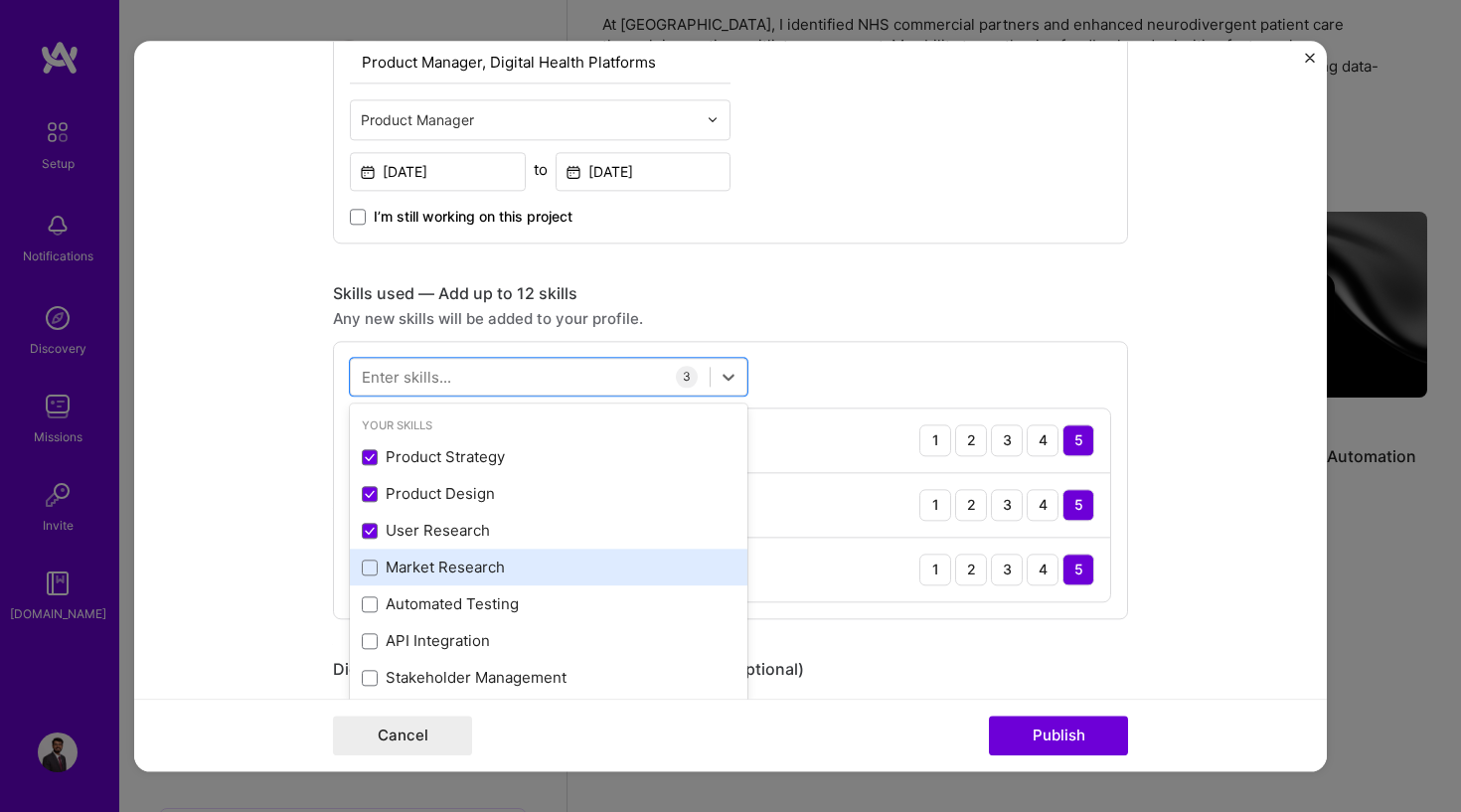 click on "Market Research" at bounding box center (549, 568) 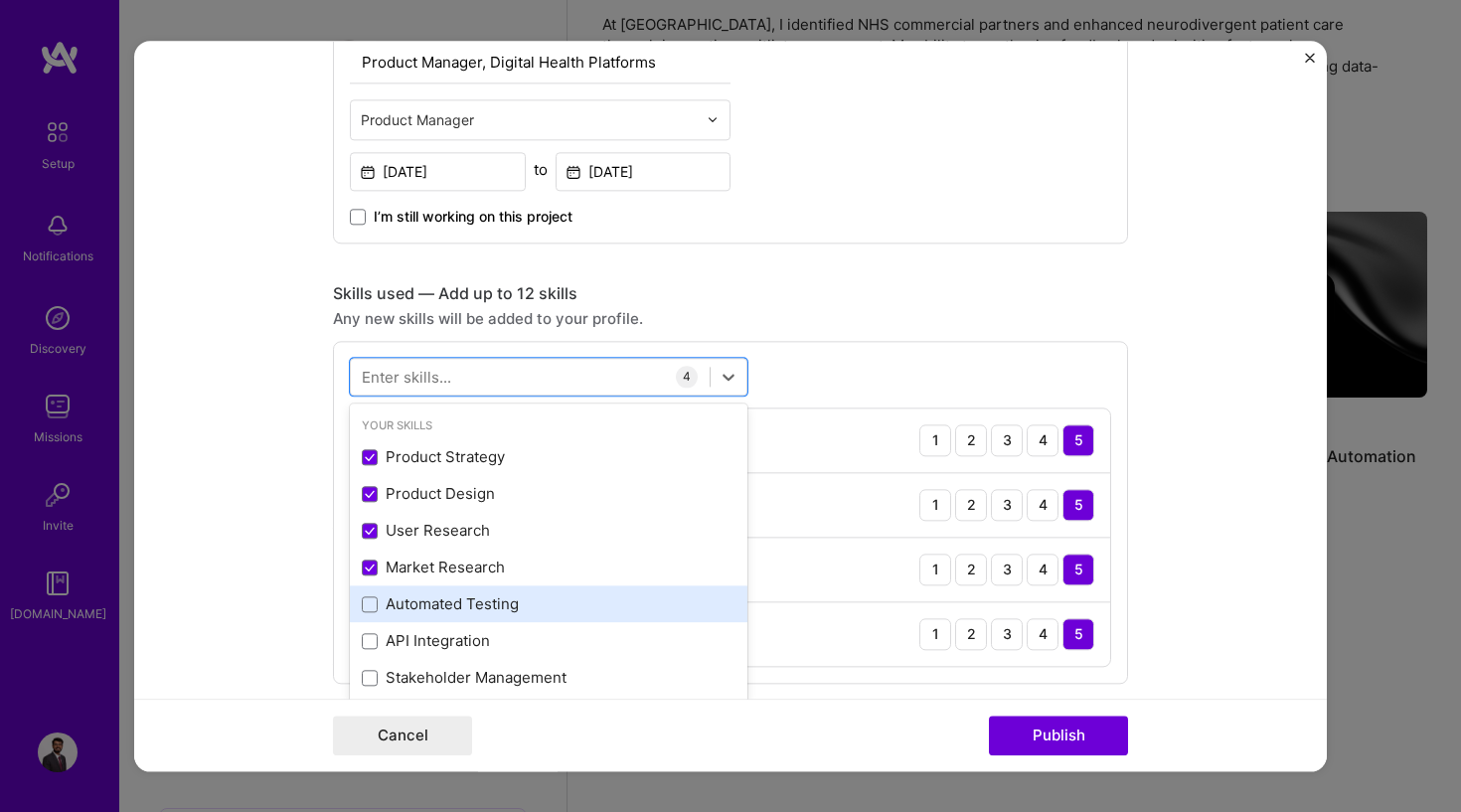 click on "Automated Testing" at bounding box center (549, 604) 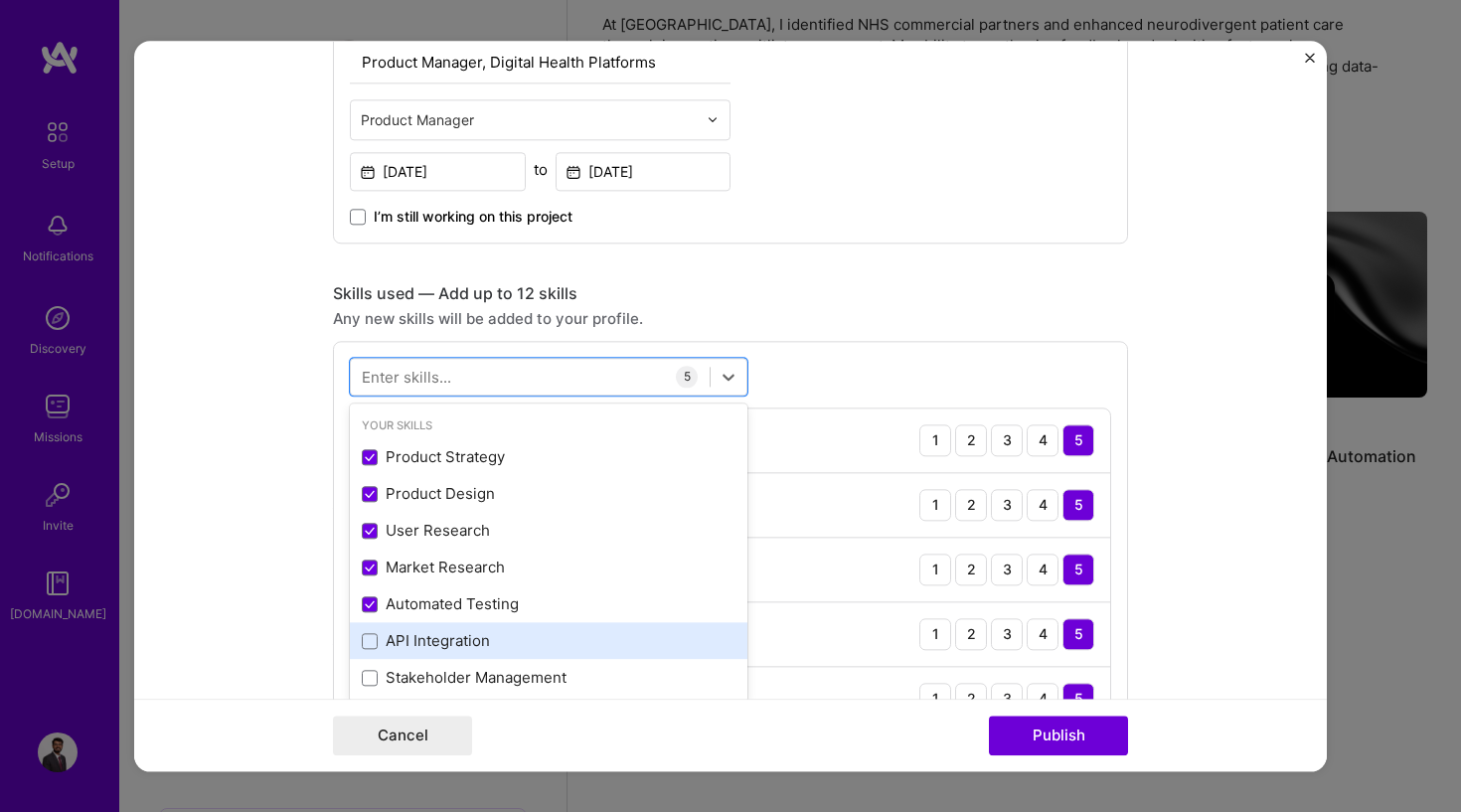 click on "API Integration" at bounding box center [549, 641] 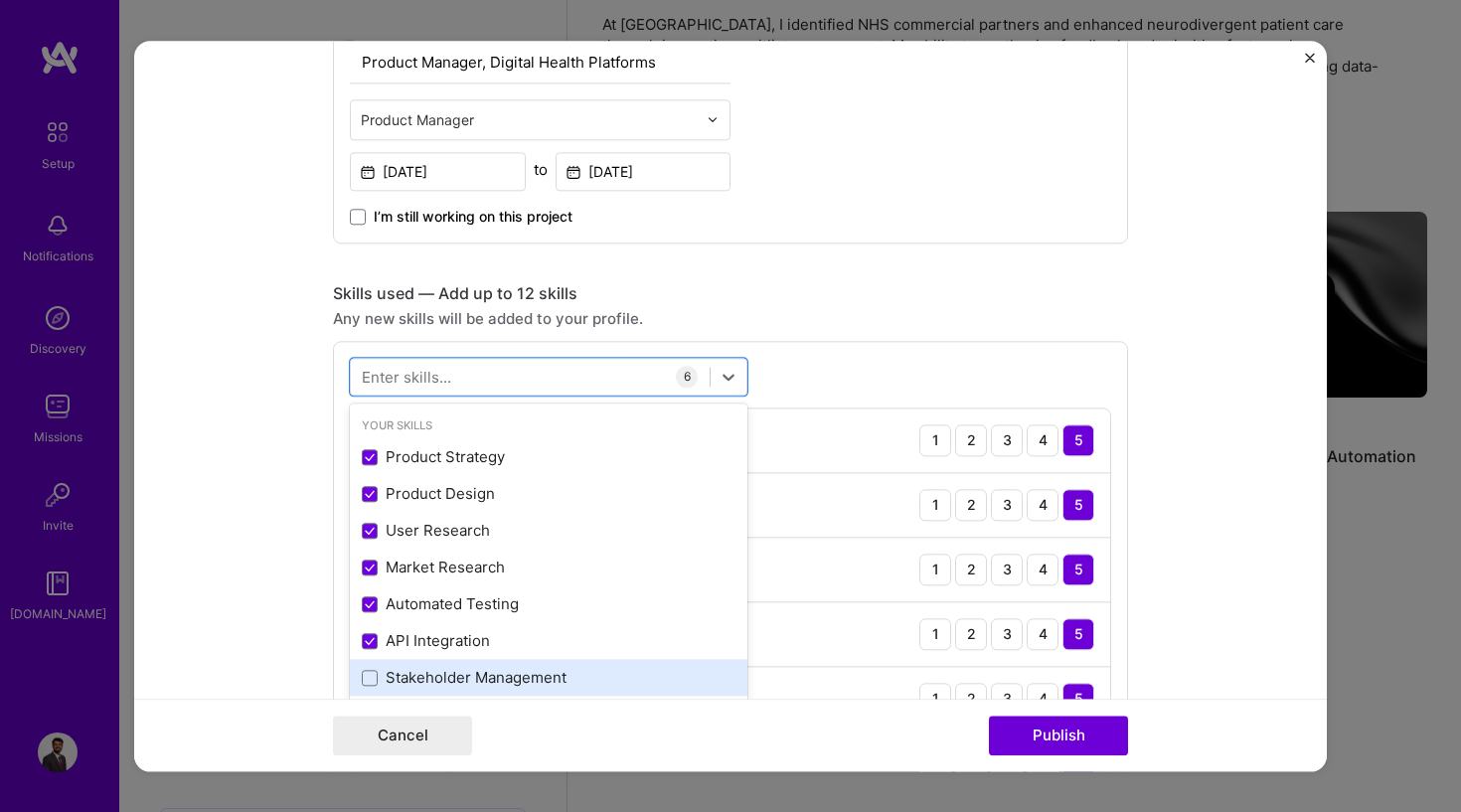 click on "Stakeholder Management" at bounding box center (549, 678) 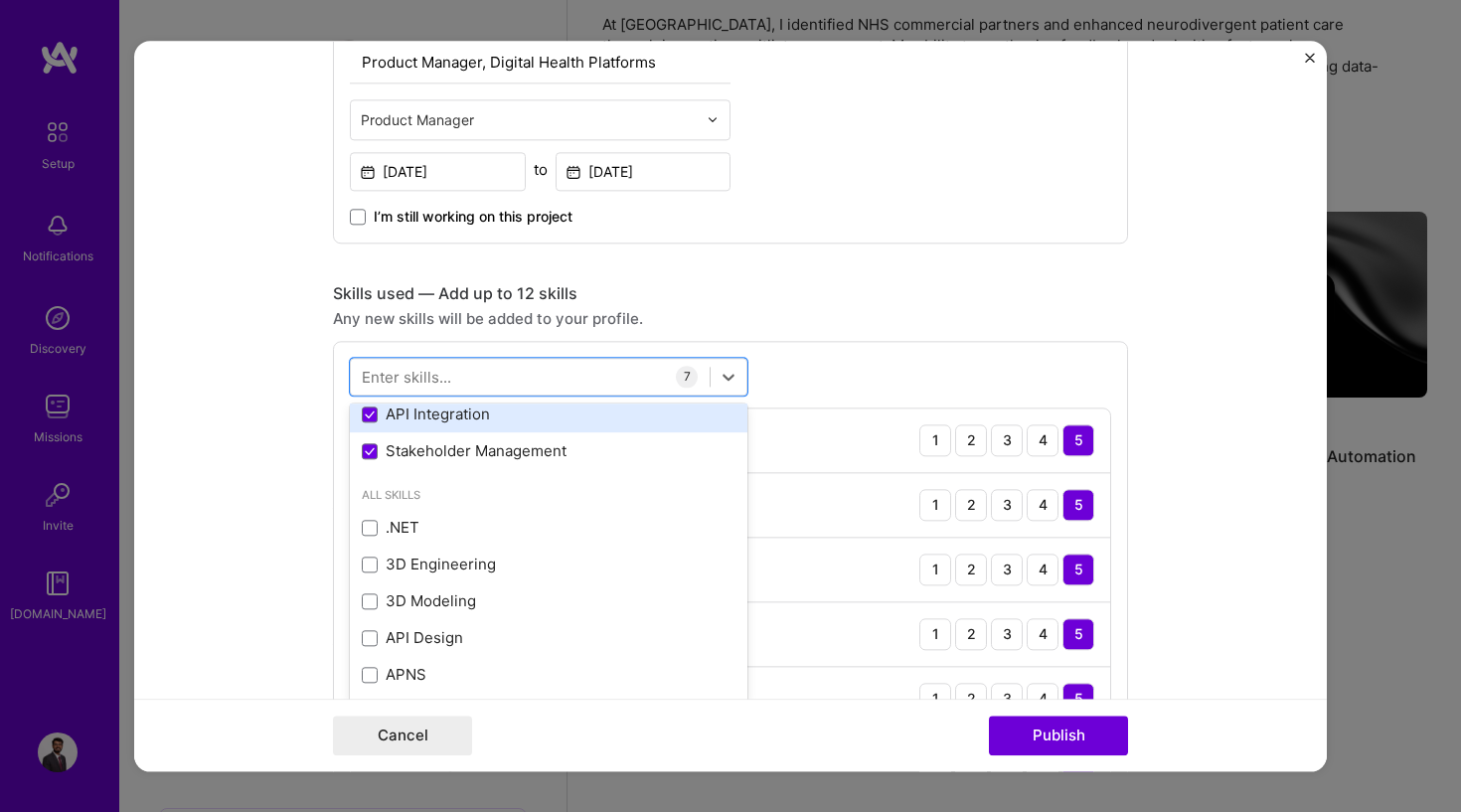 scroll, scrollTop: 231, scrollLeft: 0, axis: vertical 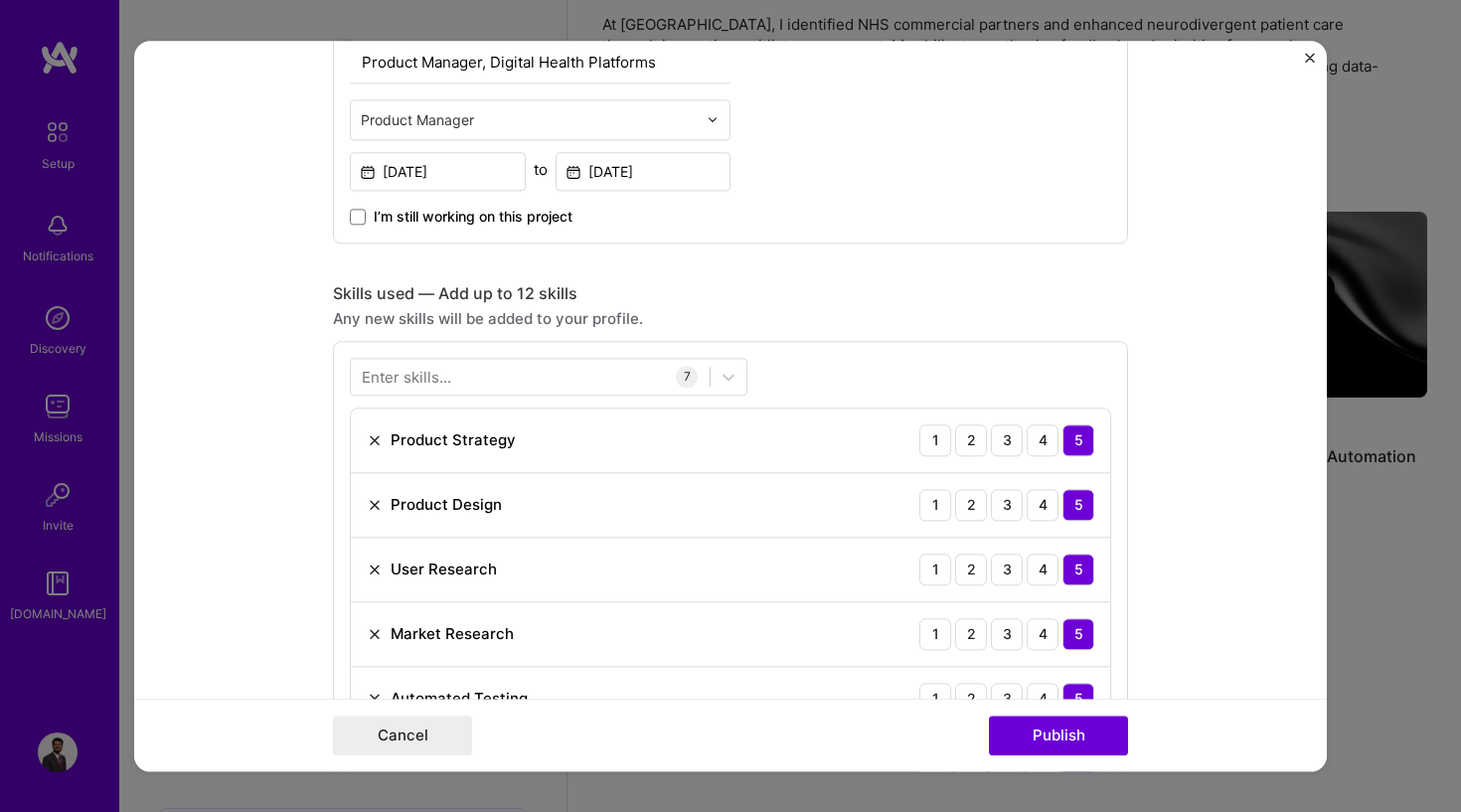 click on "Editing suggested project This project is suggested based on your LinkedIn, resume or [DOMAIN_NAME] activity. Project title Digital Health Platform Enhancement Company Deloitte
Project industry Industry 2 Project Link (Optional)
Drag and drop an image or   Upload file Upload file We recommend uploading at least 4 images. 1600x1200px or higher recommended. Max 5MB each. Role Product Manager, Digital Health Platforms Product Manager [DATE]
to [DATE]
I’m still working on this project Skills used — Add up to 12 skills Any new skills will be added to your profile. Enter skills... 7 Product Strategy 1 2 3 4 5 Product Design 1 2 3 4 5 User Research 1 2 3 4 5 Market Research 1 2 3 4 5 Automated Testing 1 2 3 4 5 API Integration 1 2 3 4 5 Stakeholder Management 1 2 3 4 5 Did this role require you to manage team members? (Optional) Yes, I managed — team members. ->  1)? (Optional)   626 /" at bounding box center [730, 406] 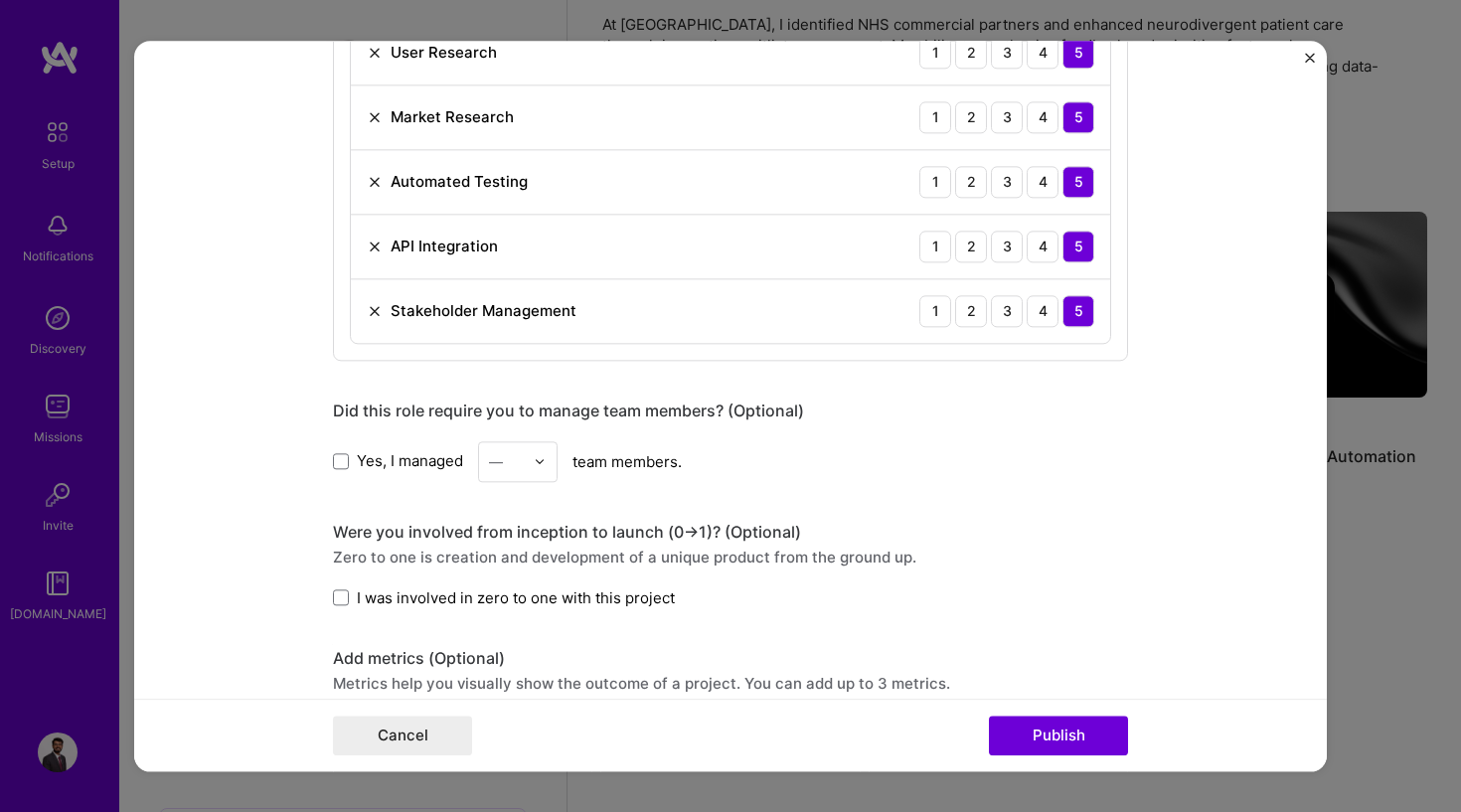 scroll, scrollTop: 1301, scrollLeft: 0, axis: vertical 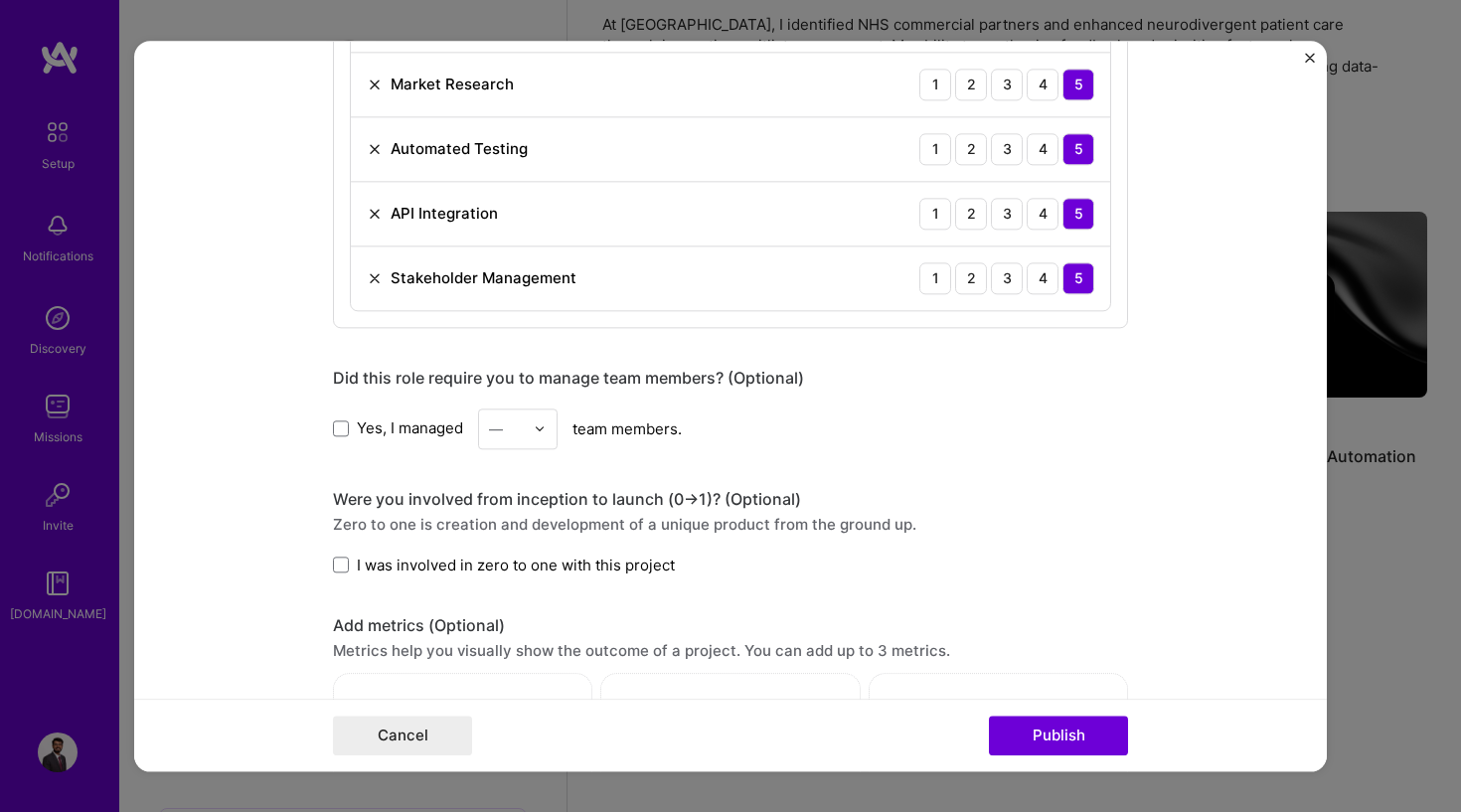 click at bounding box center [506, 428] 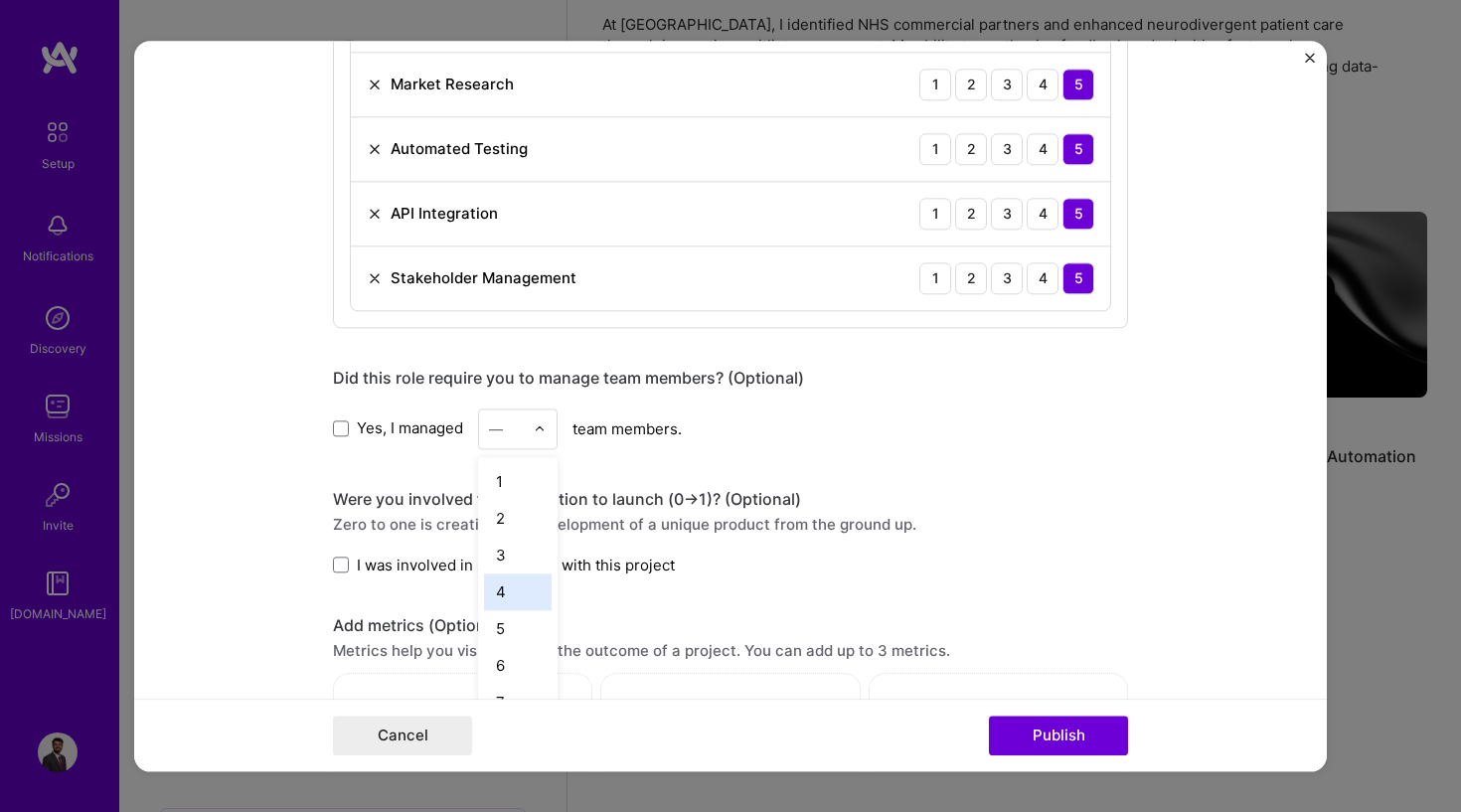 click on "4" at bounding box center [518, 591] 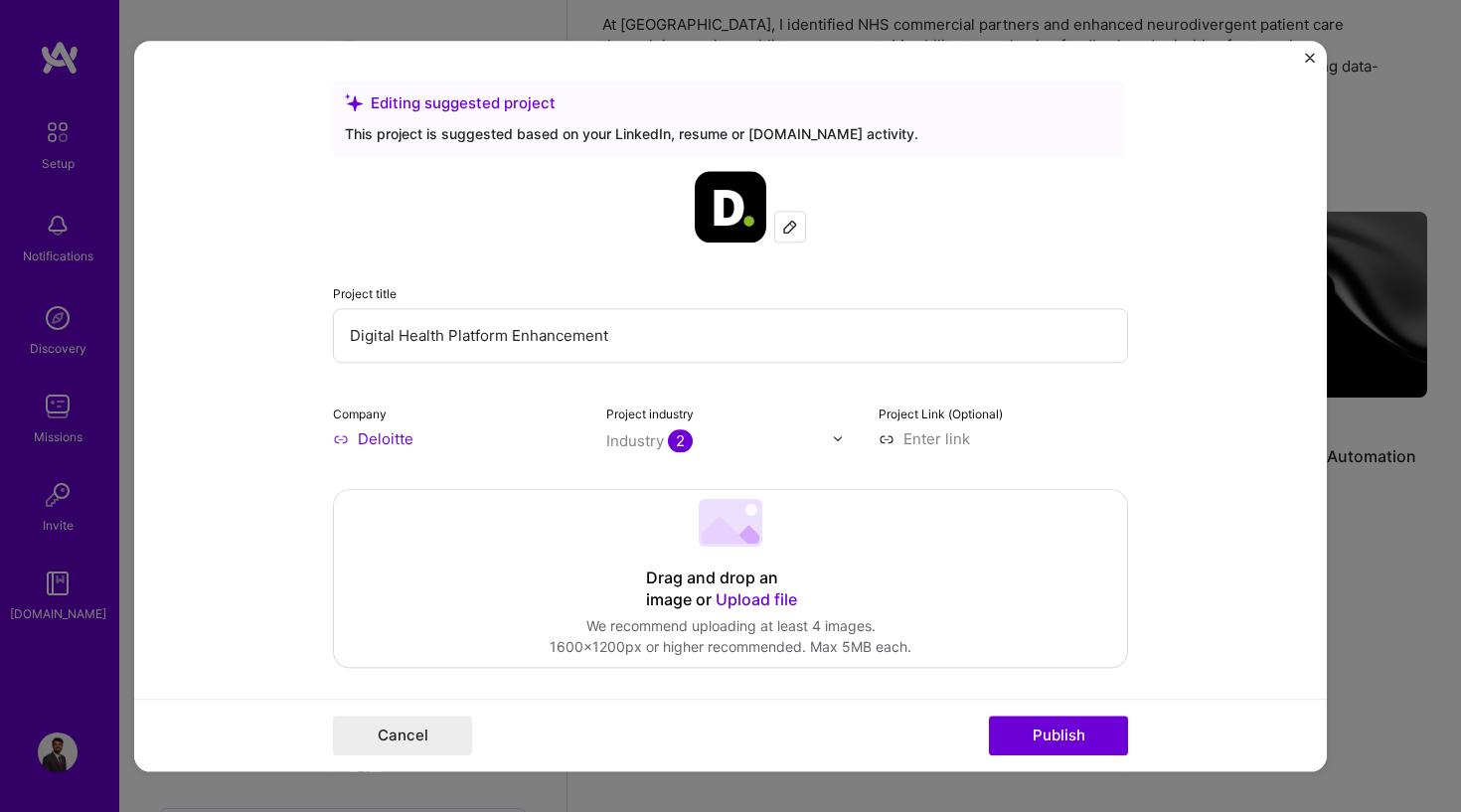 scroll, scrollTop: 0, scrollLeft: 0, axis: both 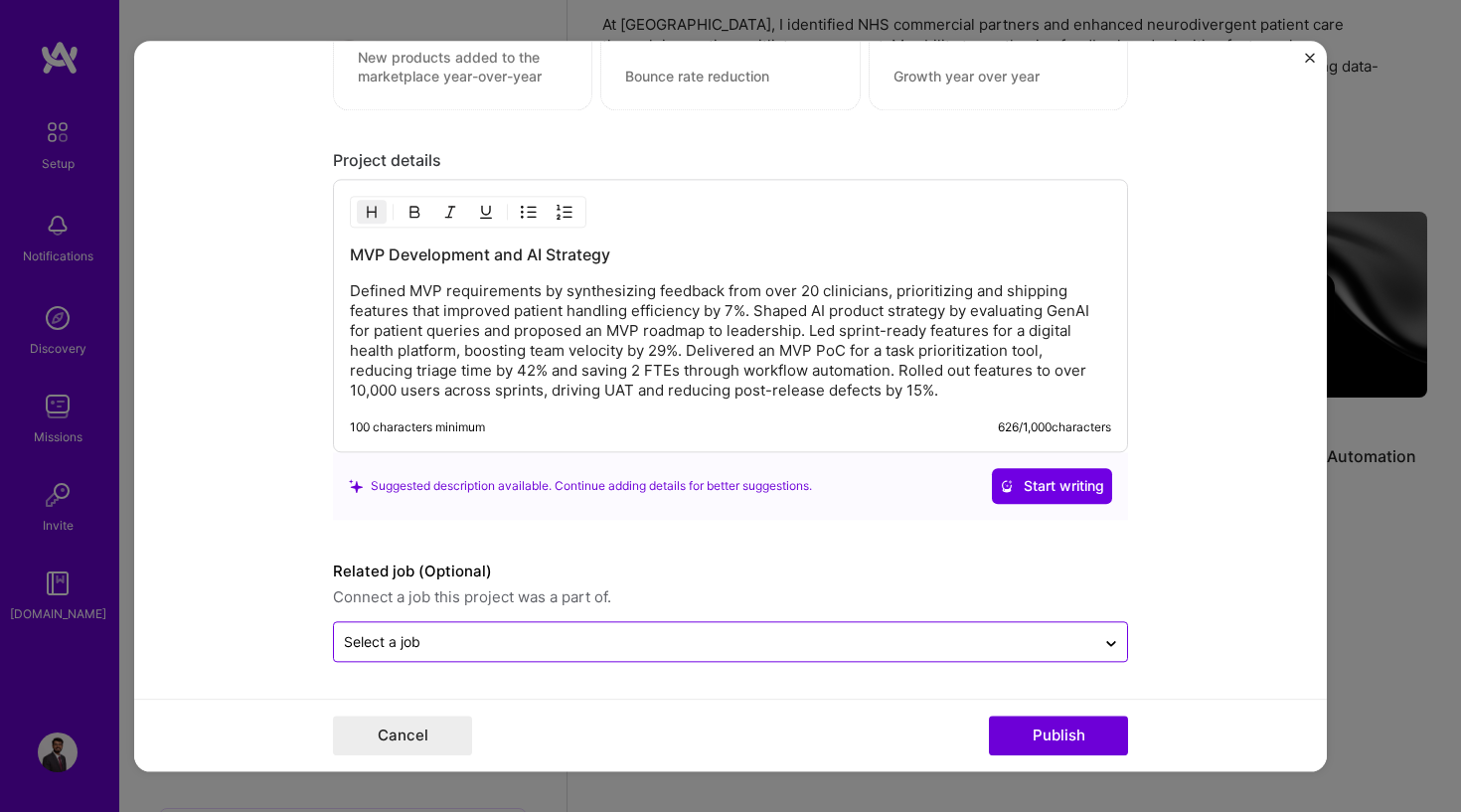 click at bounding box center [715, 641] 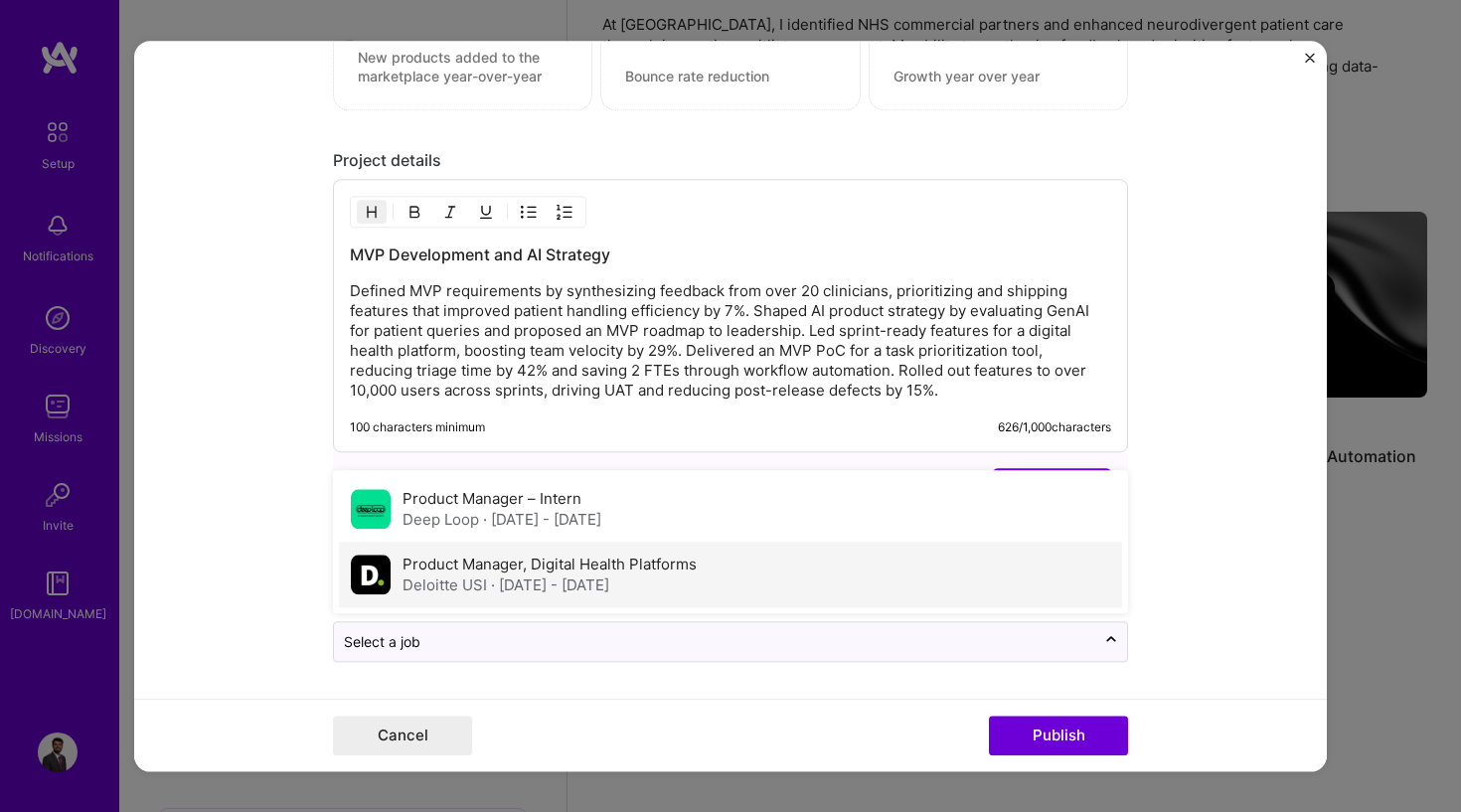 click on "Product Manager, Digital Health Platforms Deloitte USI   ·   [DATE]   -   [DATE]" at bounding box center [730, 574] 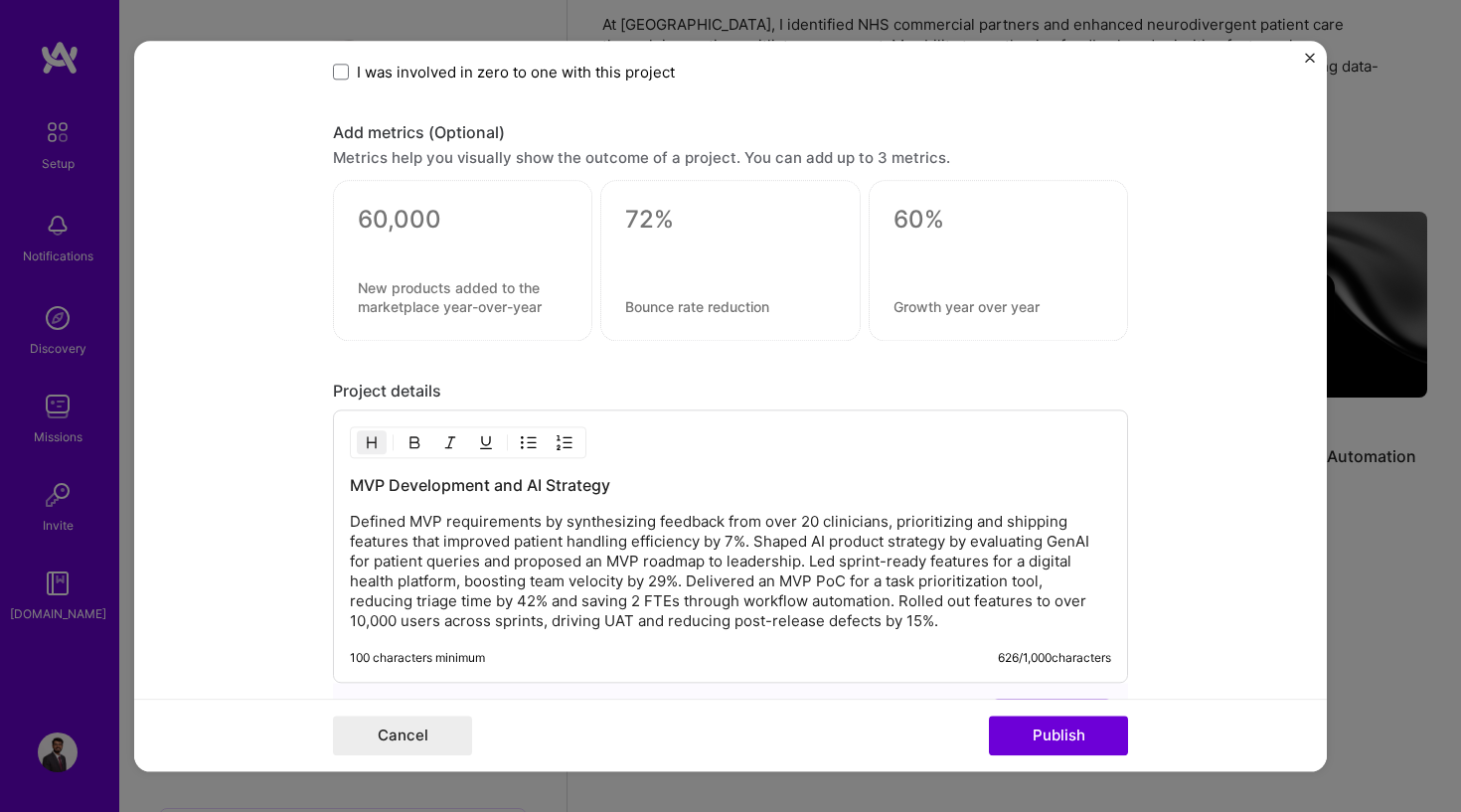scroll, scrollTop: 1524, scrollLeft: 0, axis: vertical 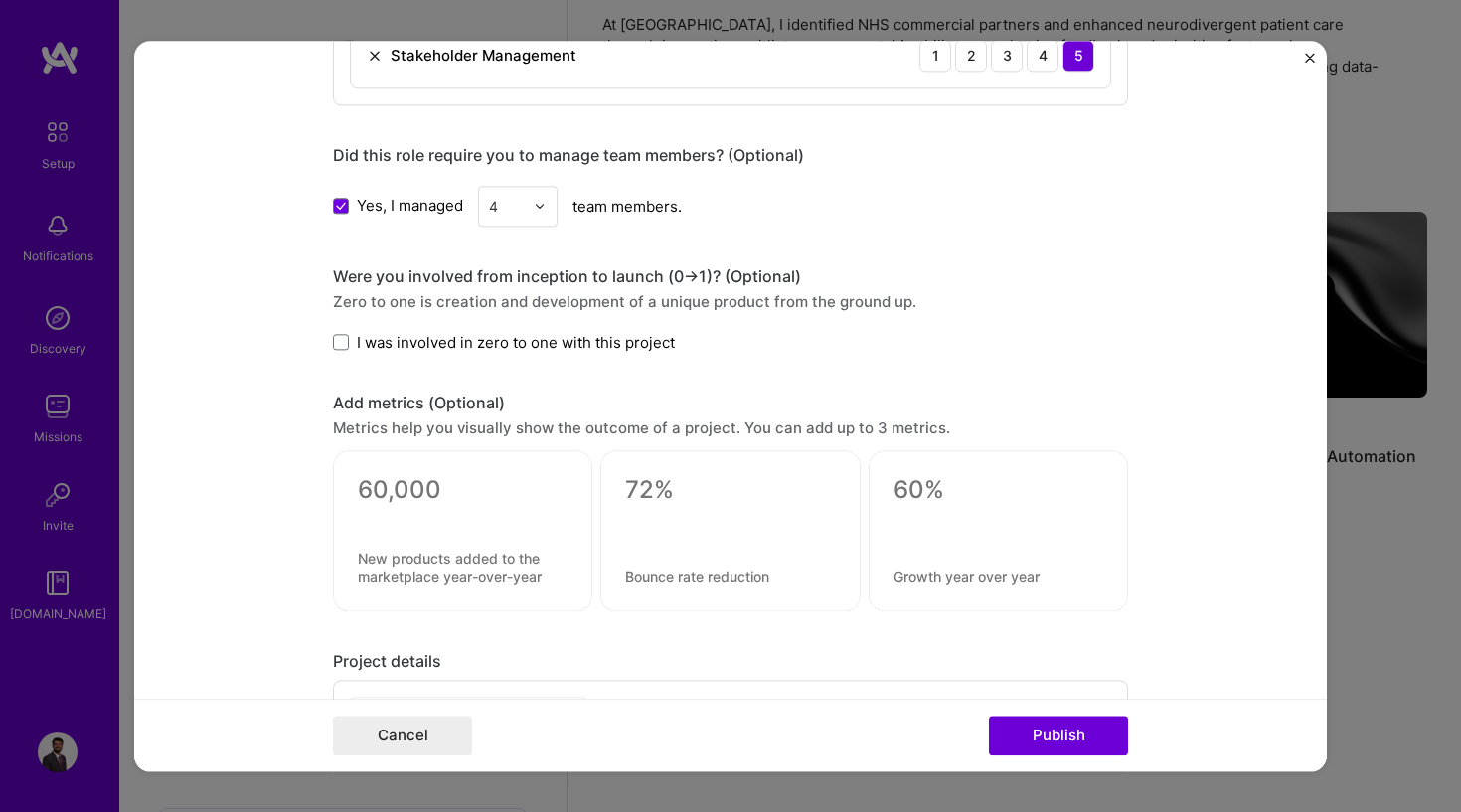 click at bounding box center (462, 515) 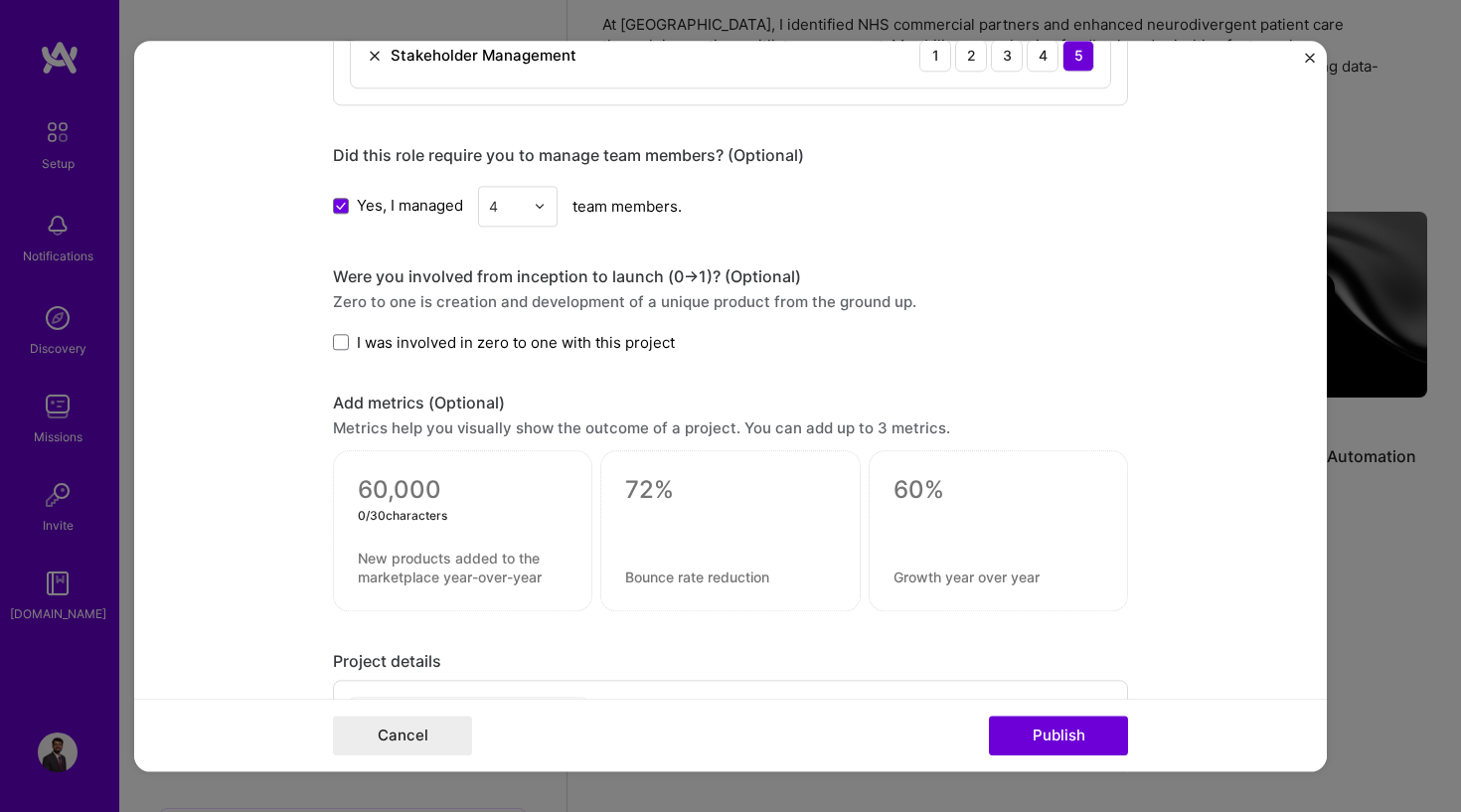 click at bounding box center (462, 490) 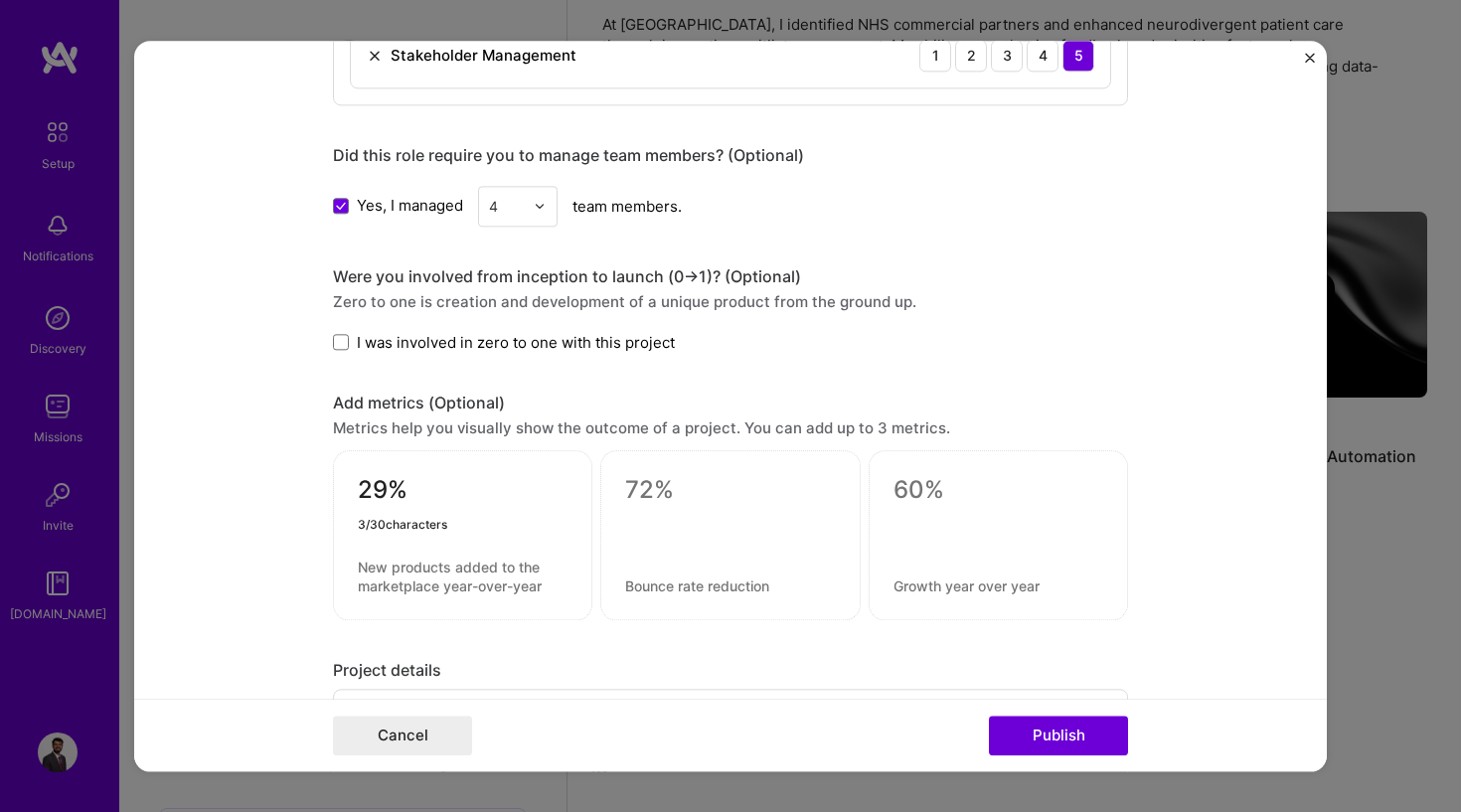 type on "29%" 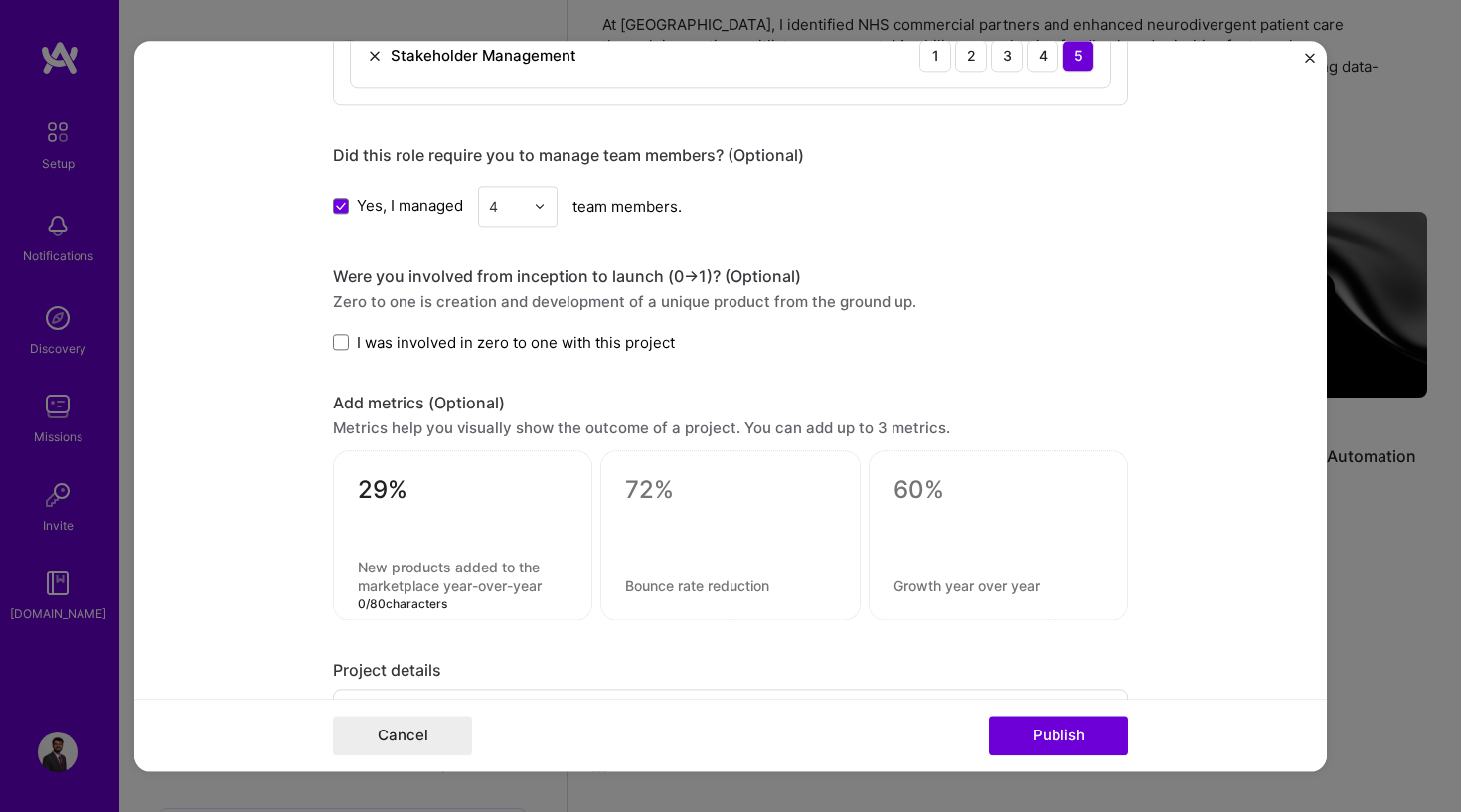click at bounding box center (462, 576) 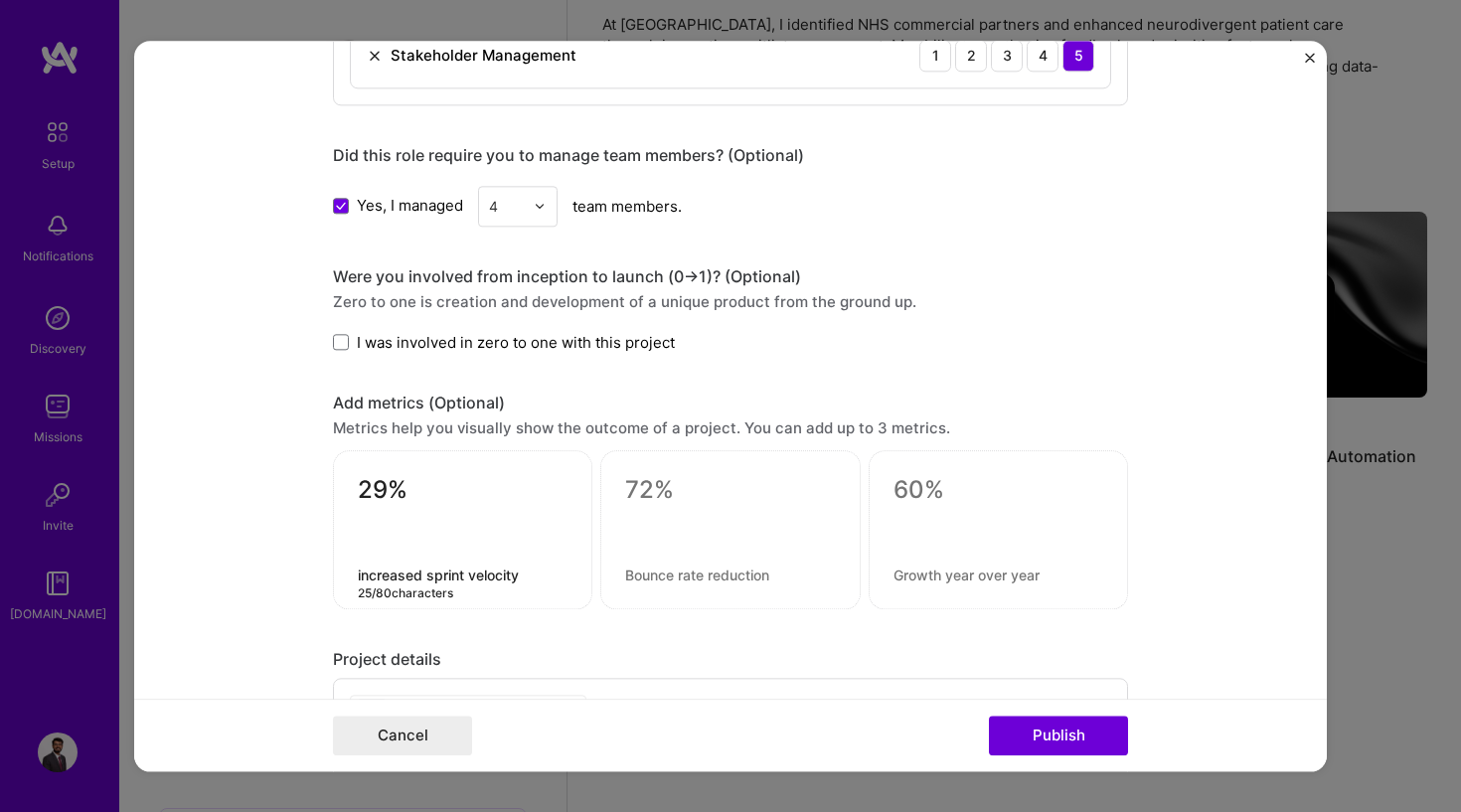 type on "increased sprint velocity" 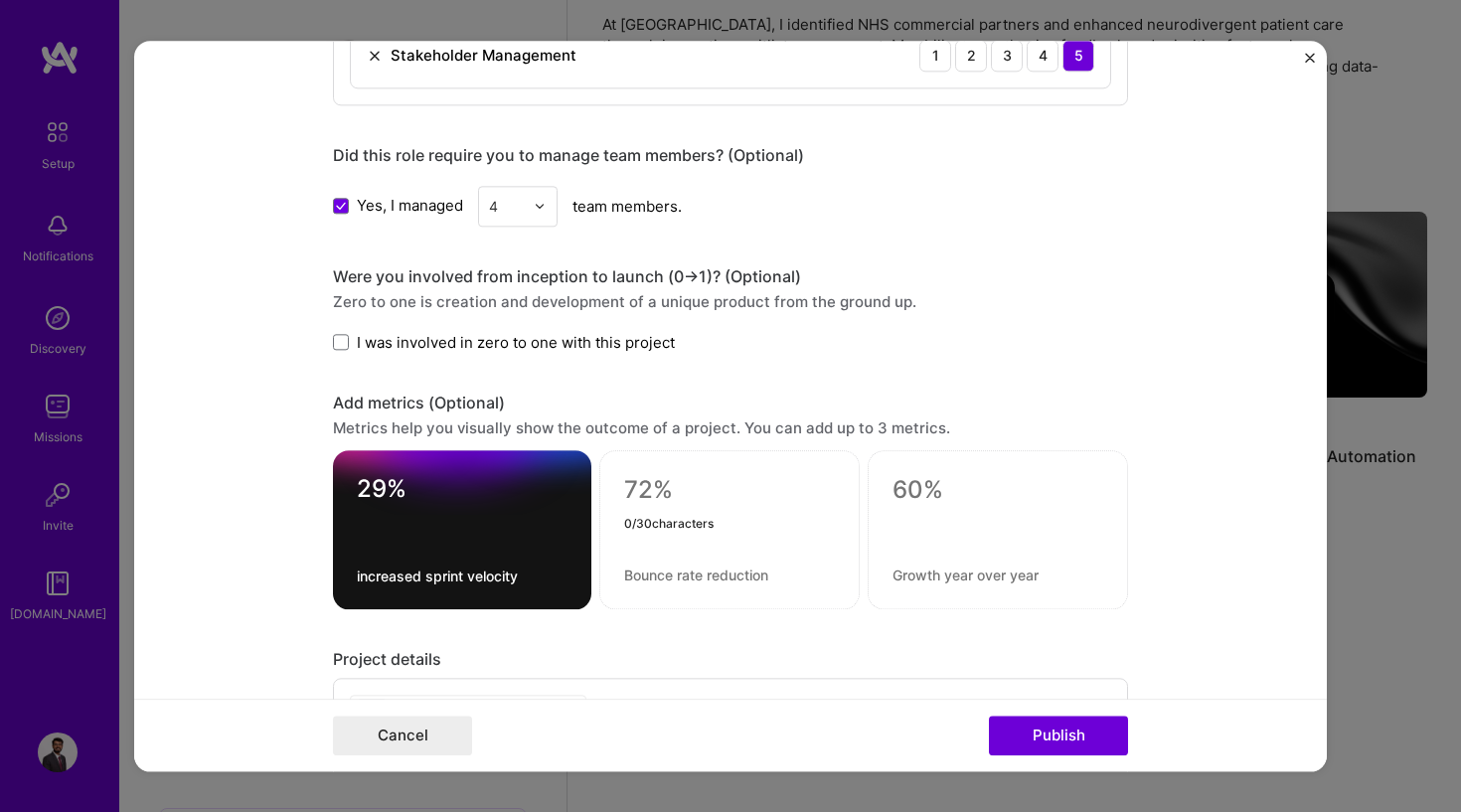 click at bounding box center (730, 490) 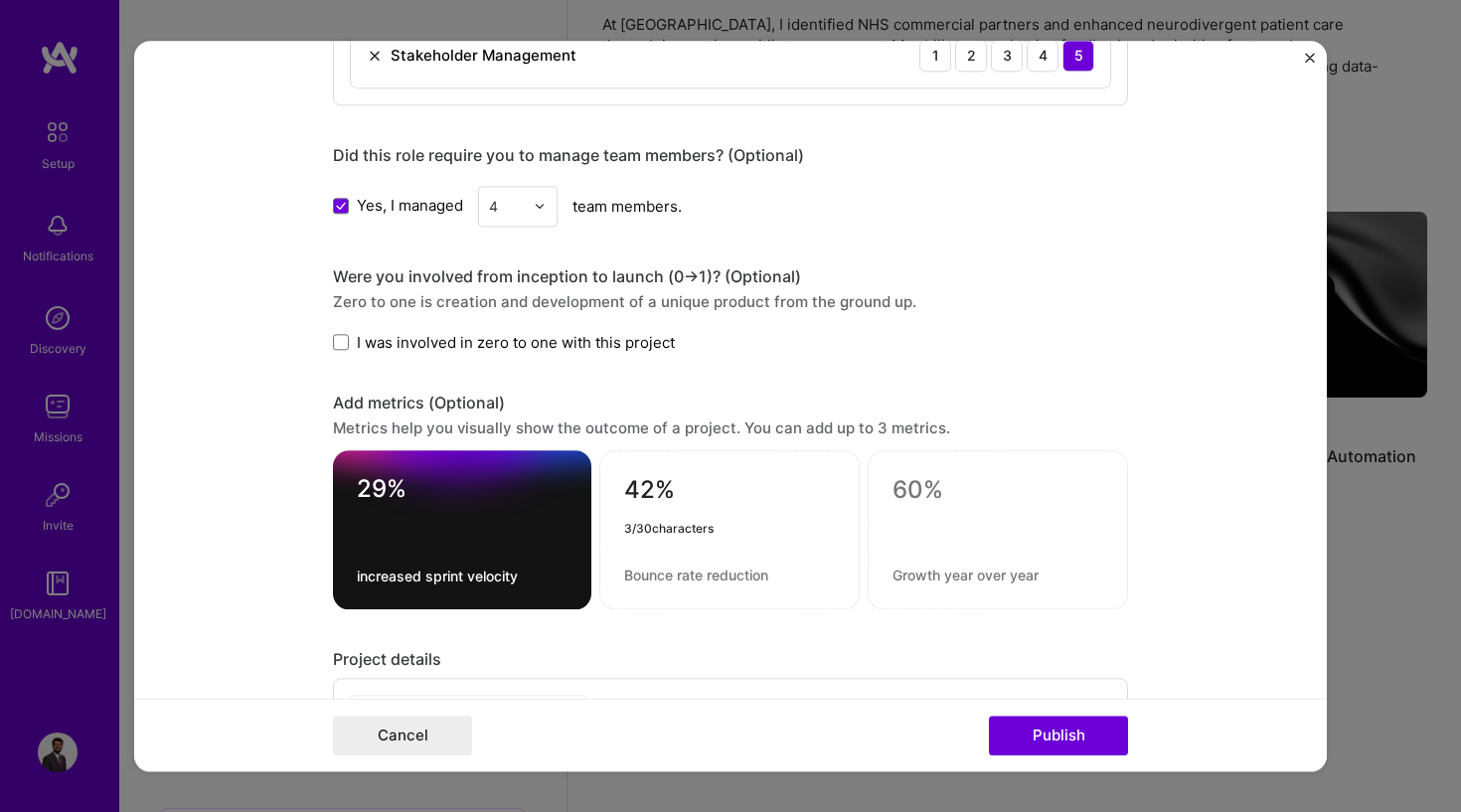 type on "42%" 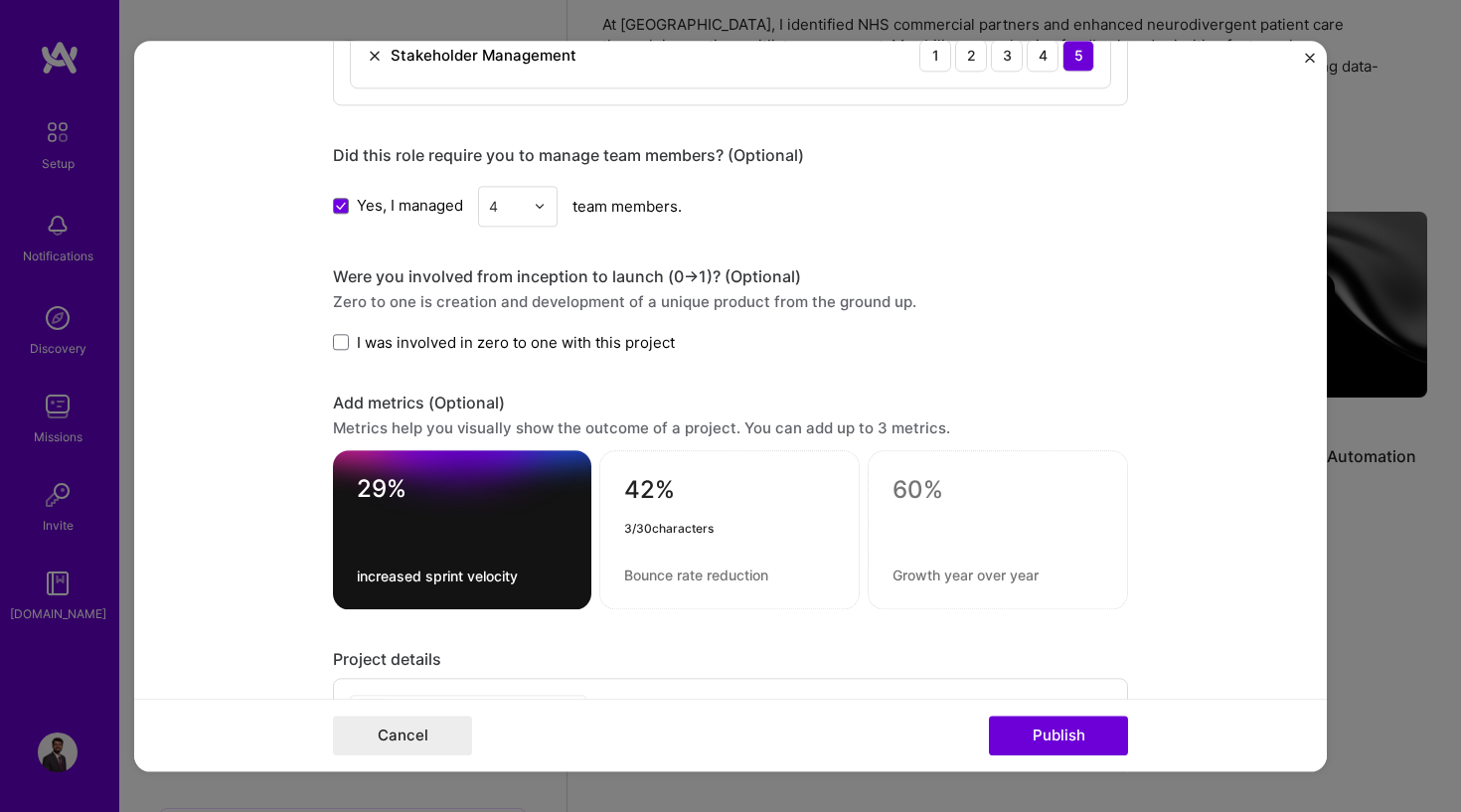 click at bounding box center [730, 574] 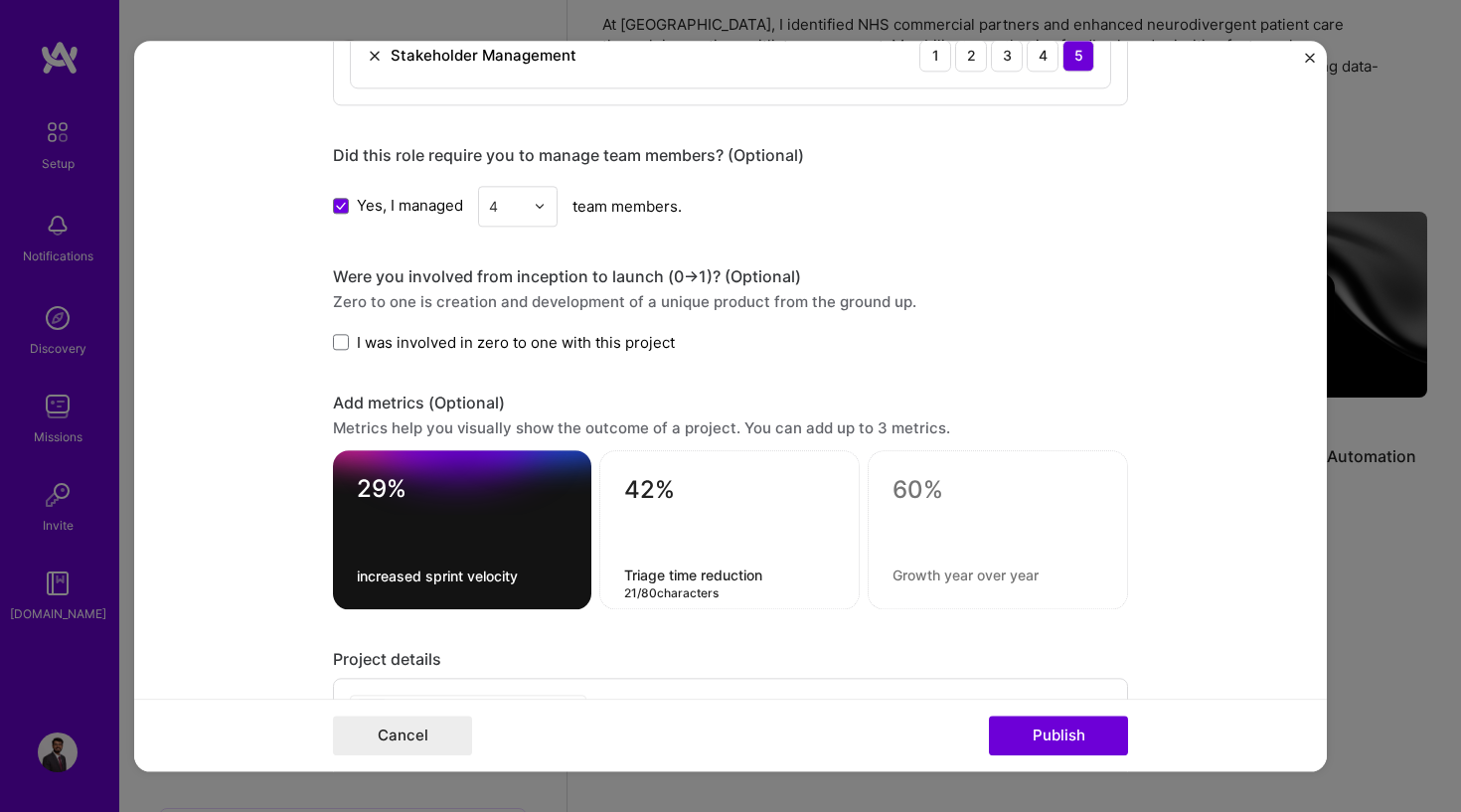 type on "Triage time reduction" 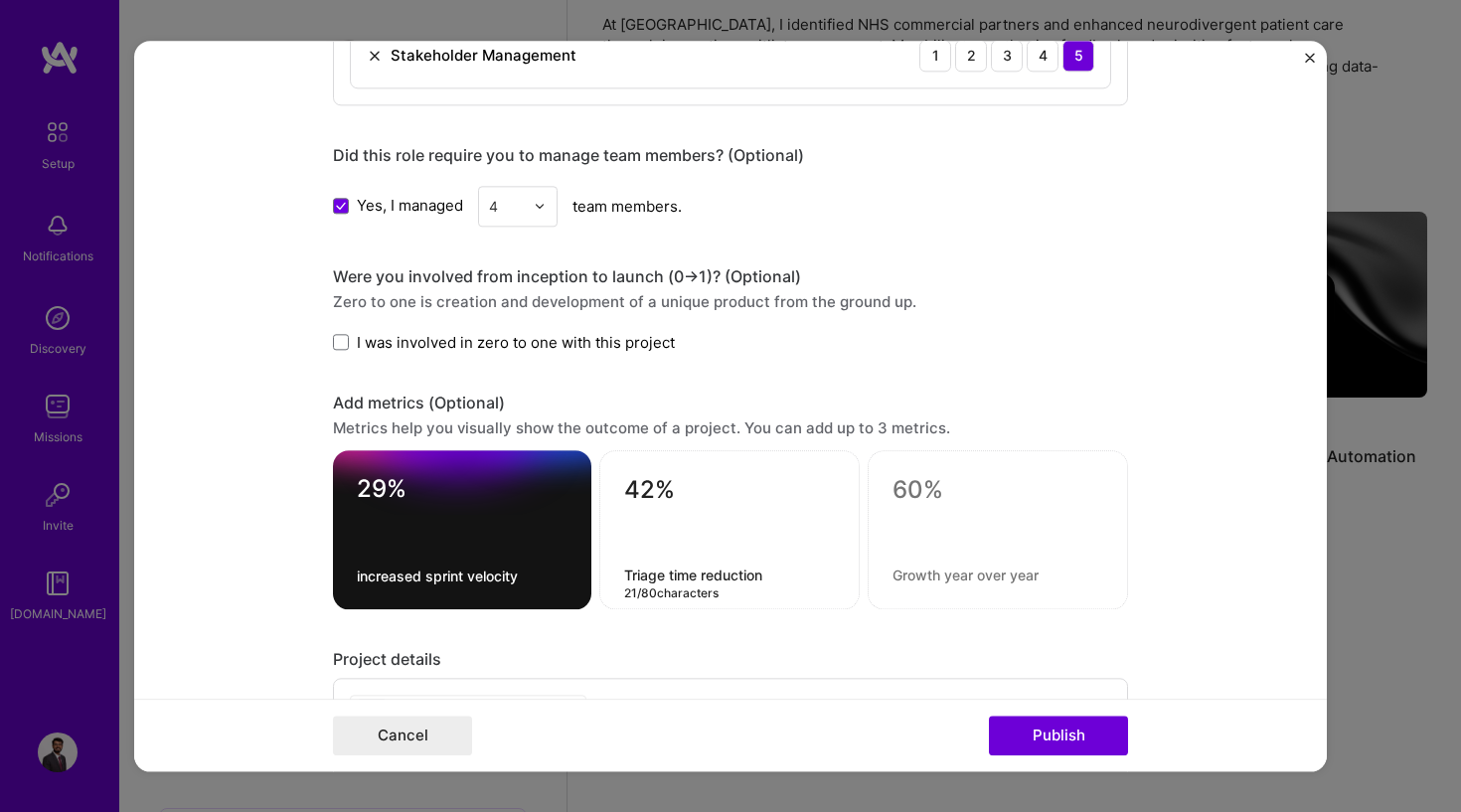 click on "Editing suggested project This project is suggested based on your LinkedIn, resume or [DOMAIN_NAME] activity. Project title Digital Health Platform Enhancement Company Deloitte
Project industry Industry 2 Project Link (Optional)
Drag and drop an image or   Upload file Upload file We recommend uploading at least 4 images. 1600x1200px or higher recommended. Max 5MB each. Role Product Manager, Digital Health Platforms Product Manager [DATE]
to [DATE]
I’m still working on this project Skills used — Add up to 12 skills Any new skills will be added to your profile. Enter skills... 7 Product Strategy 1 2 3 4 5 Product Design 1 2 3 4 5 User Research 1 2 3 4 5 Market Research 1 2 3 4 5 Automated Testing 1 2 3 4 5 API Integration 1 2 3 4 5 Stakeholder Management 1 2 3 4 5 Did this role require you to manage team members? (Optional) Yes, I managed 4 team members. ->  1)? (Optional) 29% 42% /" at bounding box center (730, 406) 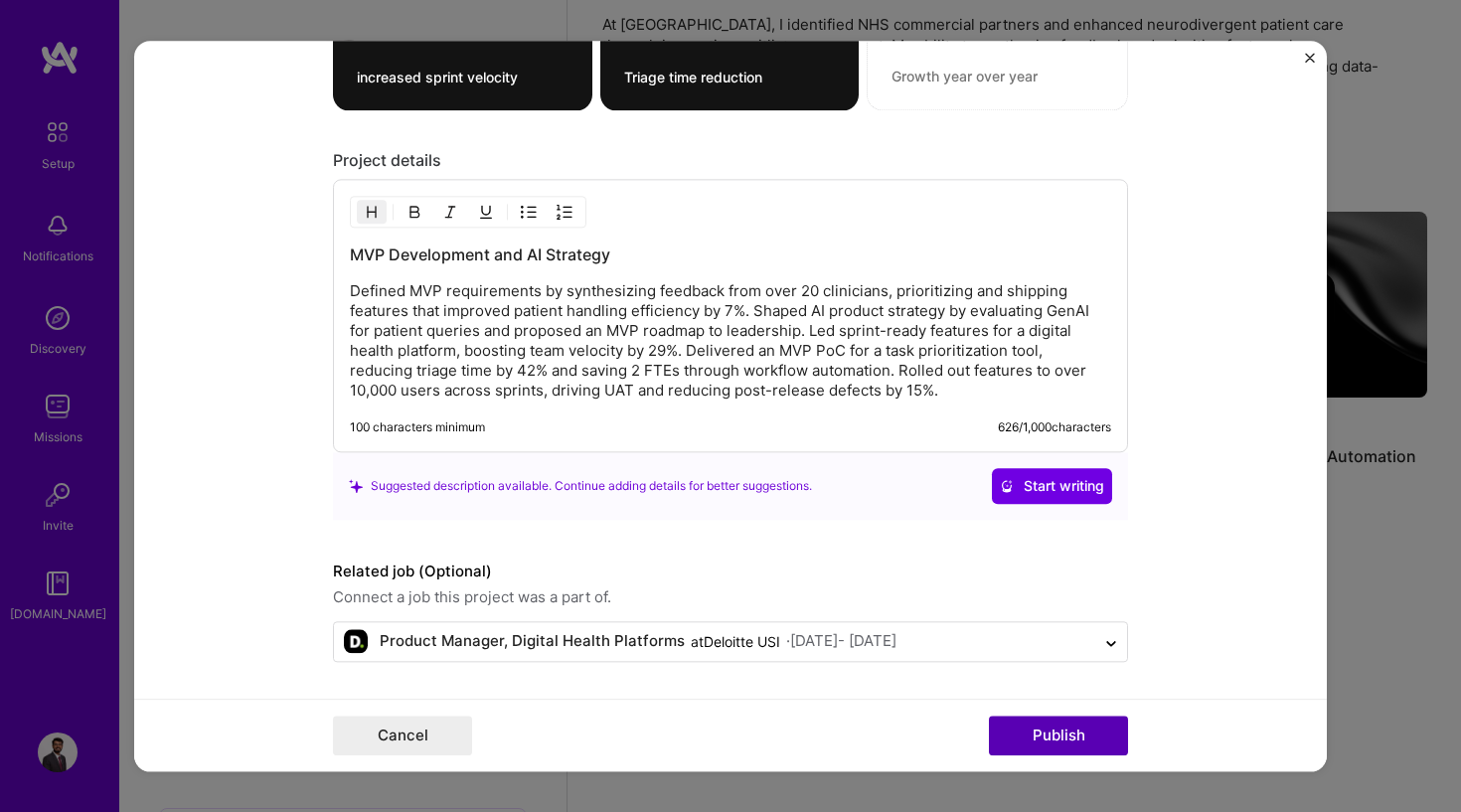 scroll, scrollTop: 2023, scrollLeft: 0, axis: vertical 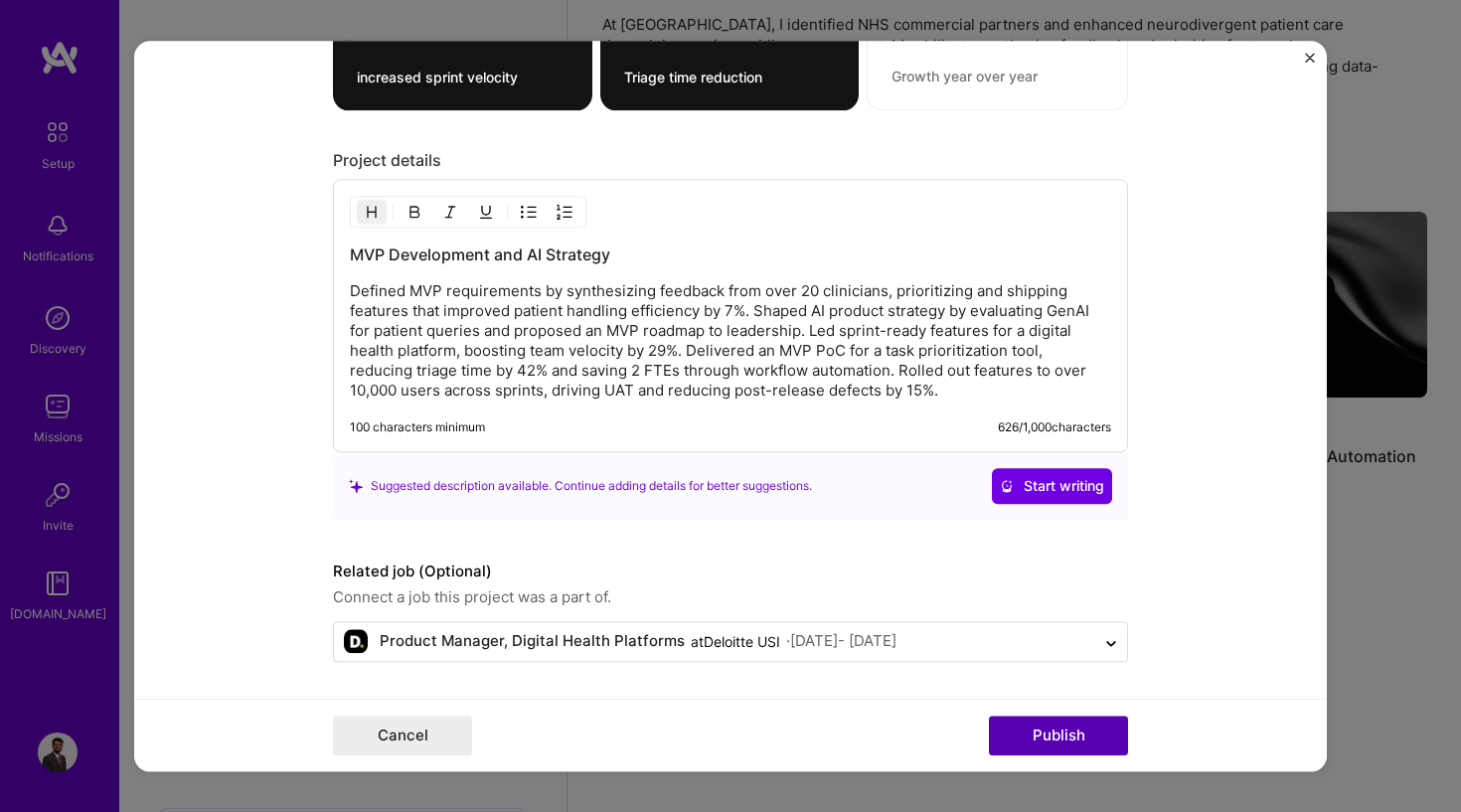 click on "Publish" at bounding box center [1058, 735] 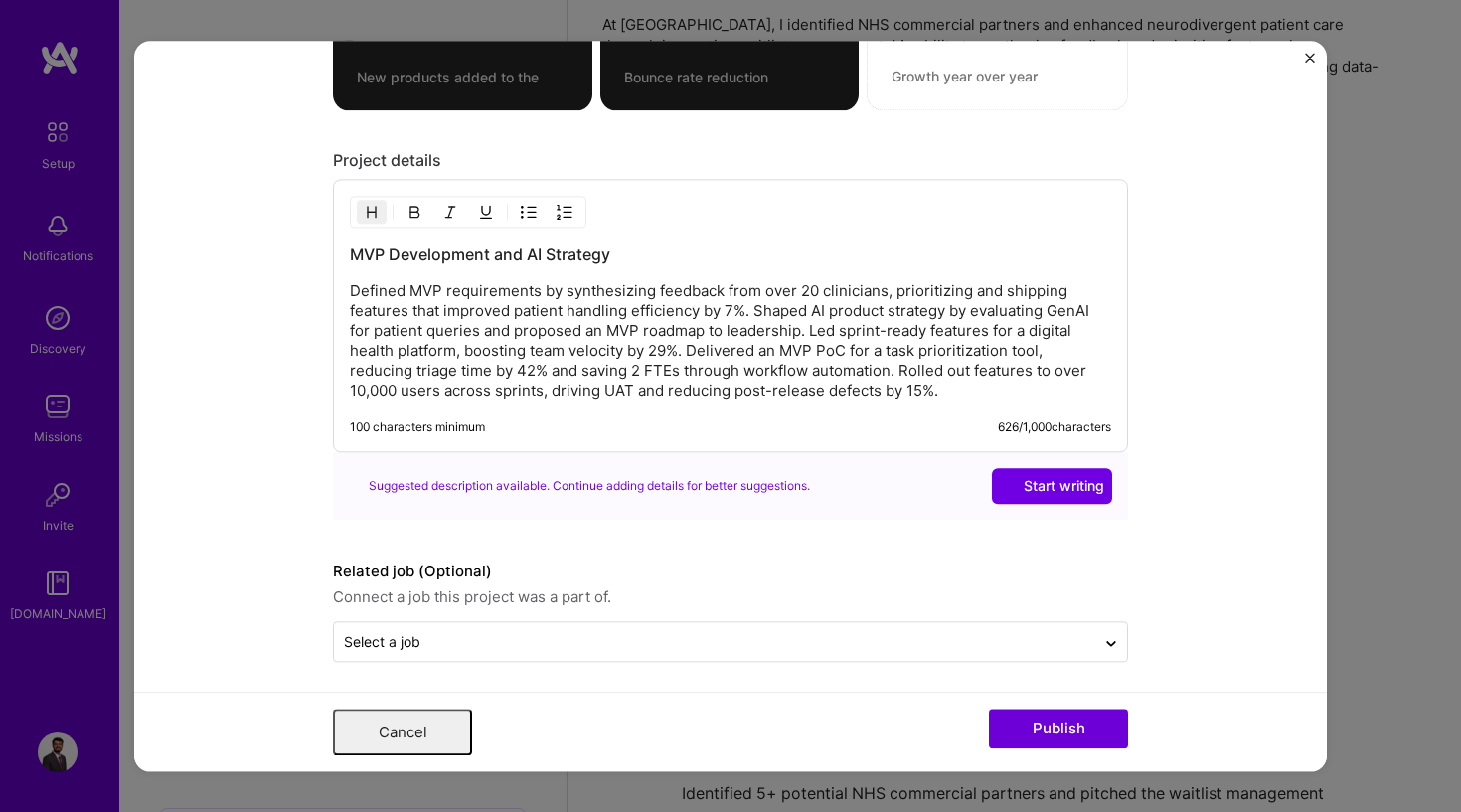 scroll, scrollTop: 0, scrollLeft: 0, axis: both 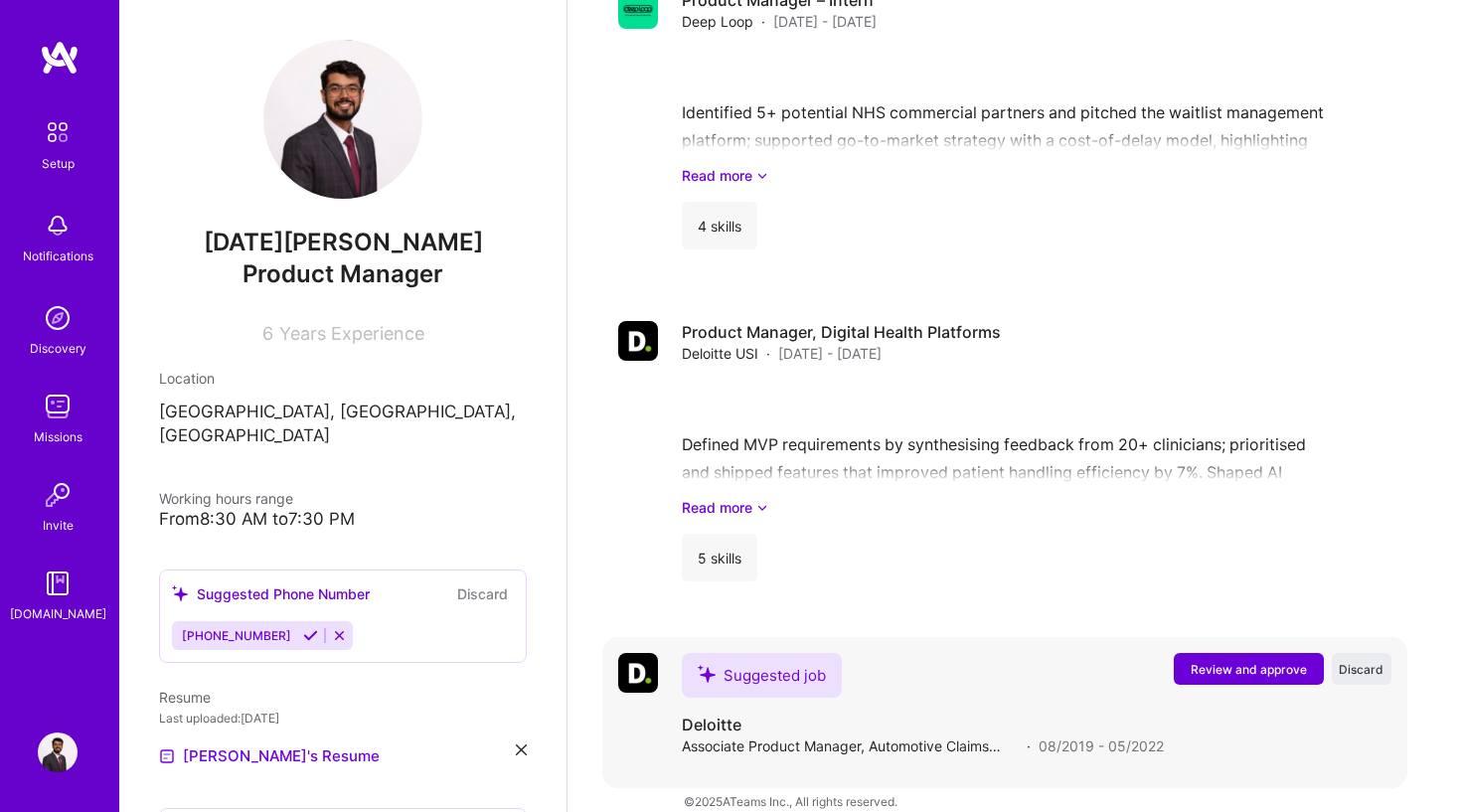 click on "Review and approve" at bounding box center [1248, 669] 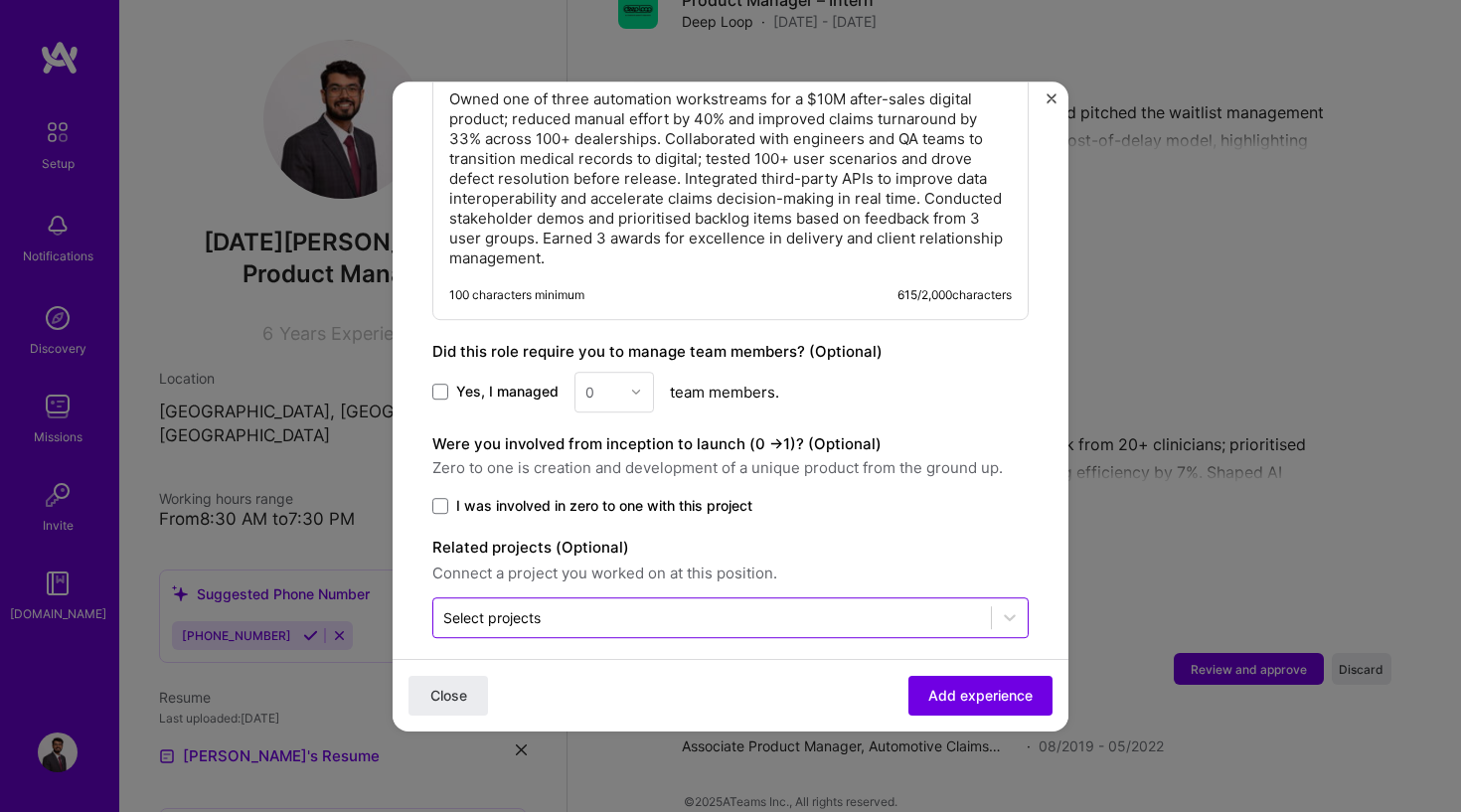 scroll, scrollTop: 1025, scrollLeft: 0, axis: vertical 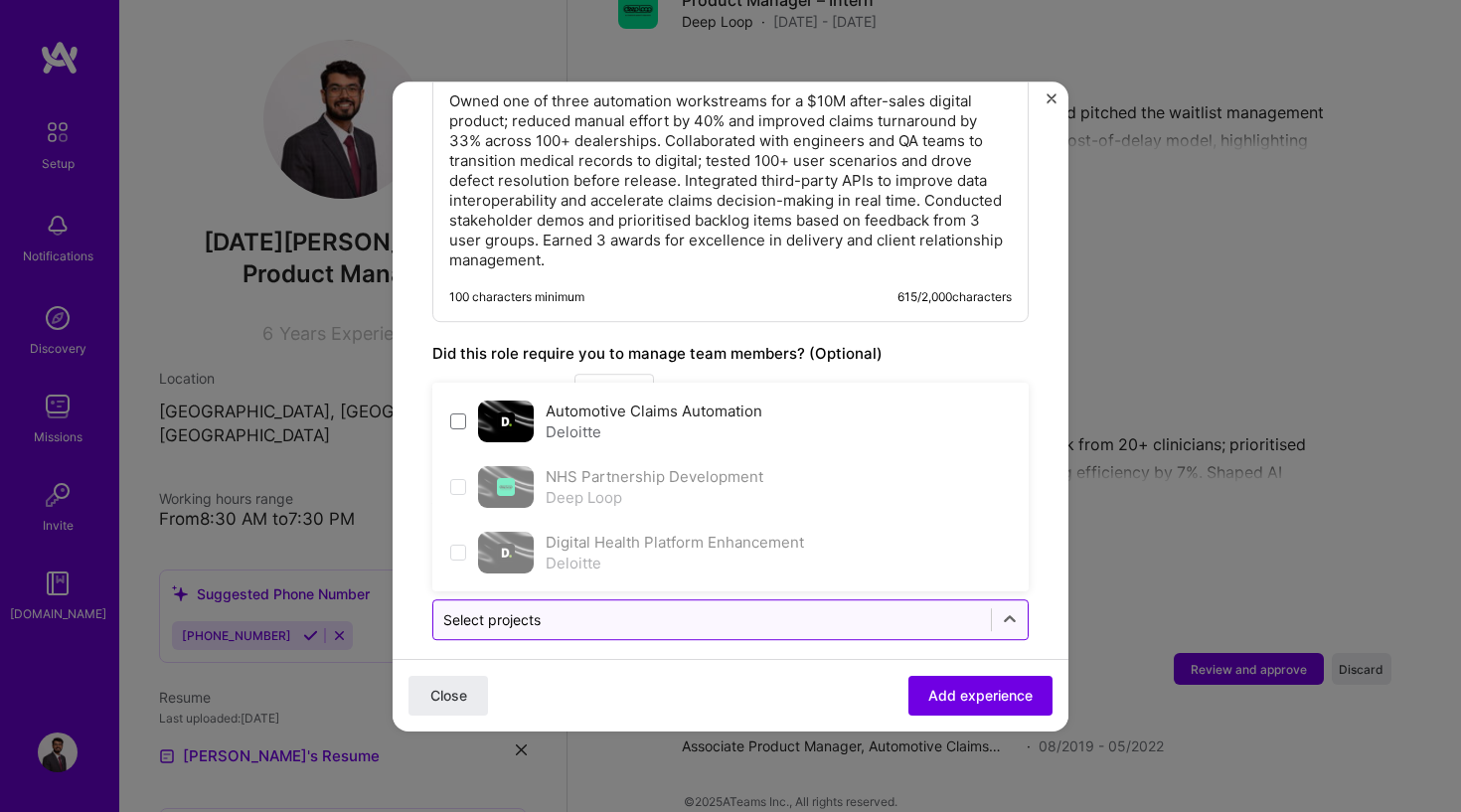 click at bounding box center [712, 619] 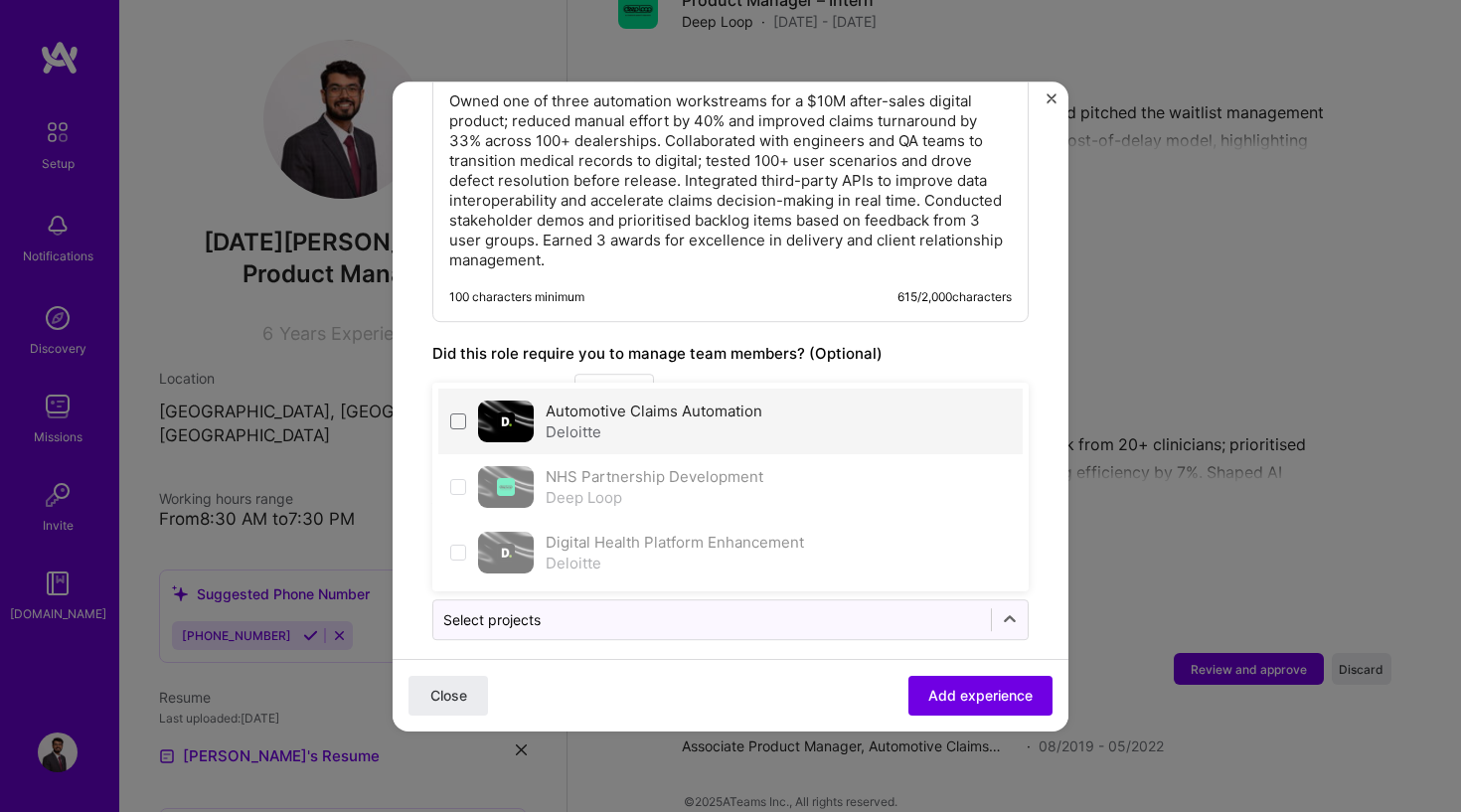 click on "Automotive Claims Automation" at bounding box center (654, 410) 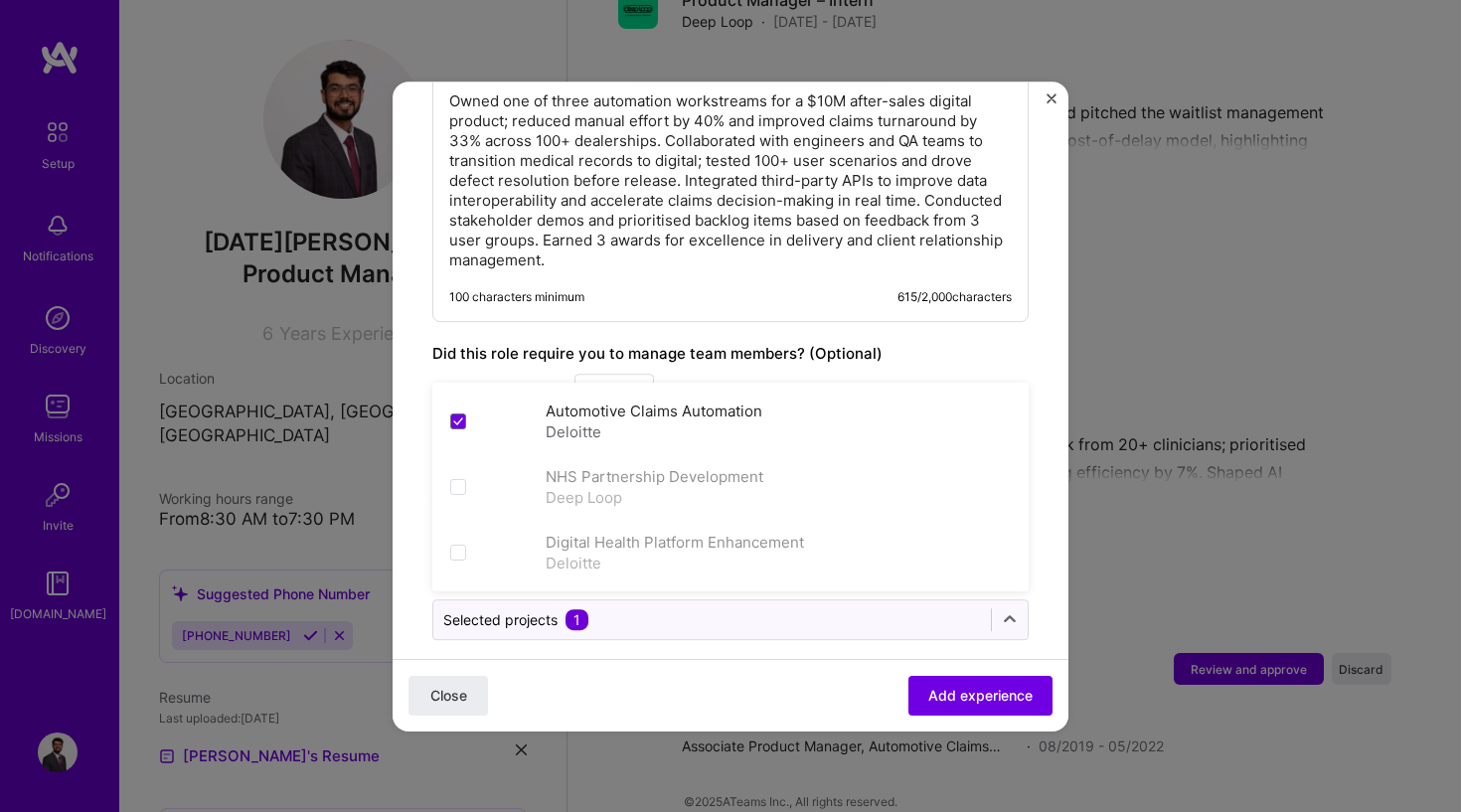 click on "Adding suggested job This job is suggested based on your LinkedIn, resume or [DOMAIN_NAME] activity. Create a job experience Jobs help companies understand your past experience. Company logo Company name Deloitte USI
Industry Add up to 2 industries. Selected industries 0 Your title and specialization Associate Product Manager, Automotive Claims Platform Select specialization Duration [DATE]
to [DATE]
I still work here Skills used — Add up to 12 skills Any new skills will be added to your profile. Enter skills... 1 API Integration 1 2 3 4 5 Description 100 characters minimum 615 / 2,000  characters Did this role require you to manage team members? (Optional) Yes, I managed 0 team members. Were you involved from inception to launch (0 - >  1)? (Optional) Zero to one is creation and development of a unique product from the ground up. I was involved in zero to one with this project Selected projects" at bounding box center (730, -76) 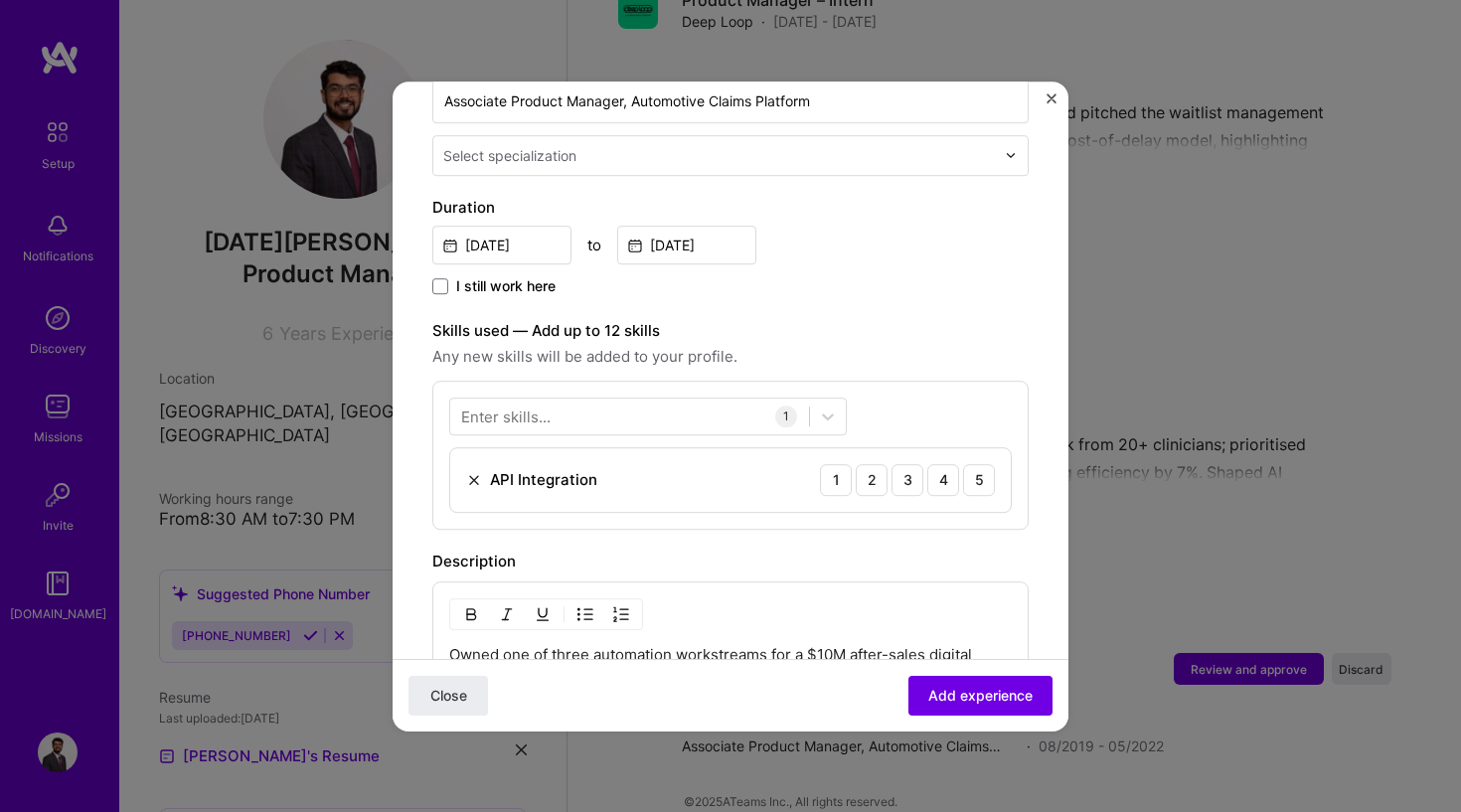 scroll, scrollTop: 369, scrollLeft: 0, axis: vertical 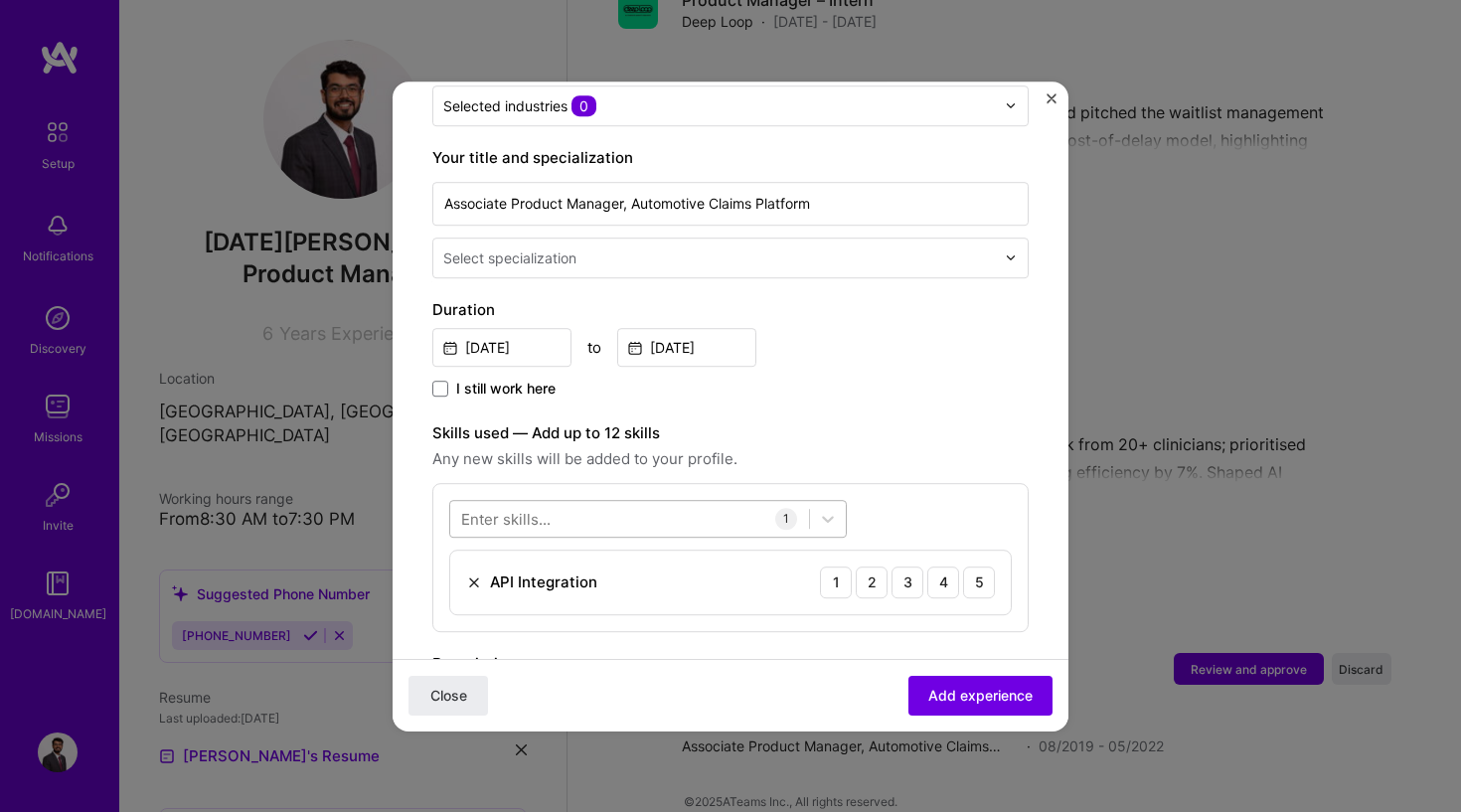 click at bounding box center [629, 518] 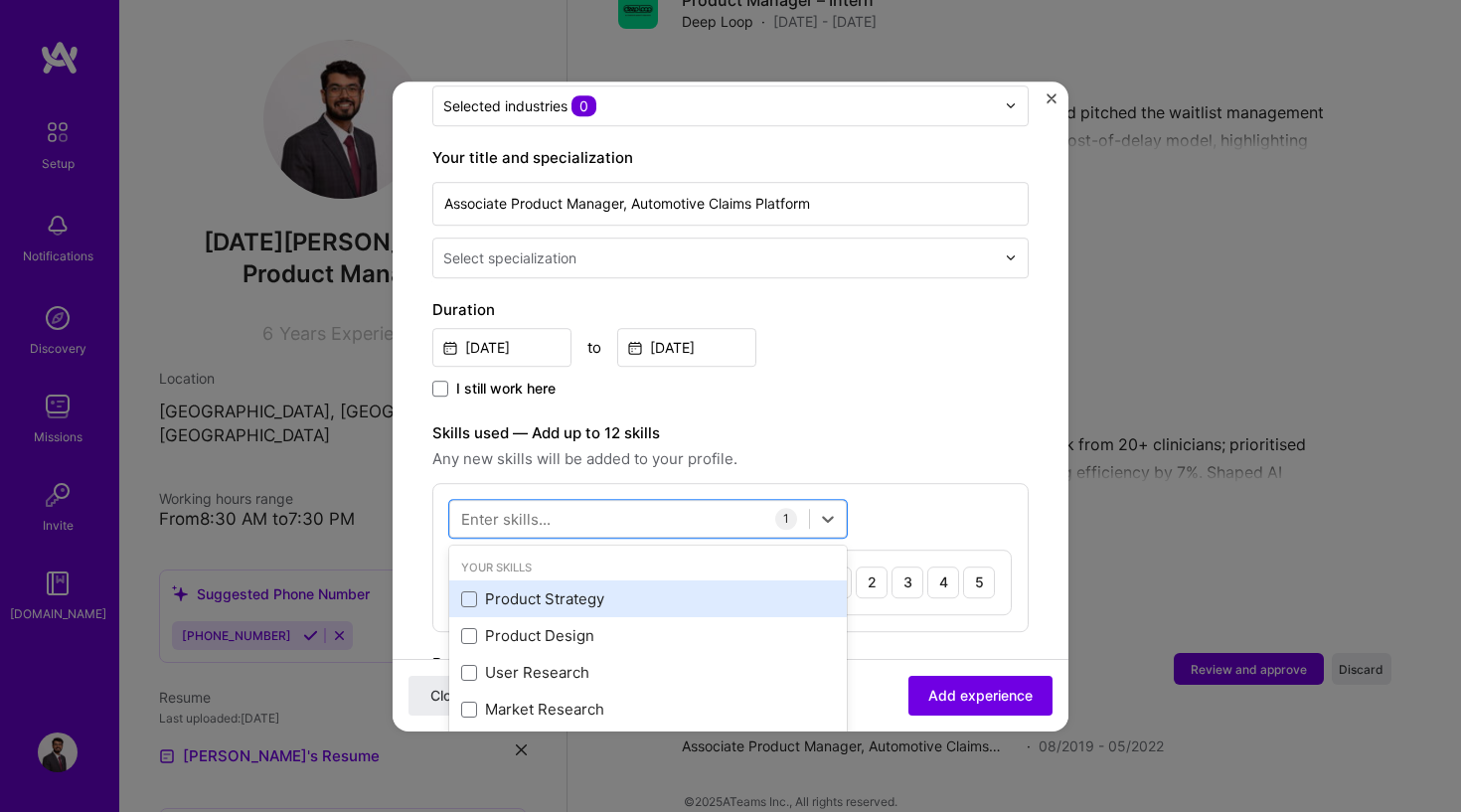 click on "Product Strategy" at bounding box center (648, 599) 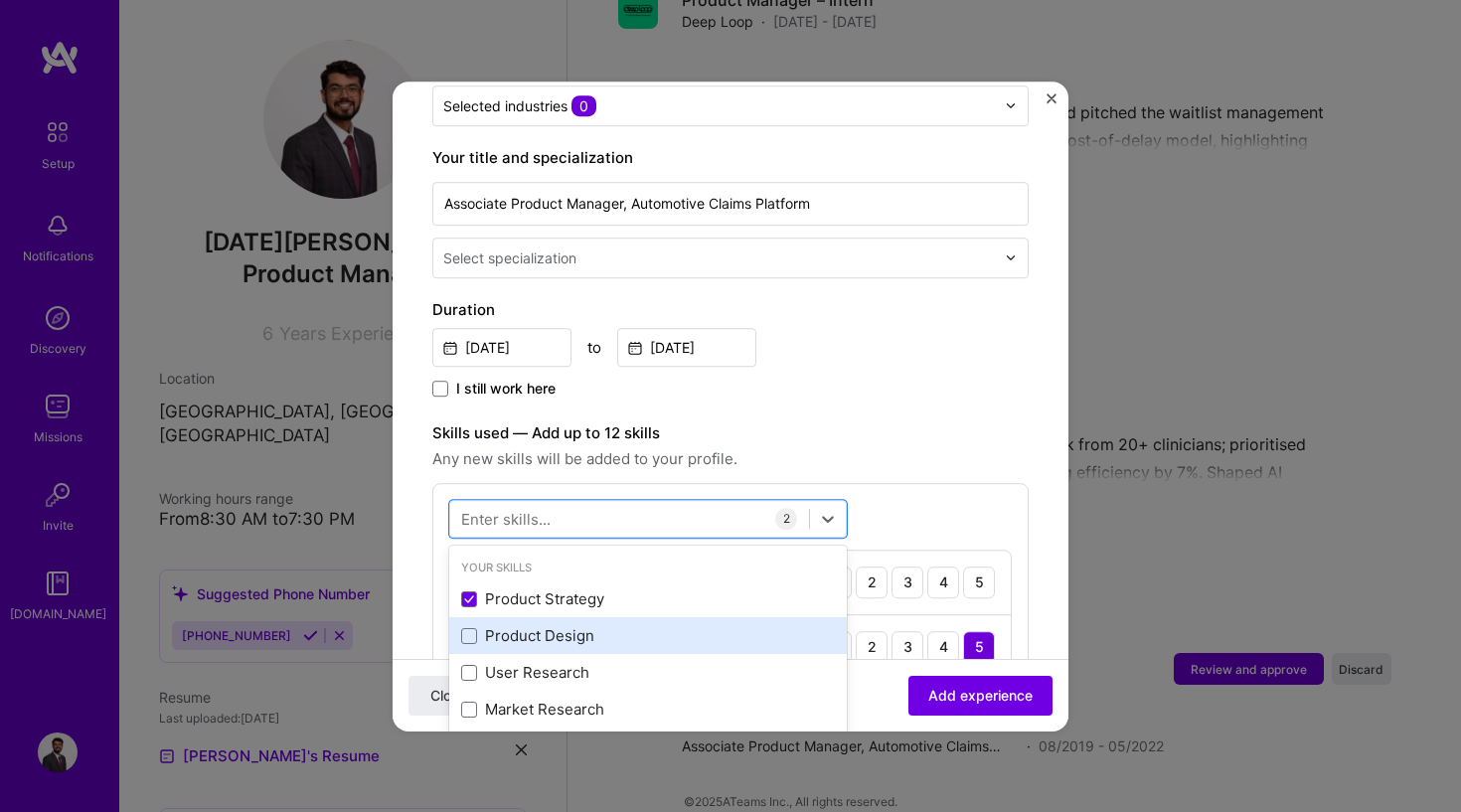 click on "Product Design" at bounding box center [648, 636] 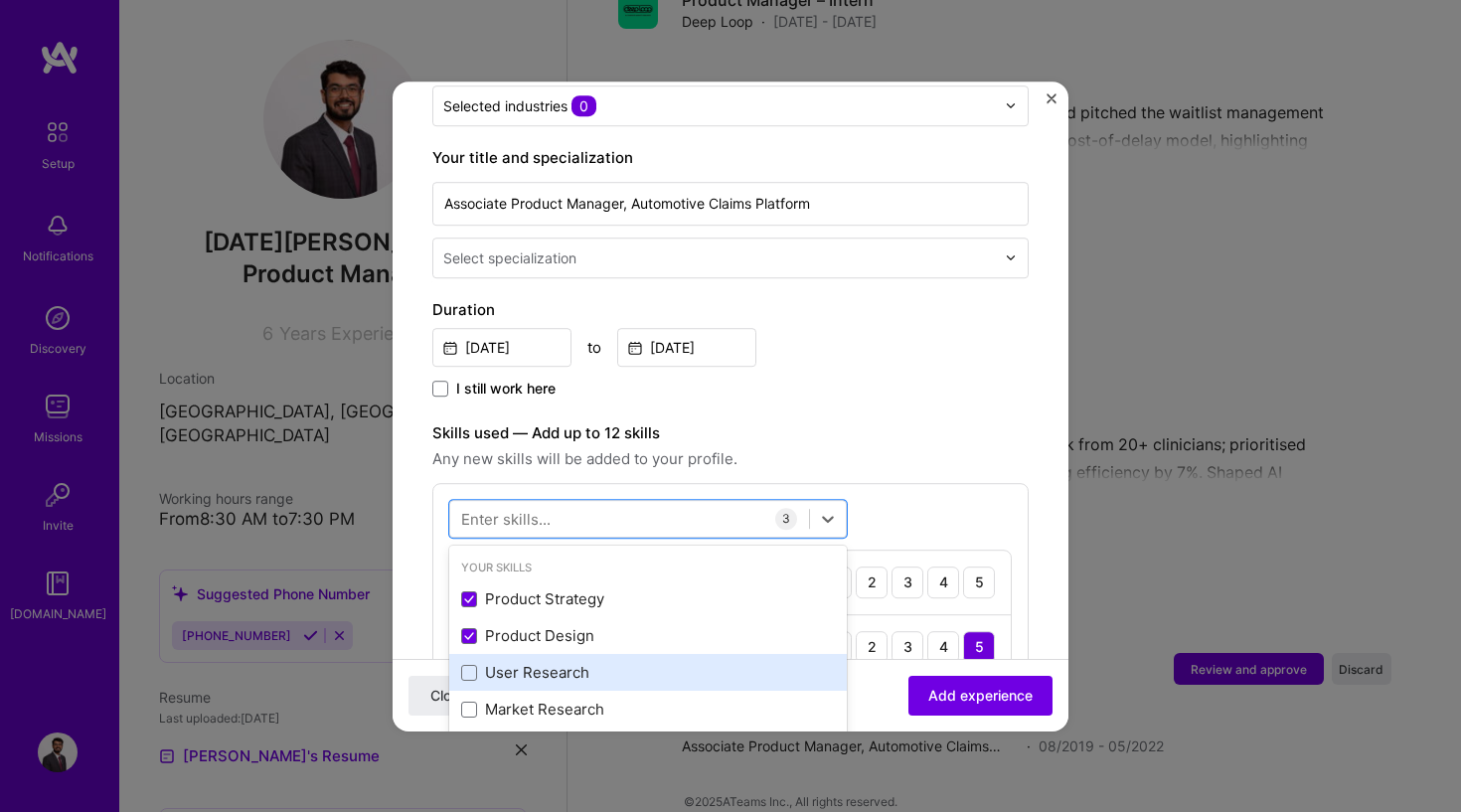 click on "User Research" at bounding box center [648, 673] 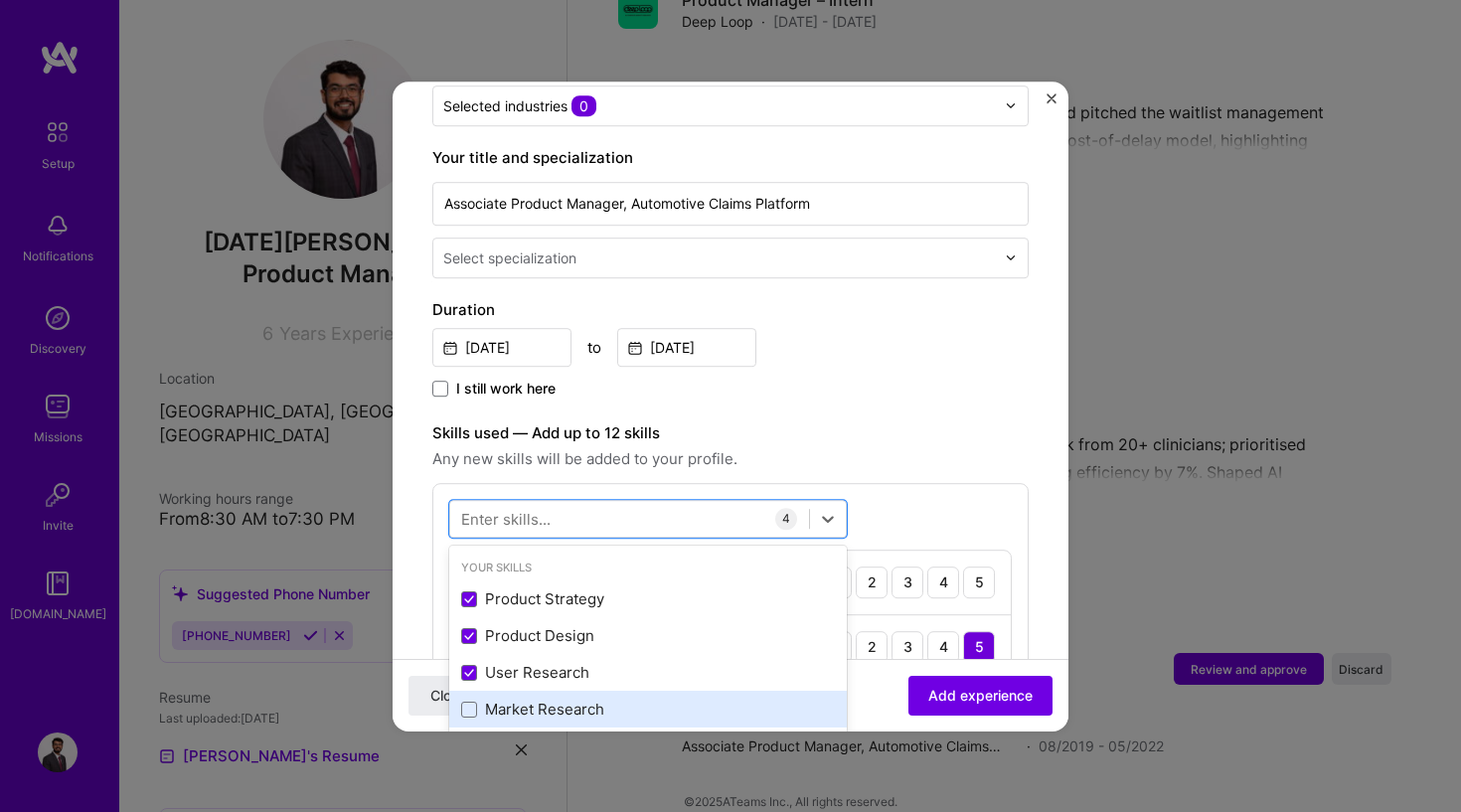 click on "Market Research" at bounding box center (648, 710) 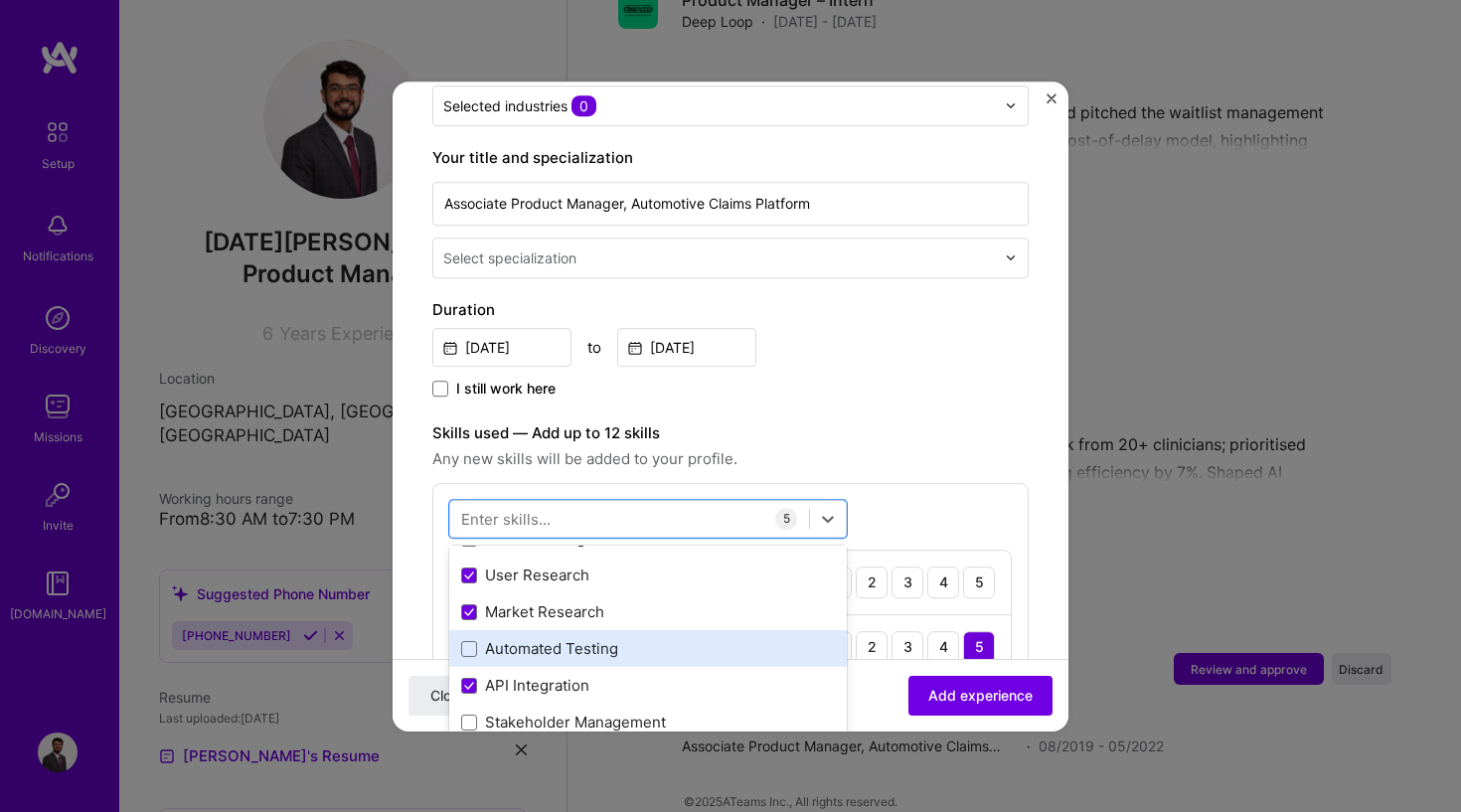 click on "Automated Testing" at bounding box center (648, 649) 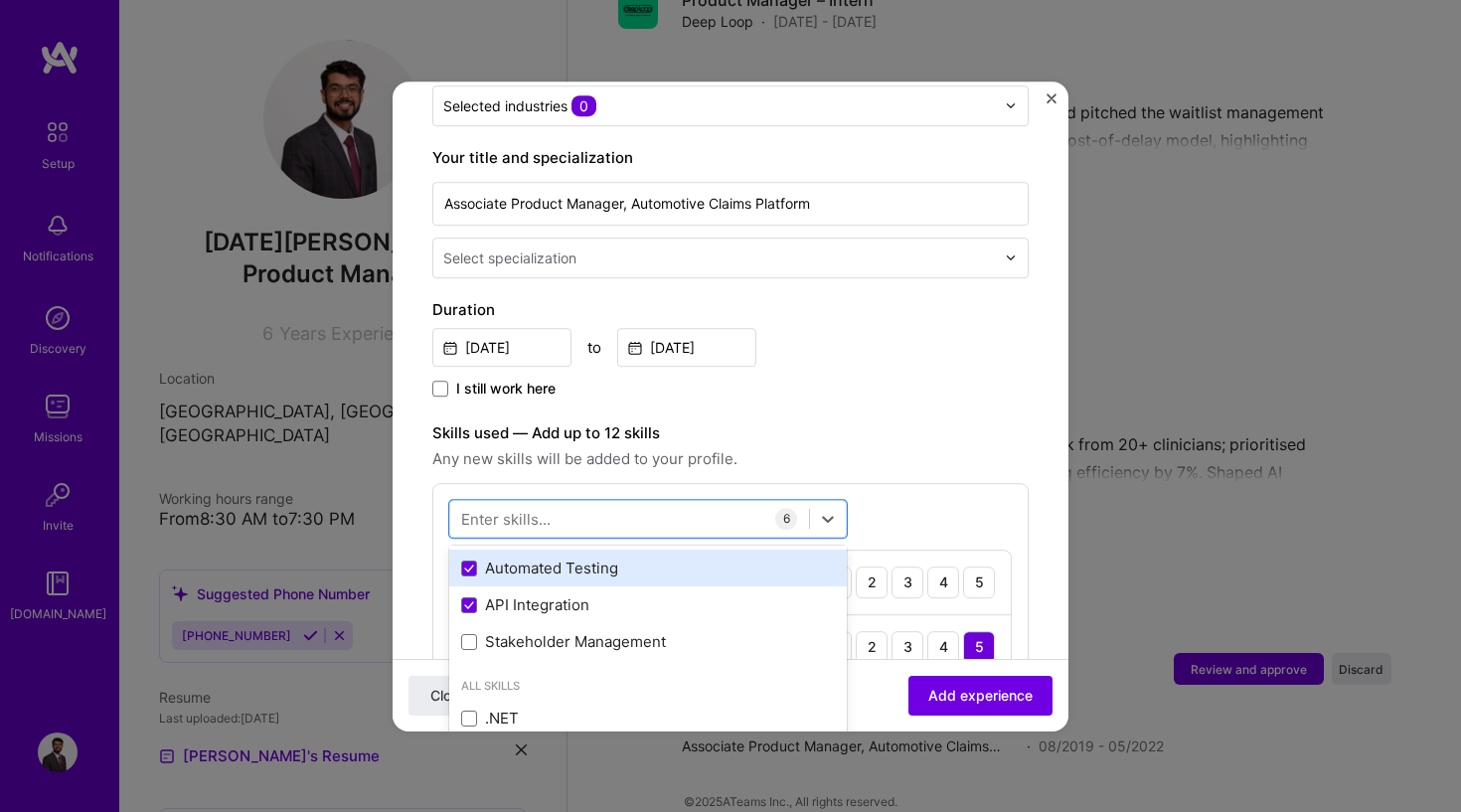 scroll, scrollTop: 200, scrollLeft: 0, axis: vertical 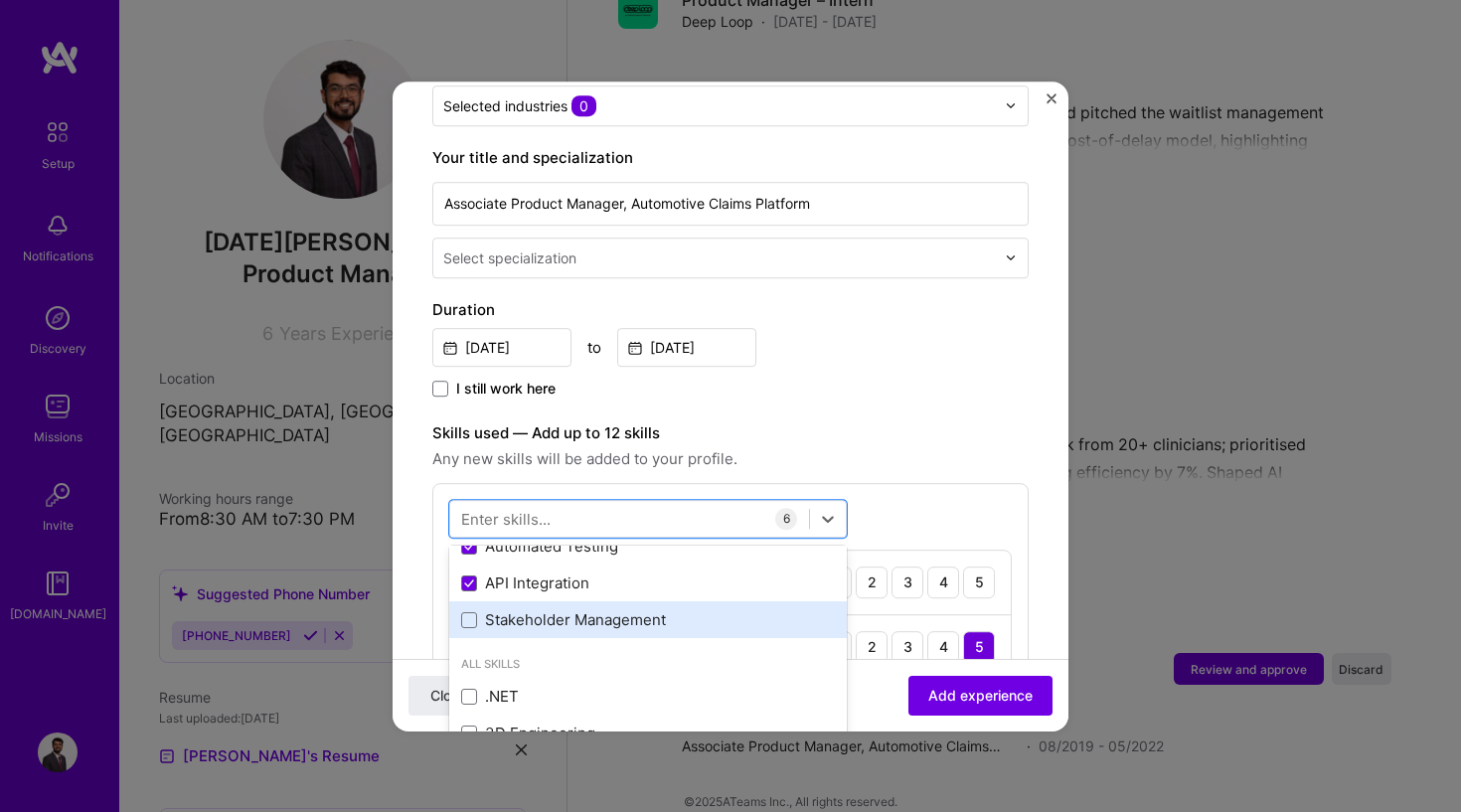 click on "Stakeholder Management" at bounding box center (648, 620) 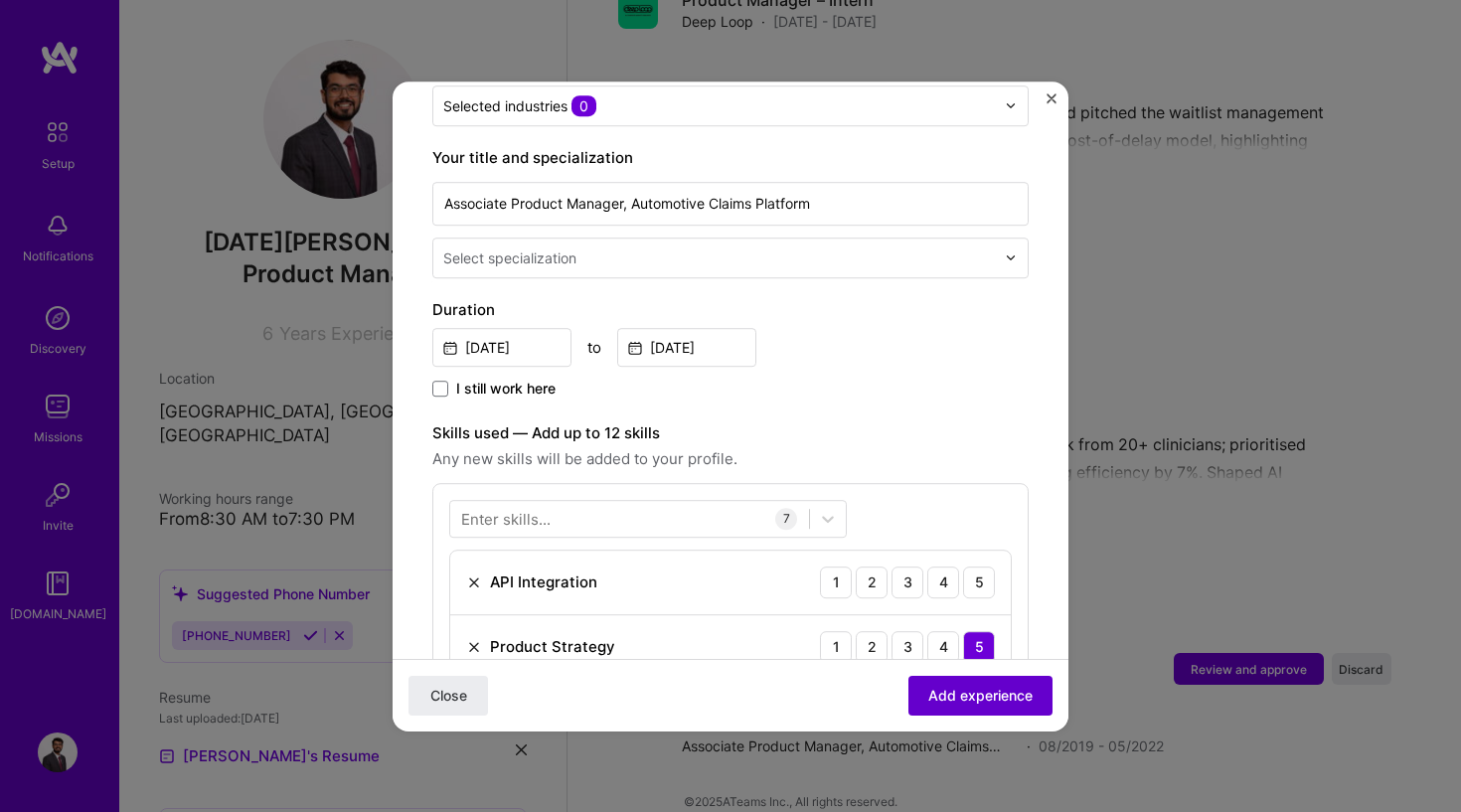 click on "Add experience" at bounding box center (980, 695) 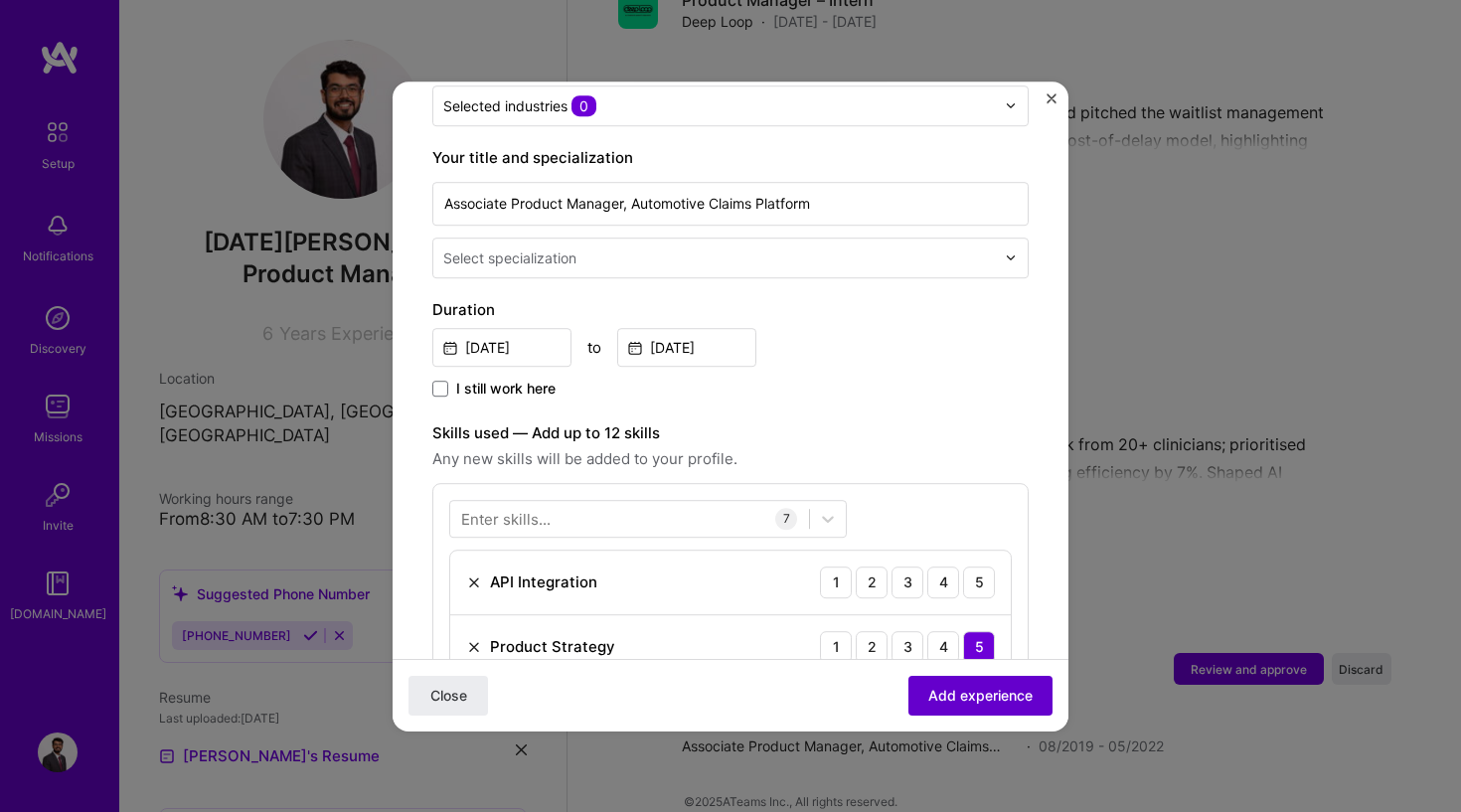 scroll, scrollTop: 412, scrollLeft: 0, axis: vertical 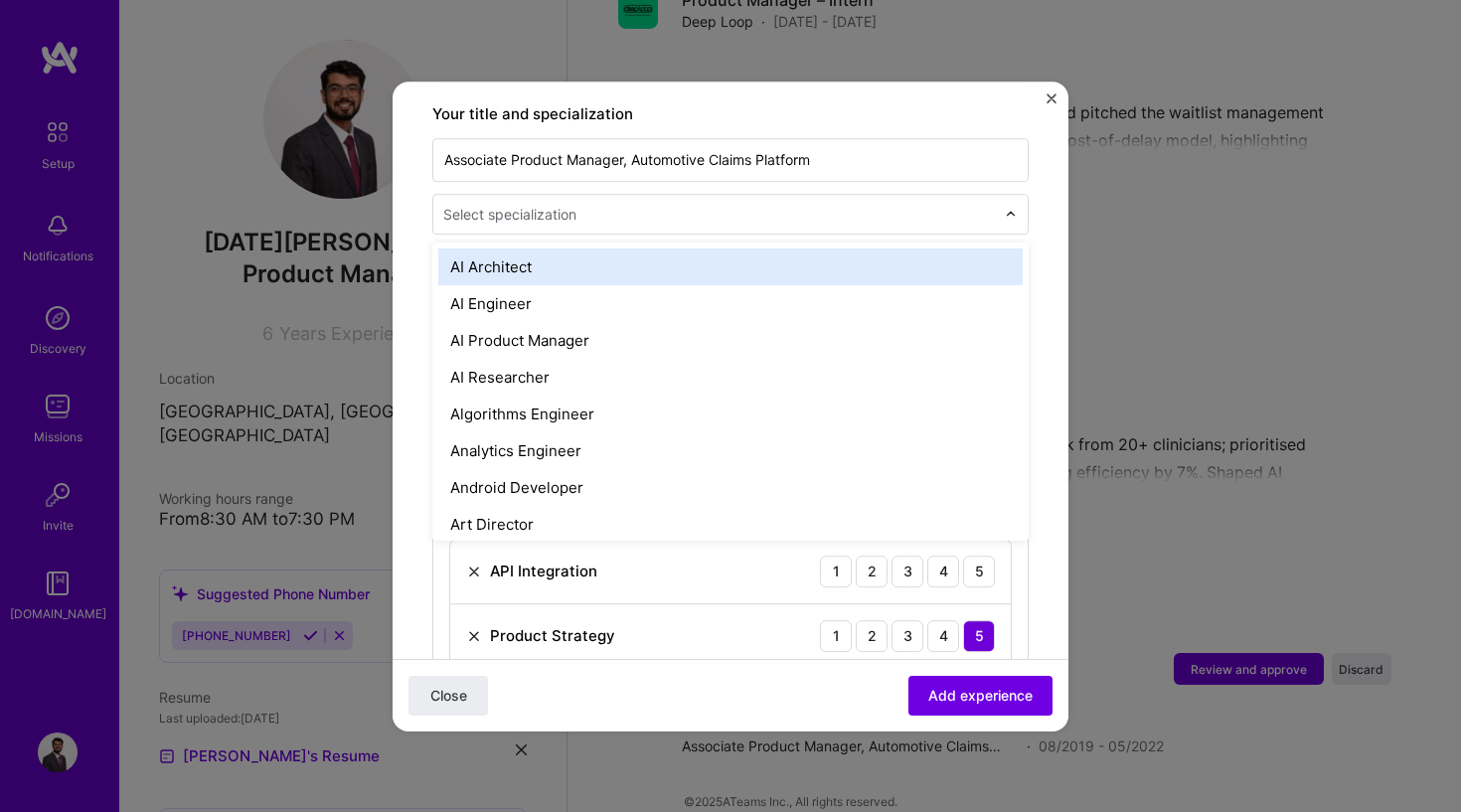 click at bounding box center [721, 214] 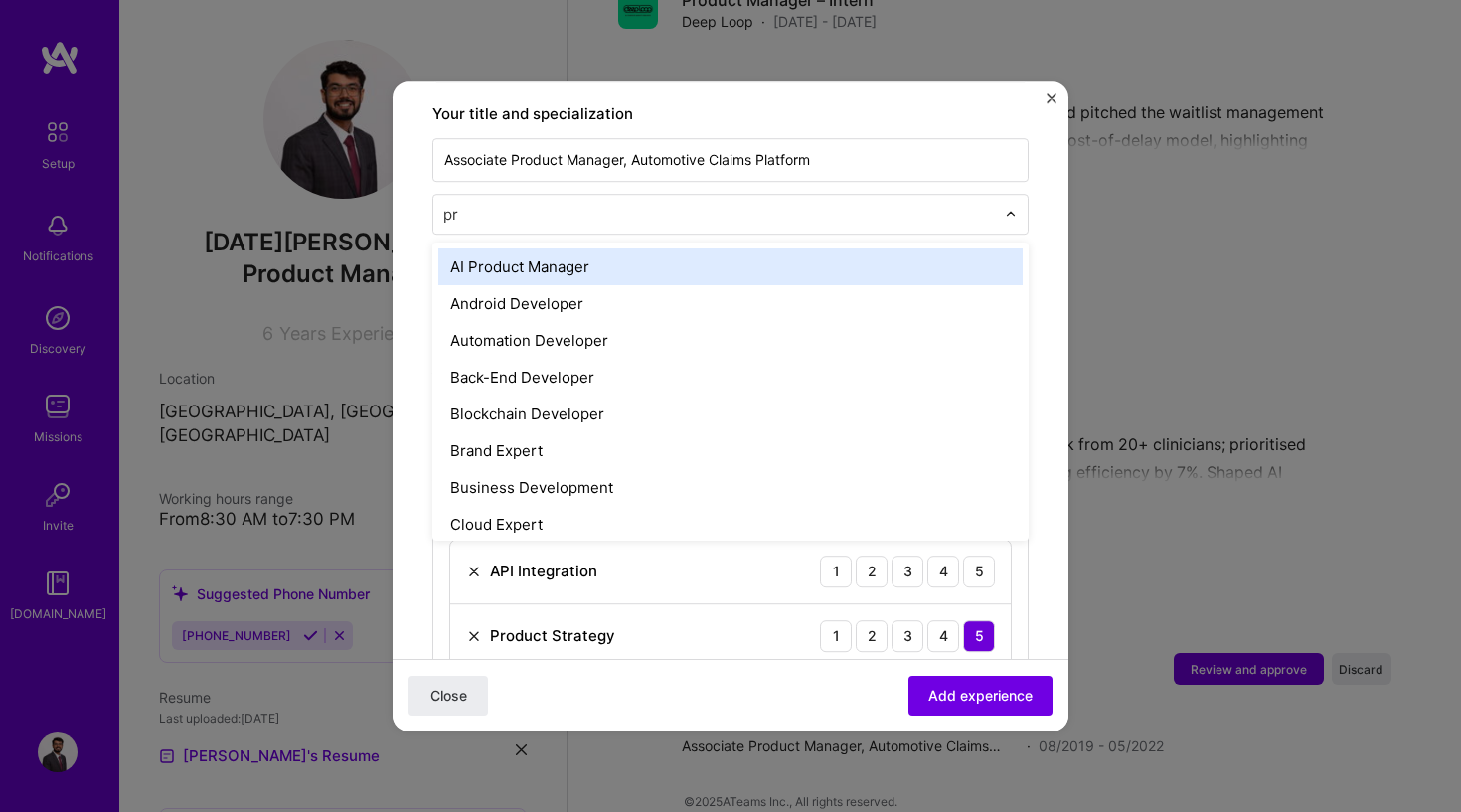 type on "pro" 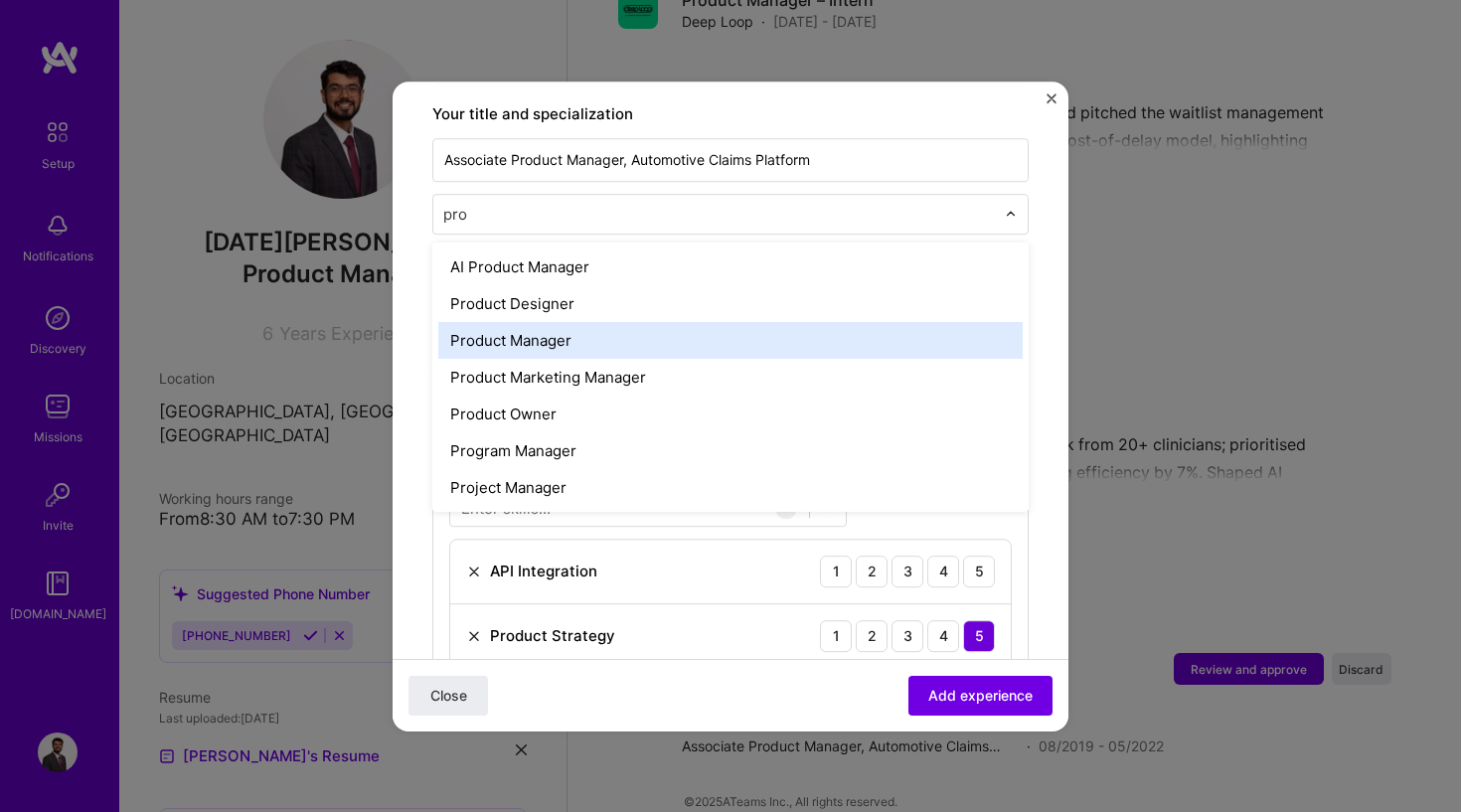 click on "Product Manager" at bounding box center [730, 340] 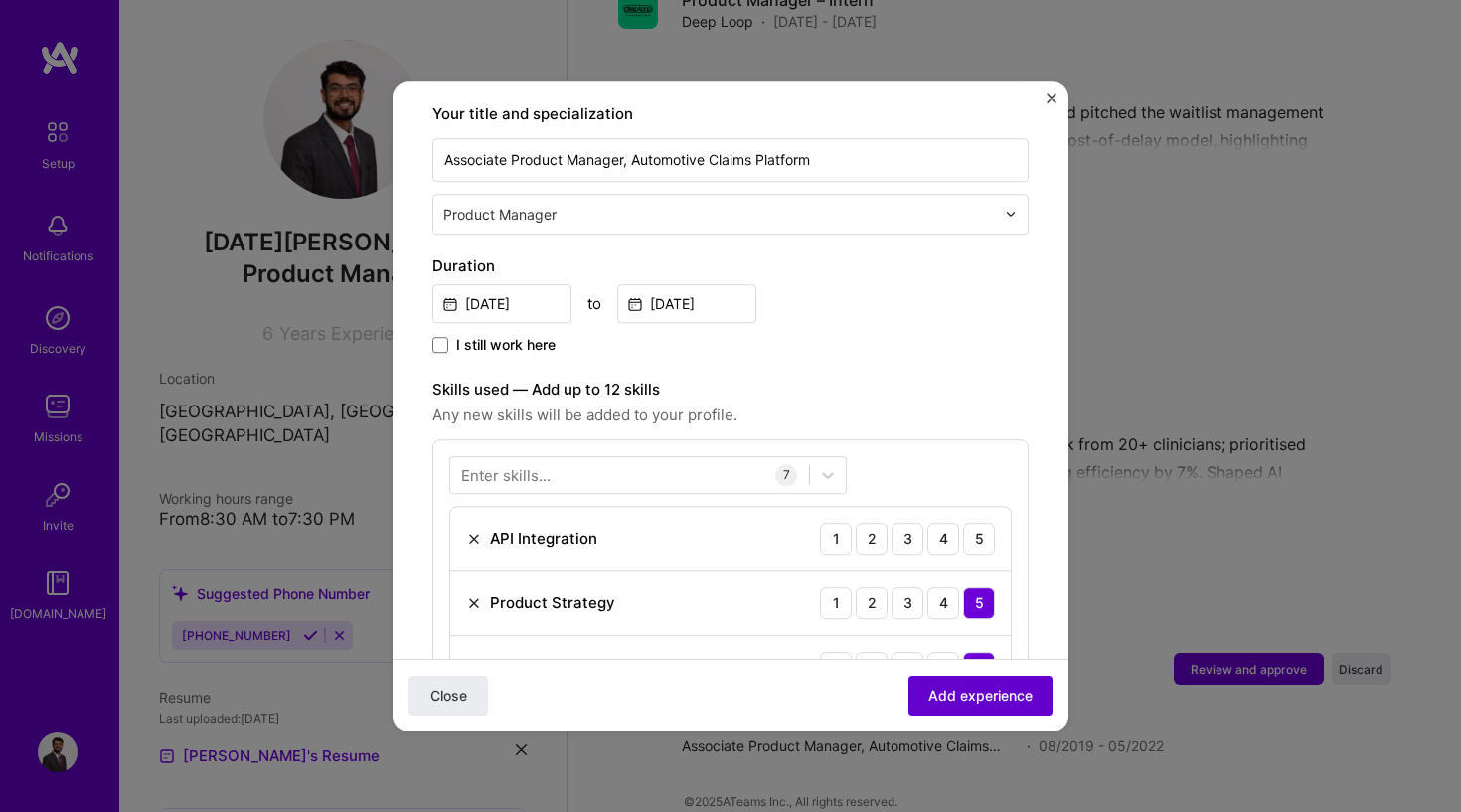 click on "Add experience" at bounding box center (980, 695) 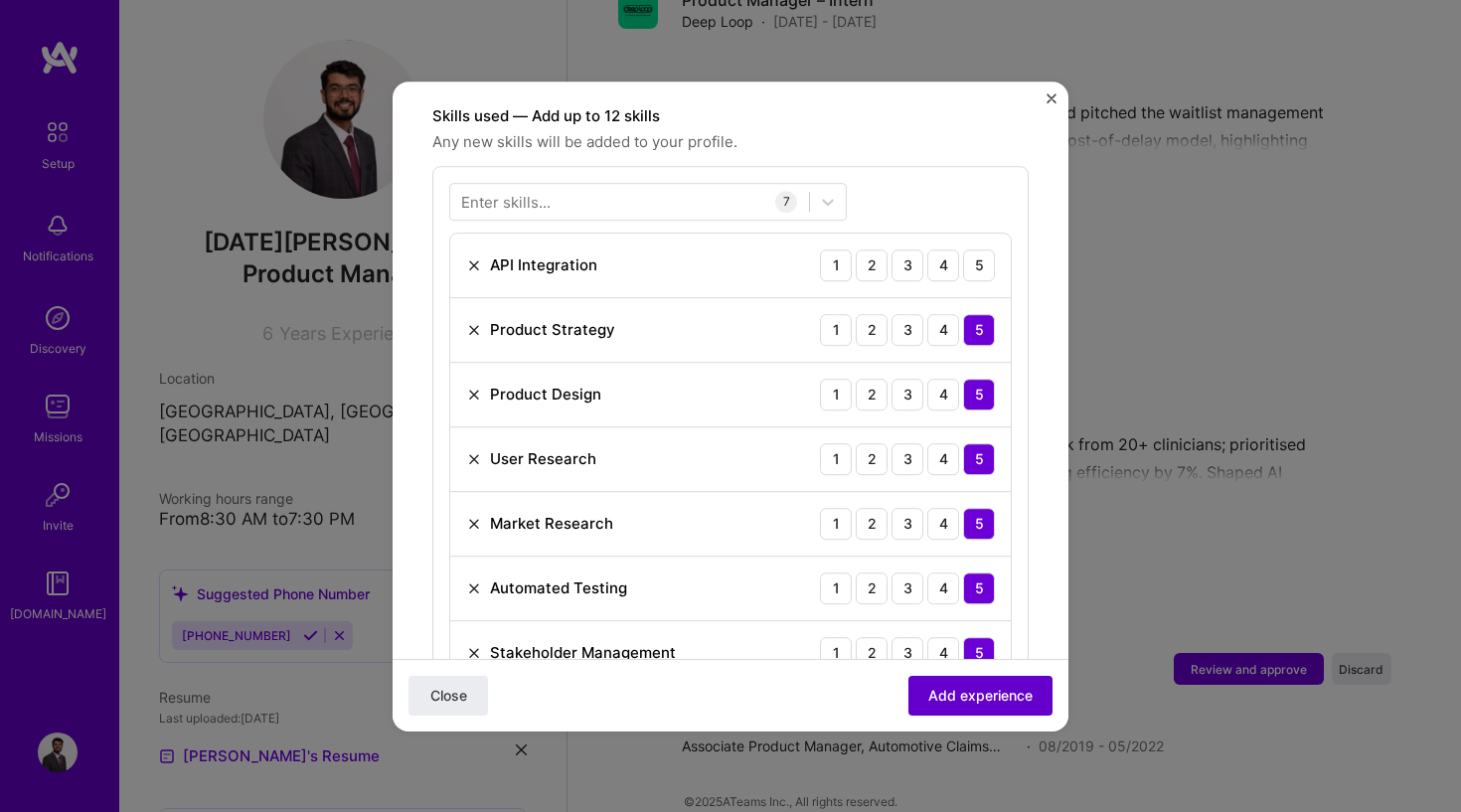 scroll, scrollTop: 688, scrollLeft: 0, axis: vertical 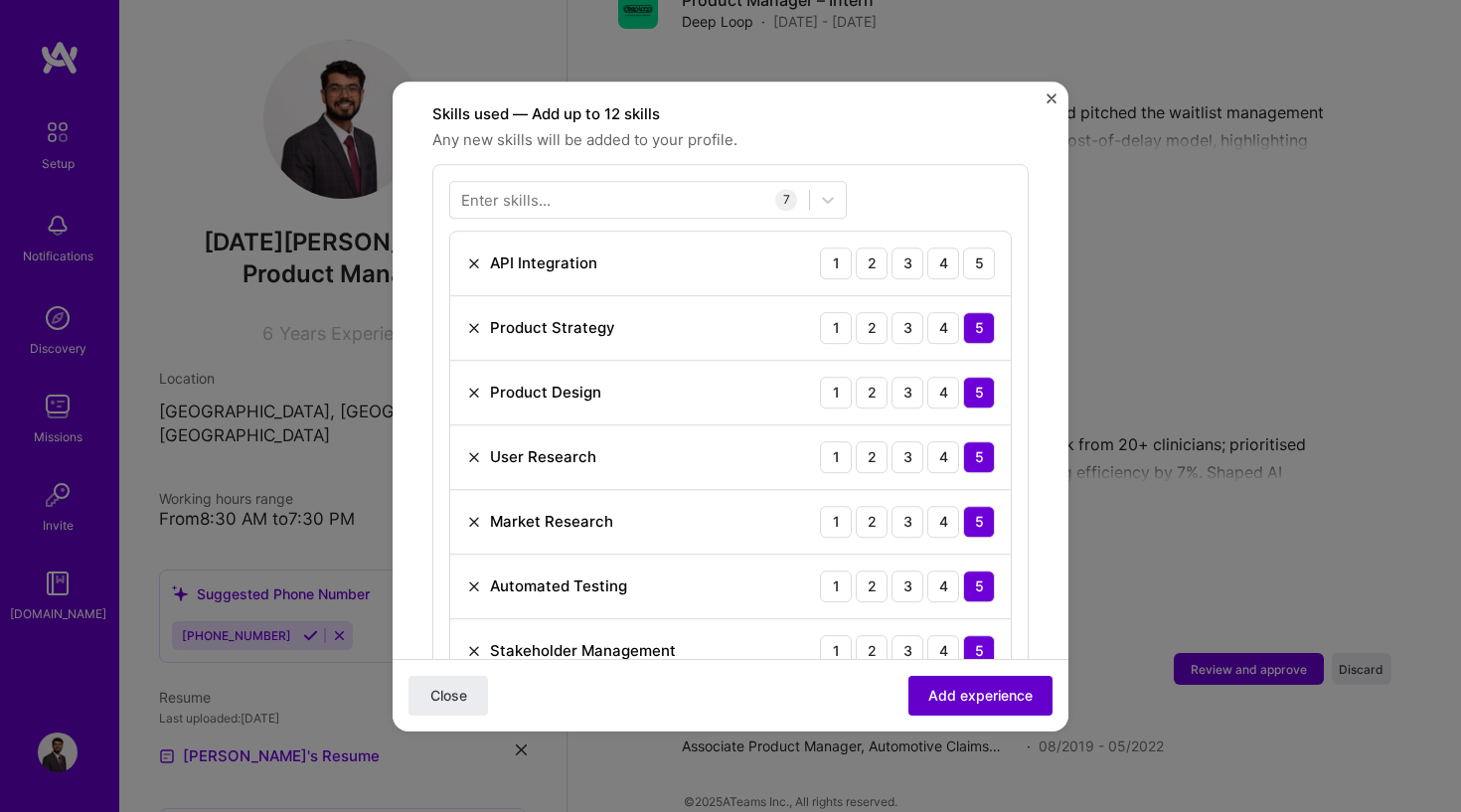 click on "Add experience" at bounding box center (980, 695) 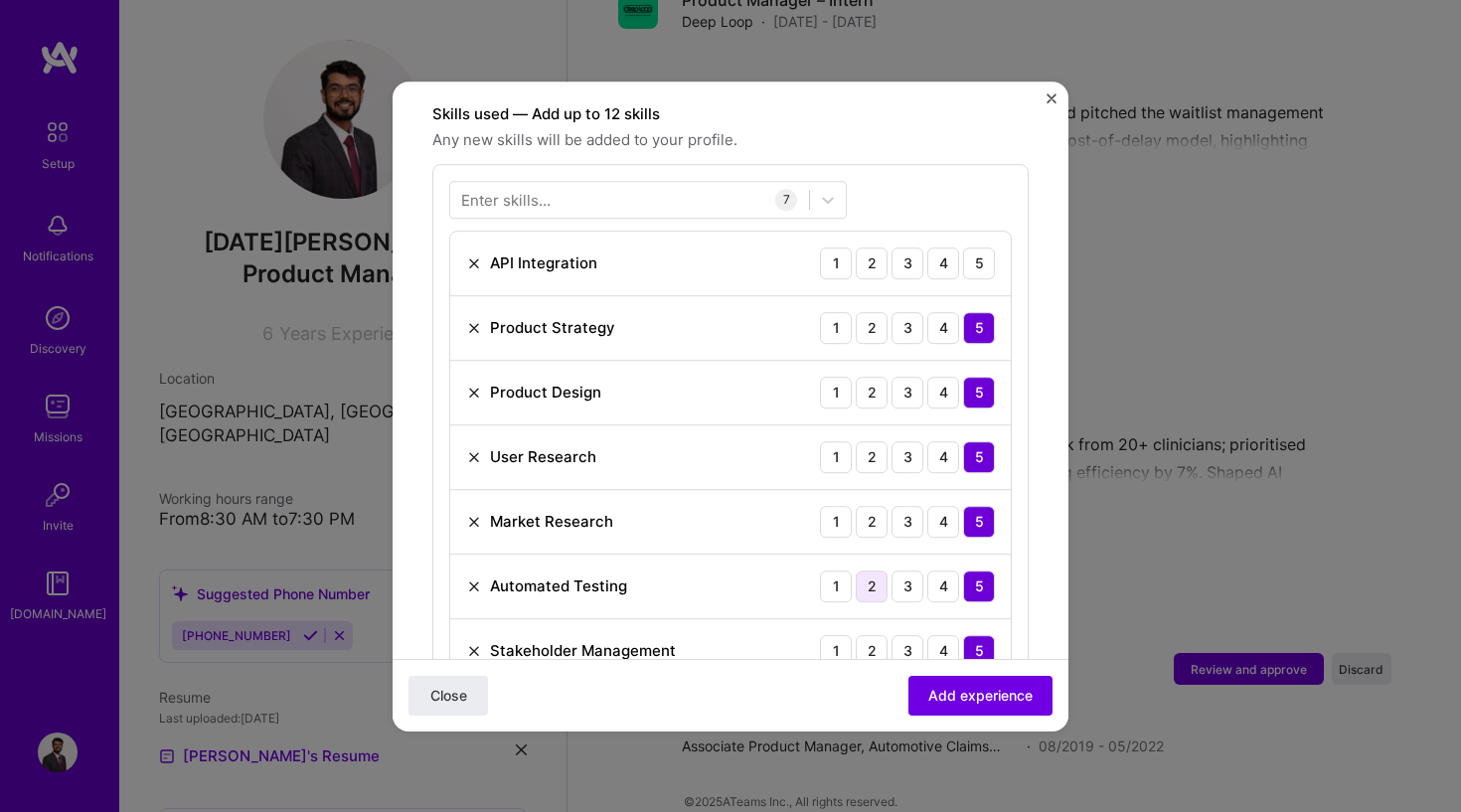 scroll, scrollTop: 737, scrollLeft: 0, axis: vertical 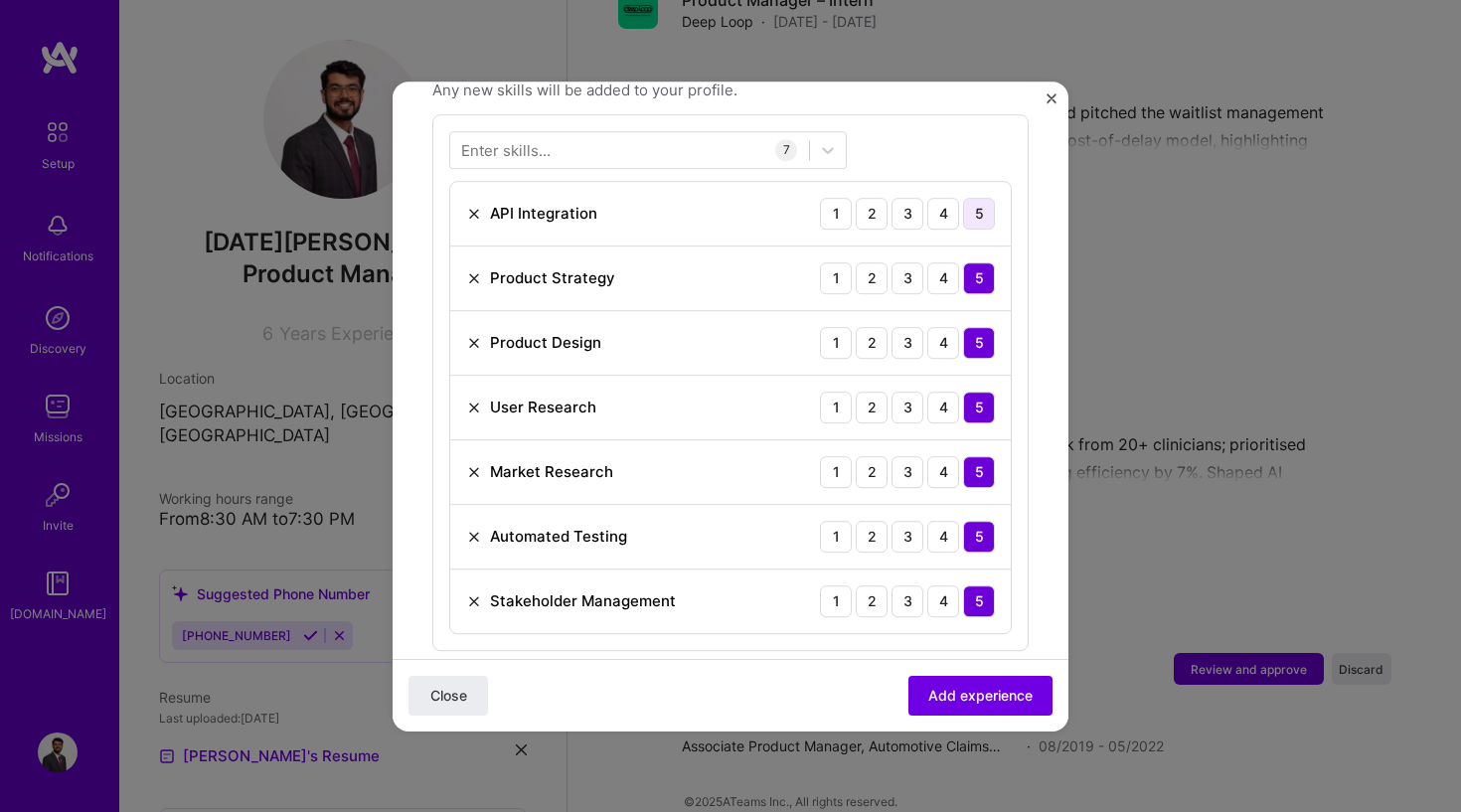 click on "5" at bounding box center (979, 214) 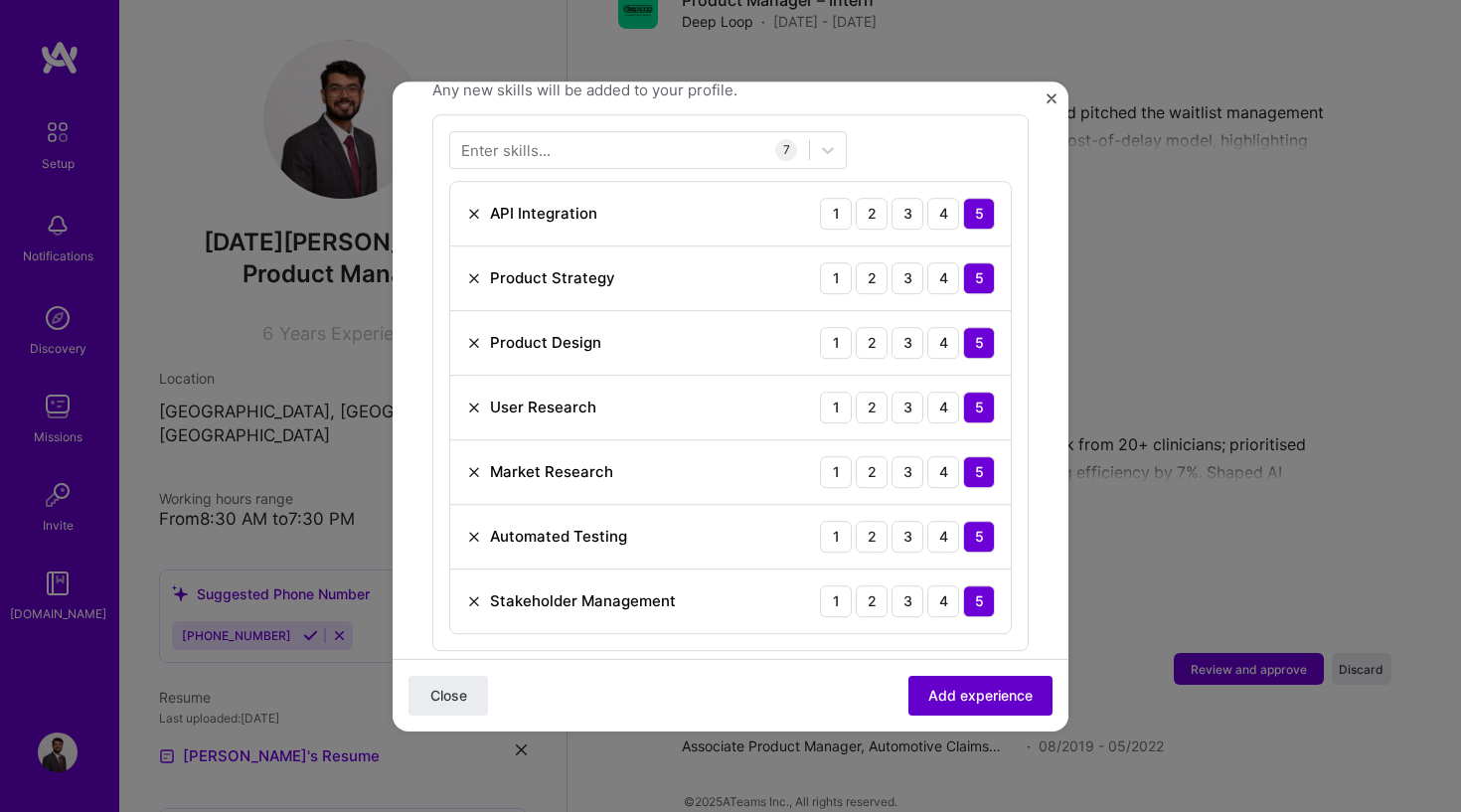 click on "Add experience" at bounding box center (980, 695) 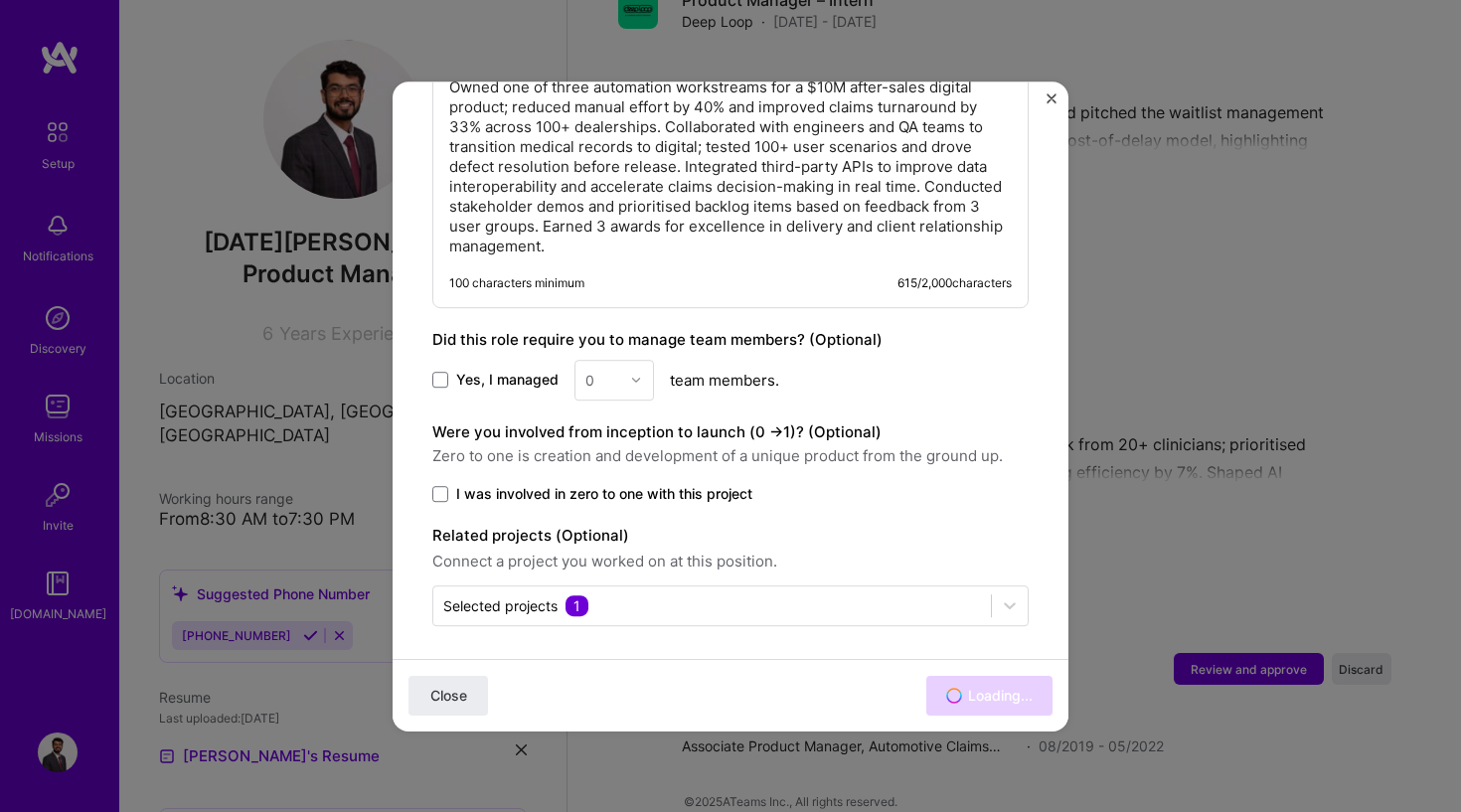 scroll, scrollTop: 1417, scrollLeft: 0, axis: vertical 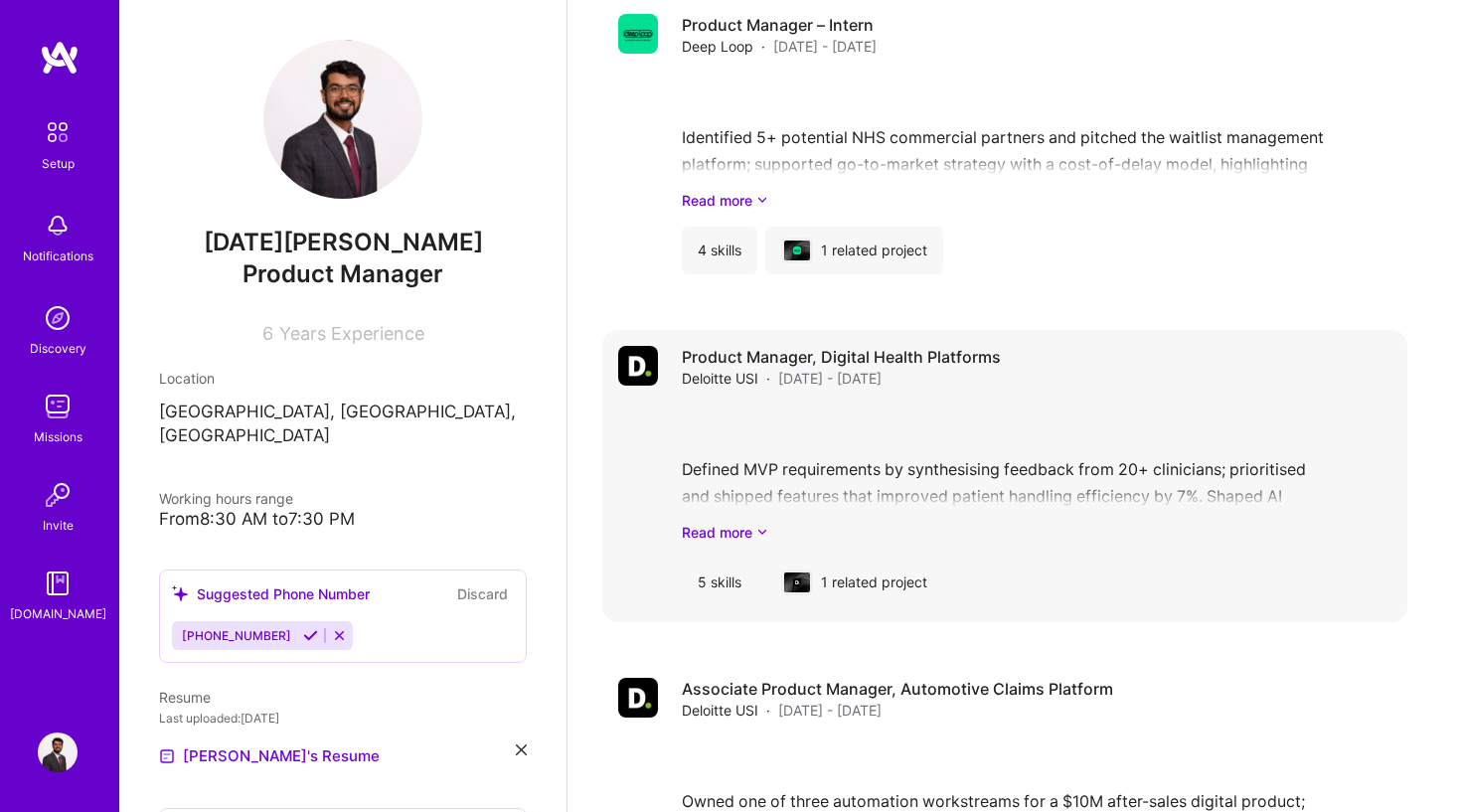 click on "Defined MVP requirements by synthesising feedback from 20+ clinicians; prioritised and shipped features that improved patient handling efficiency by 7%. Shaped AI product strategy by evaluating GenAI for patient queries; evaluated risks and proposed MVP roadmap to leadership. Led sprint-ready features for a digital health platform by leading structured QA sprints; boosted team velocity by 29%. Delivered MVP PoC for task prioritisation tool; reduced triage time by 42% and saved 2 FTEs through workflow automation. Rolled out features to 10K+ users across sprints; drove UAT and helped cut post-release defects by 15%. Synchronised product releases across engineering, QA, and client teams spanning three time zones. Received 2 applause awards for owning delivery, understanding business deeply, and exceeding role expectations. Read more" at bounding box center (1037, 473) 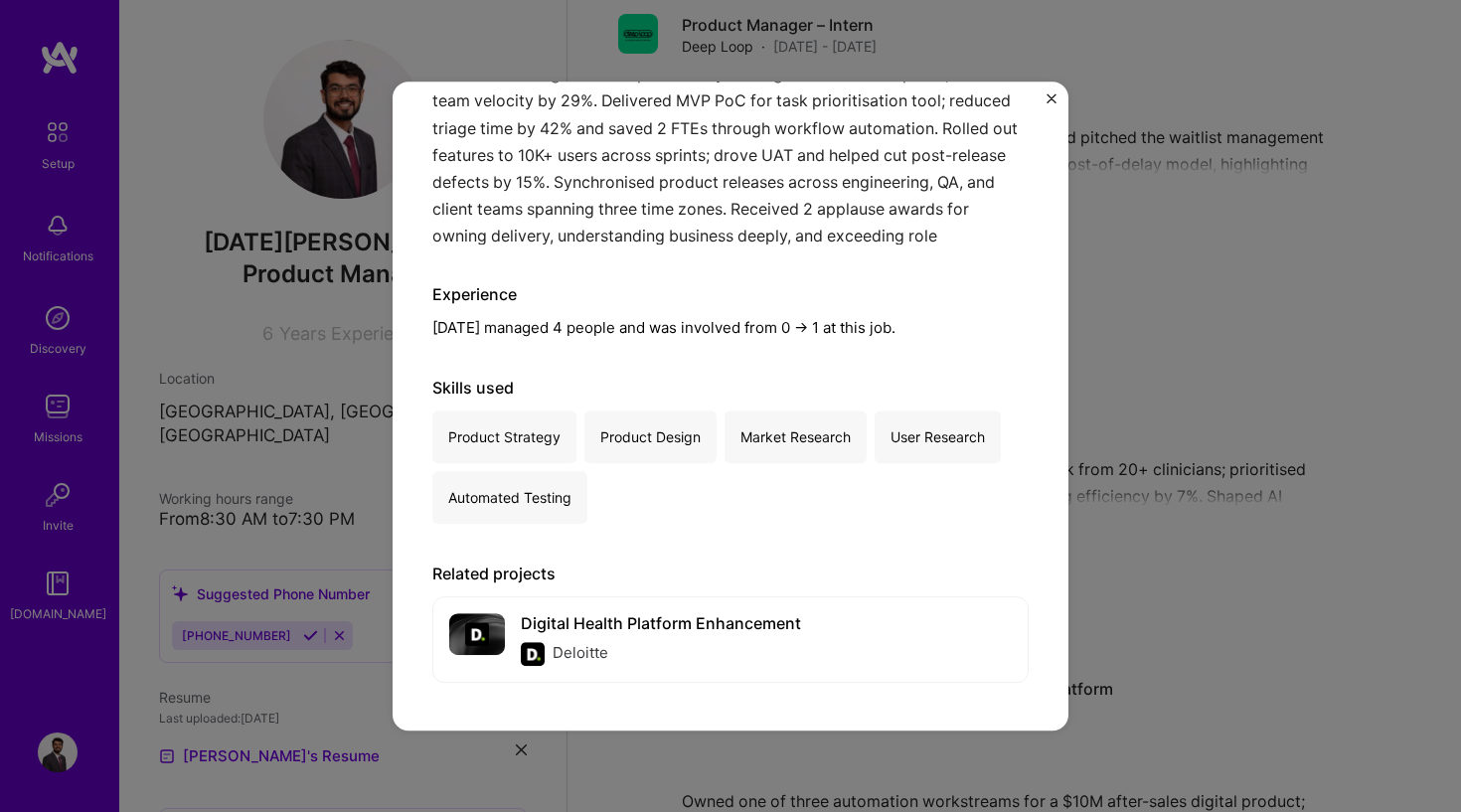 scroll, scrollTop: 451, scrollLeft: 0, axis: vertical 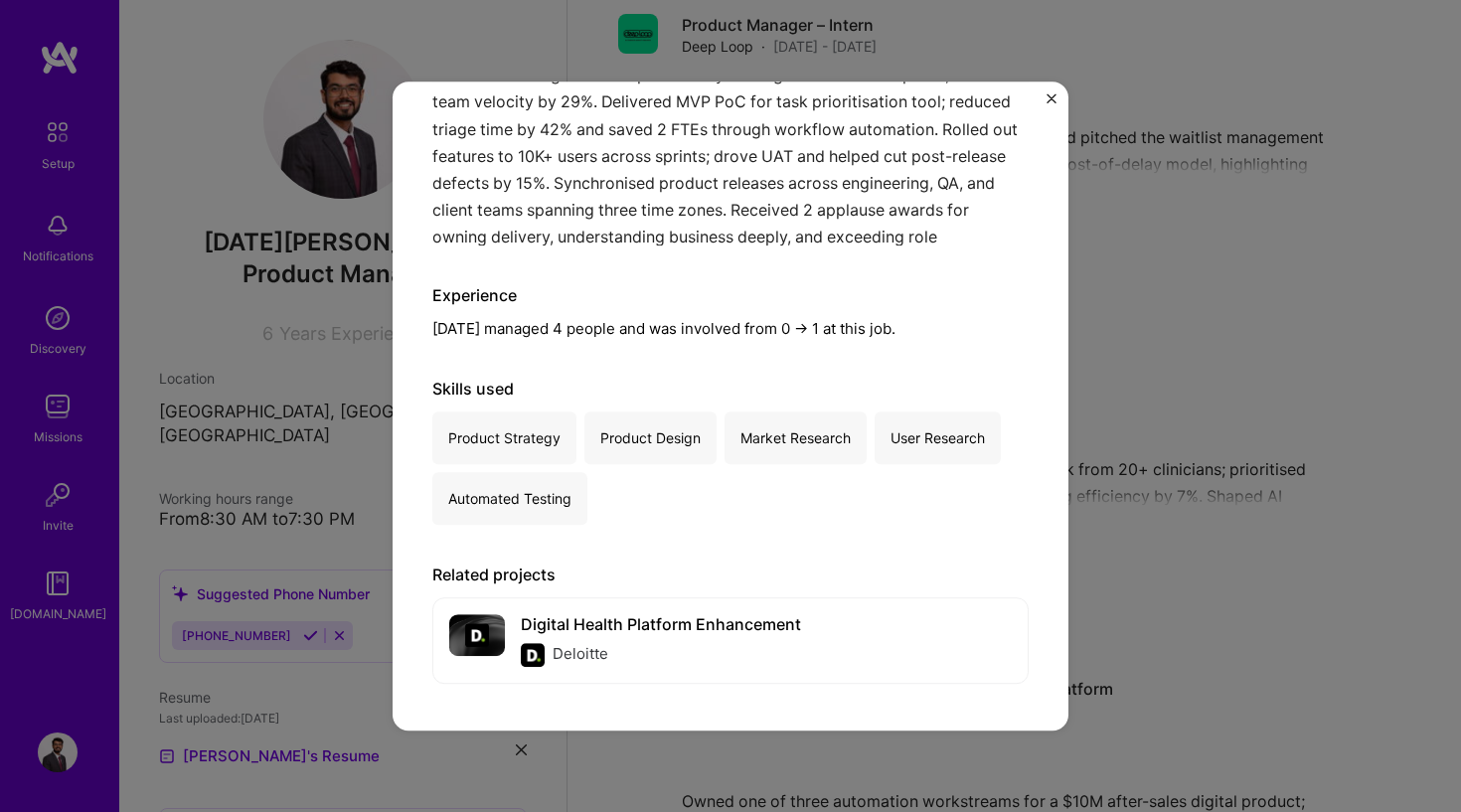 click at bounding box center [1052, 98] 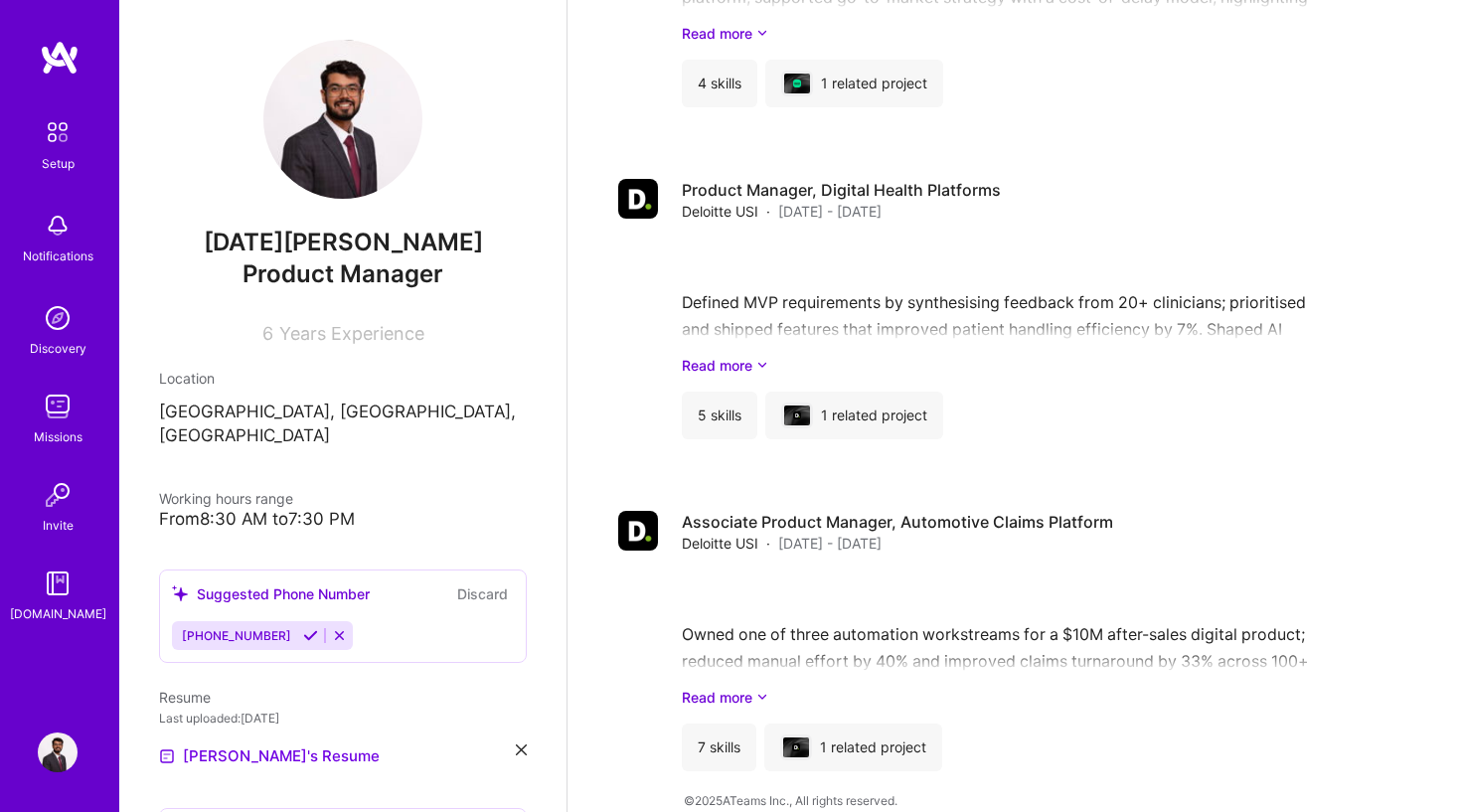 scroll, scrollTop: 1450, scrollLeft: 0, axis: vertical 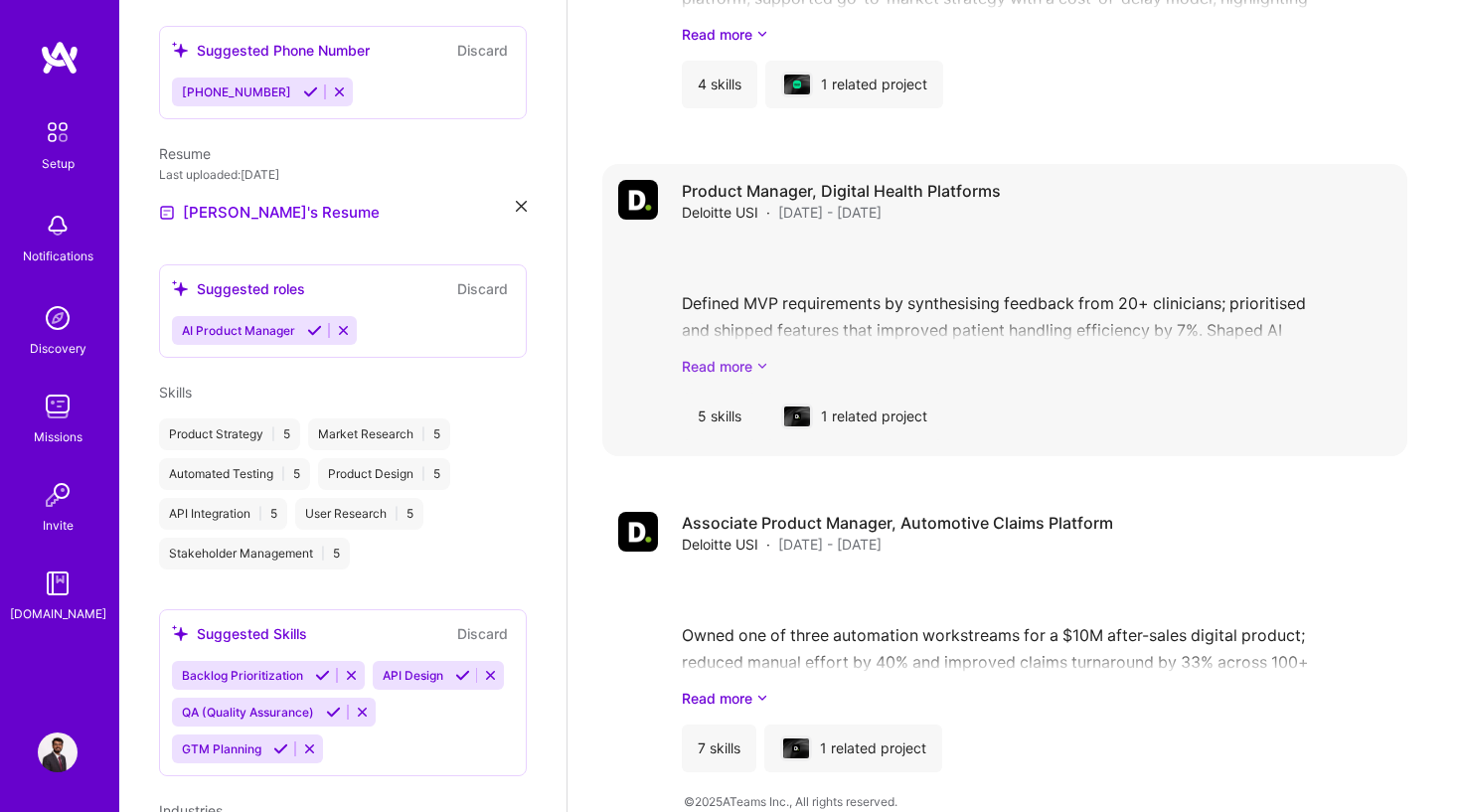 click on "Read more" at bounding box center [1037, 366] 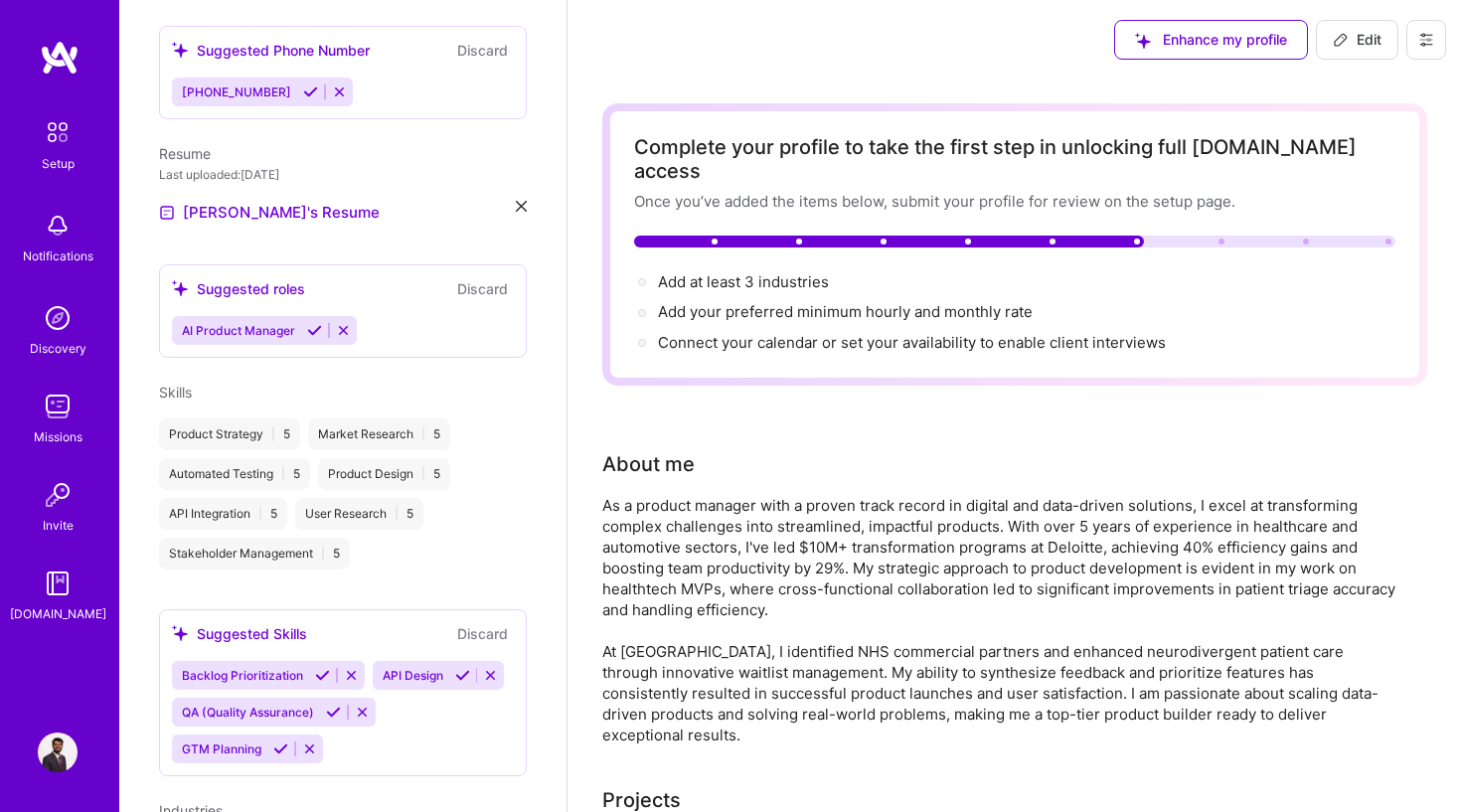 scroll, scrollTop: 0, scrollLeft: 0, axis: both 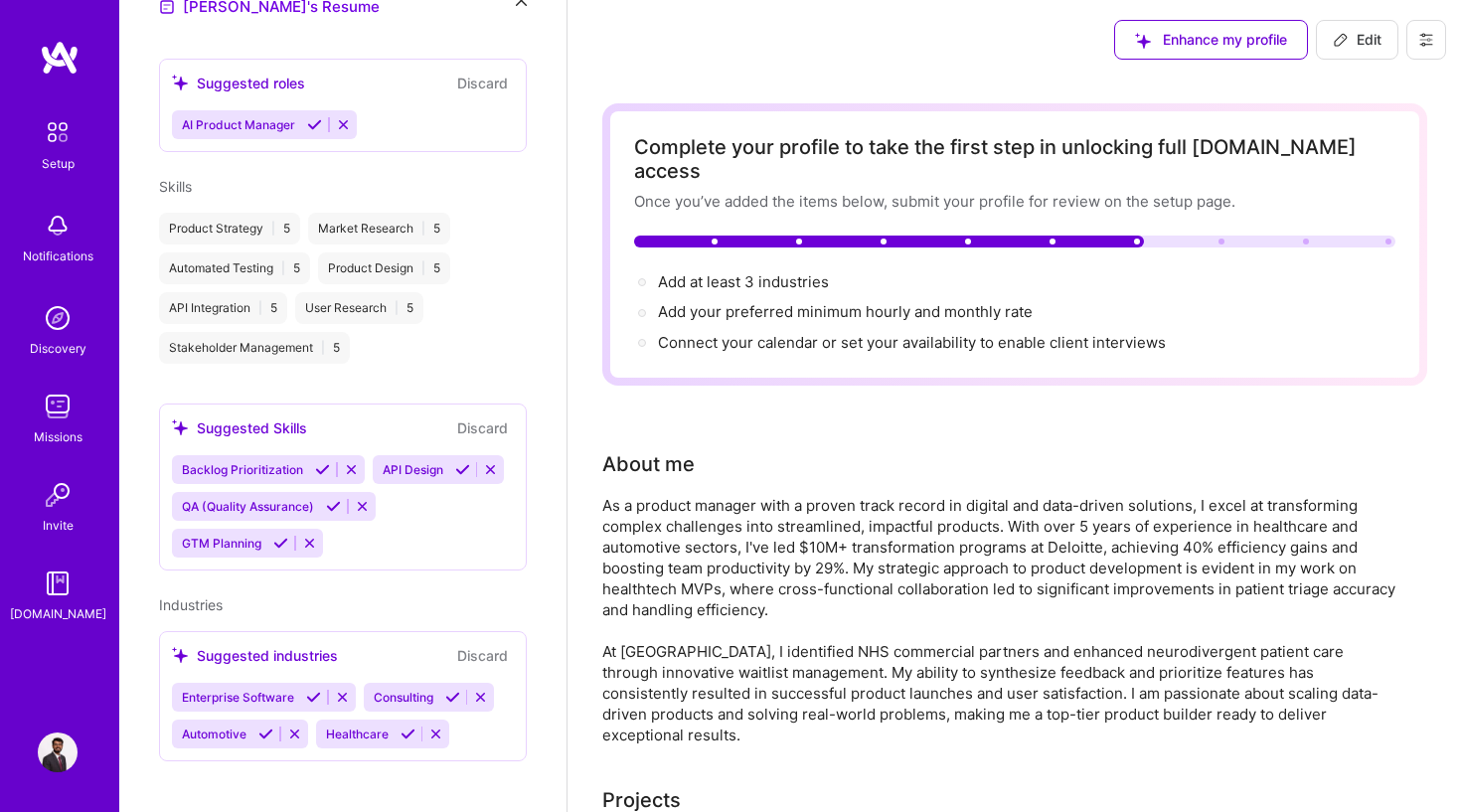 click on "Suggested industries Discard Enterprise Software Consulting Automotive Healthcare" at bounding box center [343, 696] 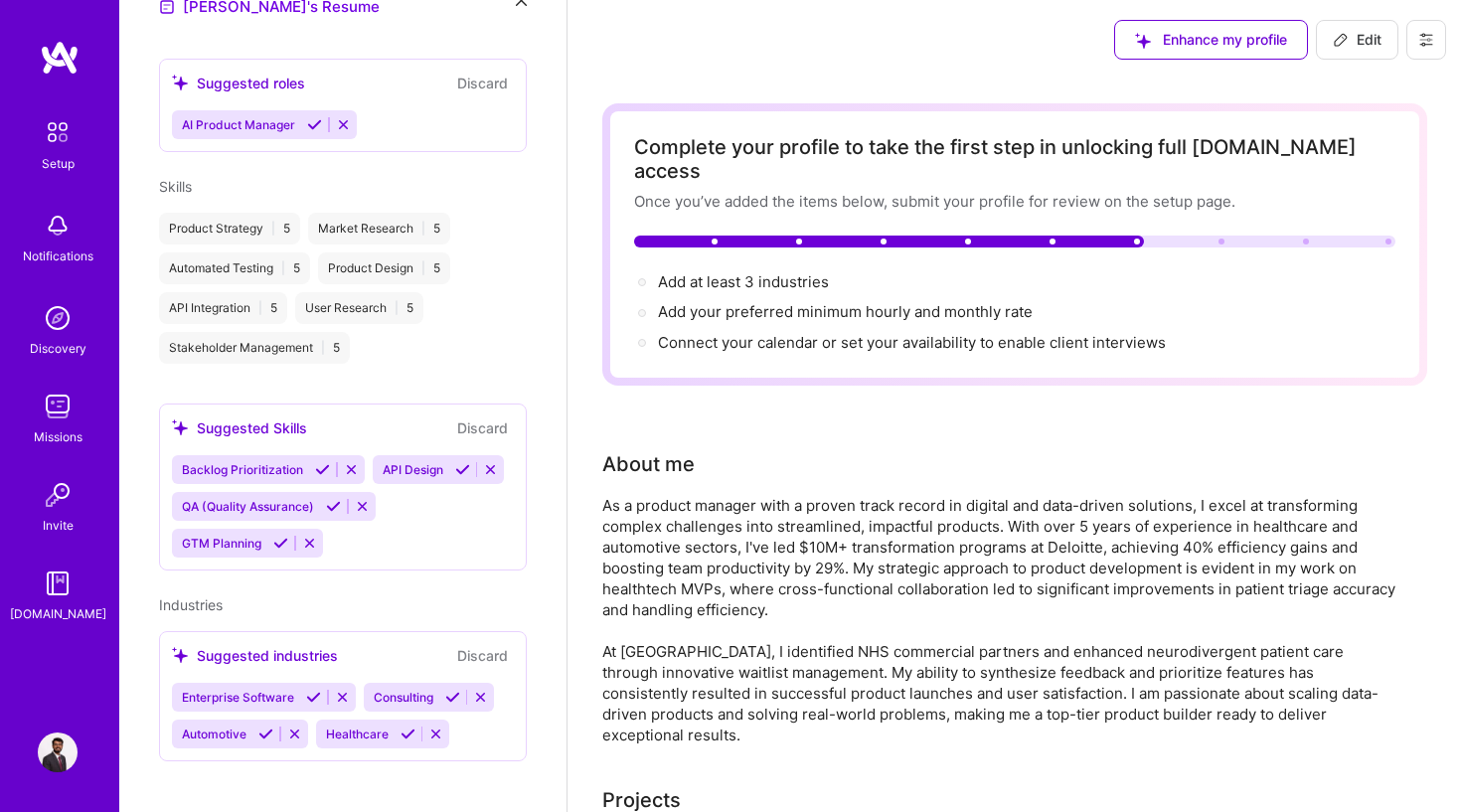click on "Suggested industries" at bounding box center (254, 655) 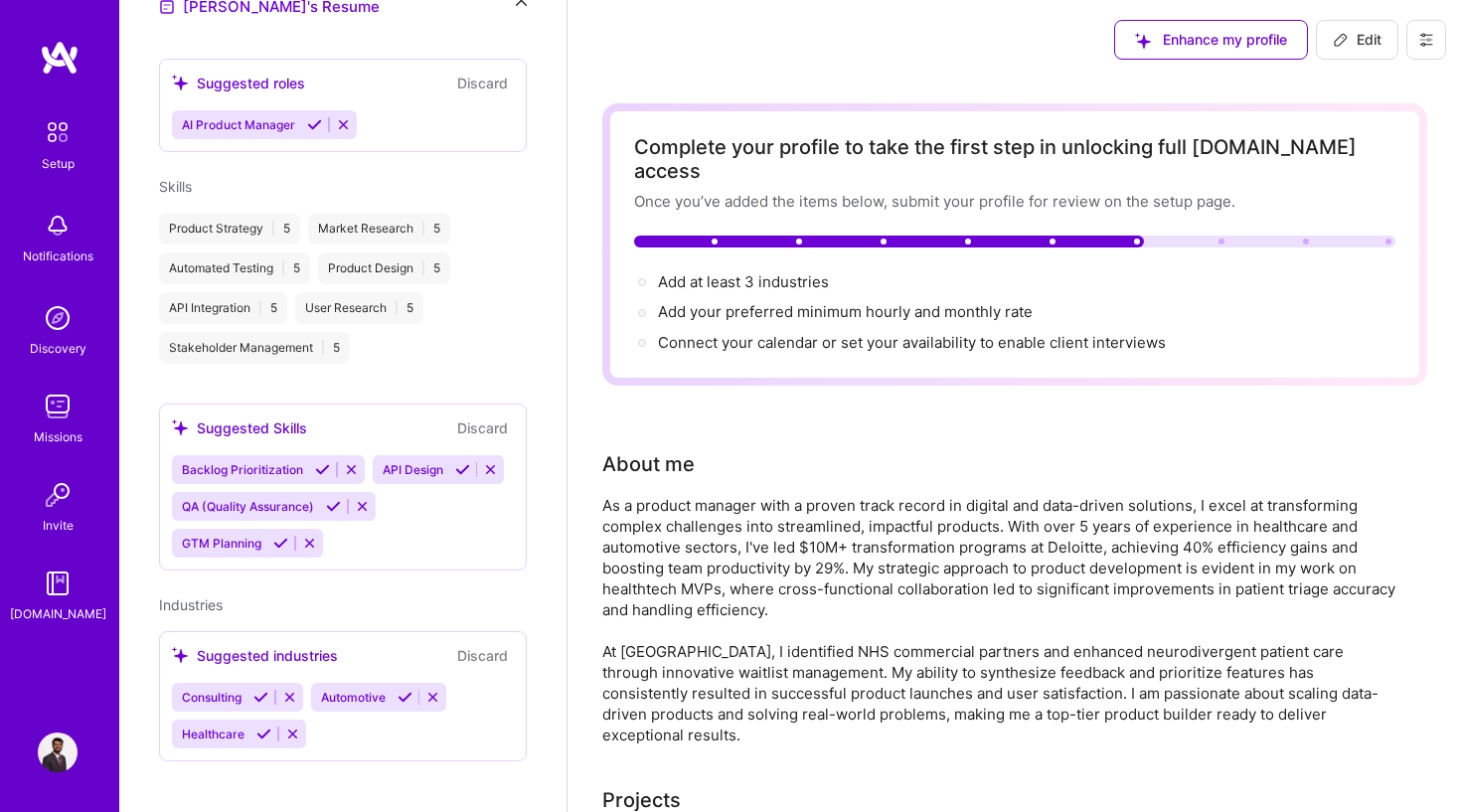 click at bounding box center [260, 697] 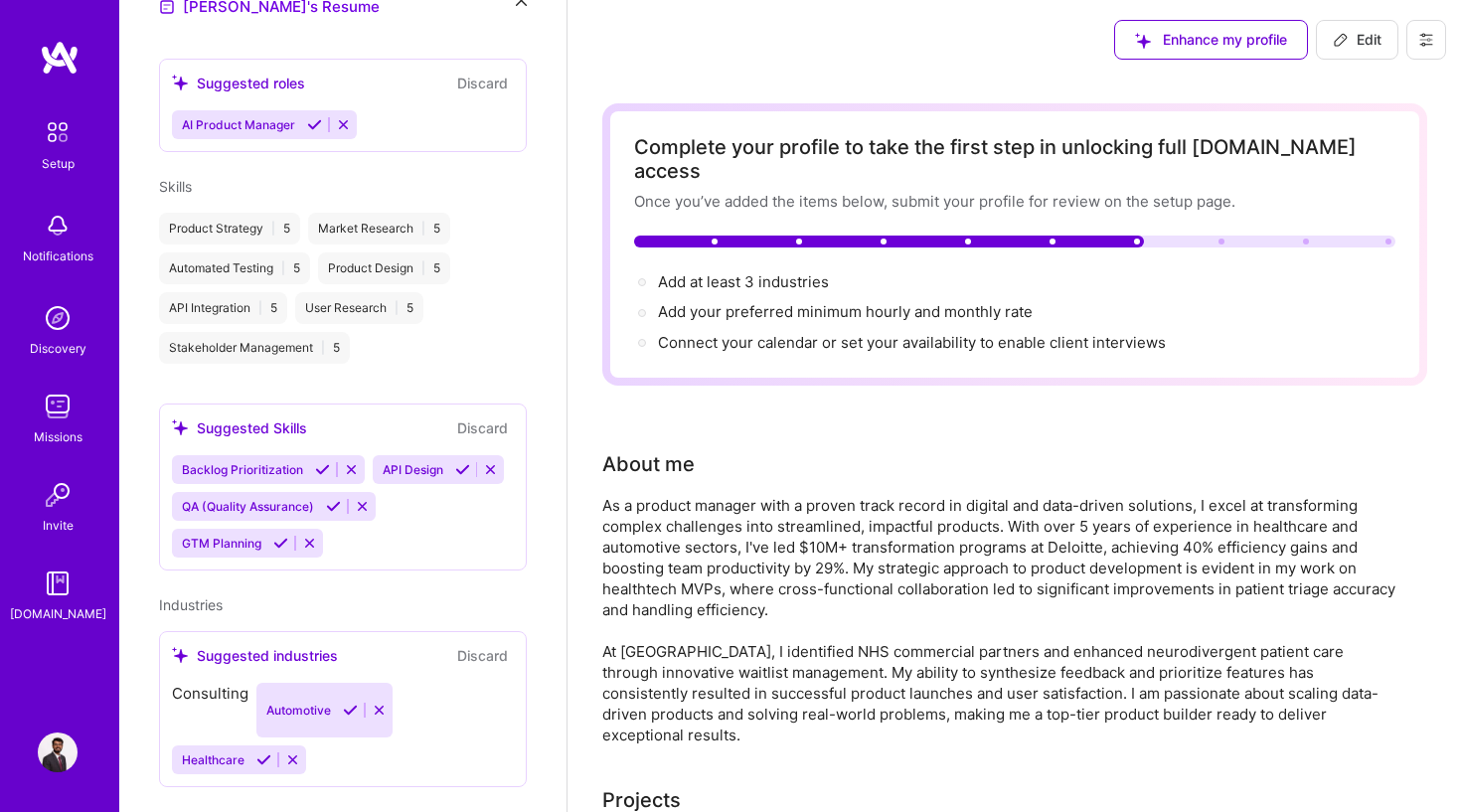 scroll, scrollTop: 713, scrollLeft: 0, axis: vertical 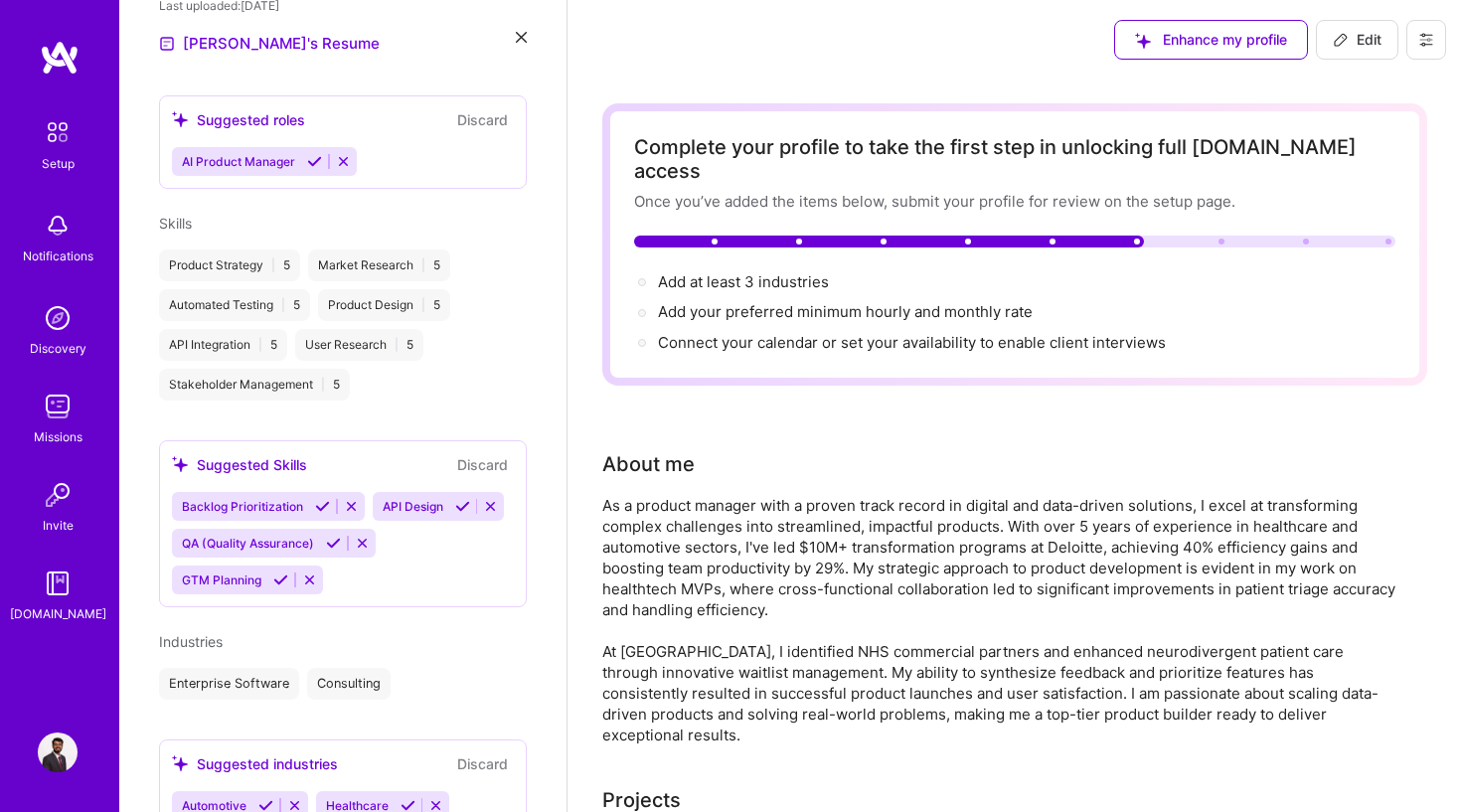 click at bounding box center (265, 805) 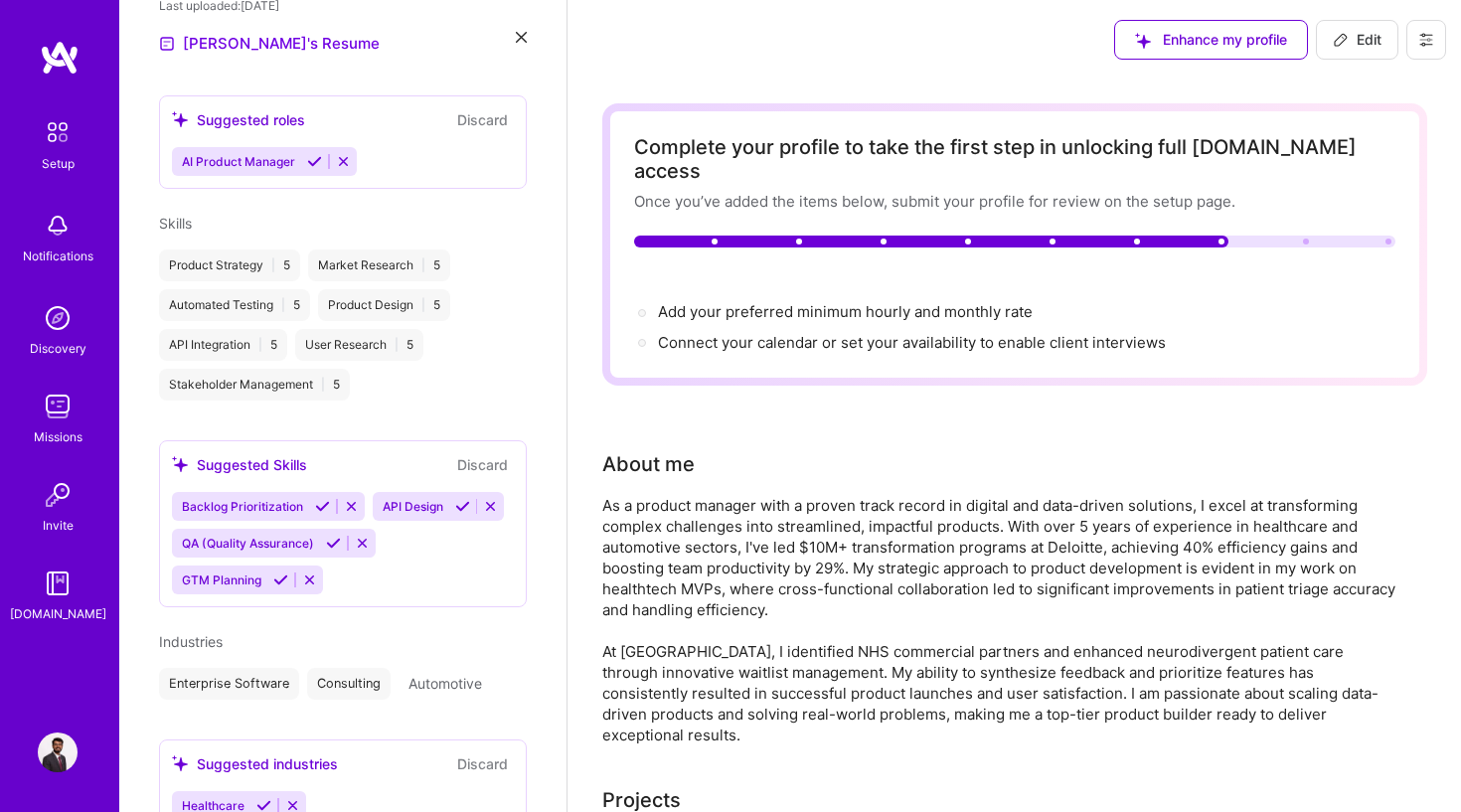 click at bounding box center [263, 805] 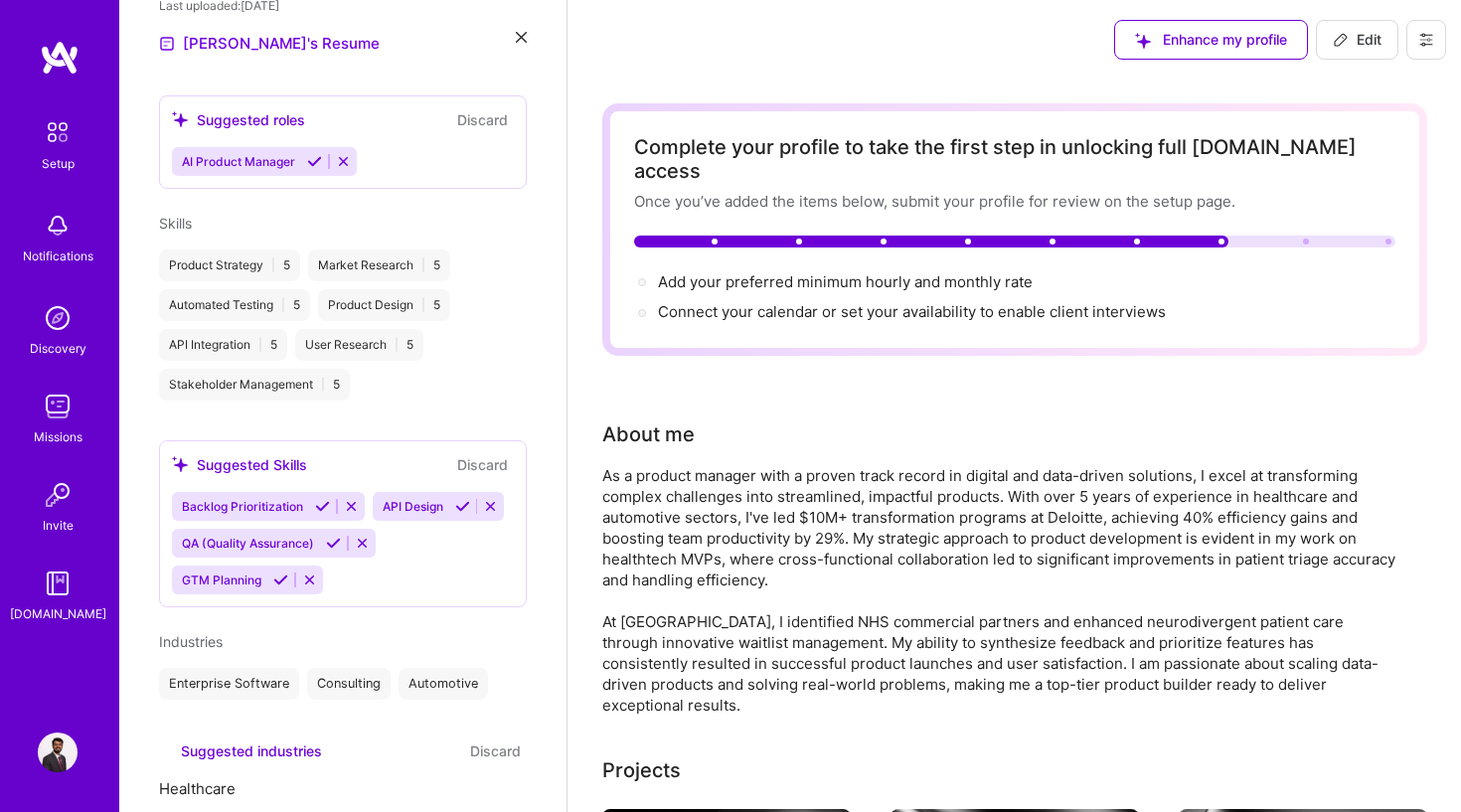 scroll, scrollTop: 664, scrollLeft: 0, axis: vertical 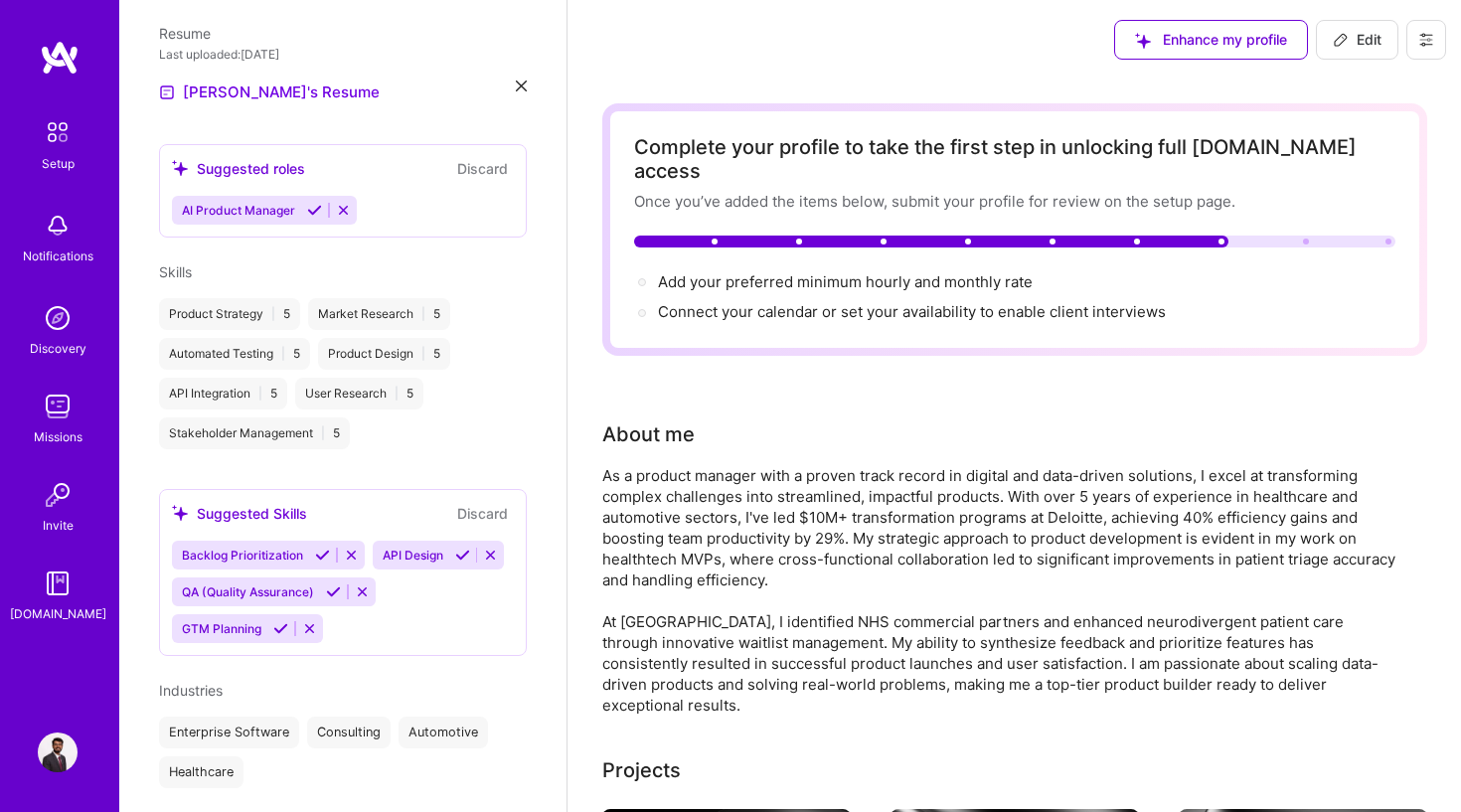 click at bounding box center (322, 555) 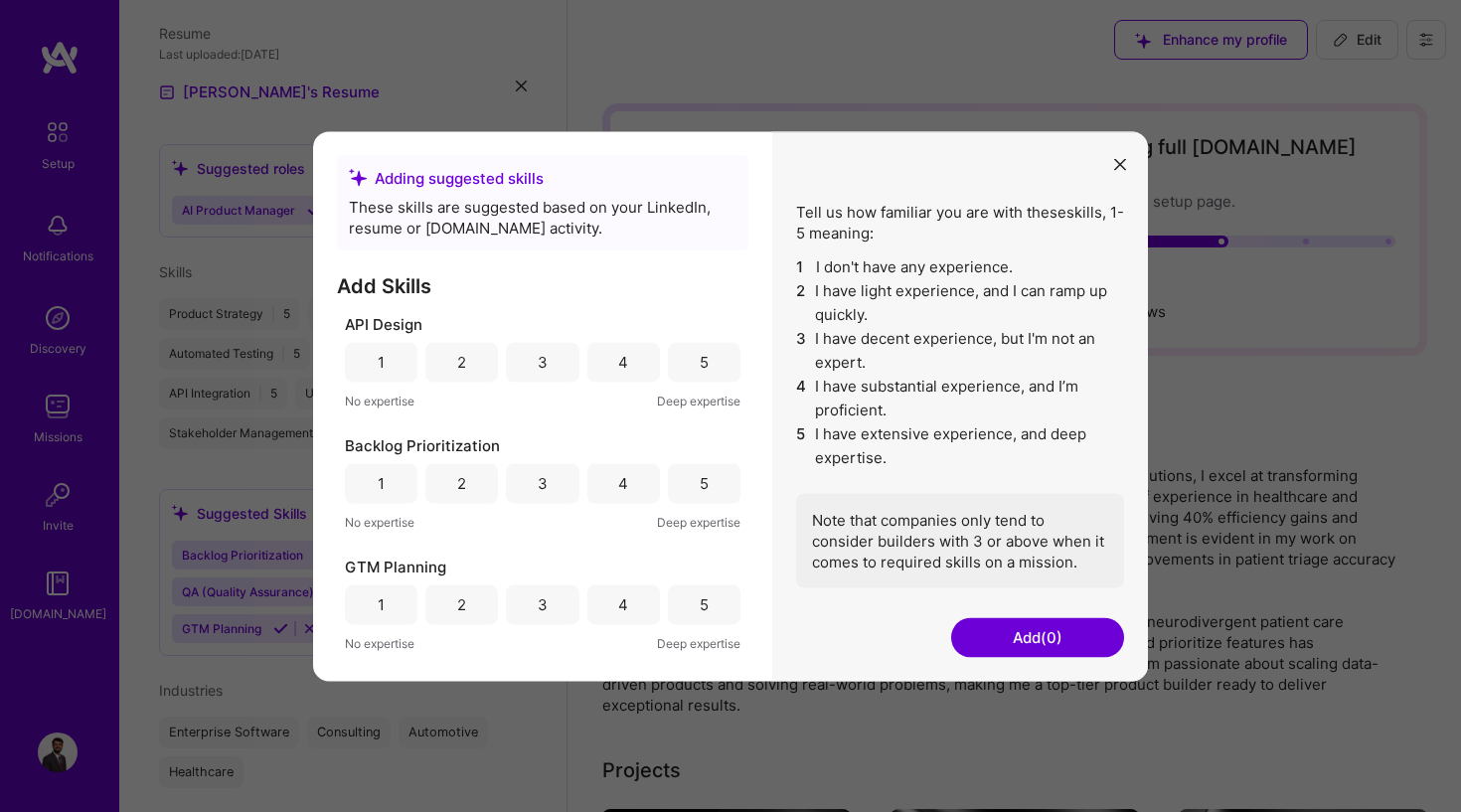 click on "5" at bounding box center (704, 362) 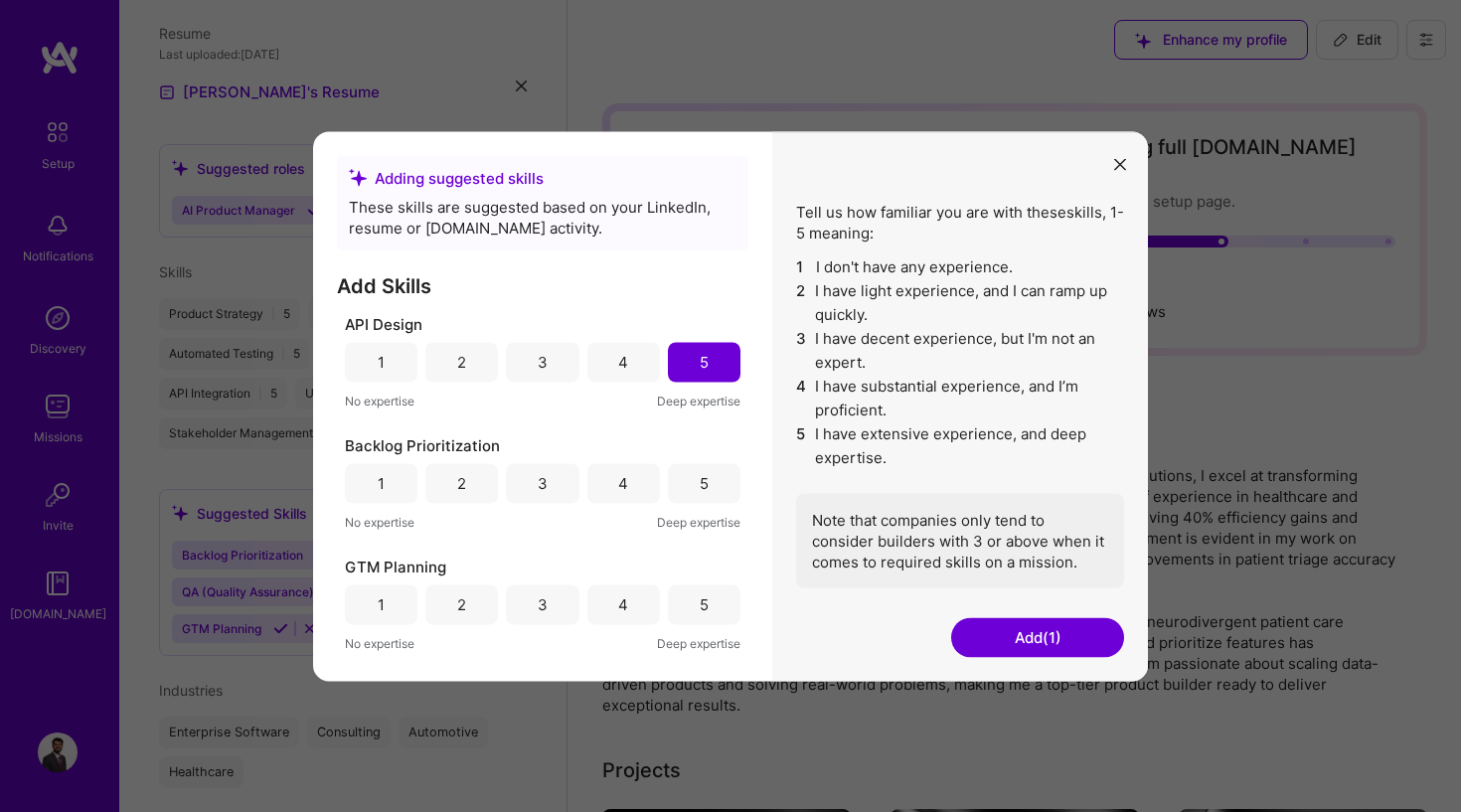 click on "5" at bounding box center (704, 483) 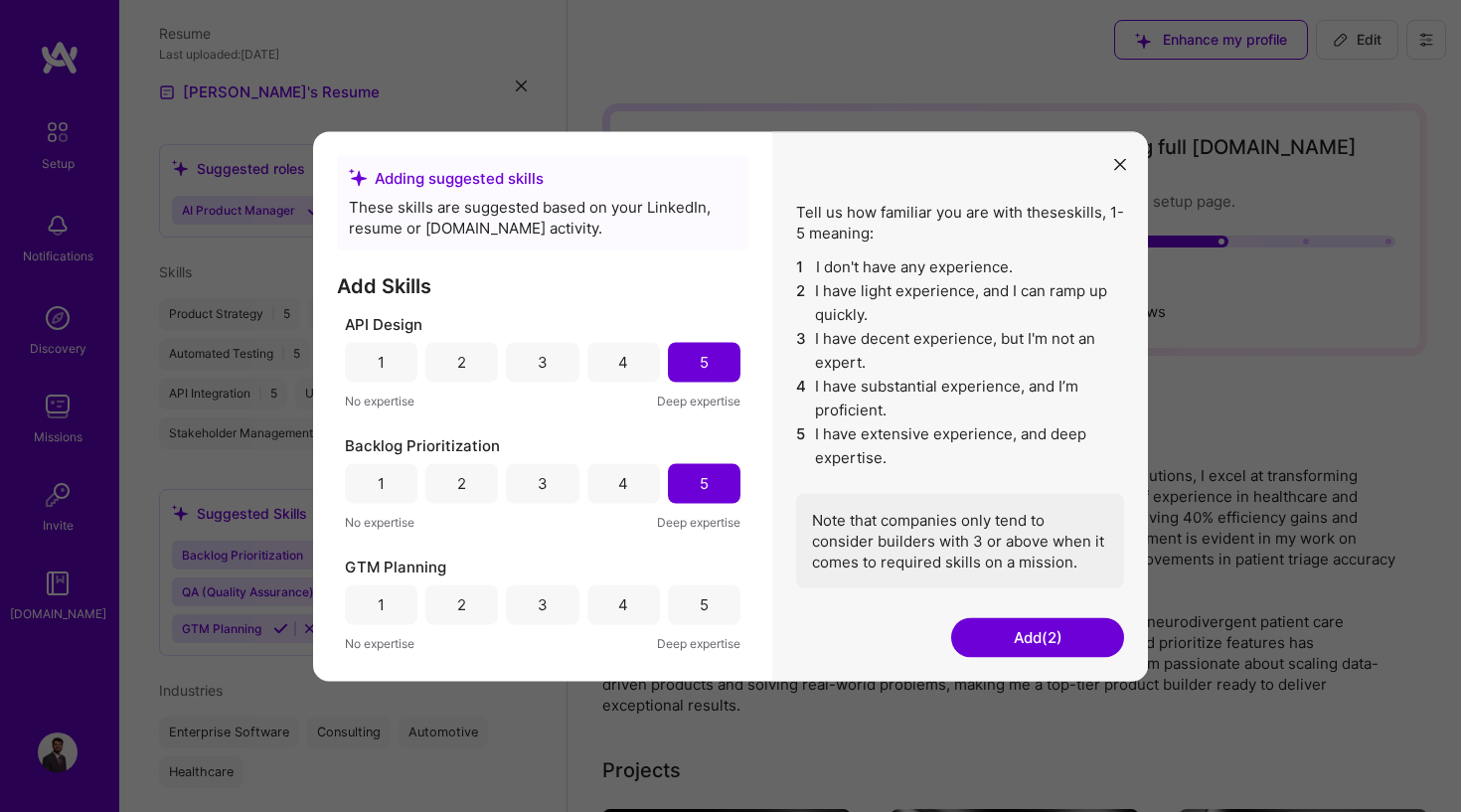 click on "5" at bounding box center (704, 604) 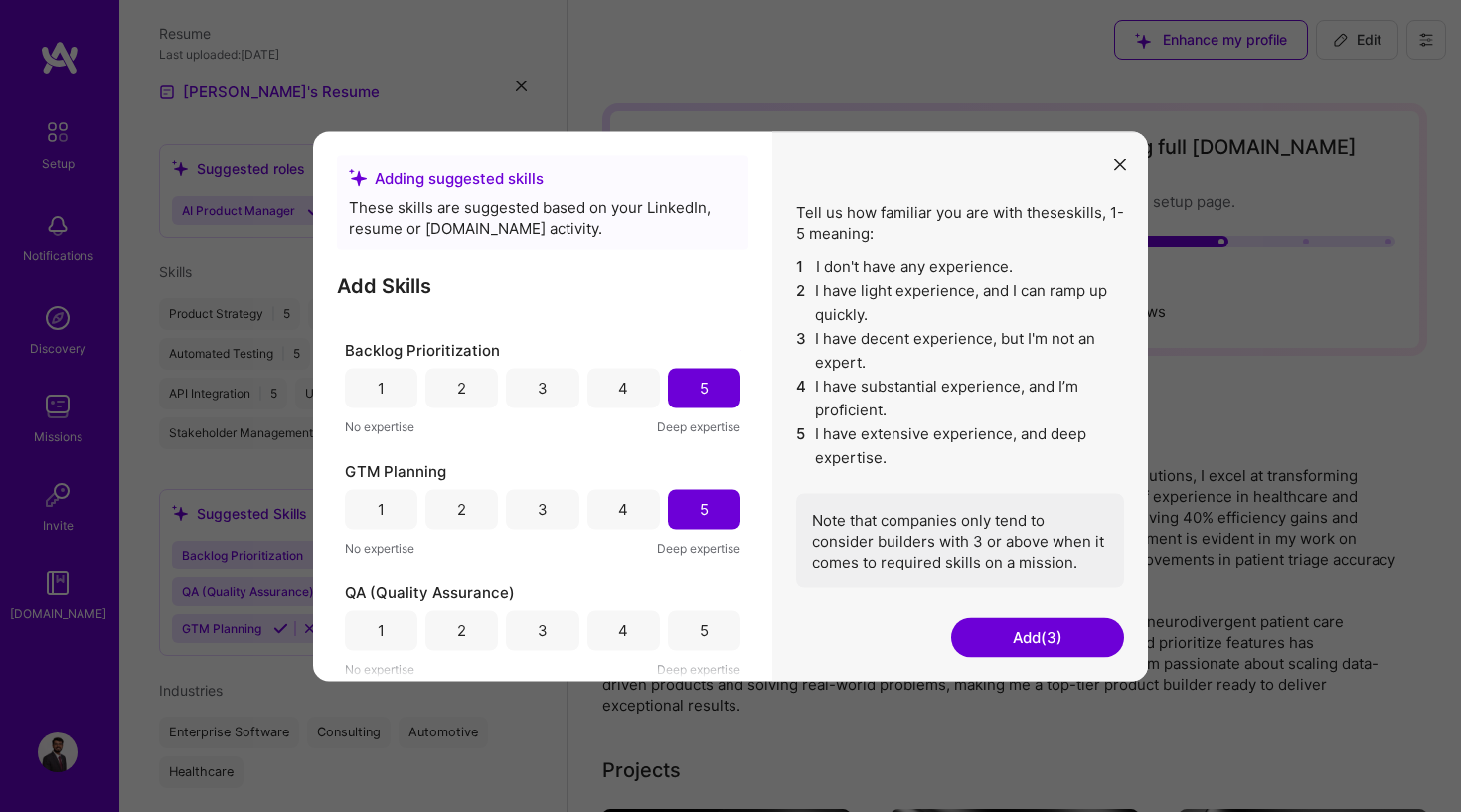 scroll, scrollTop: 95, scrollLeft: 0, axis: vertical 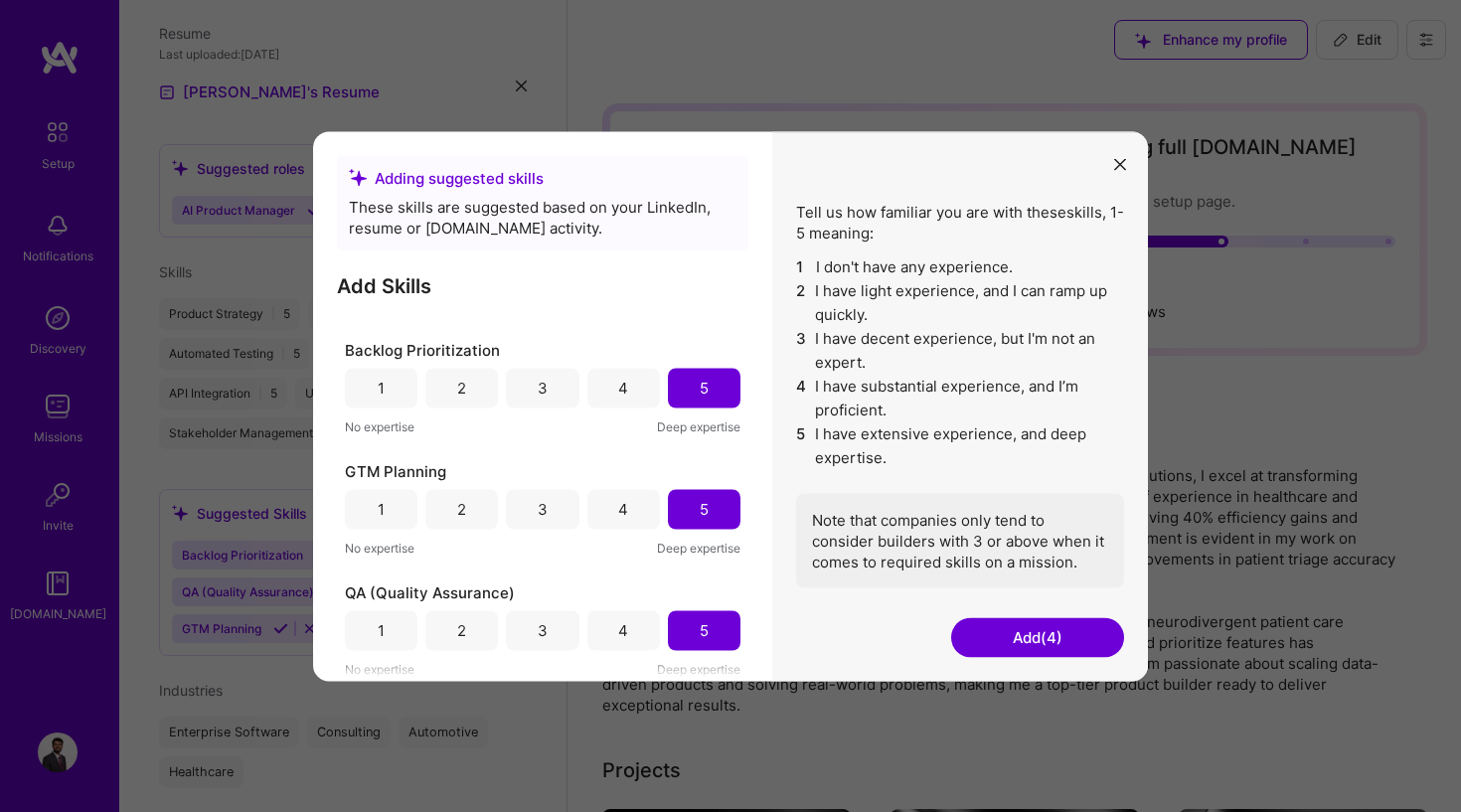 click on "Add  (4)" at bounding box center [1038, 637] 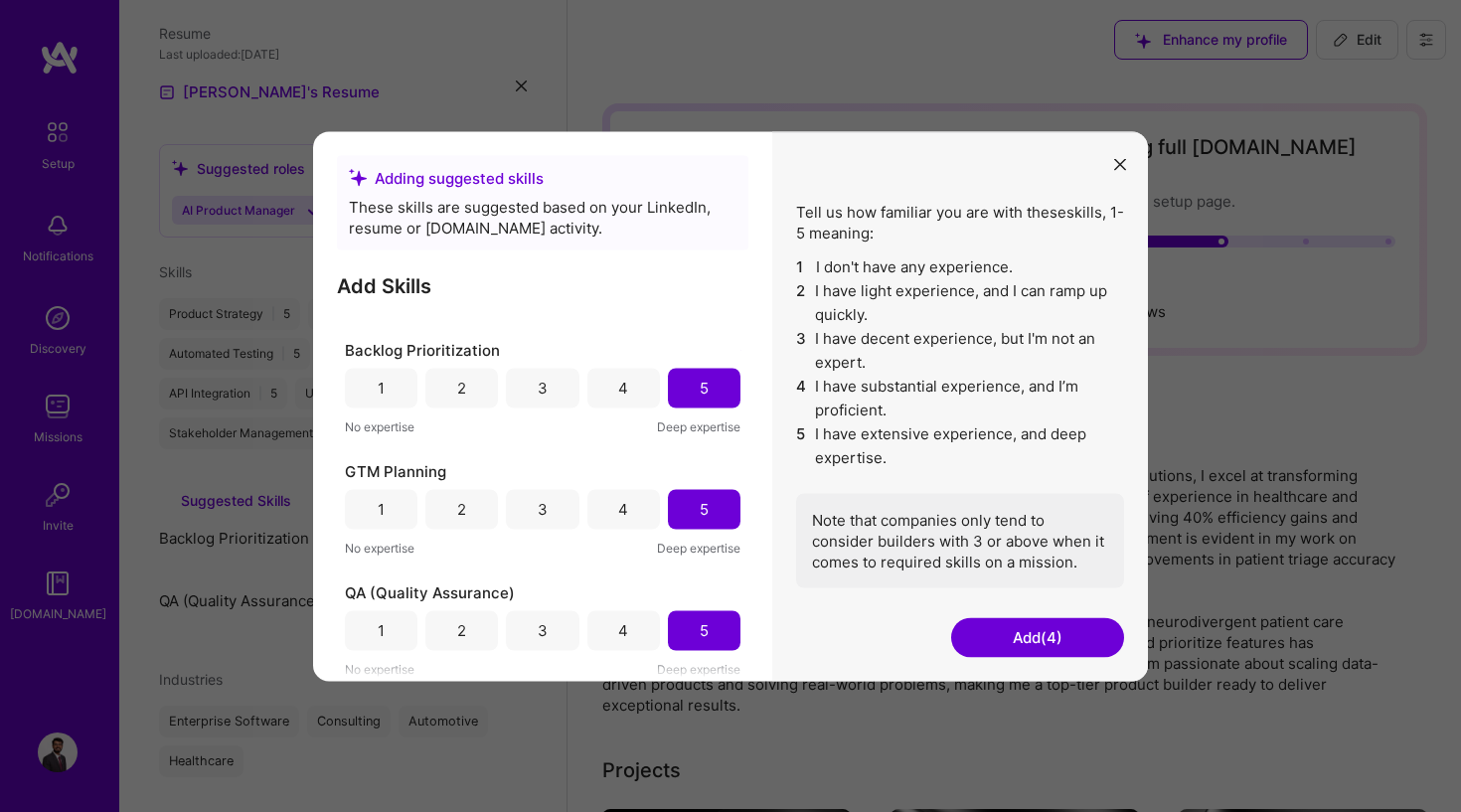 scroll, scrollTop: 510, scrollLeft: 0, axis: vertical 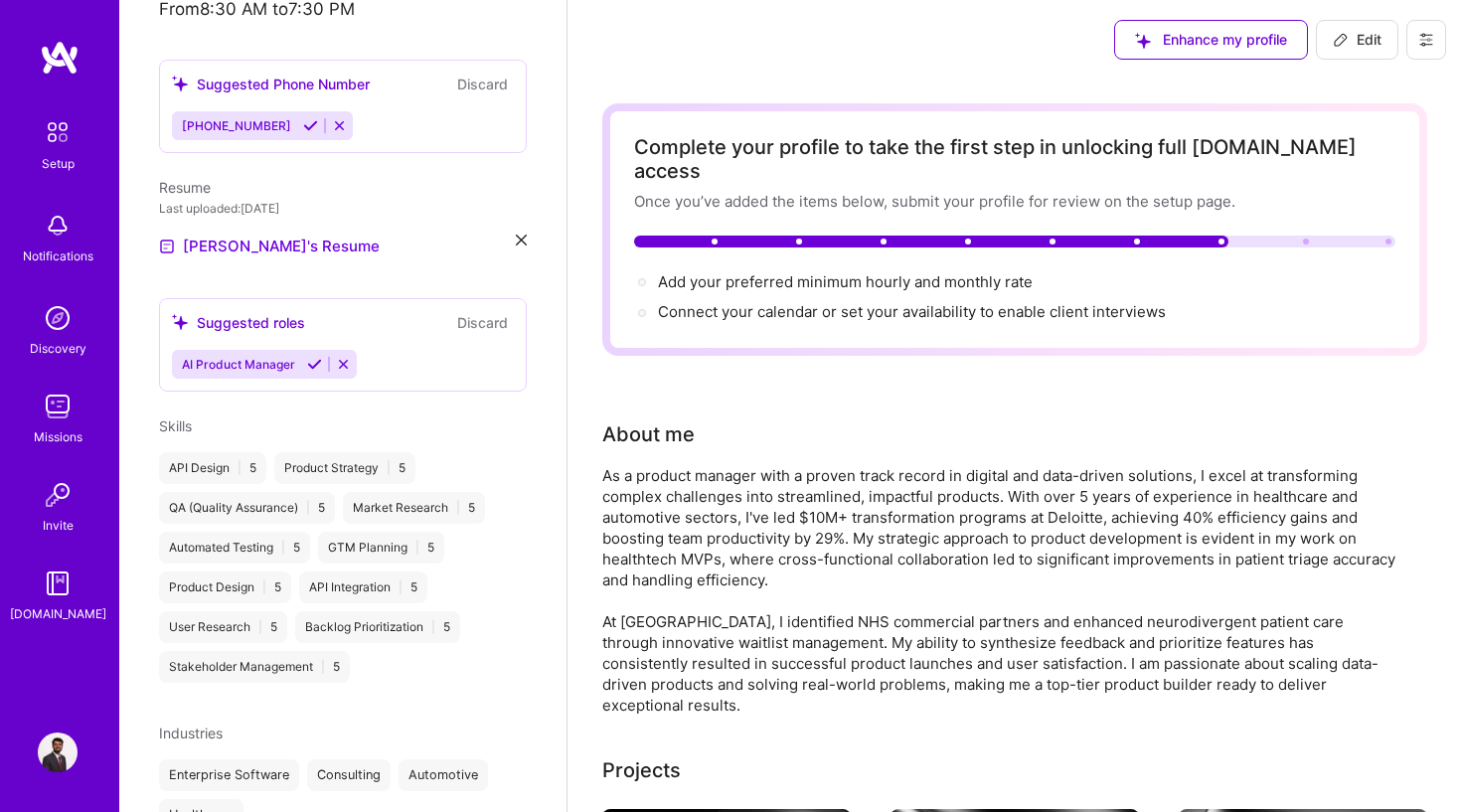 click at bounding box center (314, 364) 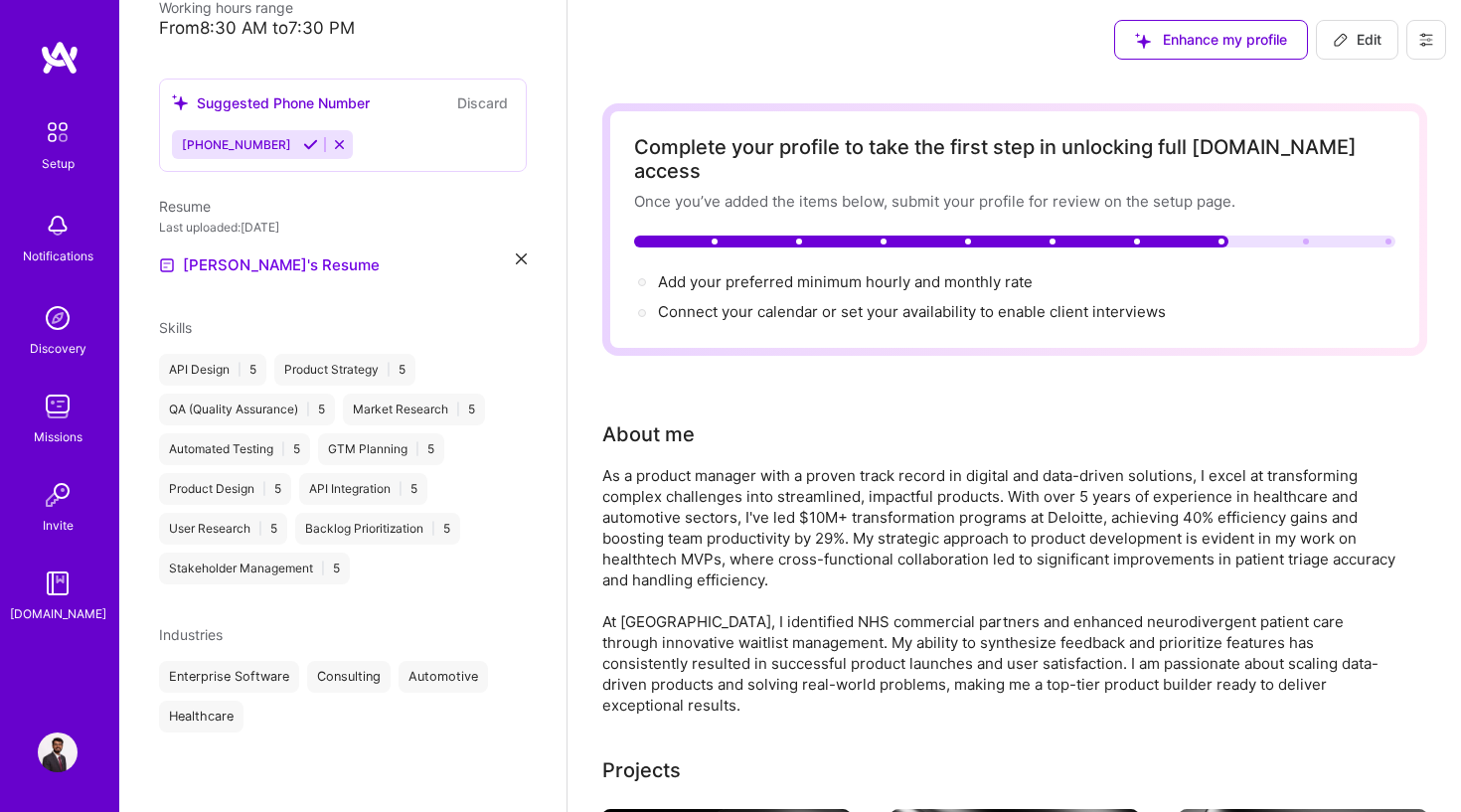 scroll, scrollTop: 469, scrollLeft: 0, axis: vertical 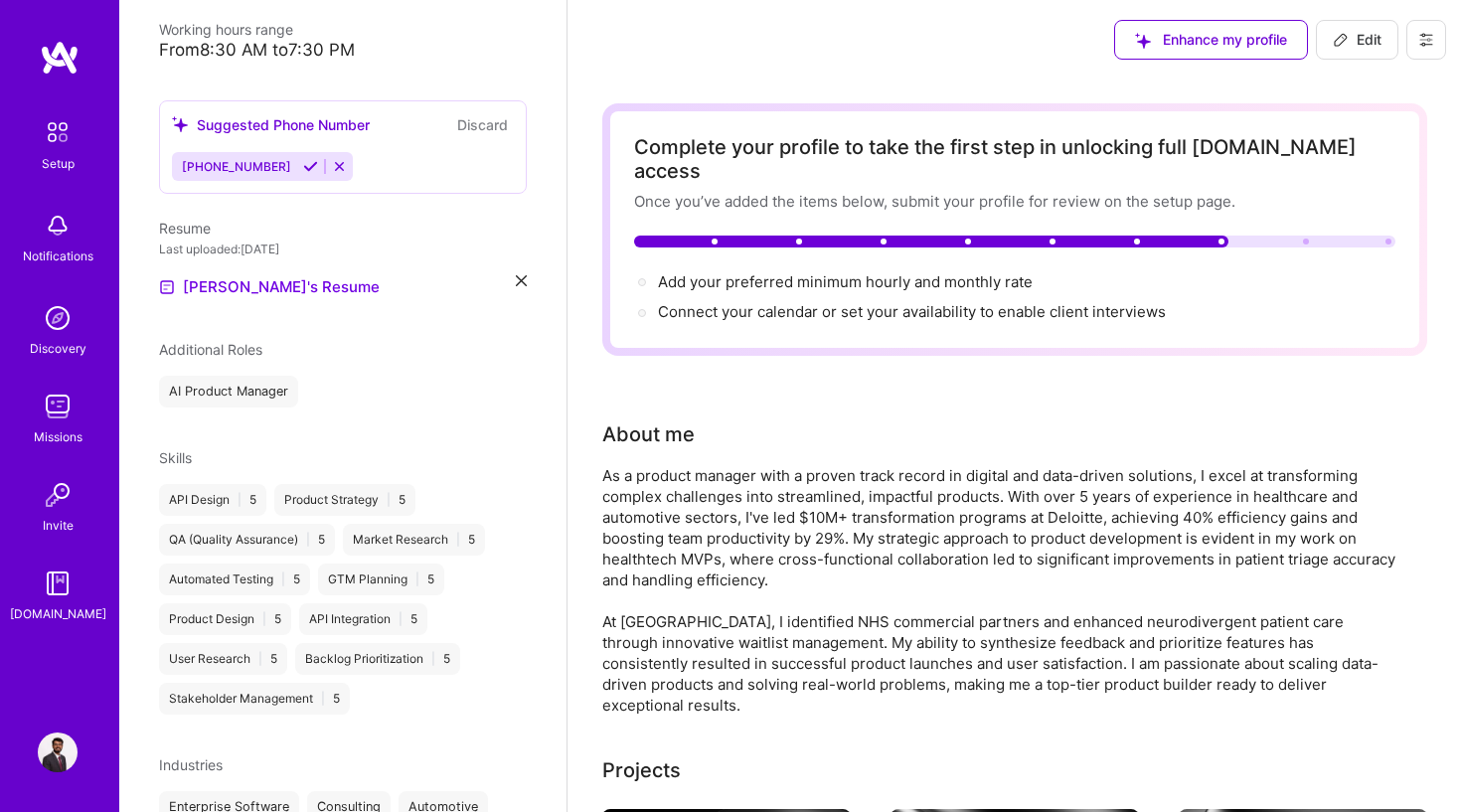 click at bounding box center (310, 166) 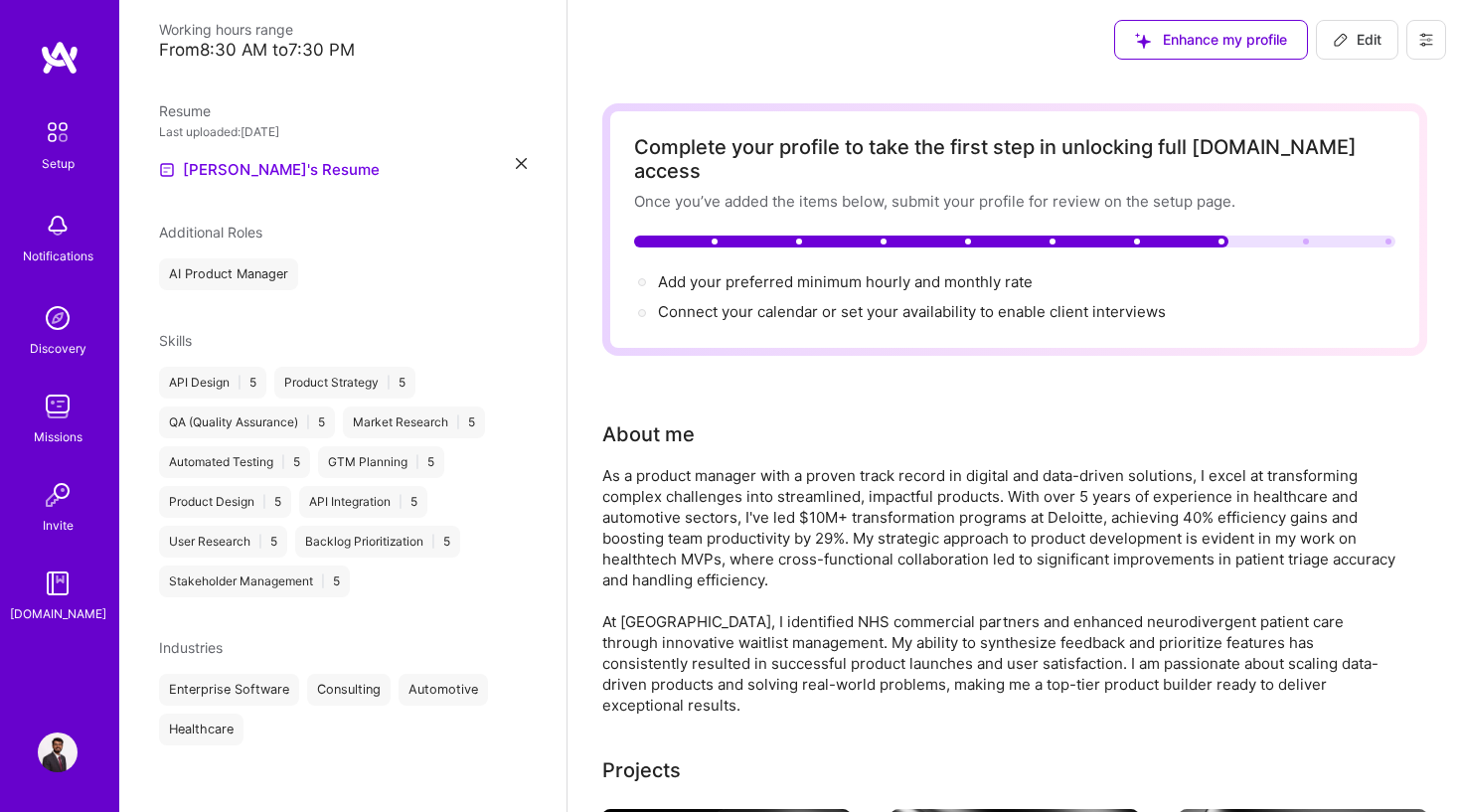 scroll, scrollTop: 457, scrollLeft: 0, axis: vertical 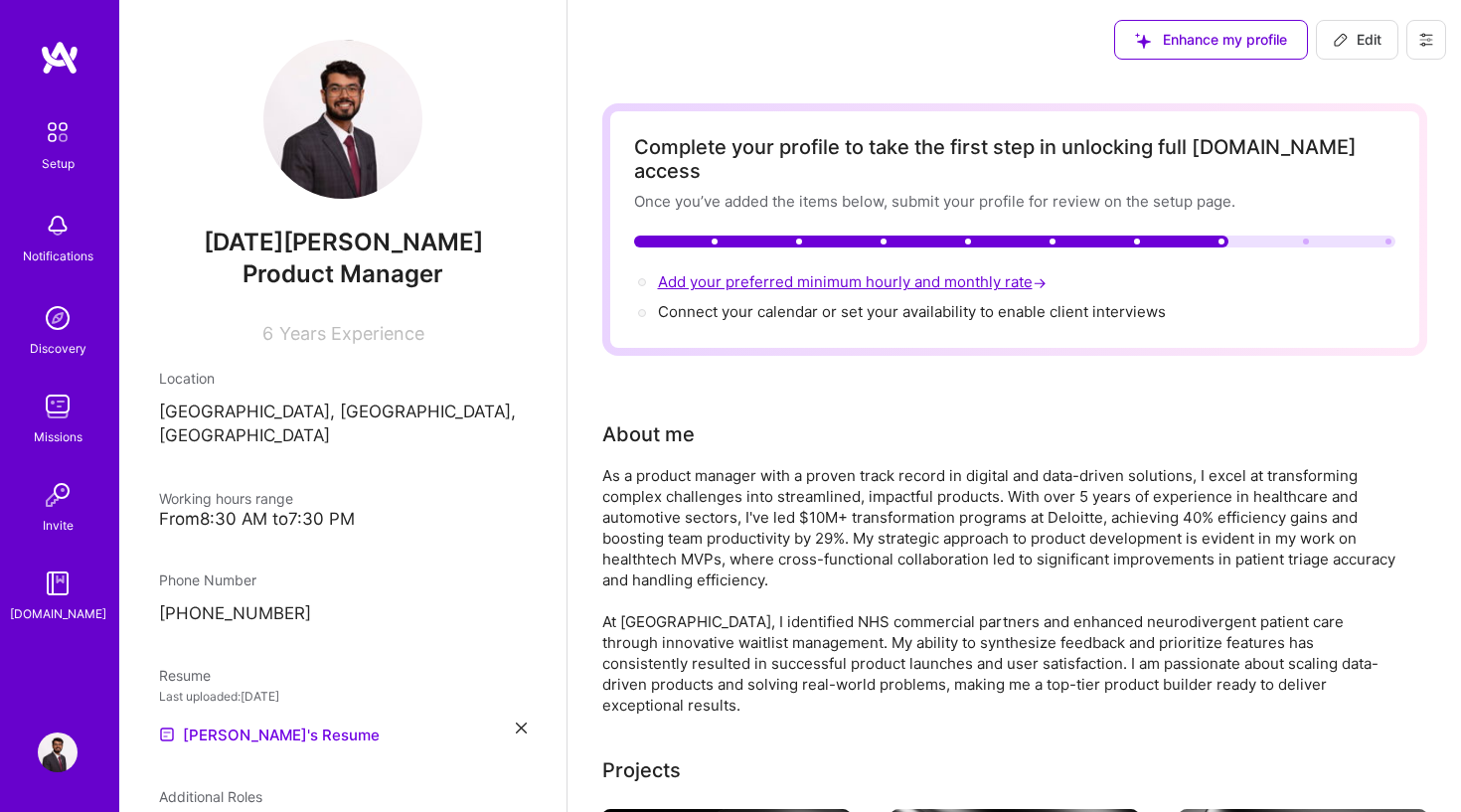 click on "Add your preferred minimum hourly and monthly rate  →" at bounding box center (854, 281) 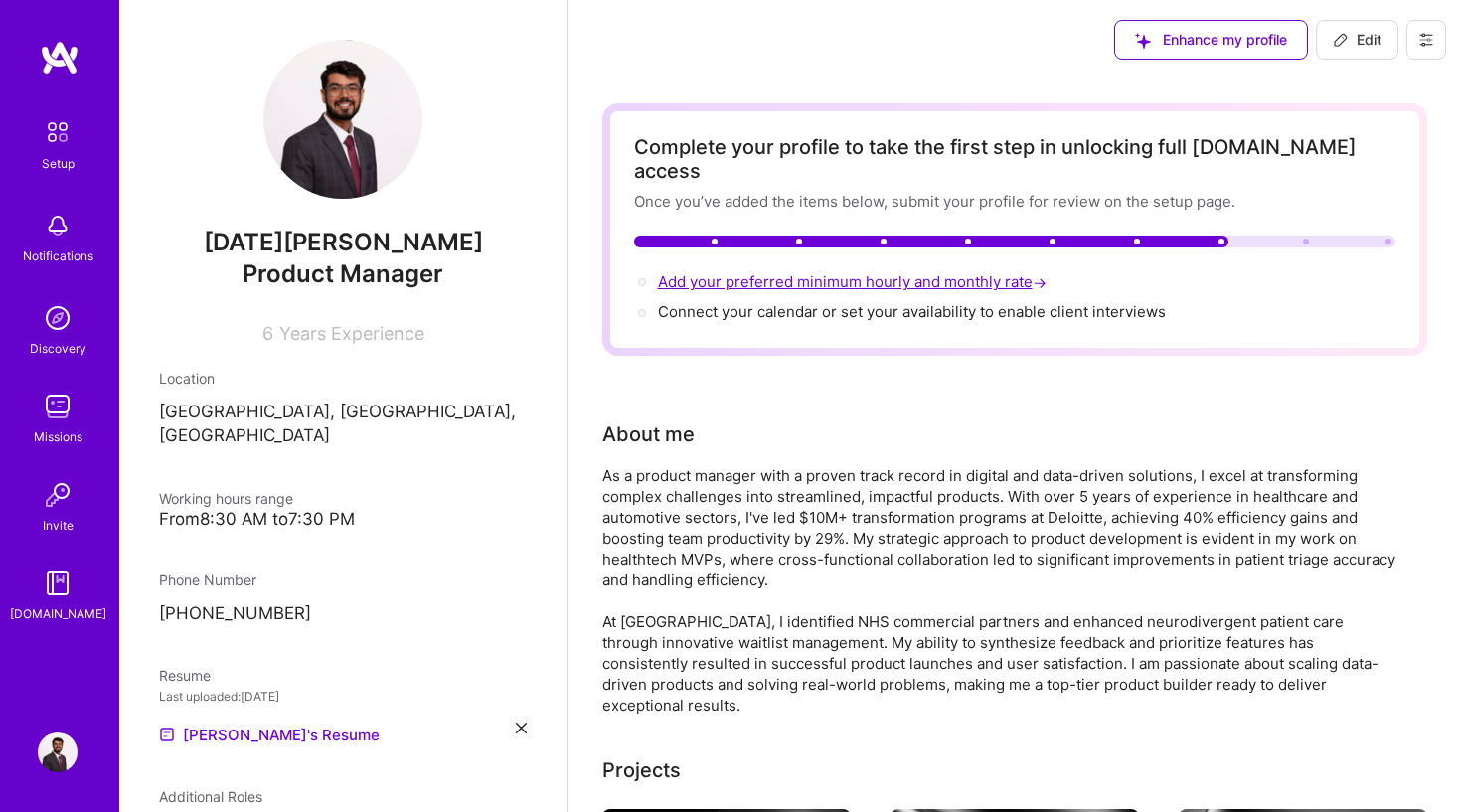 select on "GB" 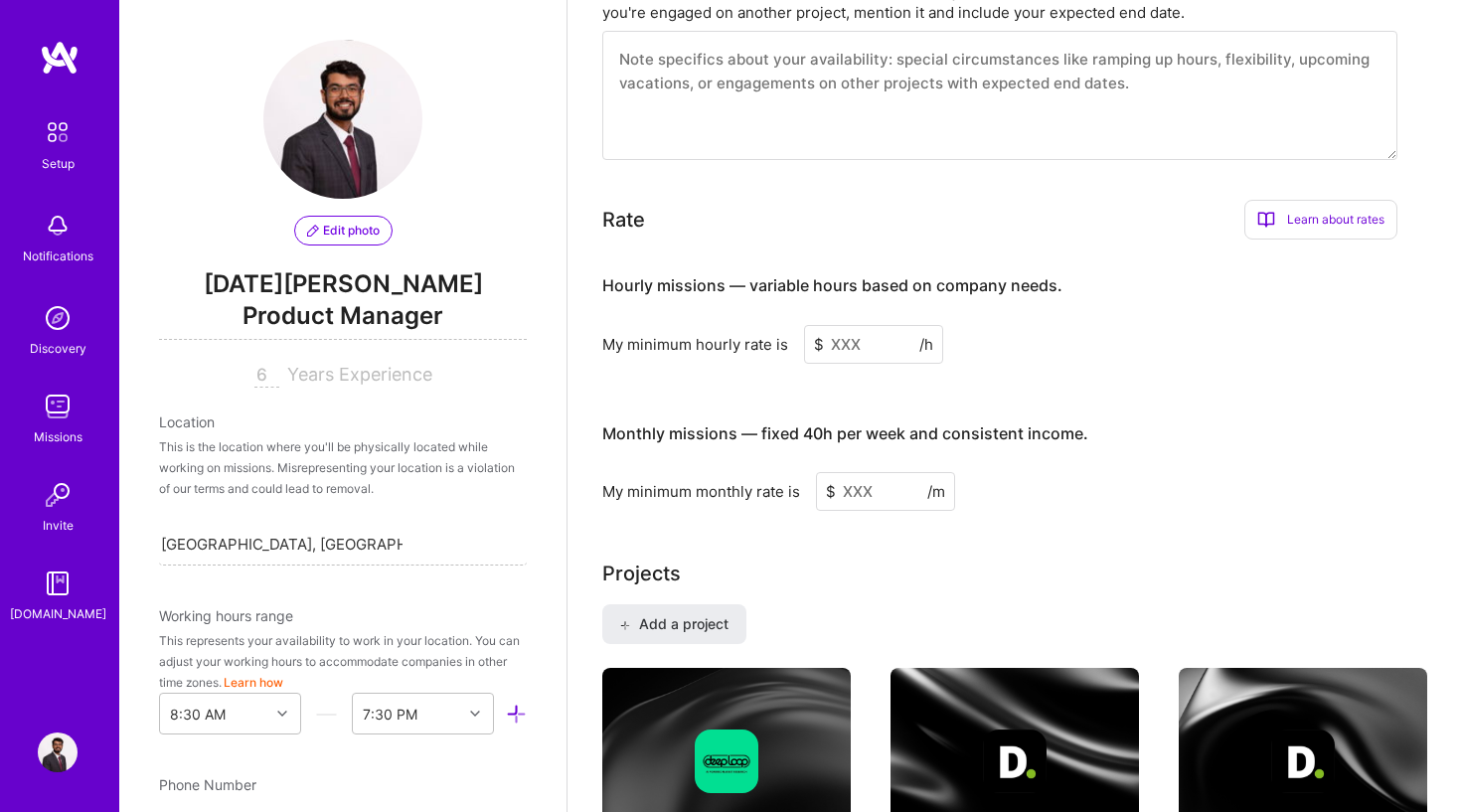 scroll, scrollTop: 1275, scrollLeft: 0, axis: vertical 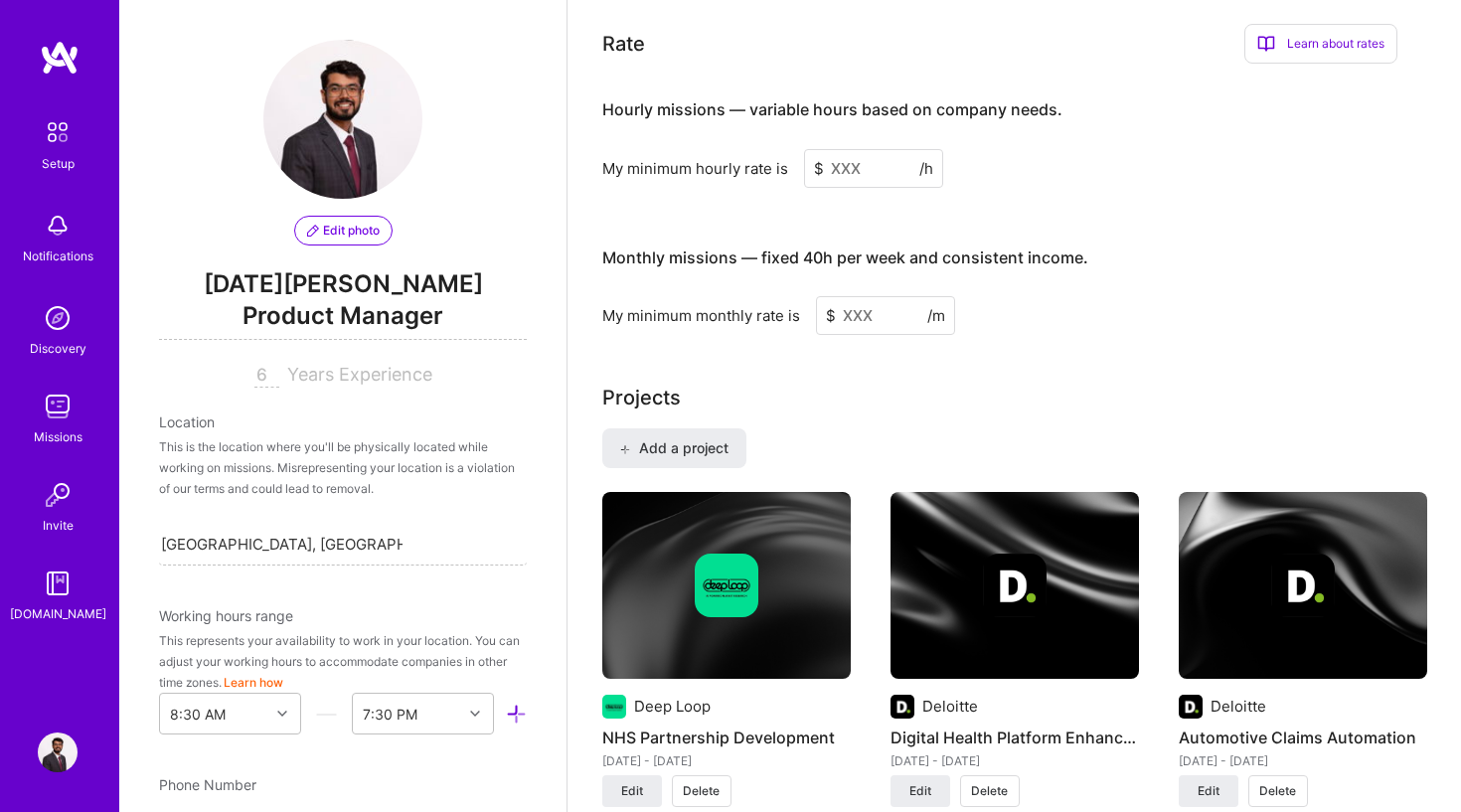 click at bounding box center [874, 168] 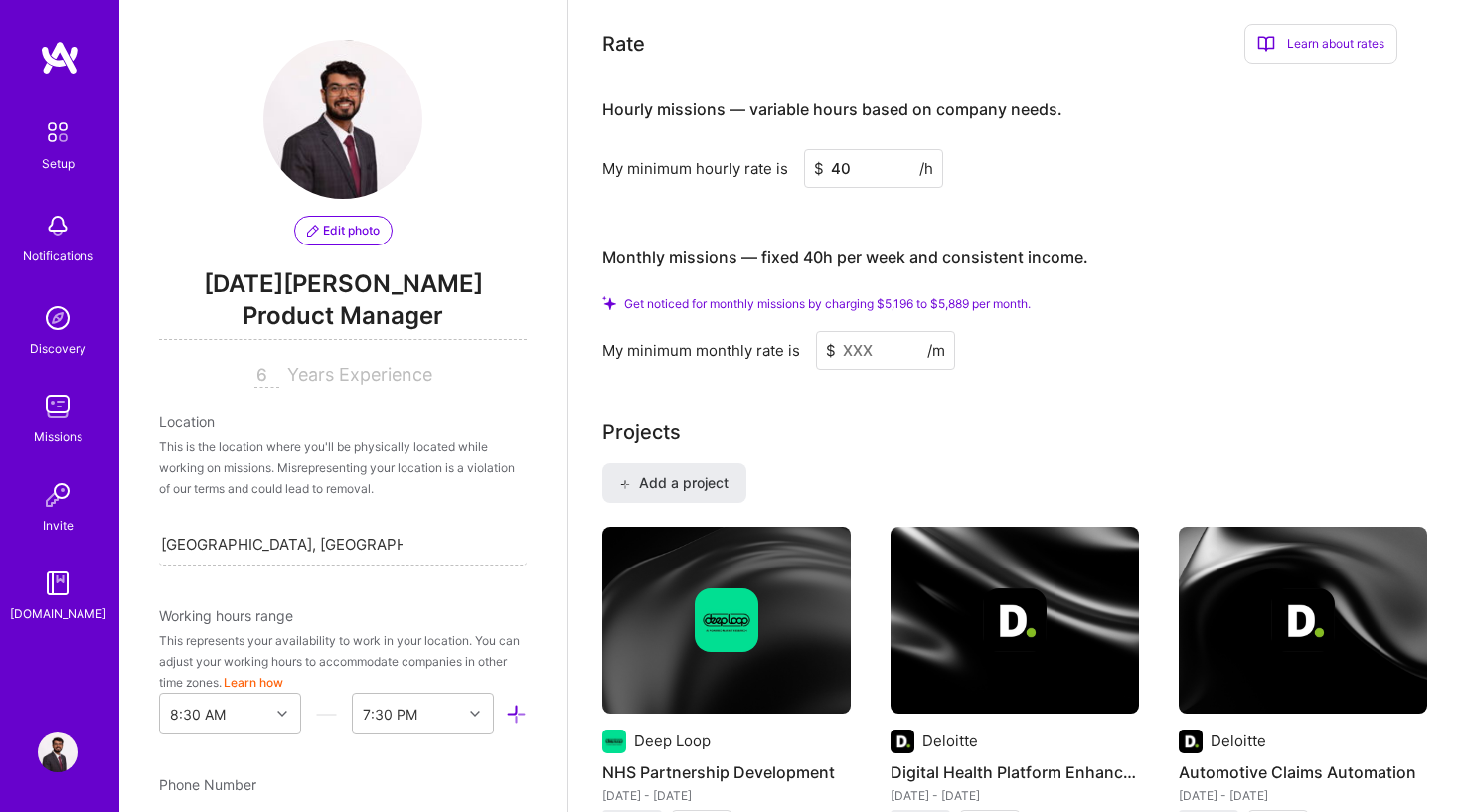 type on "40" 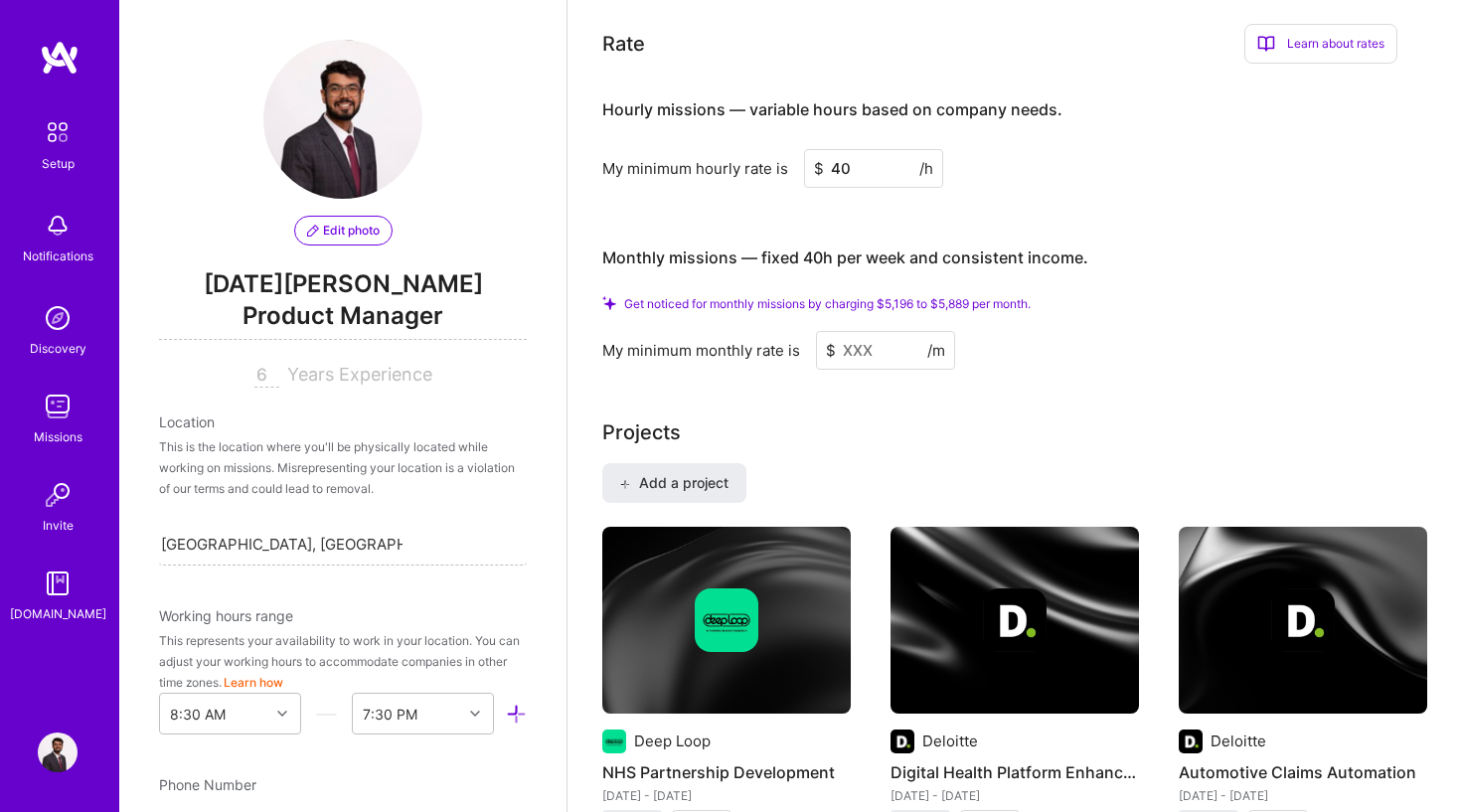 click at bounding box center [886, 350] 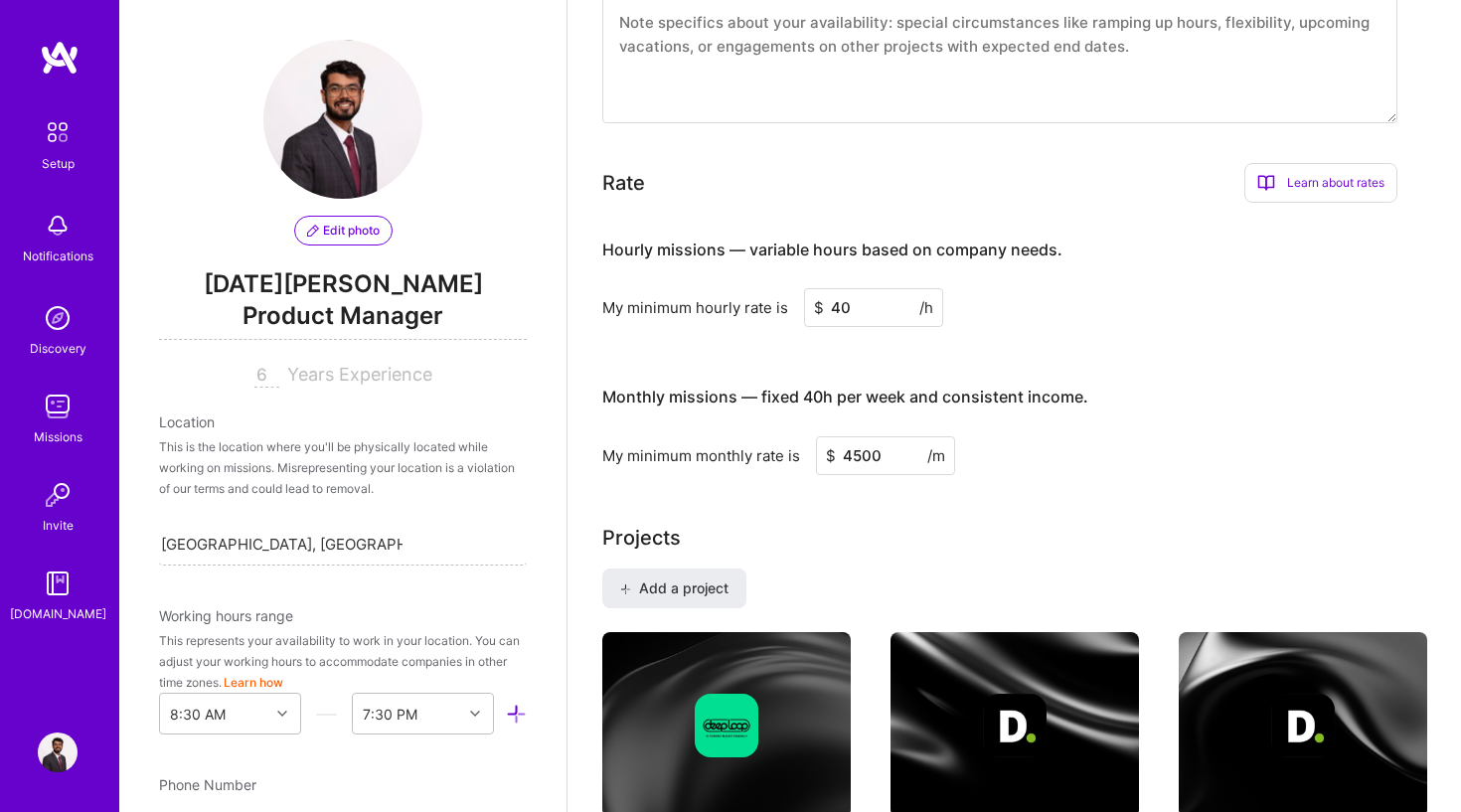 scroll, scrollTop: 788, scrollLeft: 0, axis: vertical 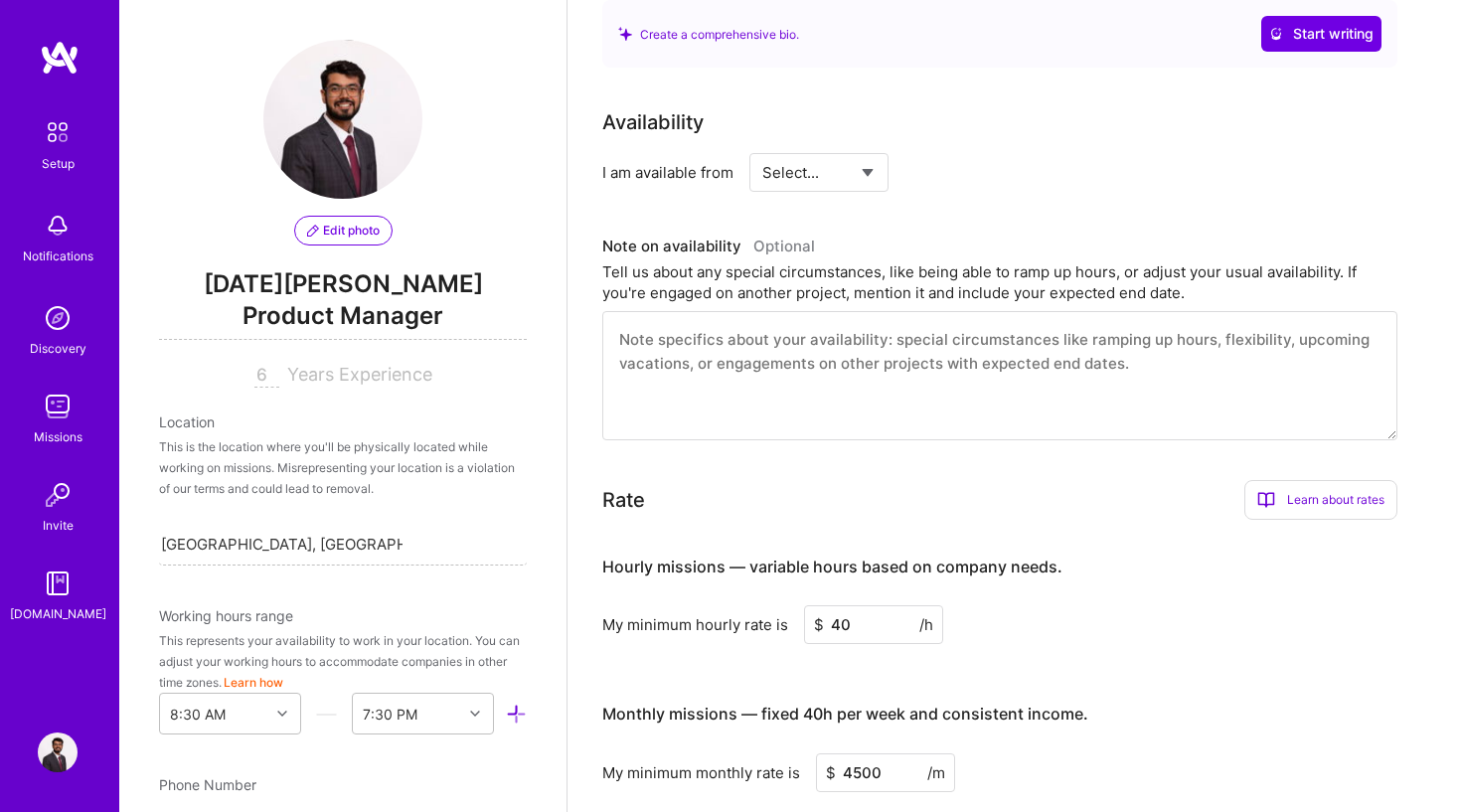 type on "4500" 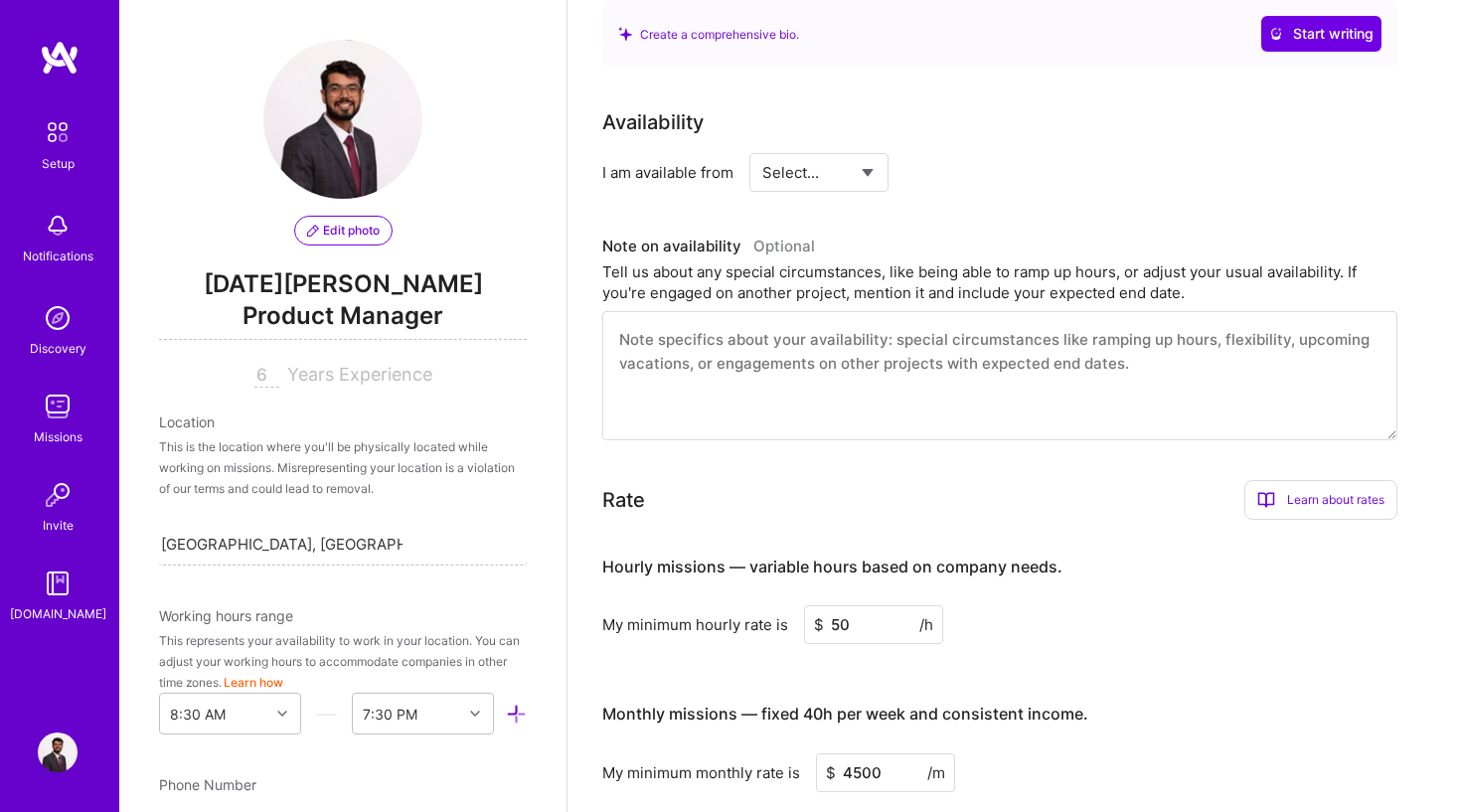 type on "5" 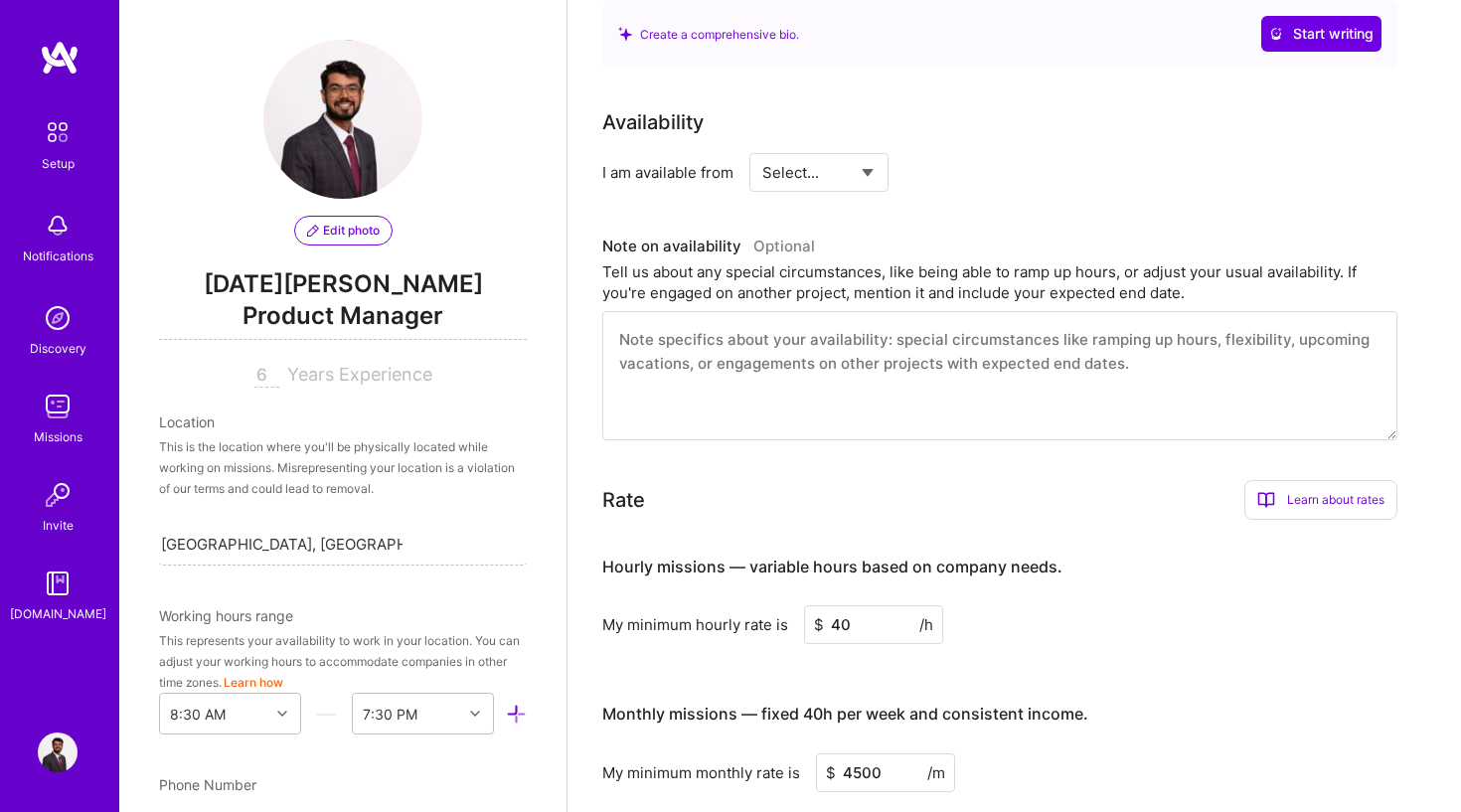 drag, startPoint x: 870, startPoint y: 599, endPoint x: 833, endPoint y: 599, distance: 37 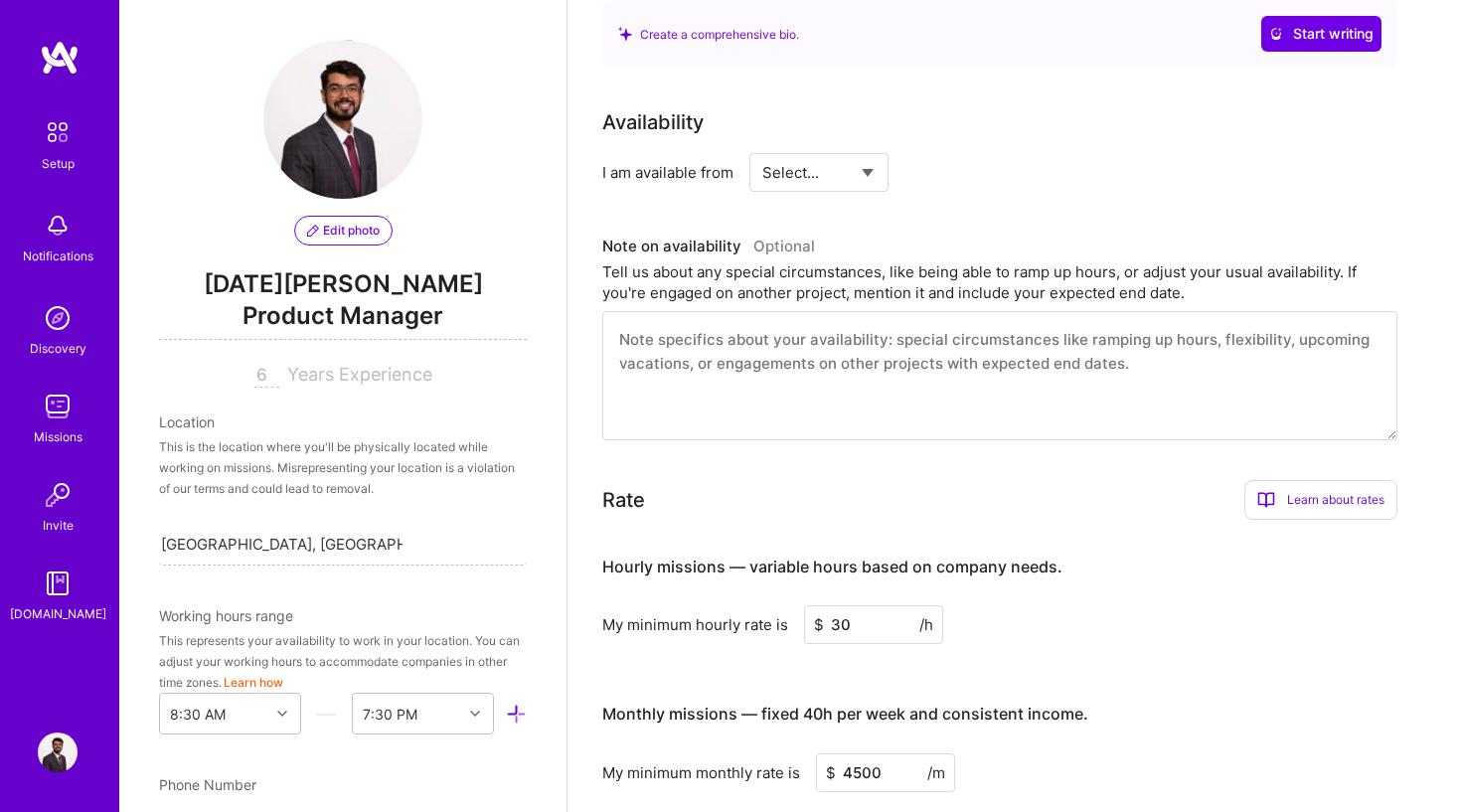 type on "30" 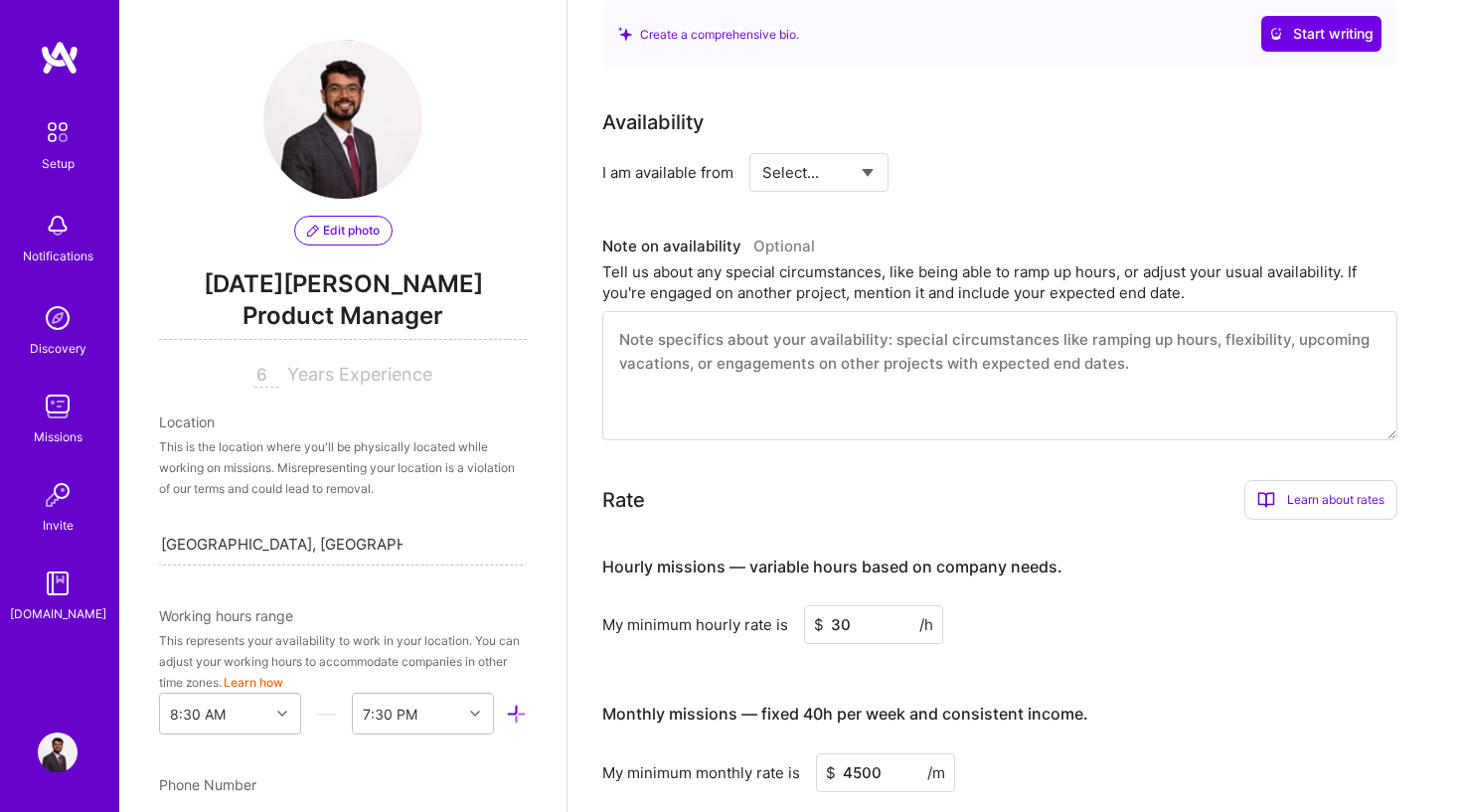 click on "4500" at bounding box center [886, 772] 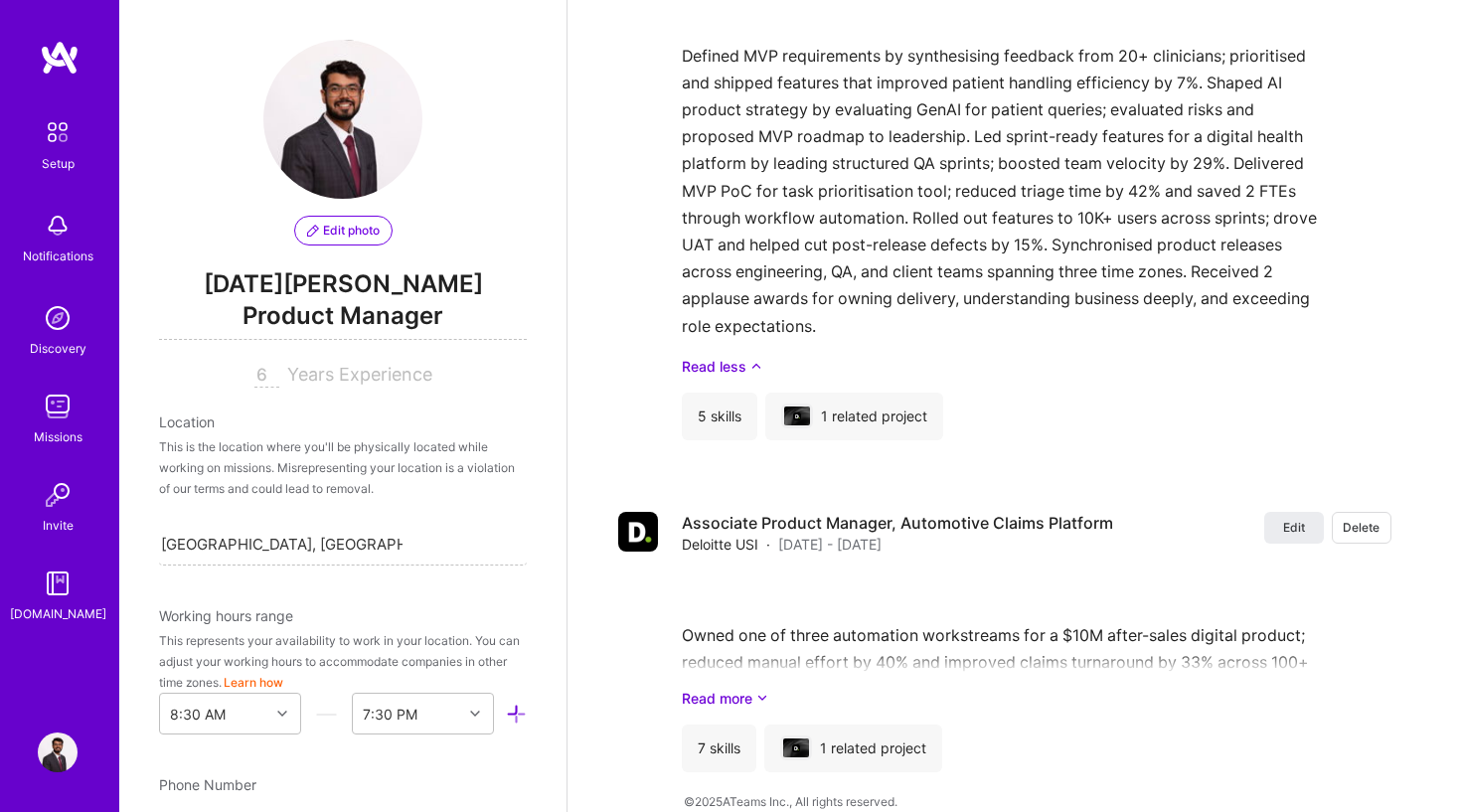 scroll, scrollTop: 2656, scrollLeft: 0, axis: vertical 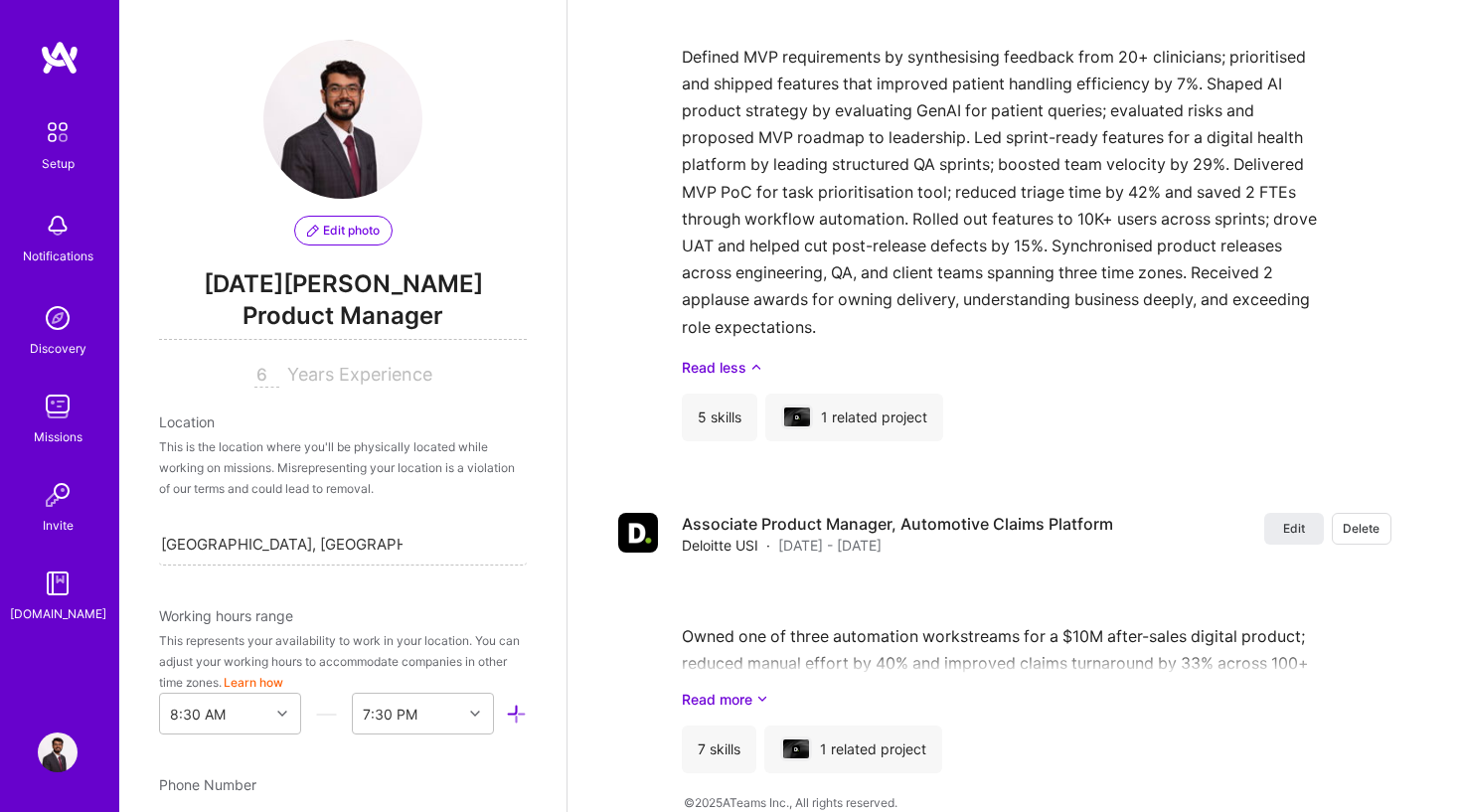 type on "5300" 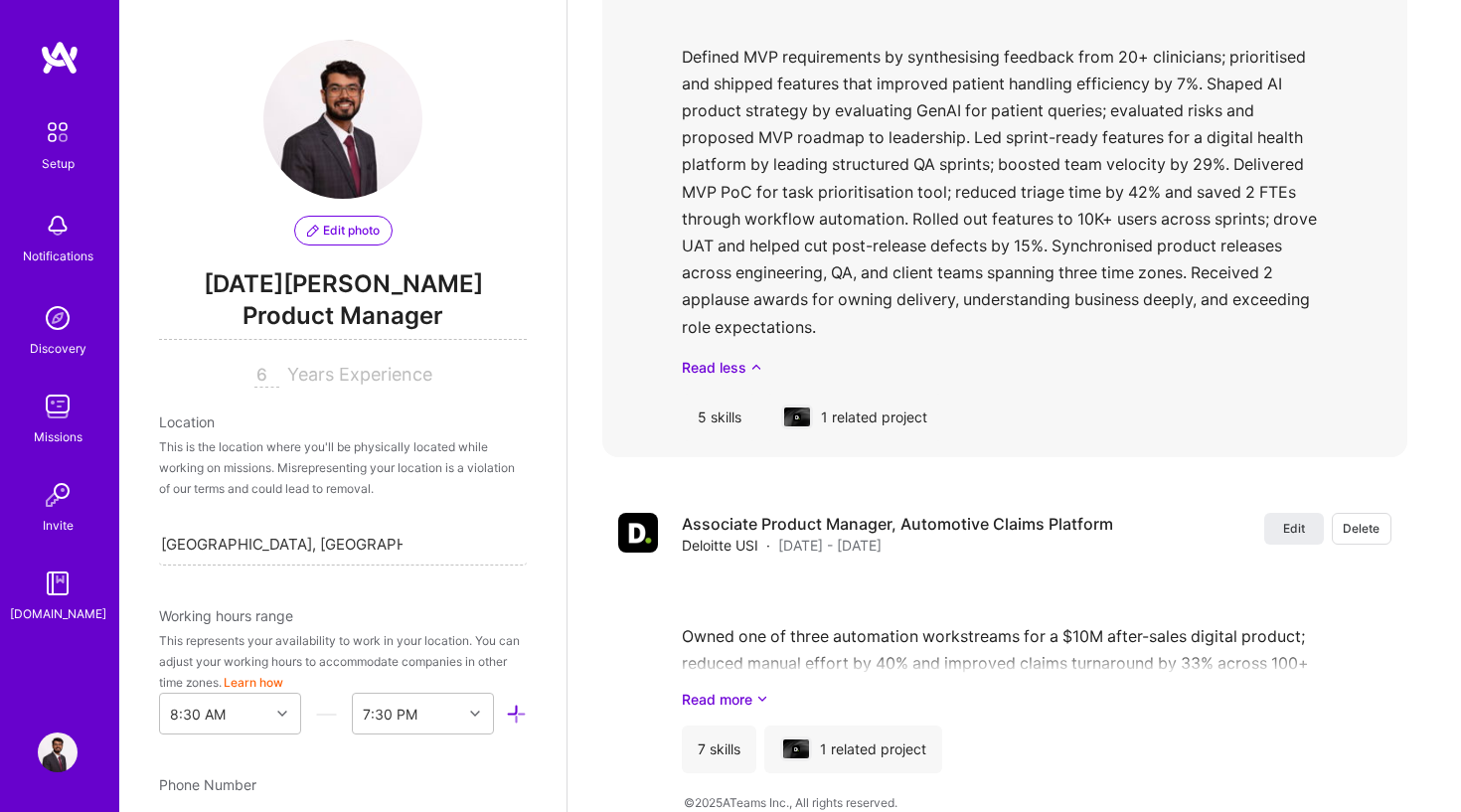 scroll, scrollTop: -3, scrollLeft: 0, axis: vertical 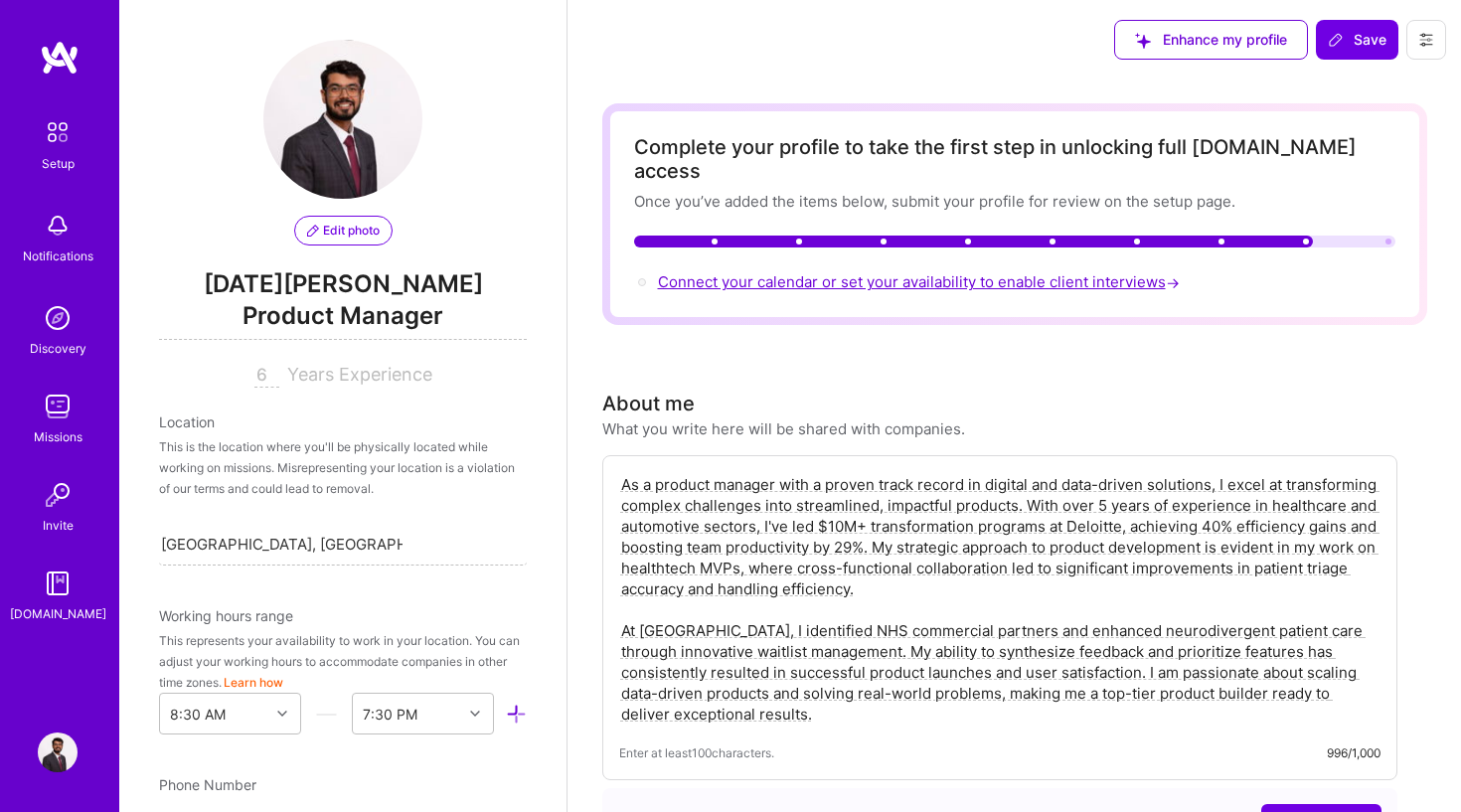 click on "Connect your calendar or set your availability to enable client interviews  →" at bounding box center (920, 281) 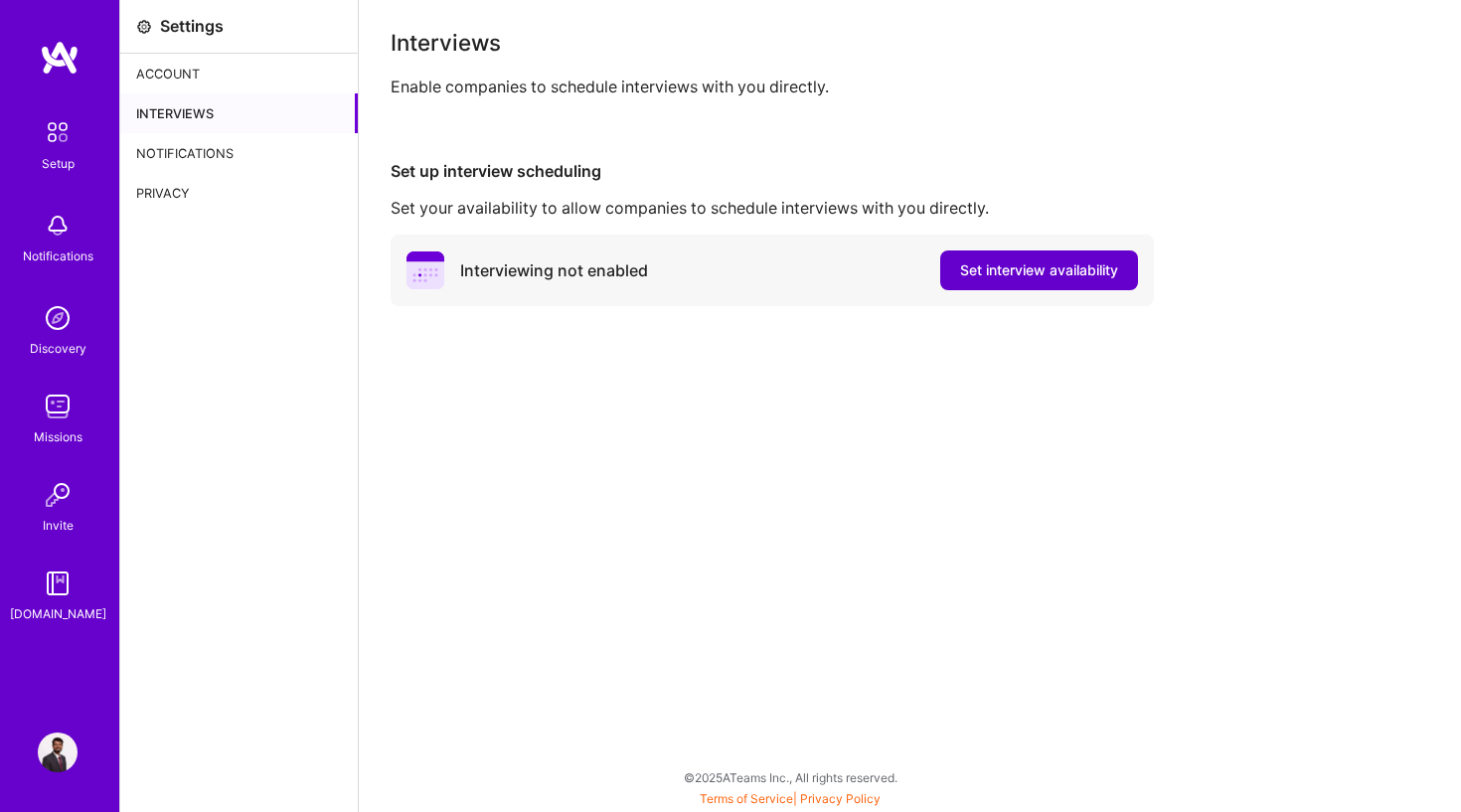 click on "Set interview availability" at bounding box center [1039, 270] 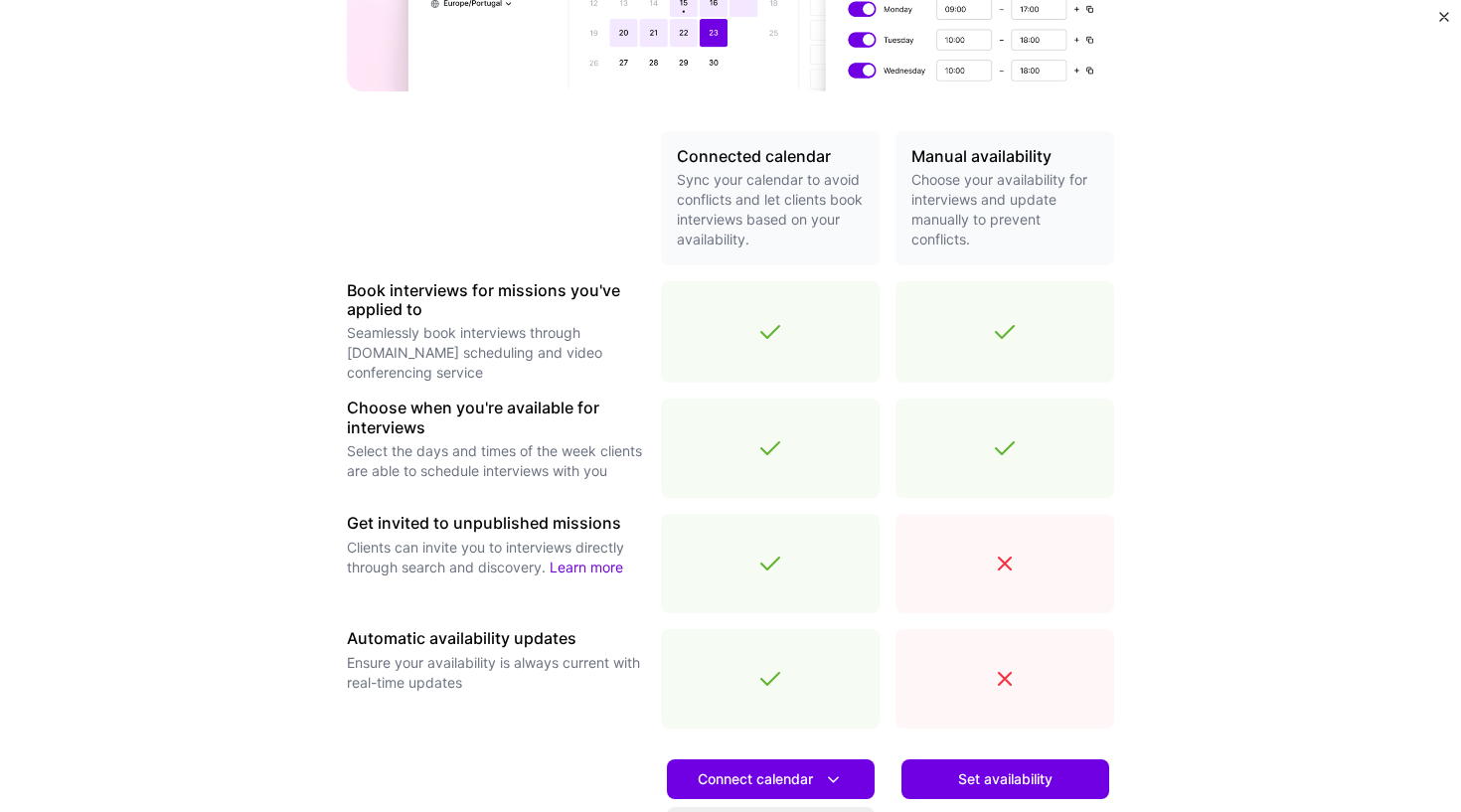 scroll, scrollTop: 512, scrollLeft: 0, axis: vertical 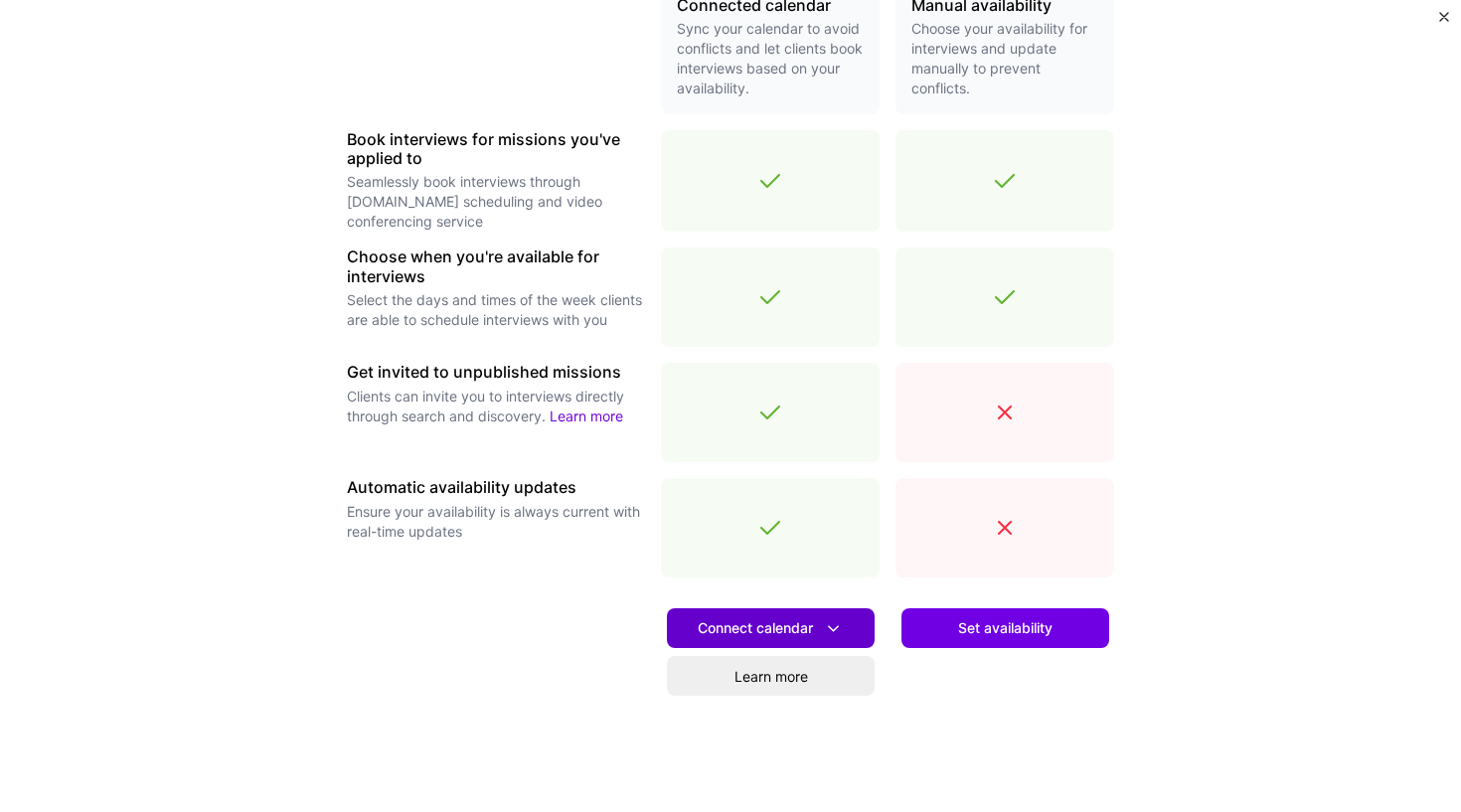 click at bounding box center [833, 628] 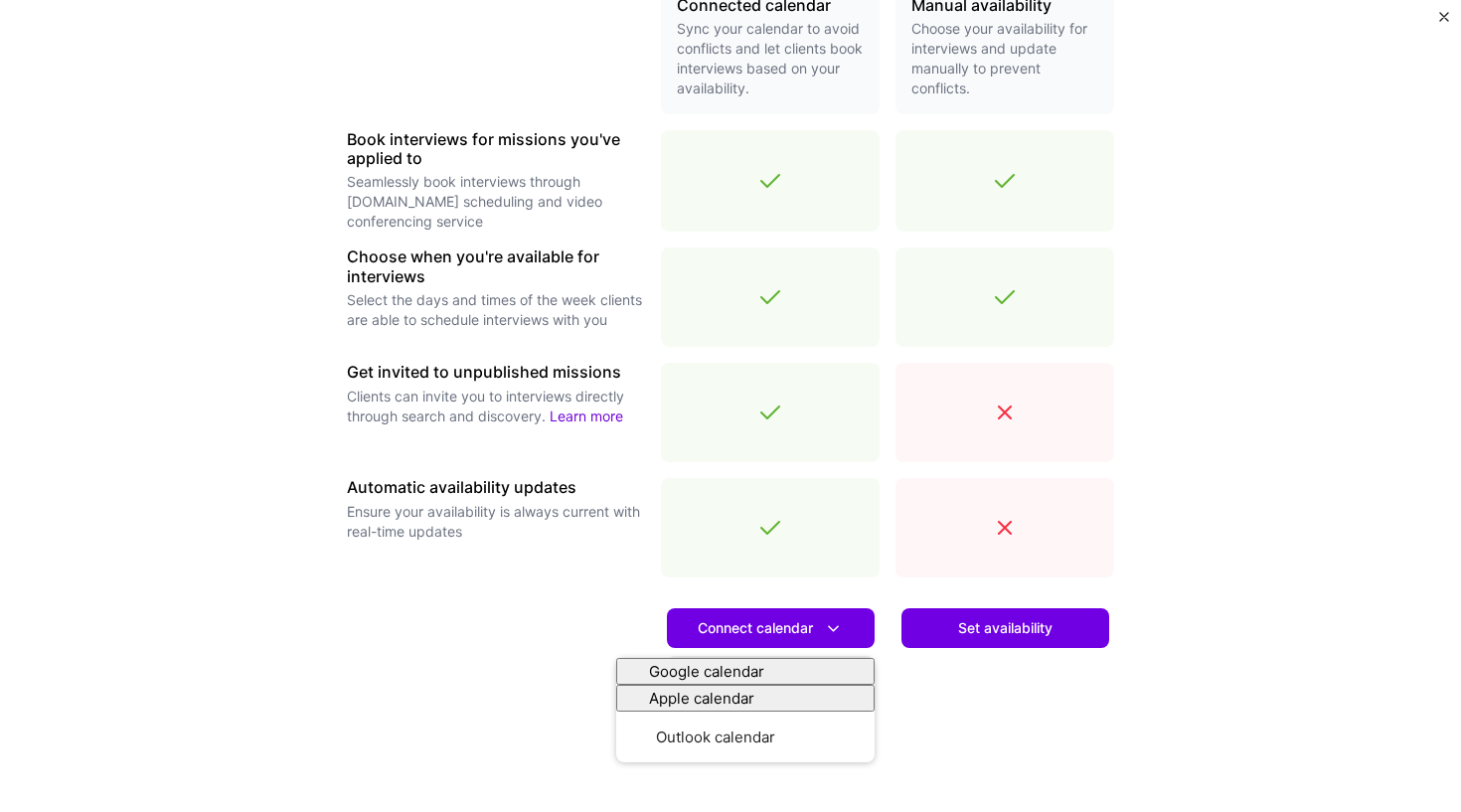 click on "Set availability" at bounding box center (1005, 707) 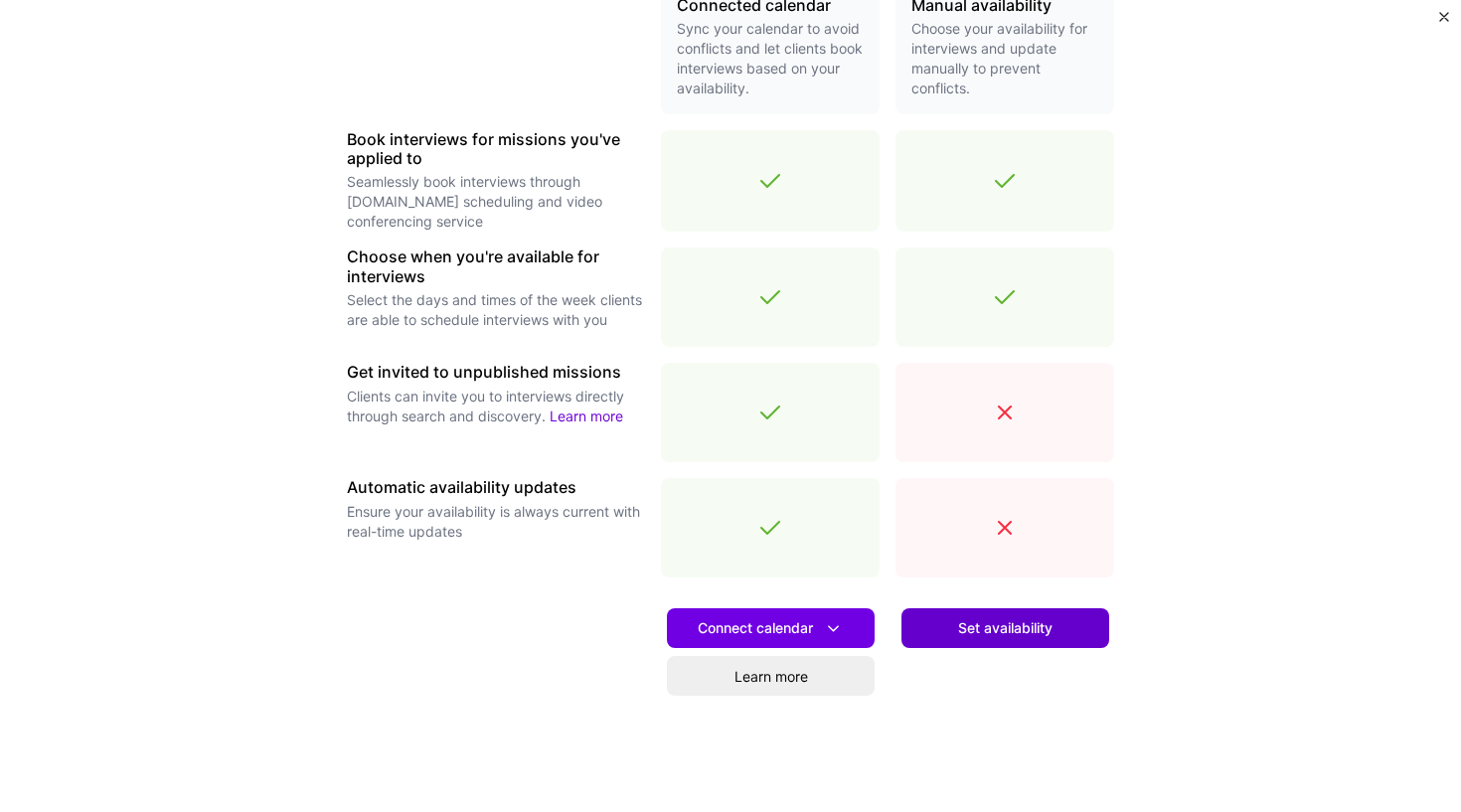 click on "Set availability" at bounding box center (1005, 628) 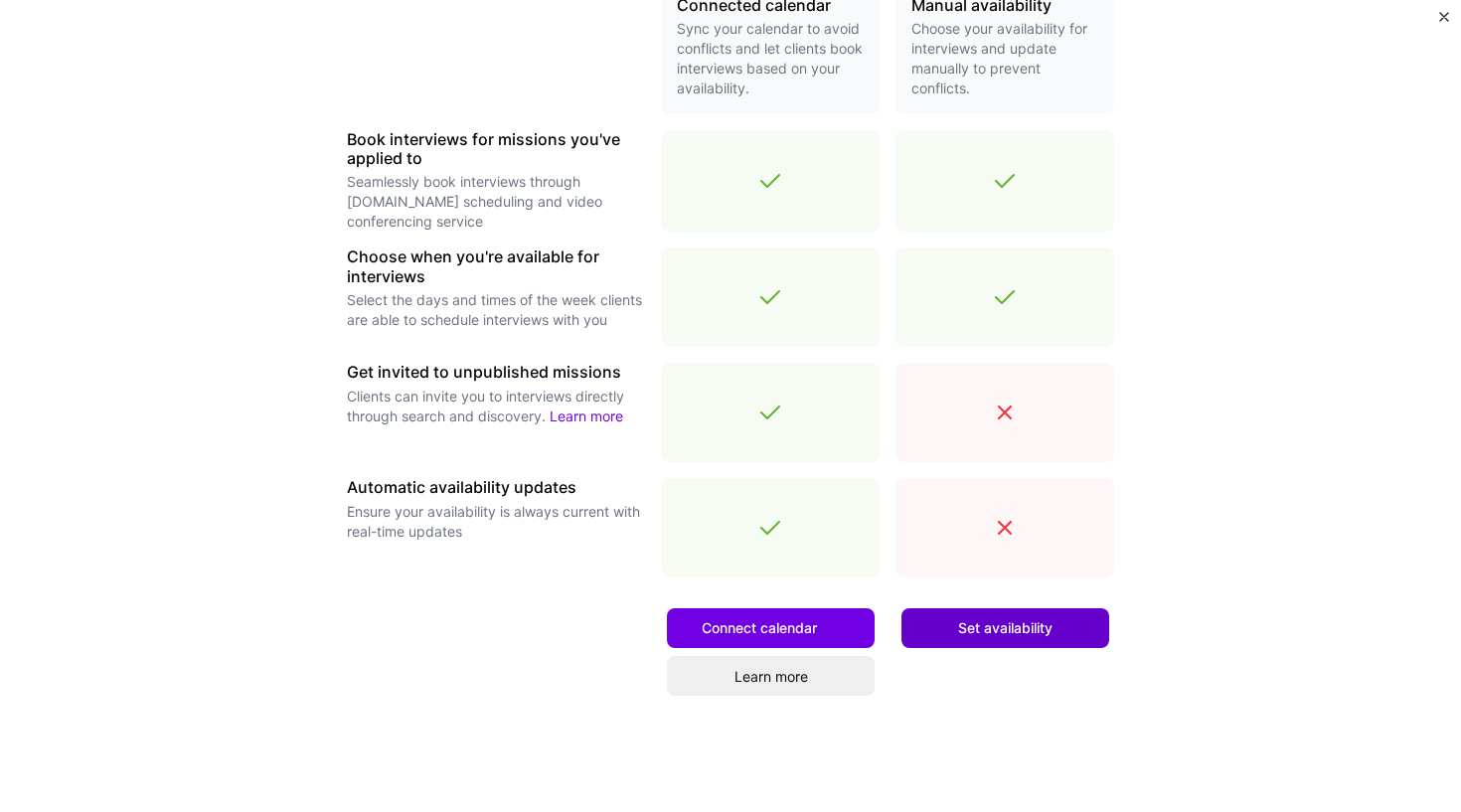 scroll, scrollTop: 0, scrollLeft: 0, axis: both 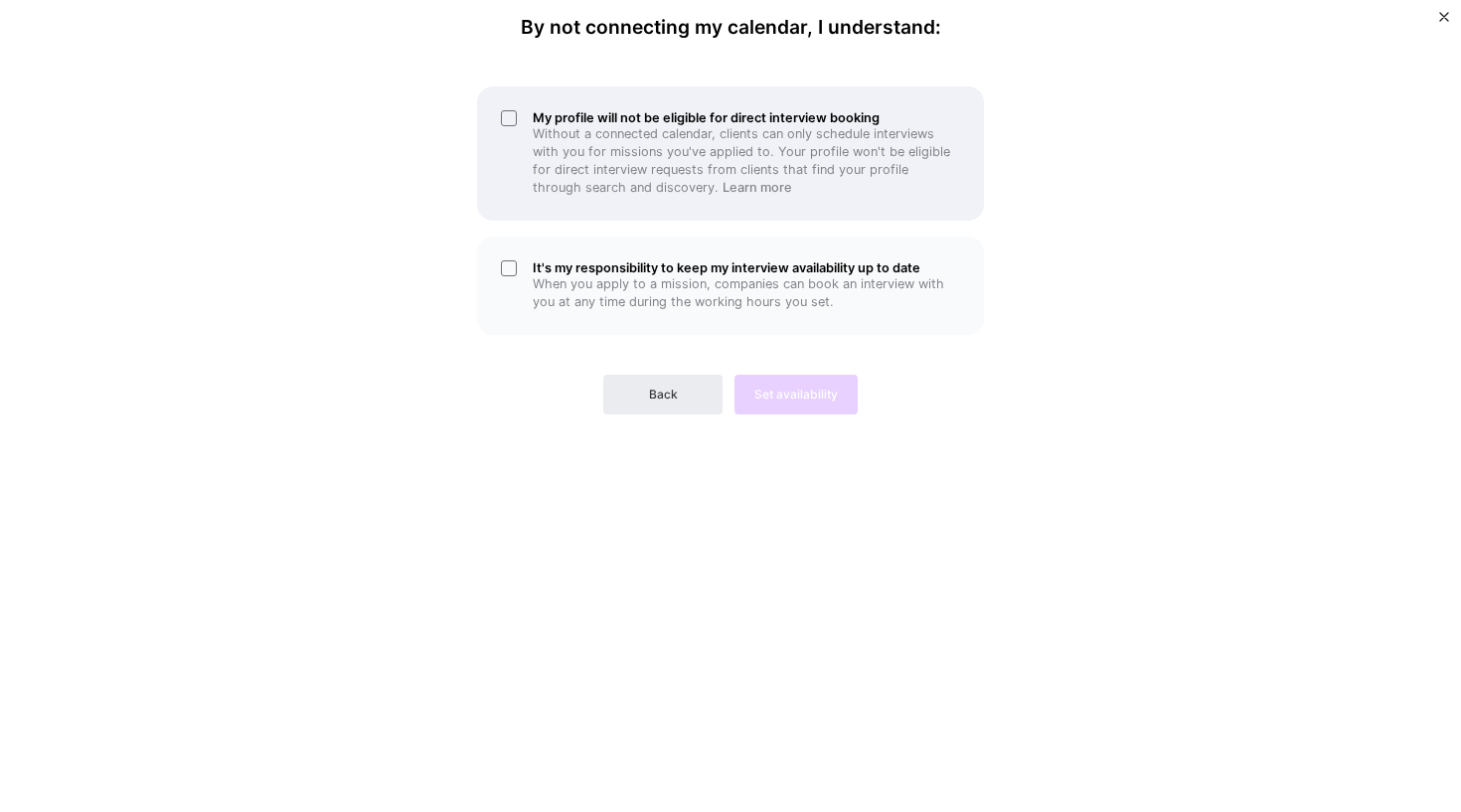 click on "My profile will not be eligible for direct interview booking" at bounding box center [746, 117] 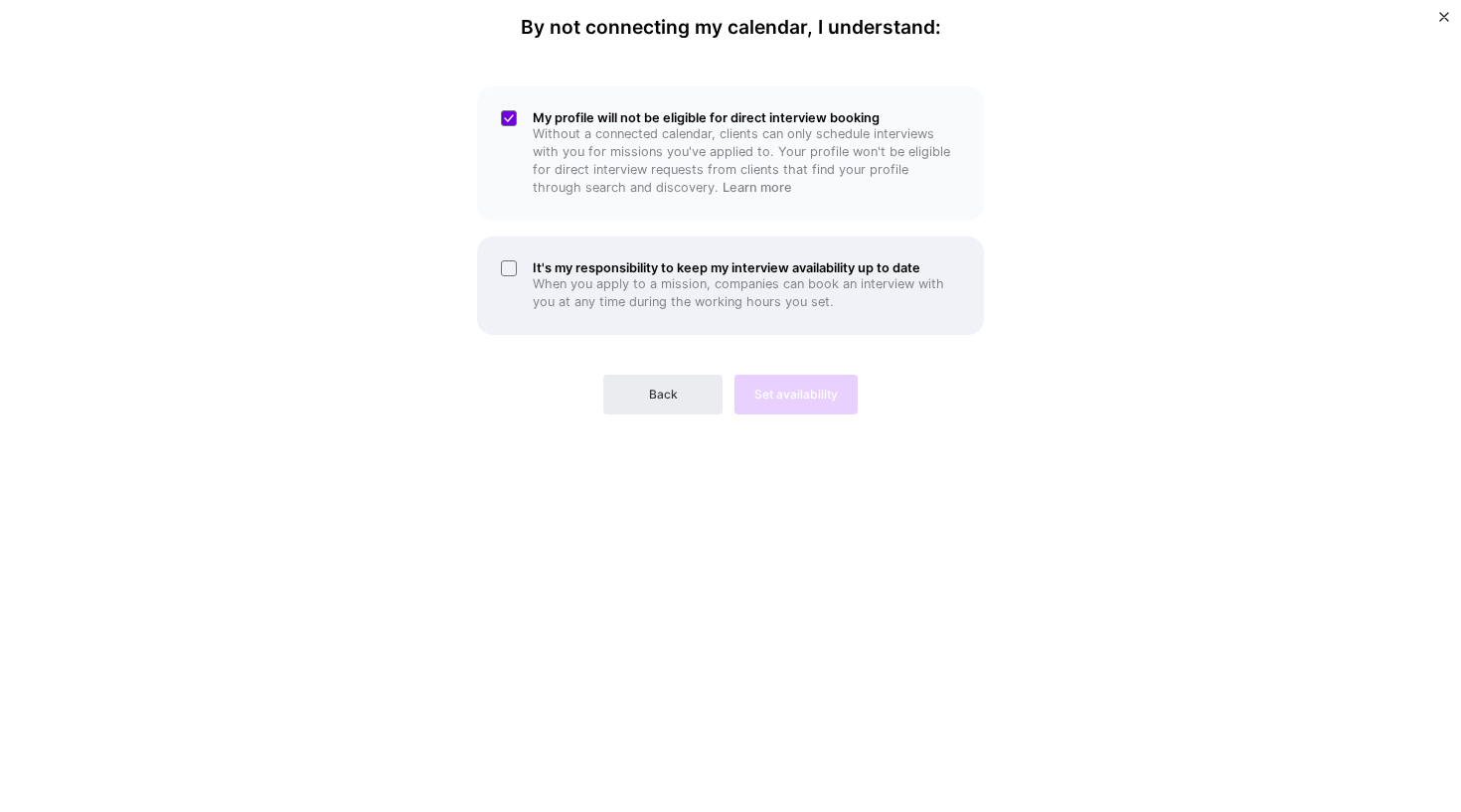click on "When you apply to a mission, companies can book an interview with you at any time during the working hours you set." at bounding box center (746, 293) 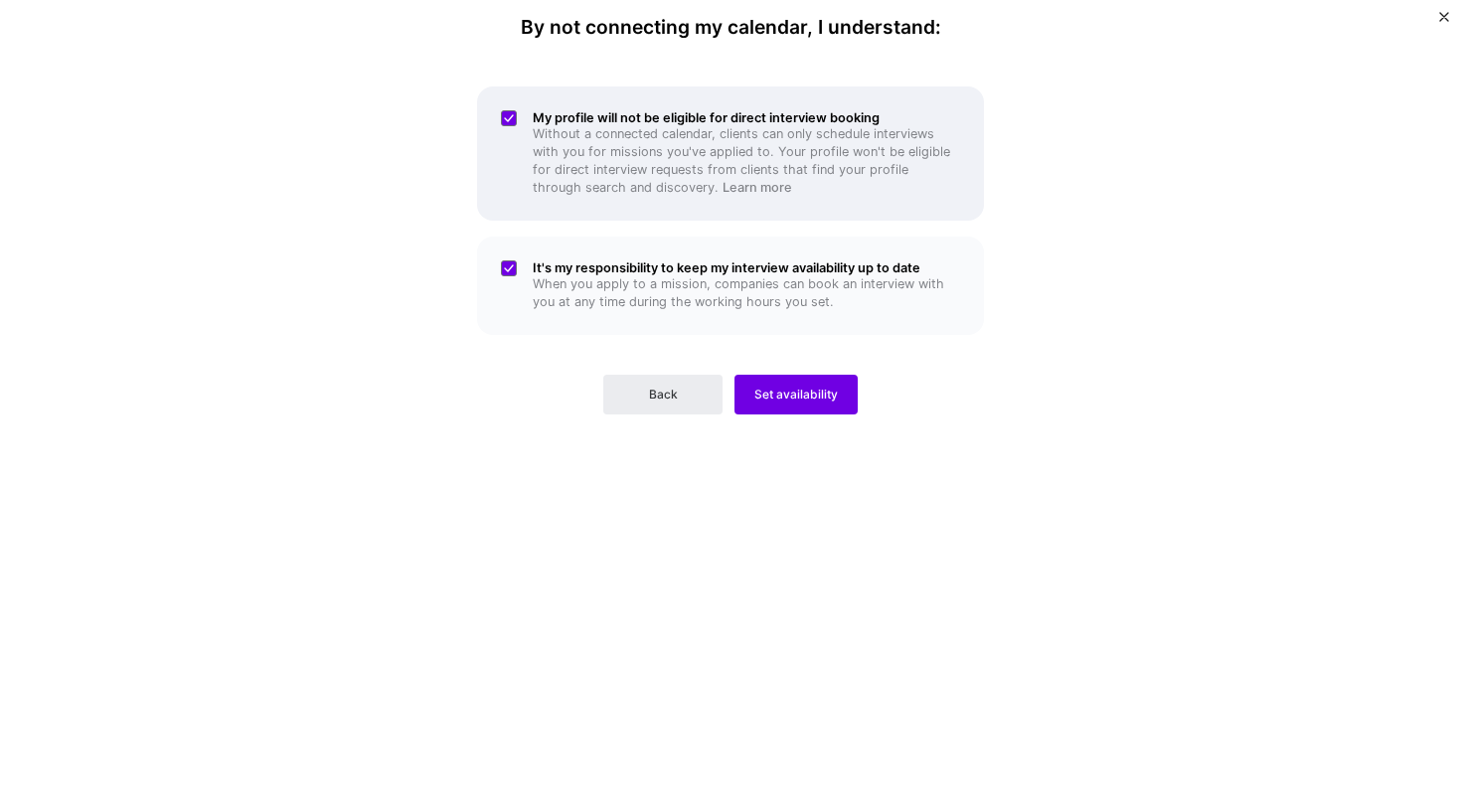 click on "Without a connected calendar, clients can only schedule interviews with you for missions you've applied to. Your profile won't be eligible for direct interview requests from clients that find your profile through search and discovery.   Learn more" at bounding box center [746, 161] 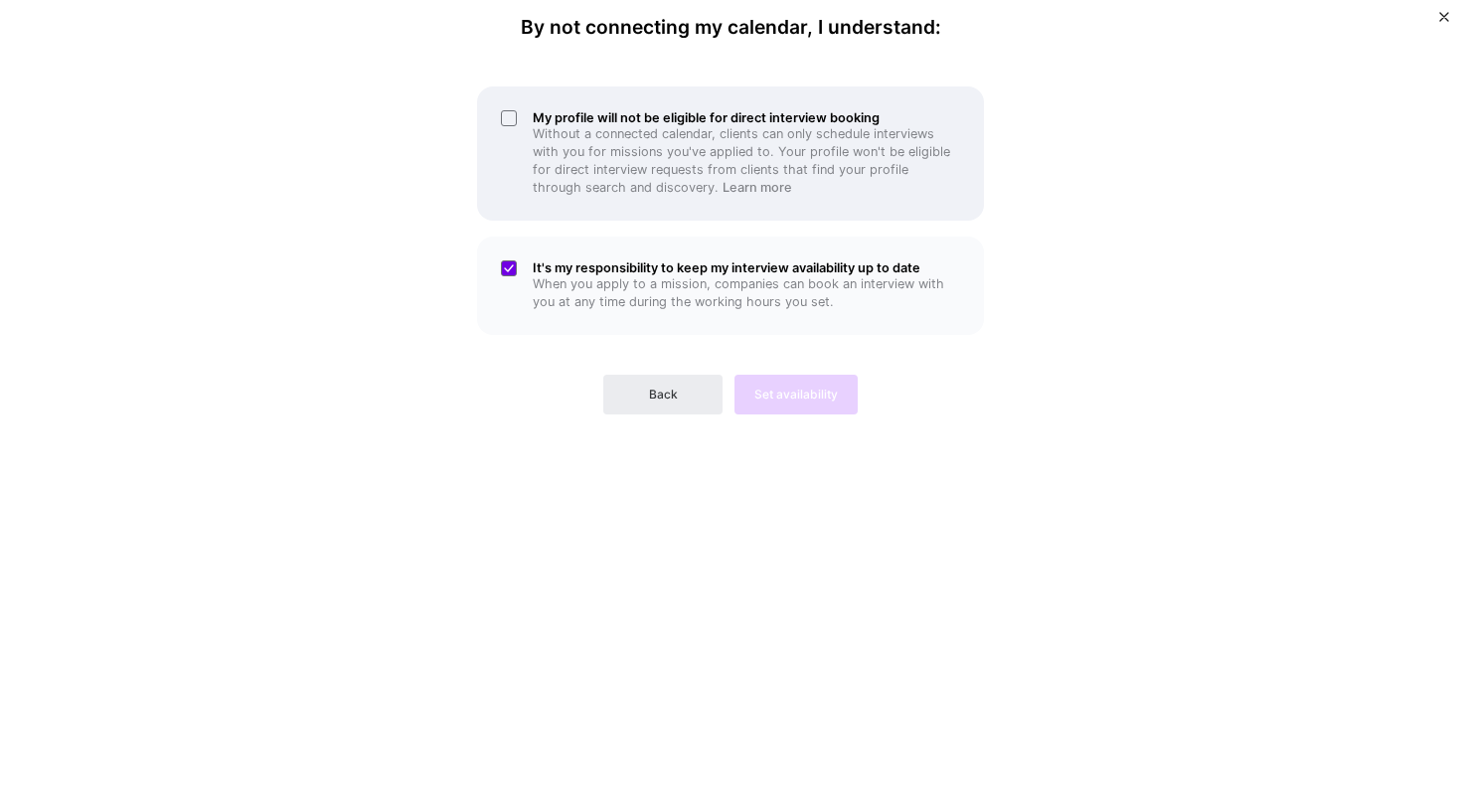click on "Without a connected calendar, clients can only schedule interviews with you for missions you've applied to. Your profile won't be eligible for direct interview requests from clients that find your profile through search and discovery.   Learn more" at bounding box center [746, 161] 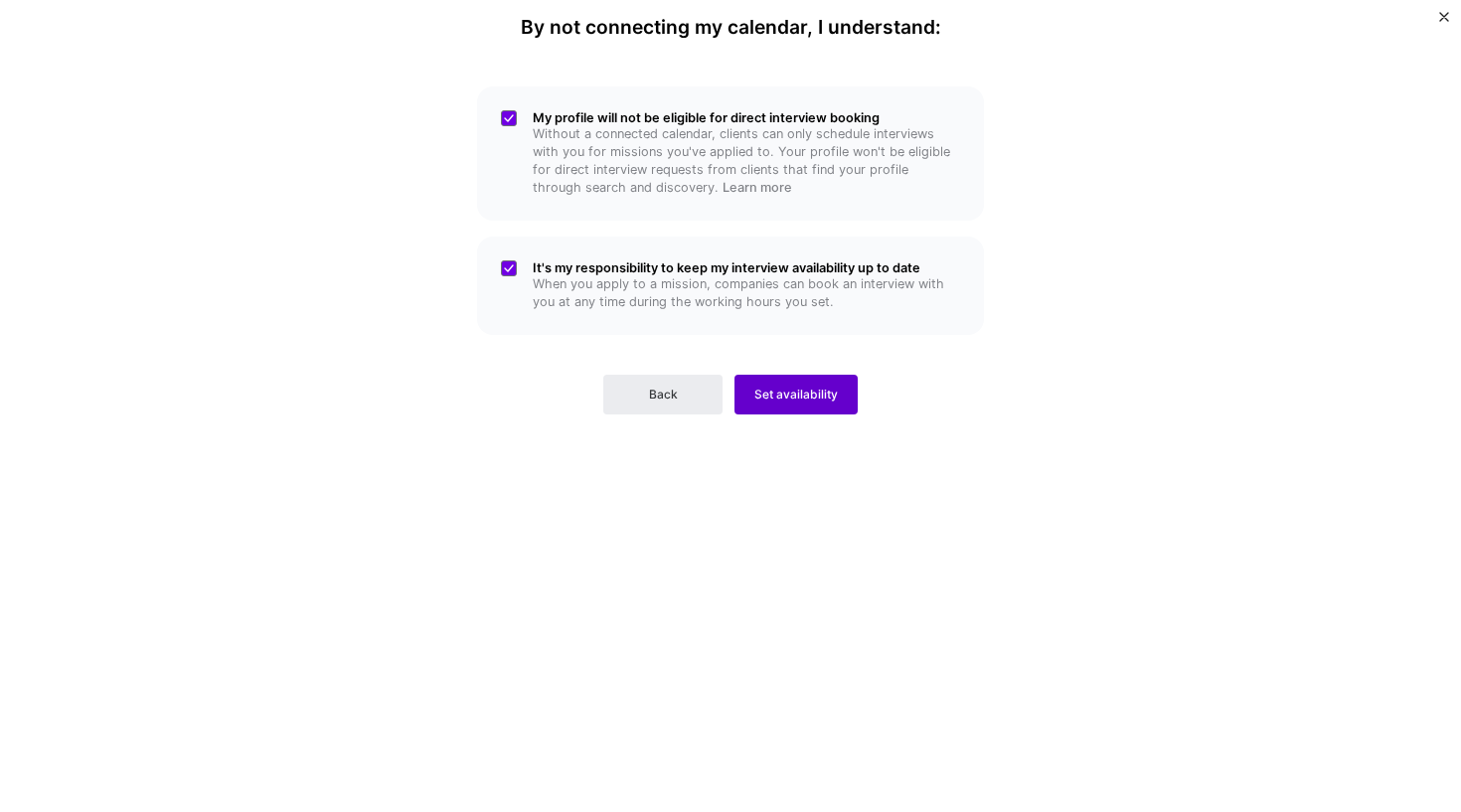 click on "Set availability" at bounding box center (796, 395) 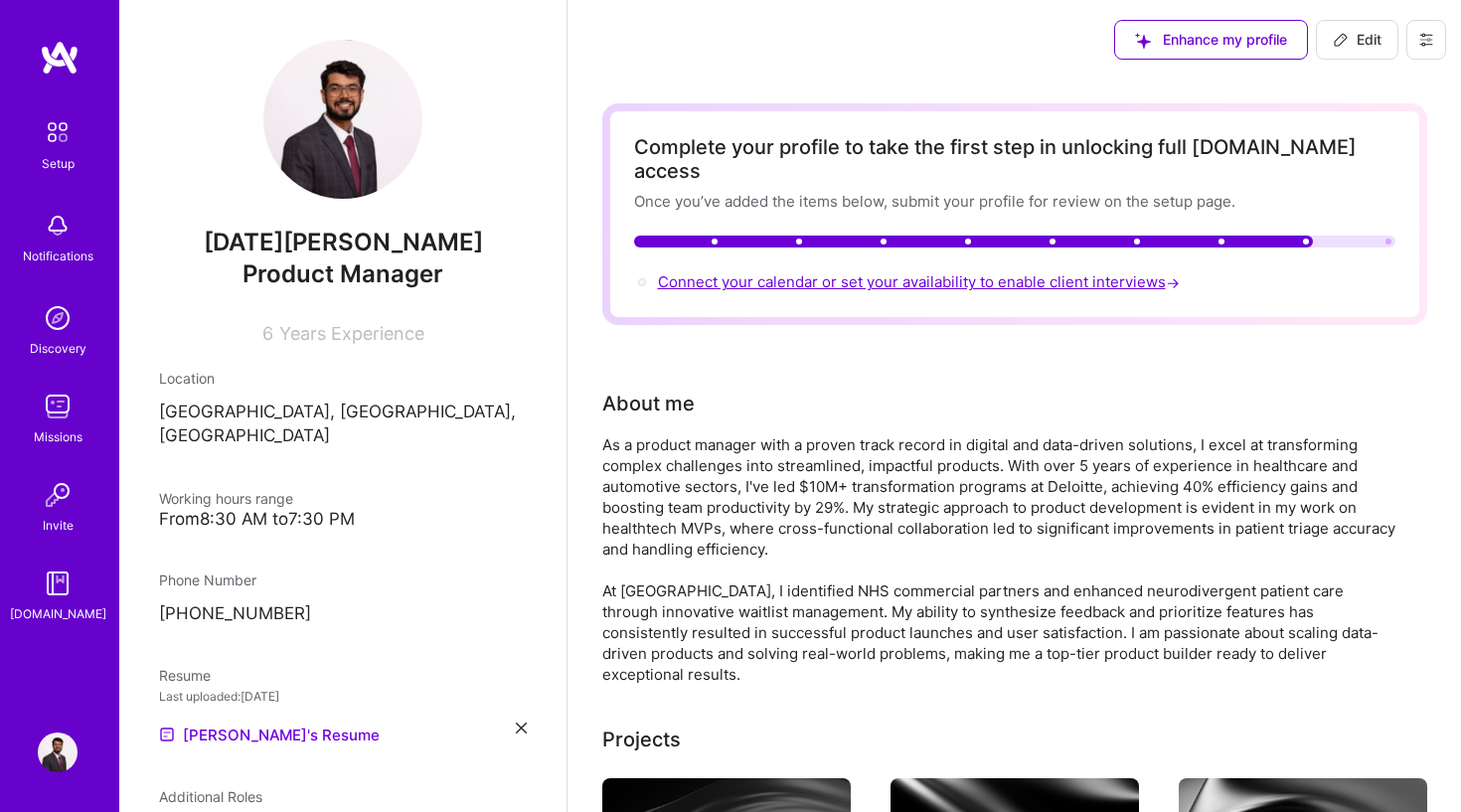 click on "Connect your calendar or set your availability to enable client interviews  →" at bounding box center (920, 281) 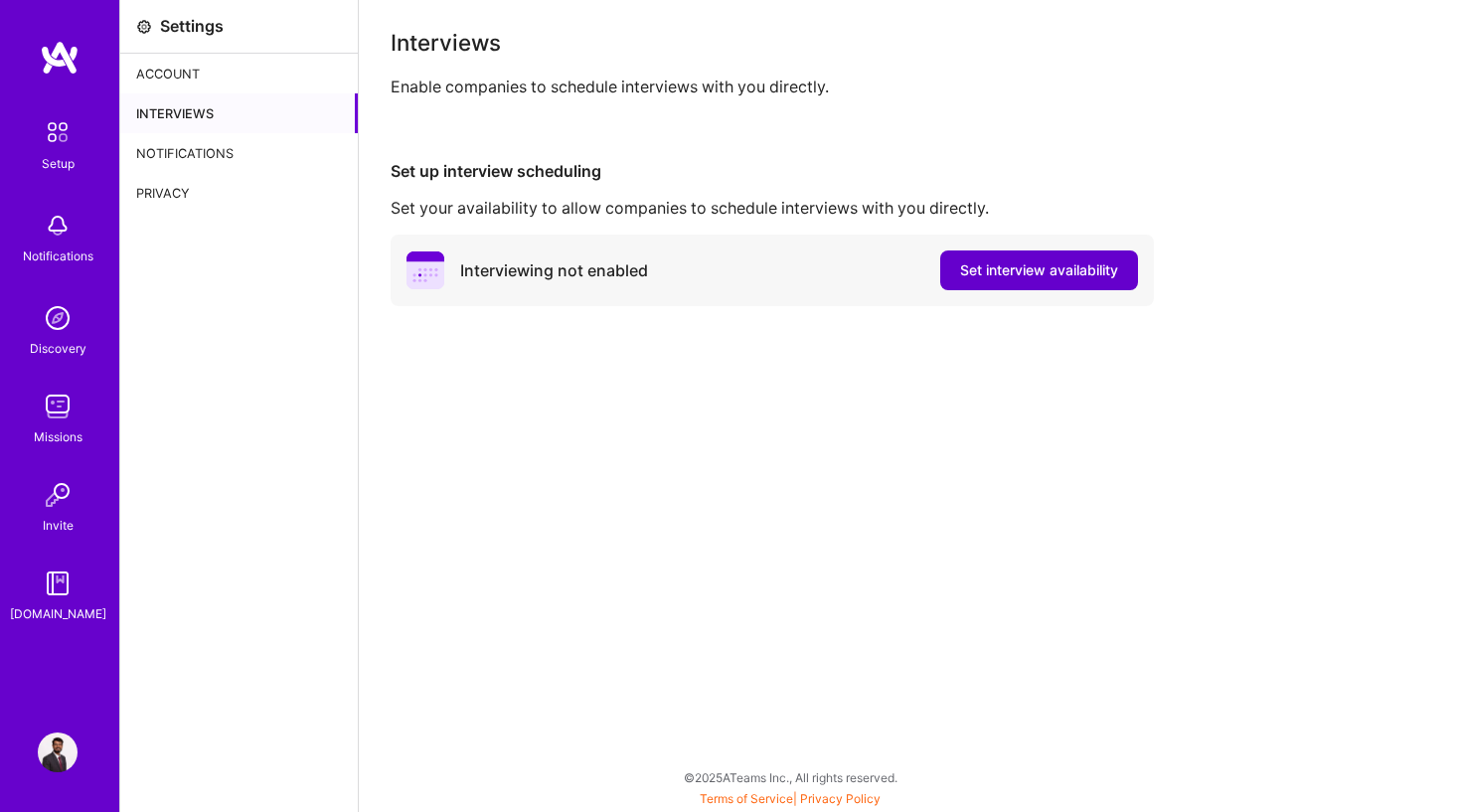 click on "Set interview availability" at bounding box center [1039, 270] 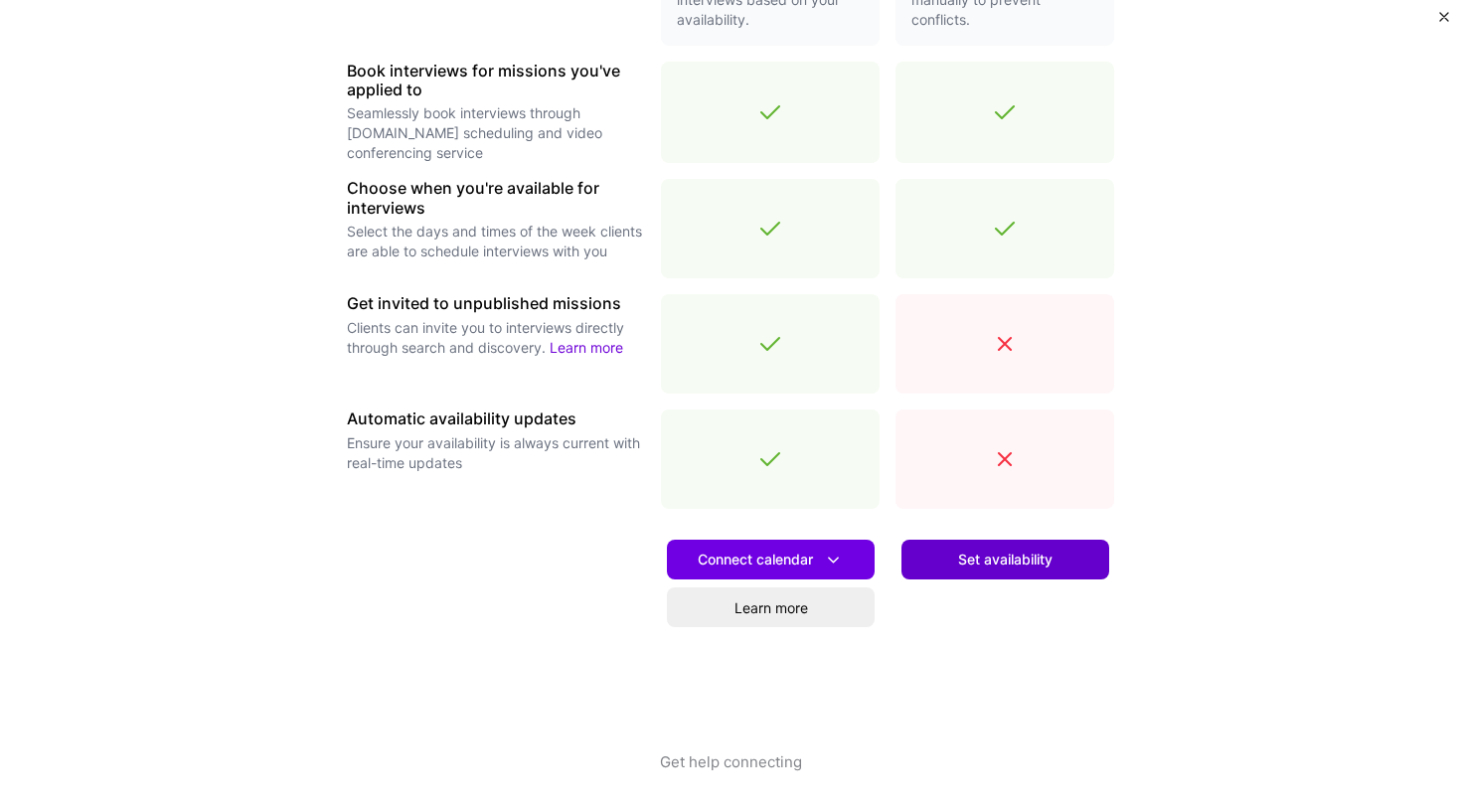 scroll, scrollTop: 580, scrollLeft: 0, axis: vertical 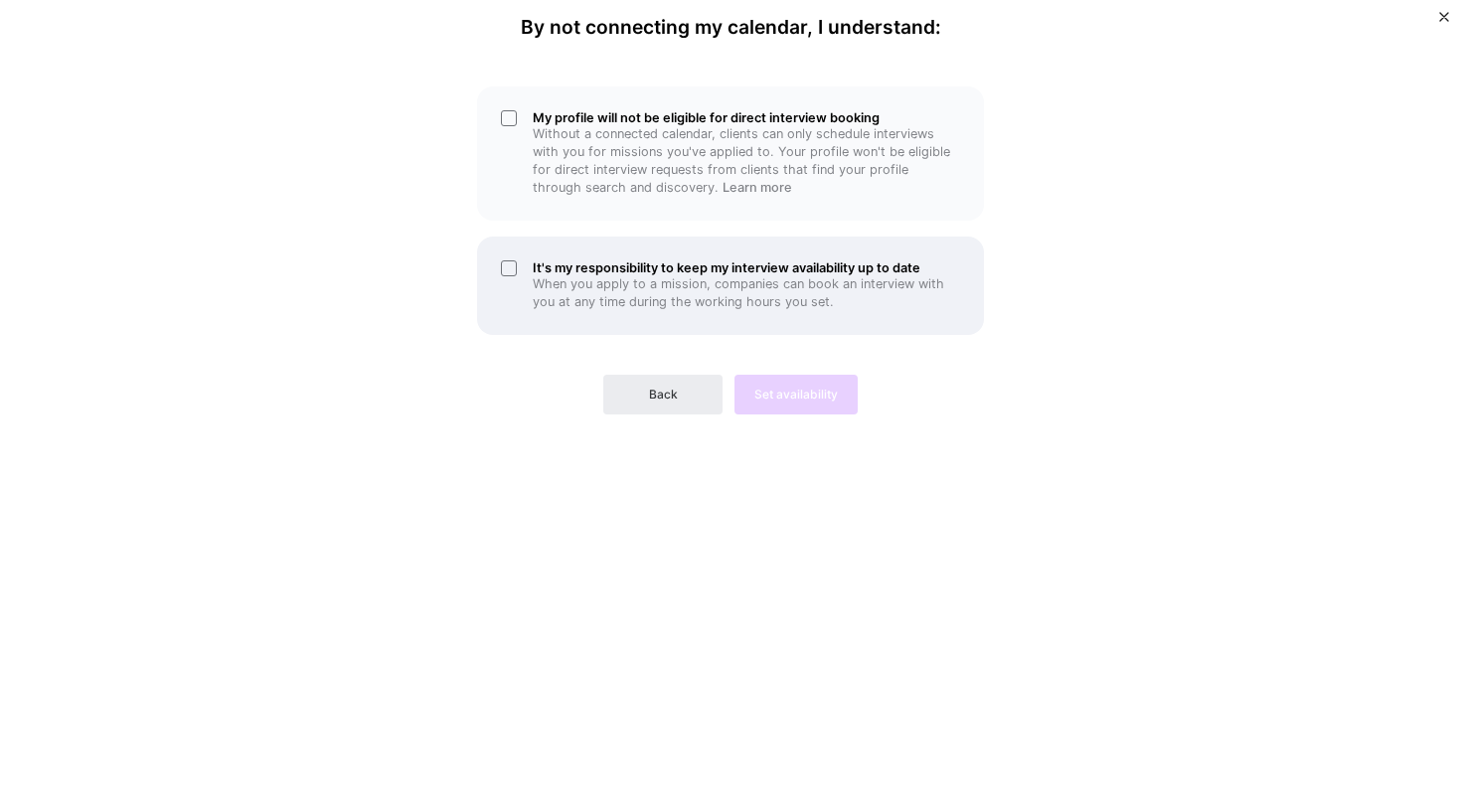 click on "It's my responsibility to keep my interview availability up to date" at bounding box center [746, 267] 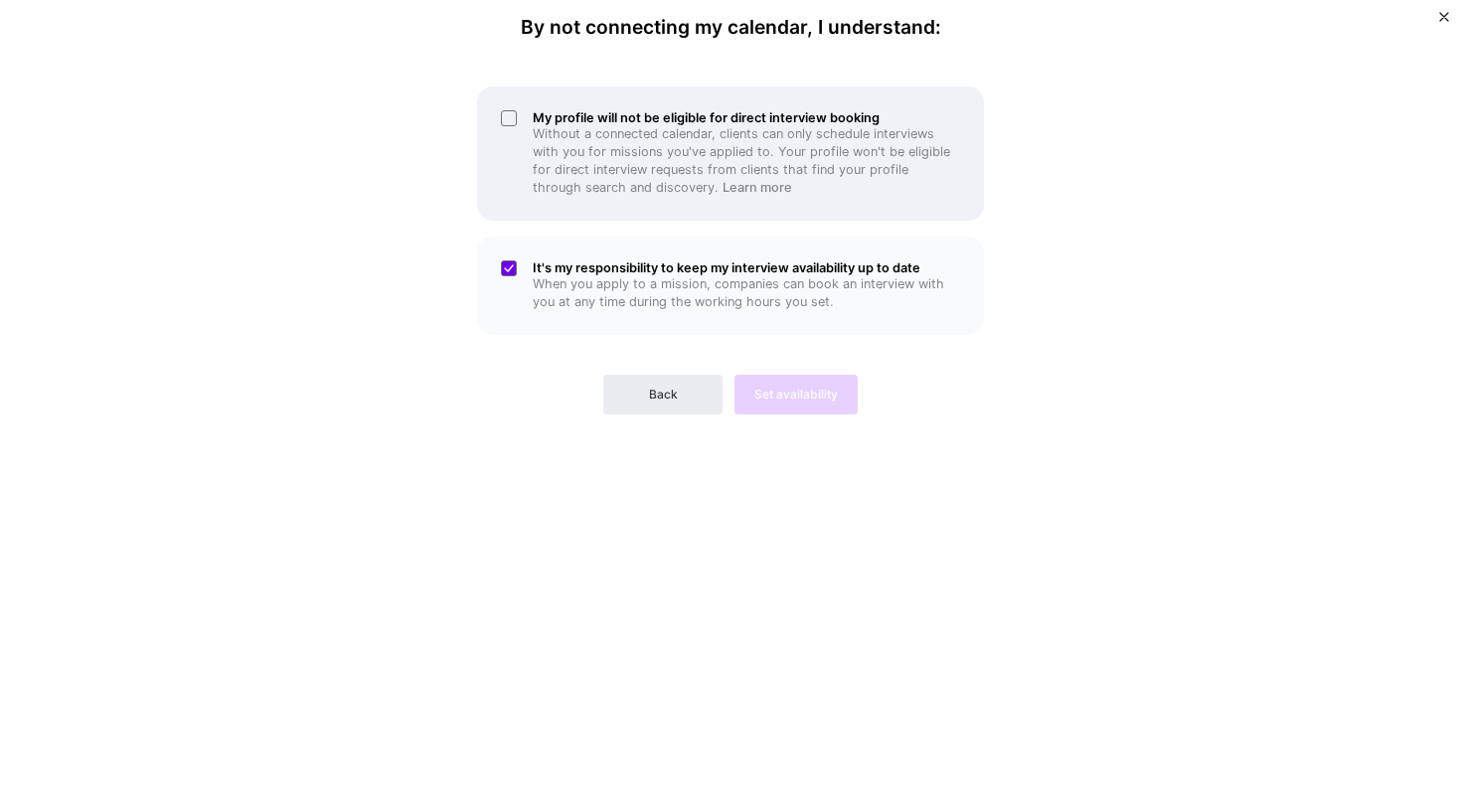 click on "Without a connected calendar, clients can only schedule interviews with you for missions you've applied to. Your profile won't be eligible for direct interview requests from clients that find your profile through search and discovery.   Learn more" at bounding box center (746, 161) 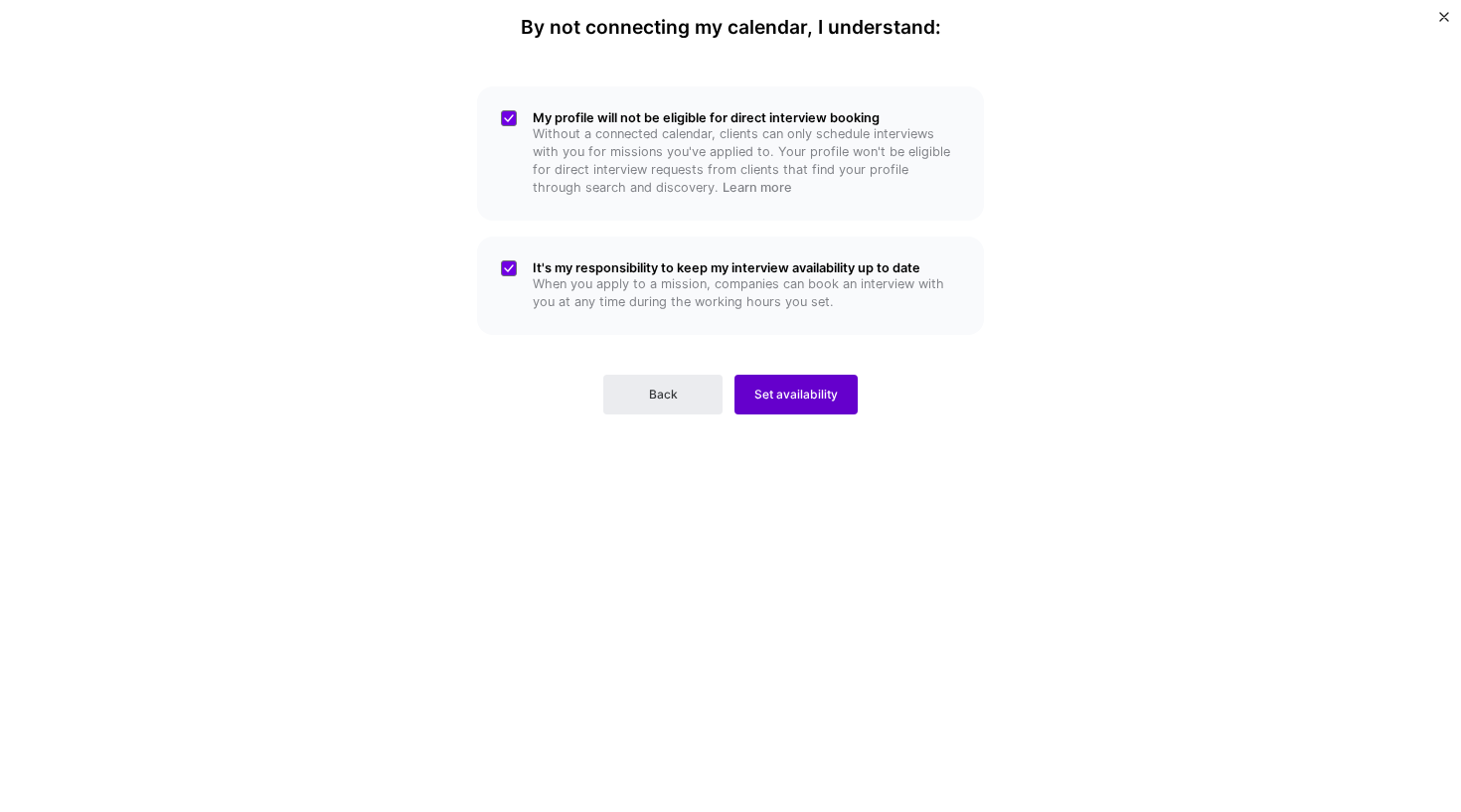 click on "Set availability" at bounding box center [796, 395] 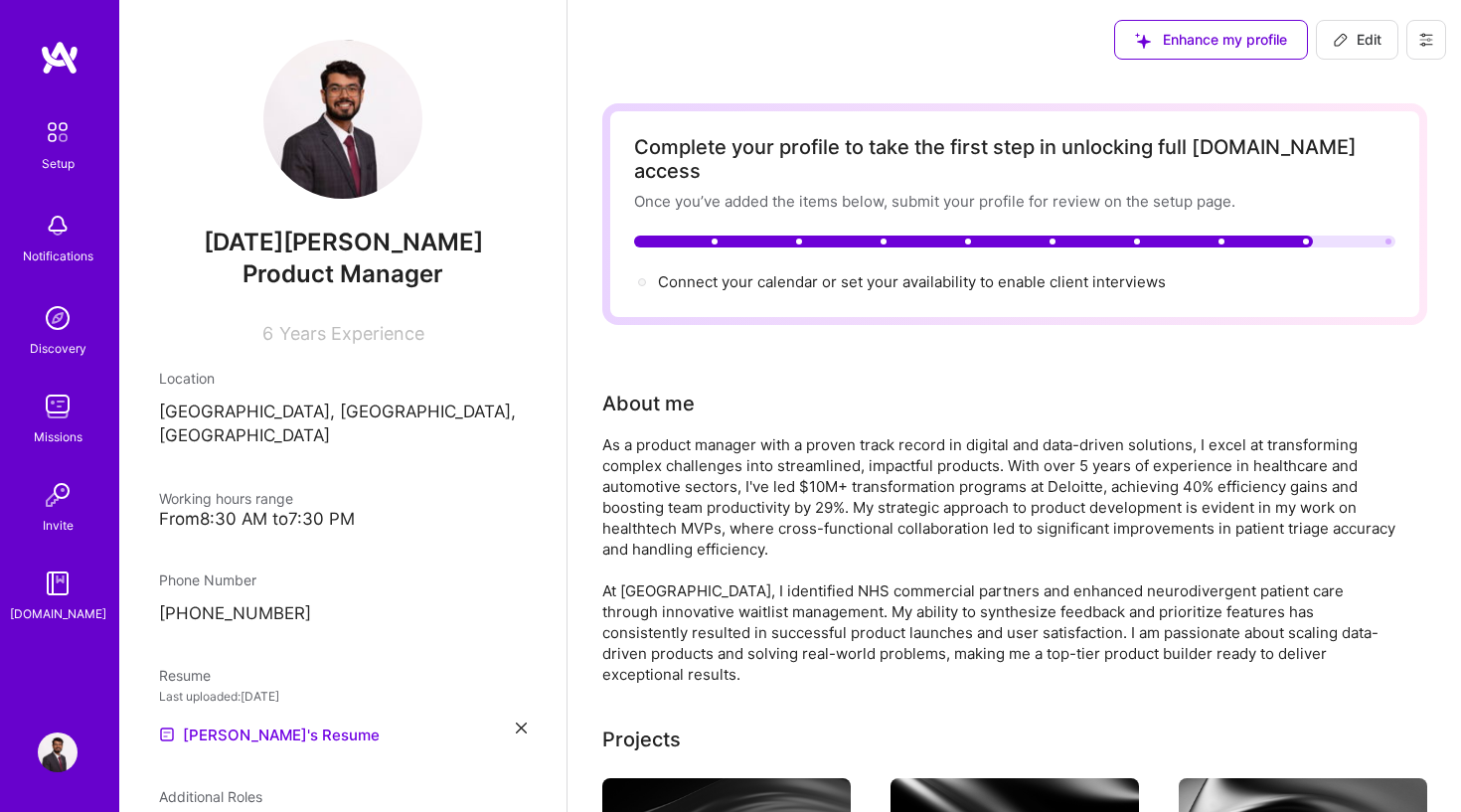 scroll, scrollTop: 1284, scrollLeft: 0, axis: vertical 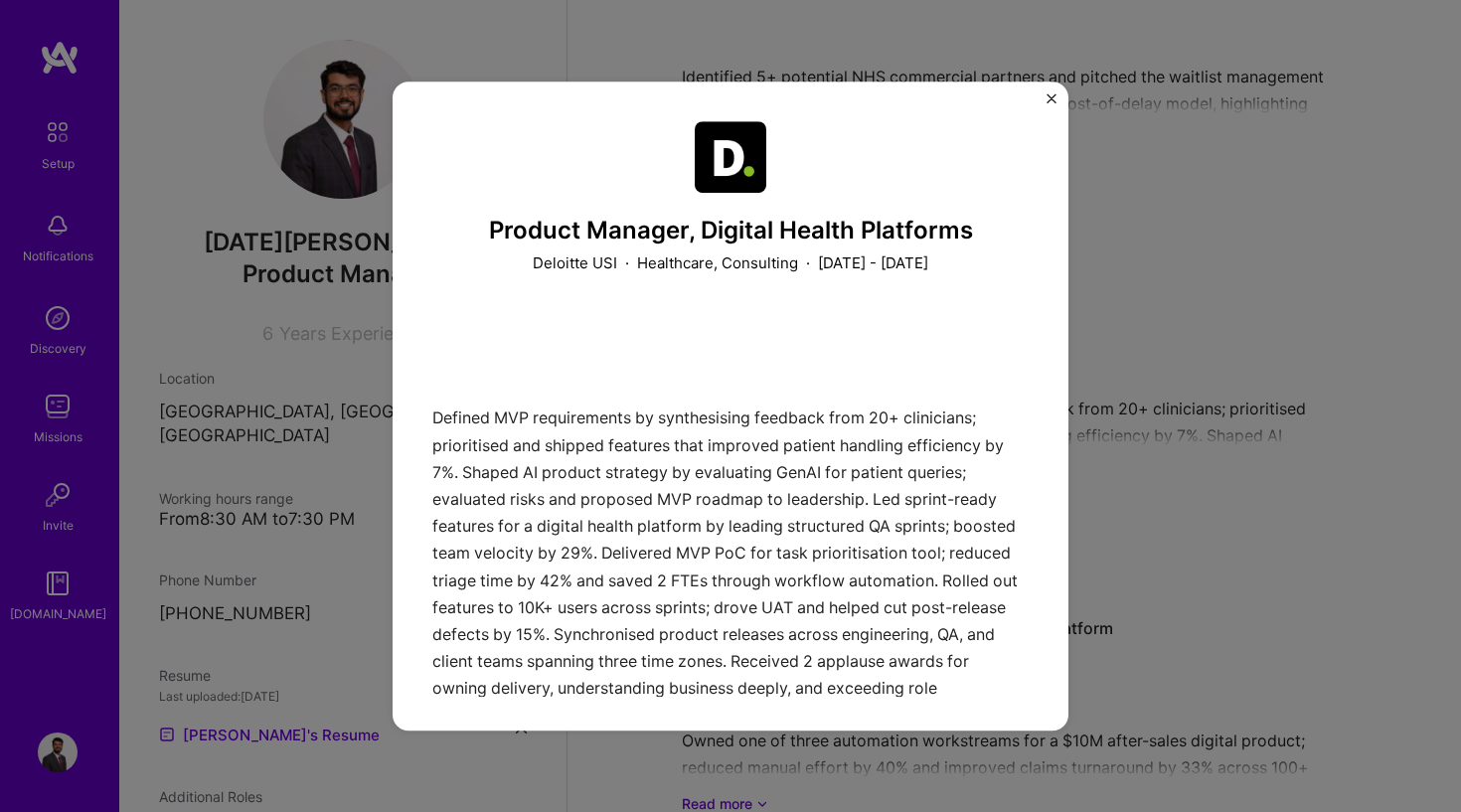 click on "Product Manager, Digital Health Platforms Deloitte USI   ·     Healthcare, Consulting     ·   [DATE] - [DATE]   Defined MVP requirements by synthesising feedback from 20+ clinicians; prioritised and shipped features that improved patient handling efficiency by 7%. Shaped AI product strategy by evaluating GenAI for patient queries; evaluated risks and proposed MVP roadmap to leadership. Led sprint-ready features for a digital health platform by leading structured QA sprints; boosted team velocity by 29%. Delivered MVP PoC for task prioritisation tool; reduced triage time by 42% and saved 2 FTEs through workflow automation. Rolled out features to 10K+ users across sprints; drove UAT and helped cut post-release defects by 15%. Synchronised product releases across engineering, QA, and client teams spanning three time zones. Received 2 applause awards for owning delivery, understanding business deeply, and exceeding role expectations. Experience Skills used Product Strategy Product Design Market Research" at bounding box center (730, 406) 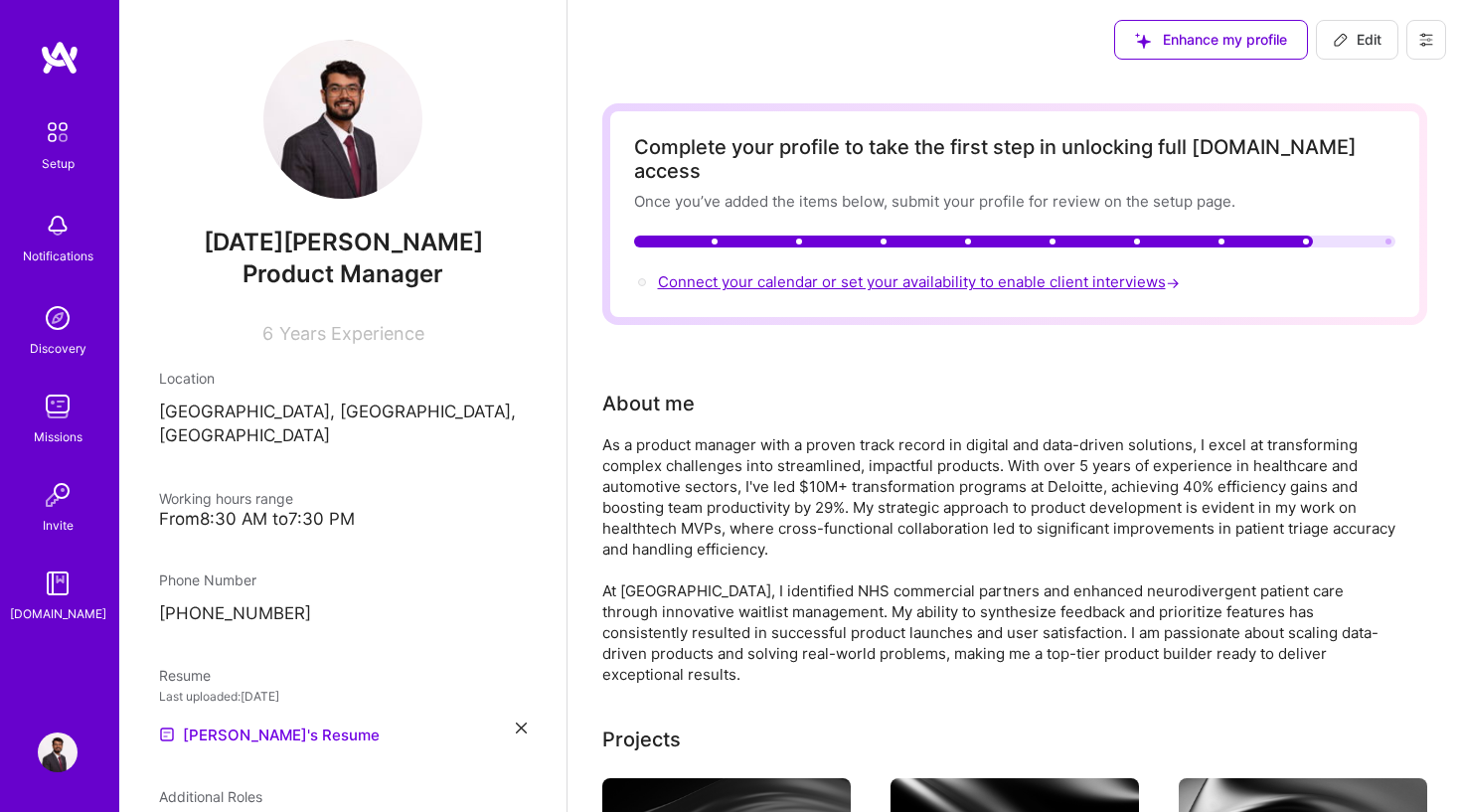 scroll, scrollTop: 0, scrollLeft: 0, axis: both 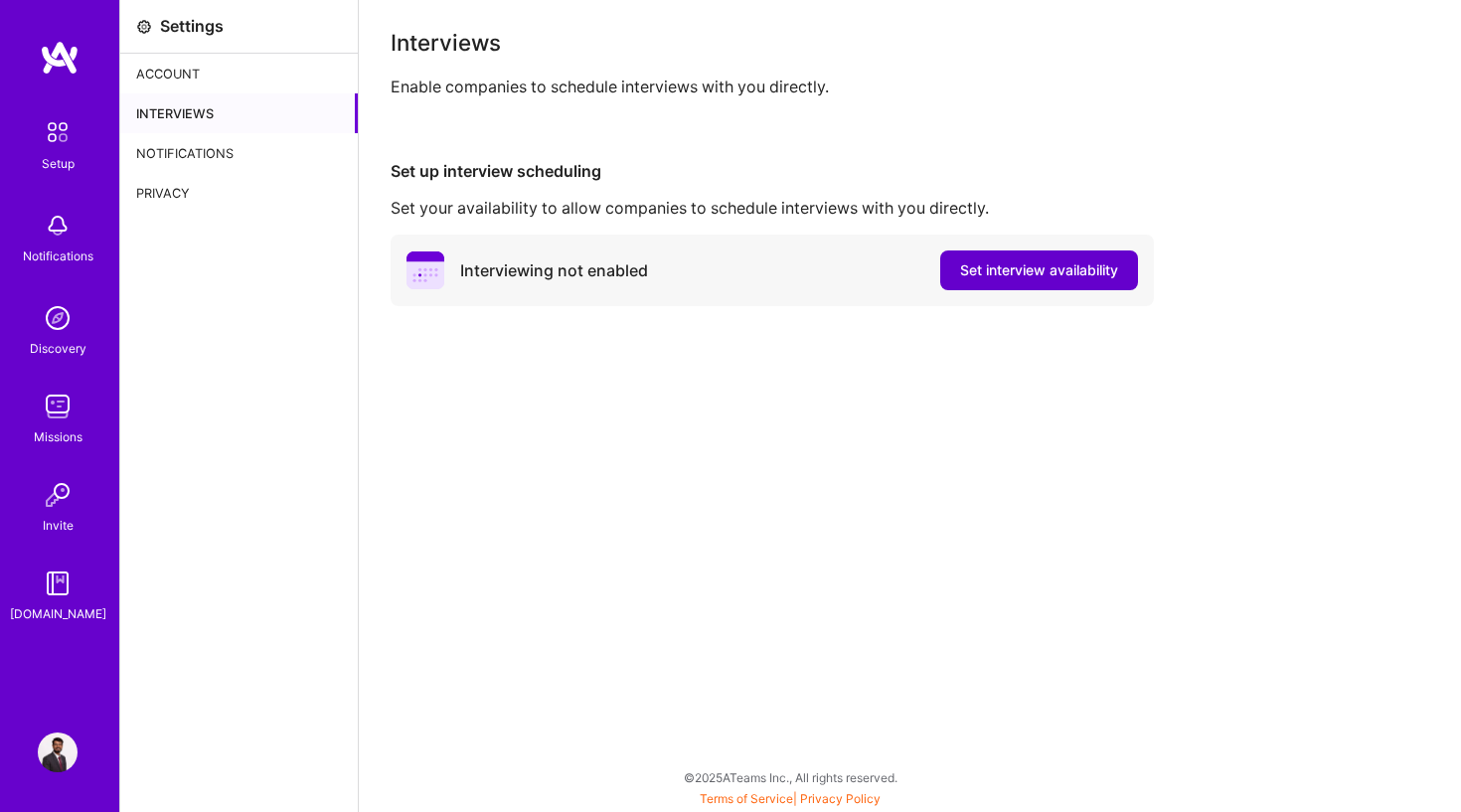 click on "Set interview availability" at bounding box center (1039, 270) 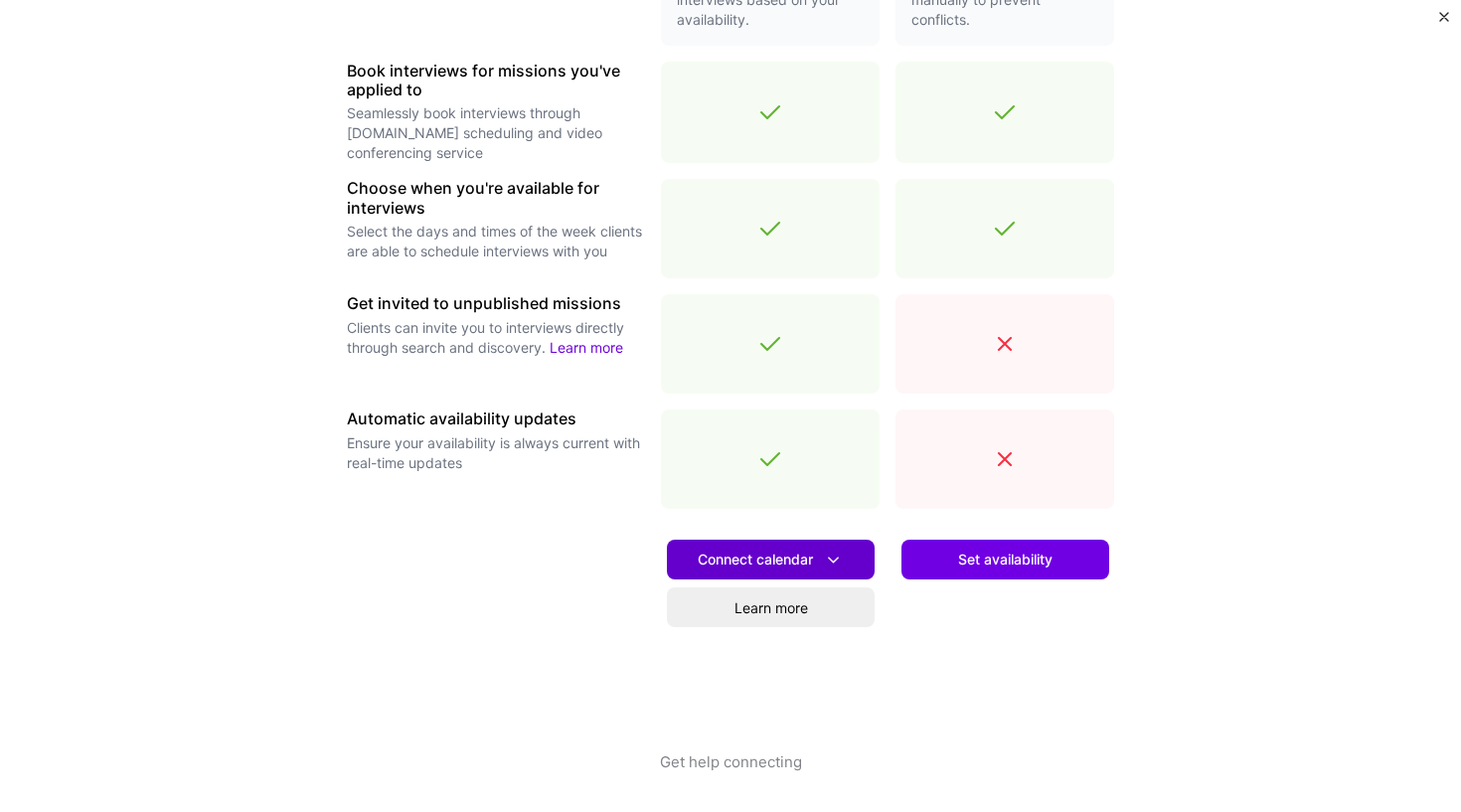 scroll, scrollTop: 580, scrollLeft: 0, axis: vertical 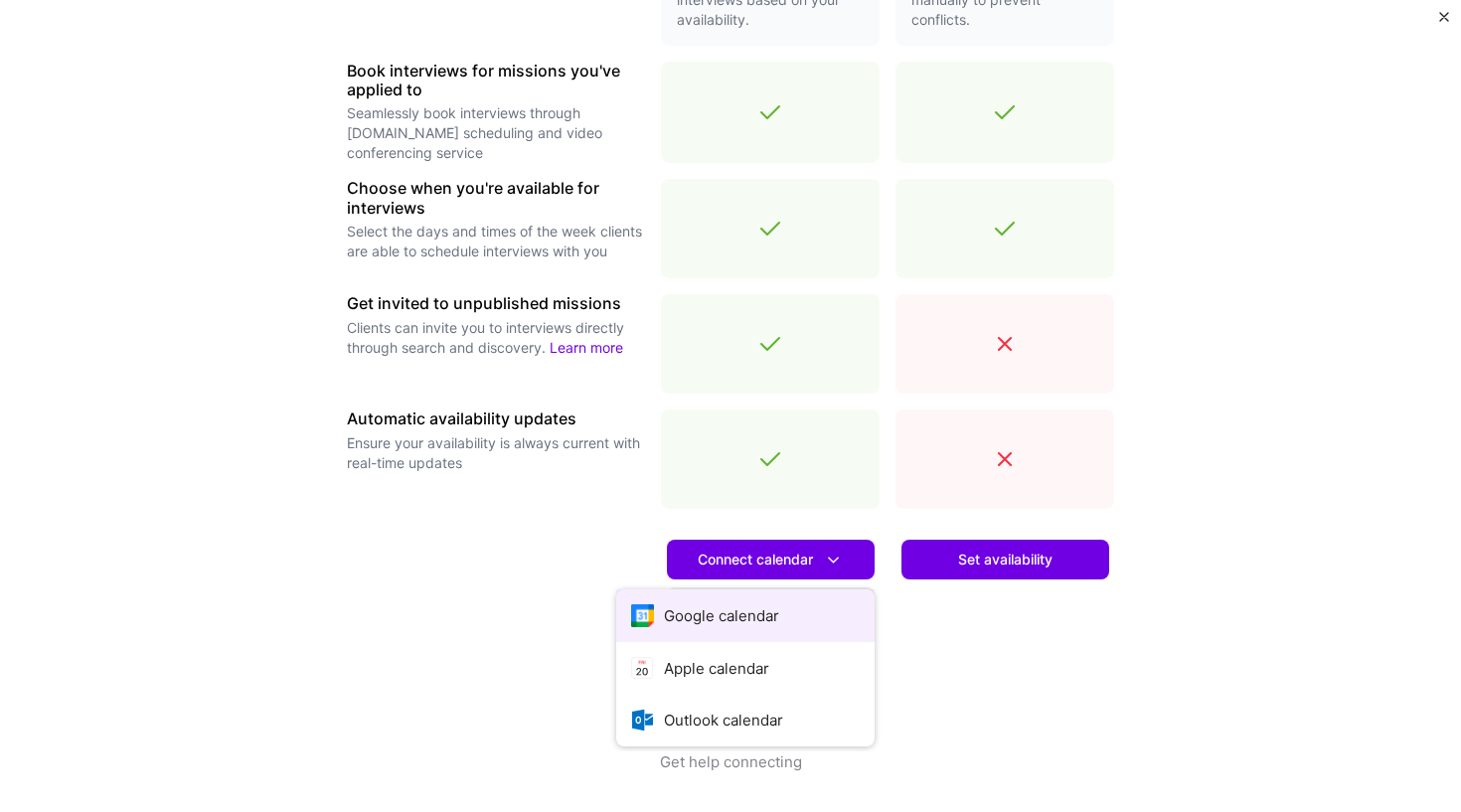 click on "Google calendar" at bounding box center [745, 615] 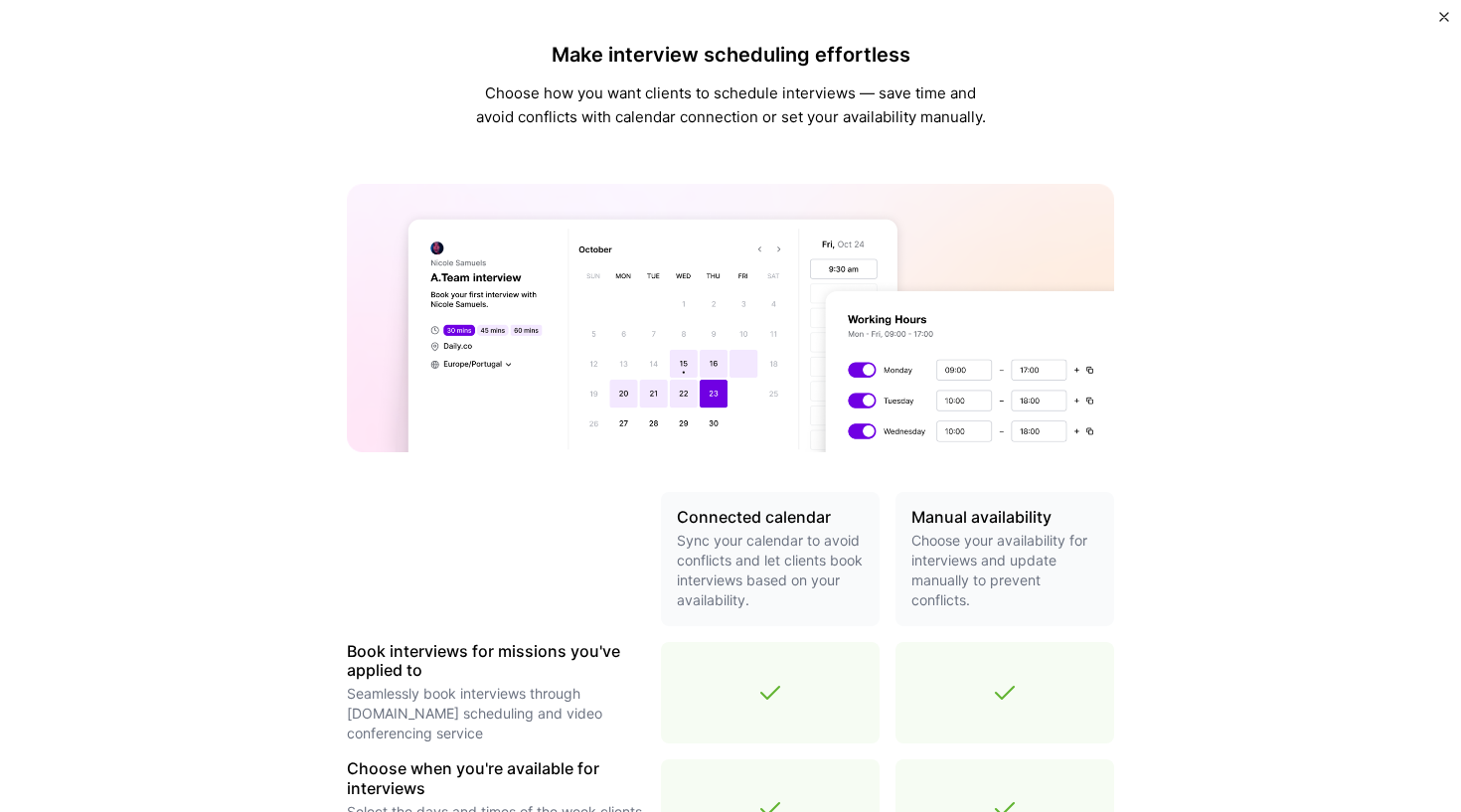 scroll, scrollTop: 0, scrollLeft: 0, axis: both 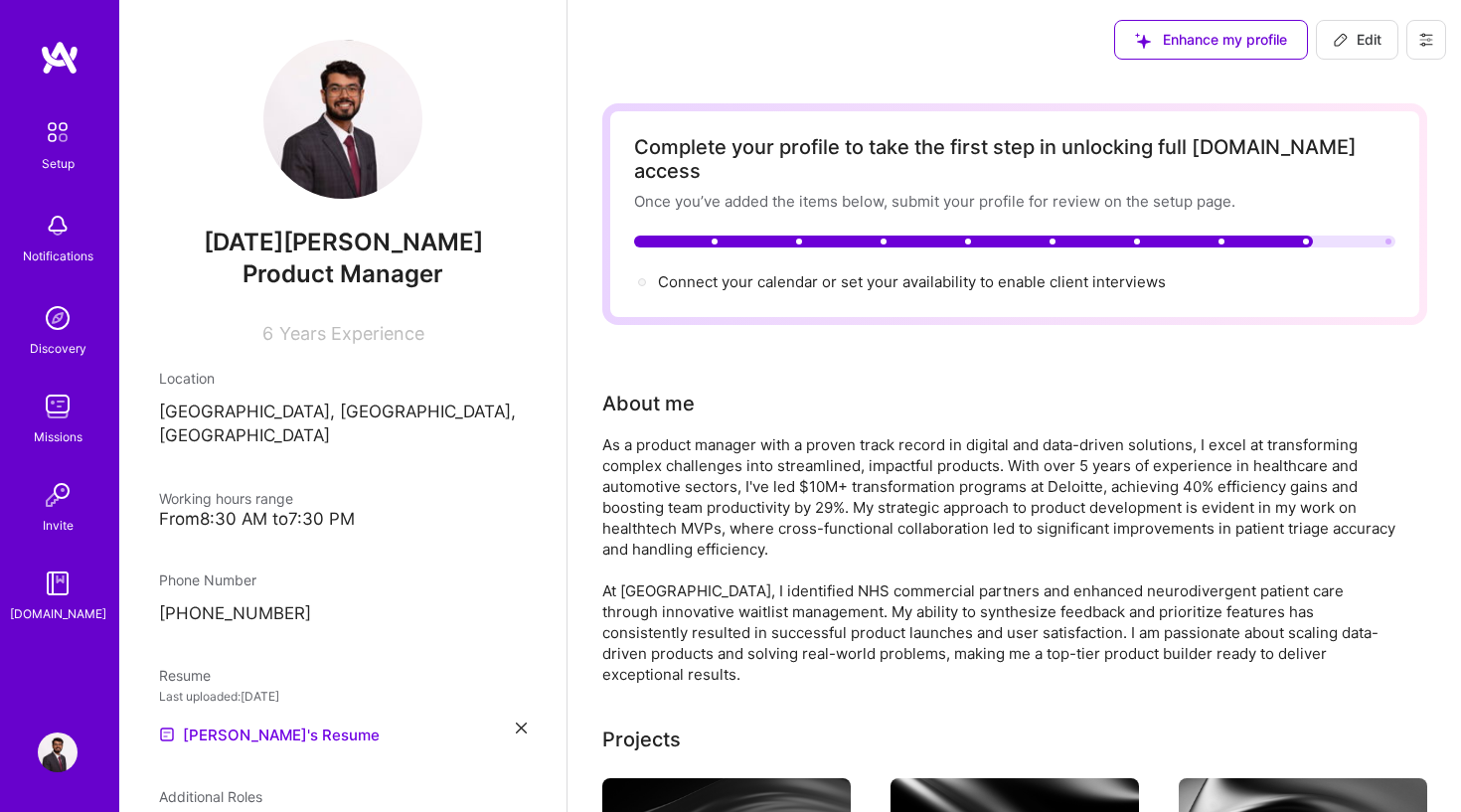click at bounding box center [58, 132] 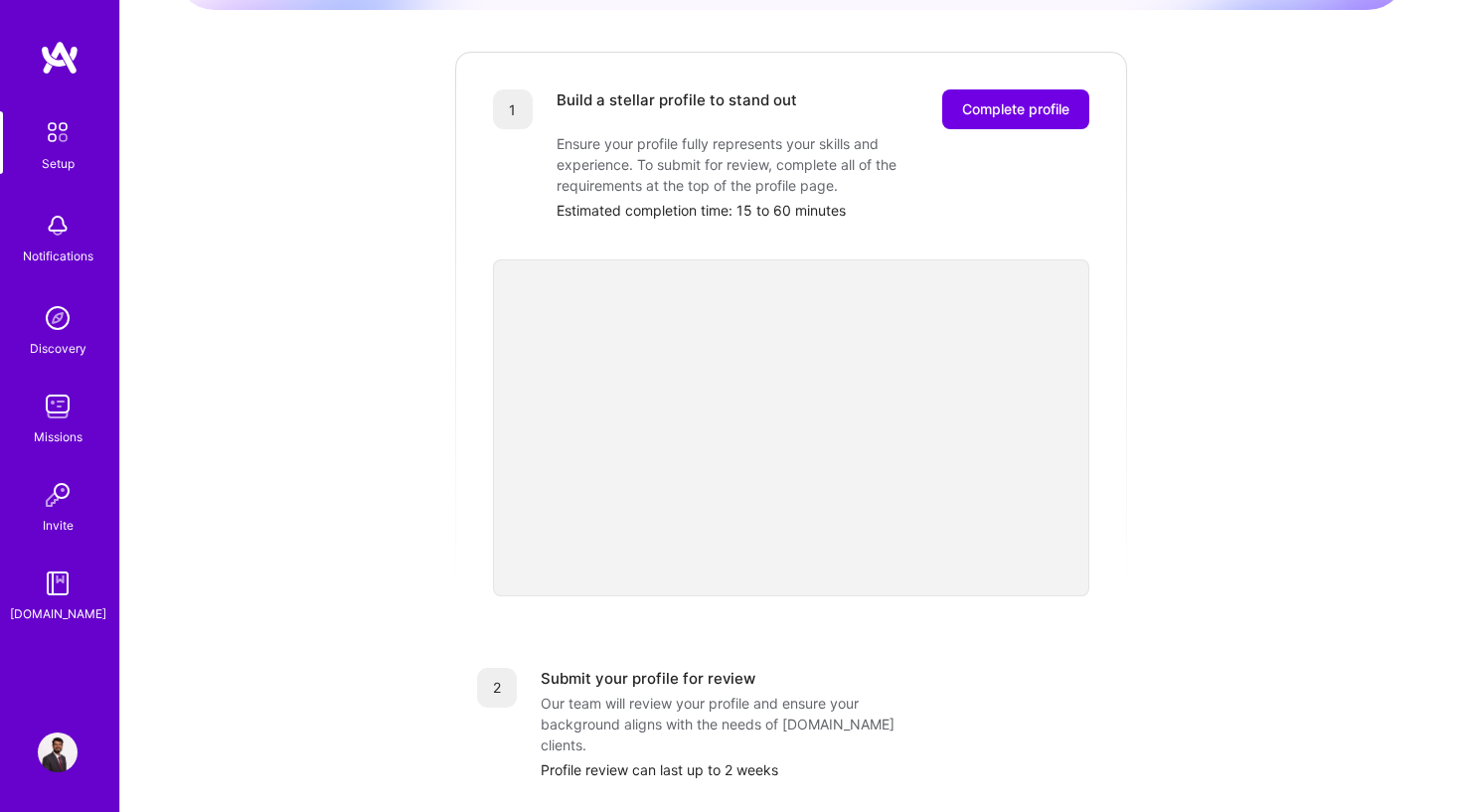 scroll, scrollTop: 250, scrollLeft: 0, axis: vertical 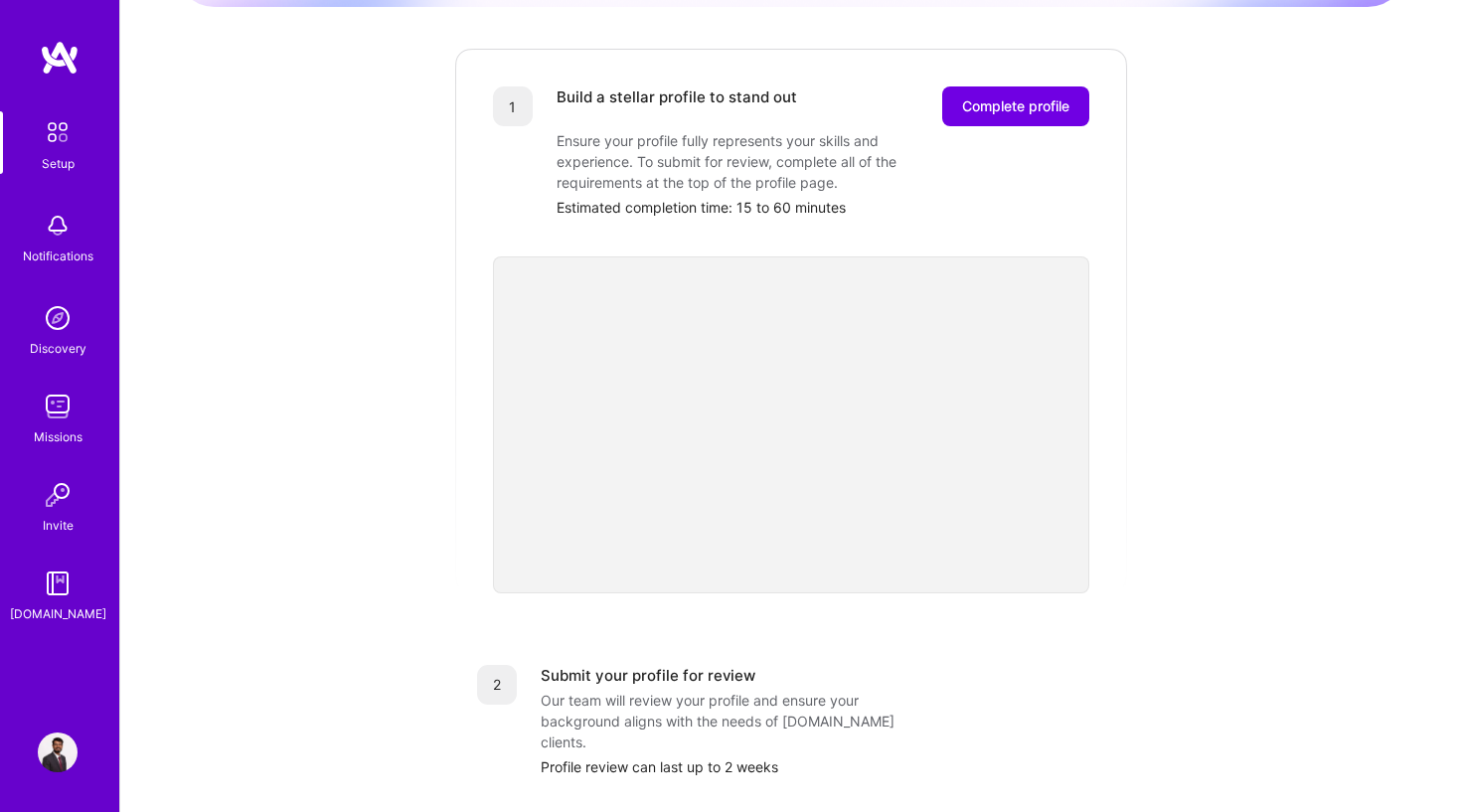 click on "Our team will review your profile and ensure your background aligns with the needs of [DOMAIN_NAME] clients." at bounding box center [739, 721] 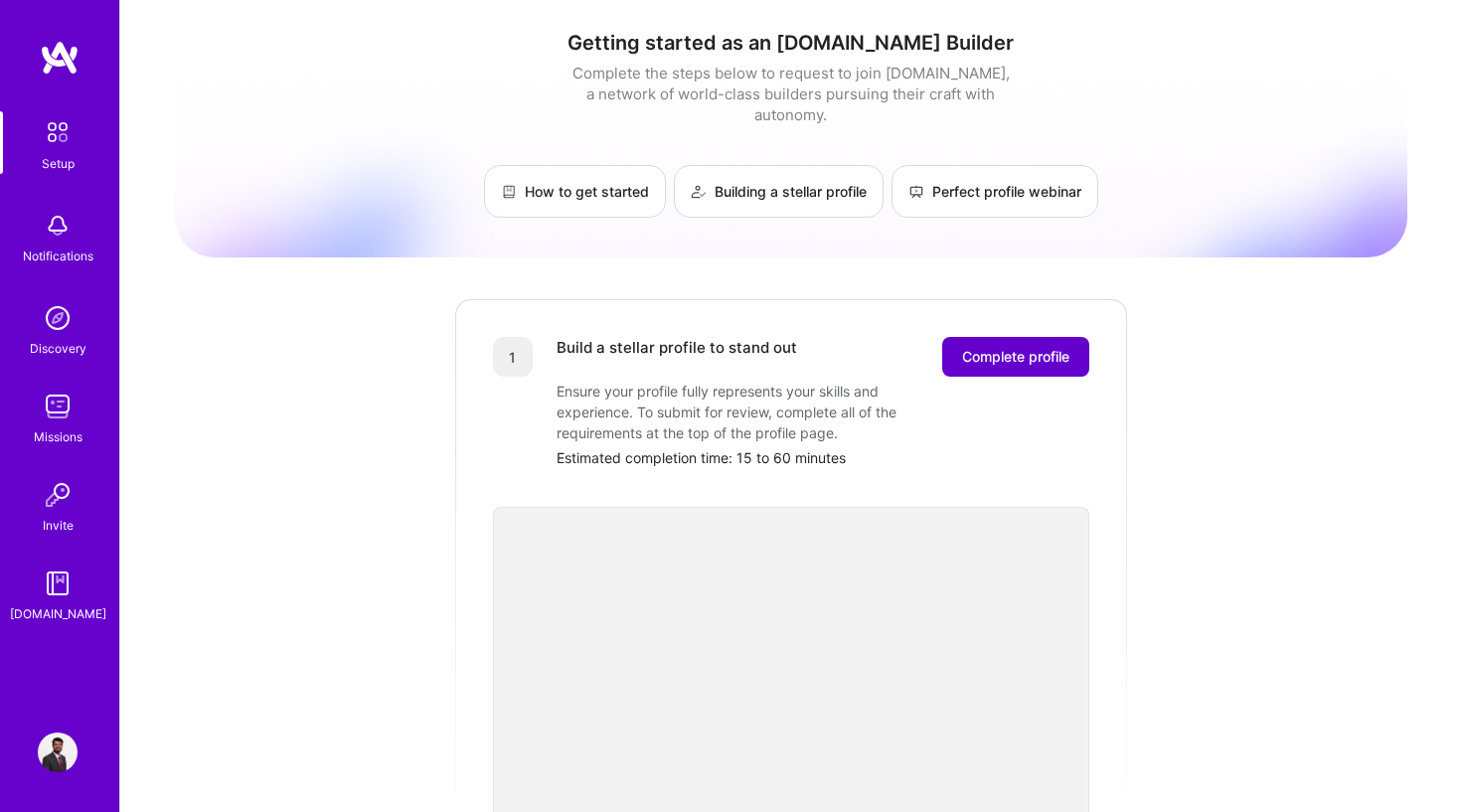 scroll, scrollTop: 0, scrollLeft: 0, axis: both 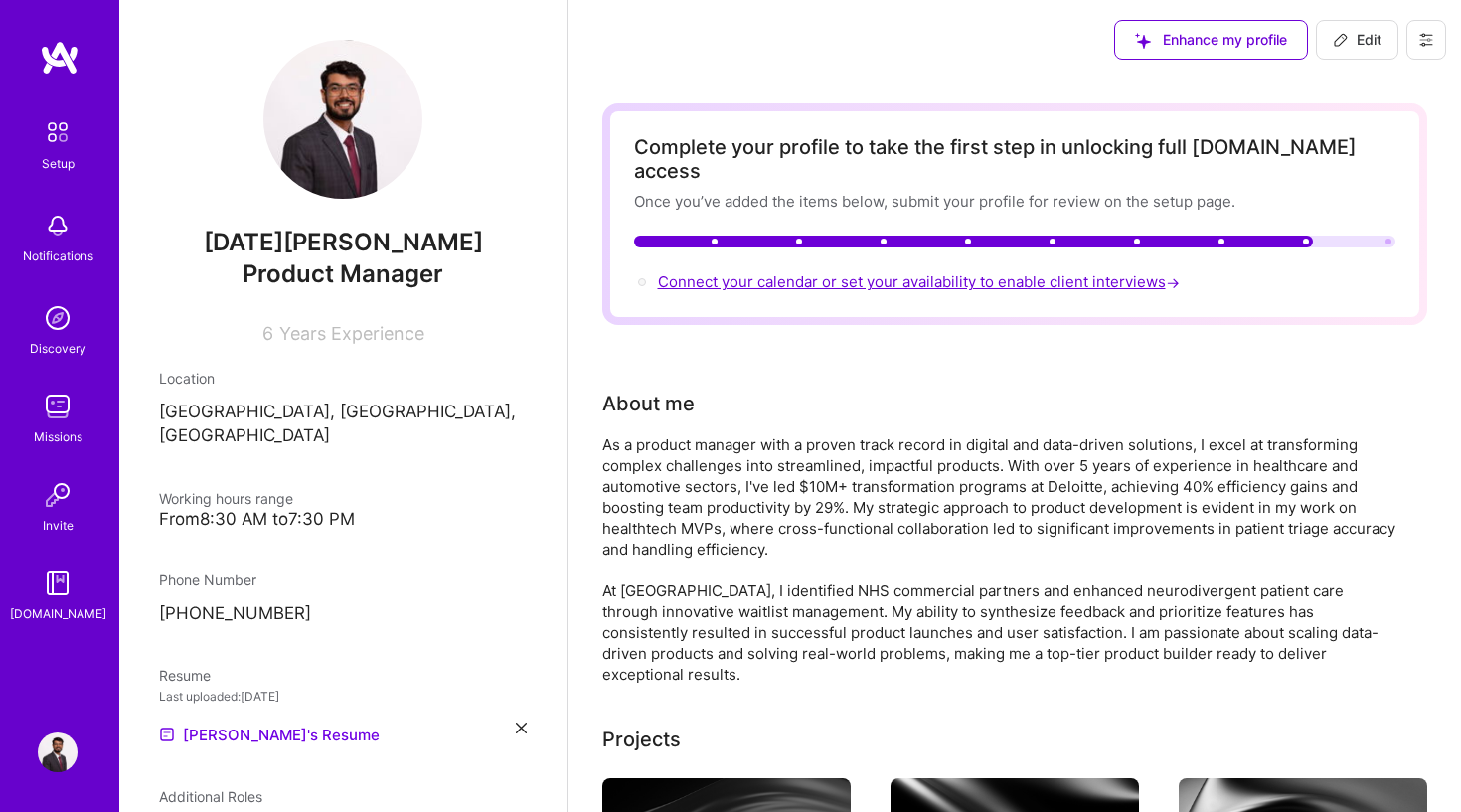 click on "Connect your calendar or set your availability to enable client interviews  →" at bounding box center (920, 281) 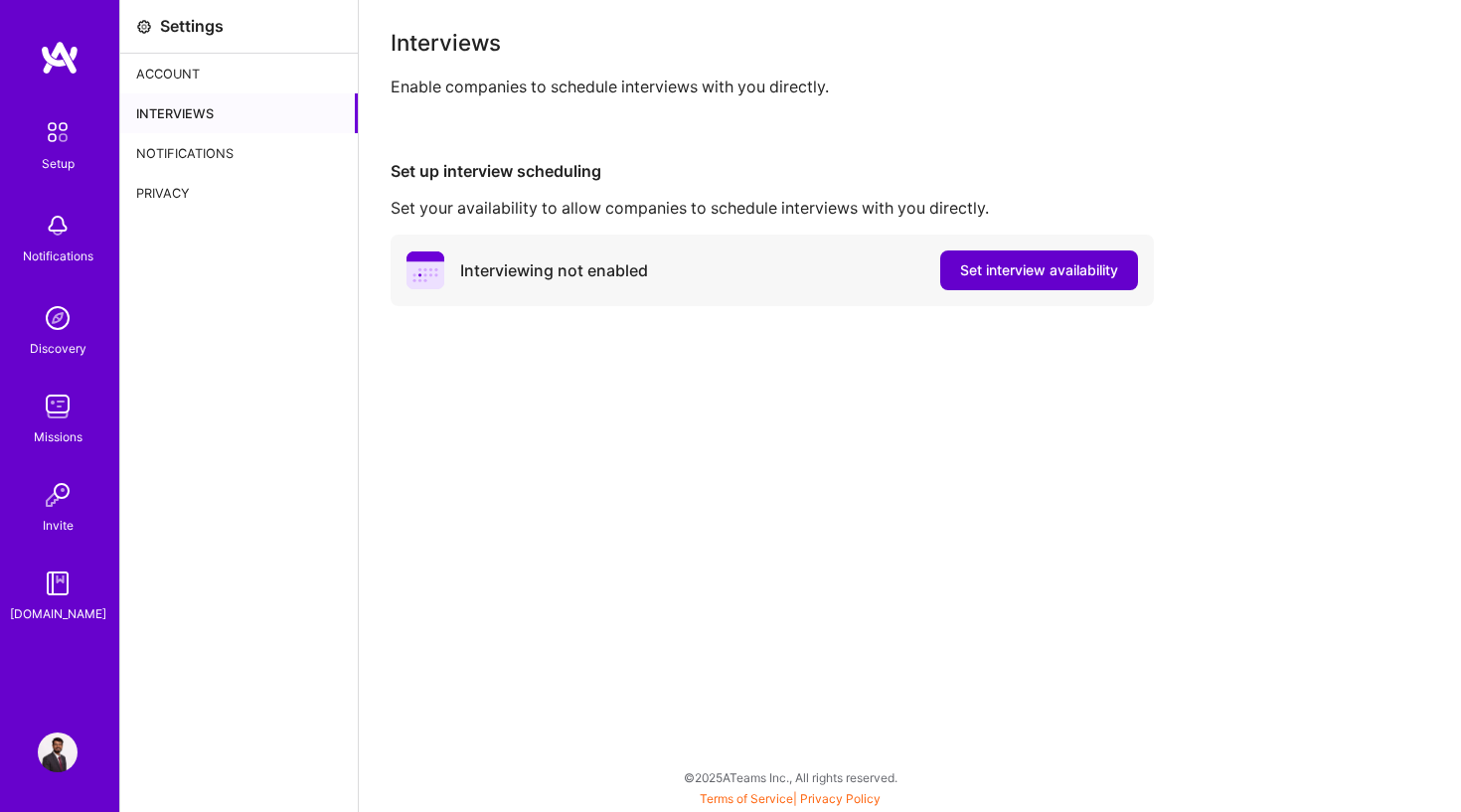 click on "Set interview availability" at bounding box center (1039, 270) 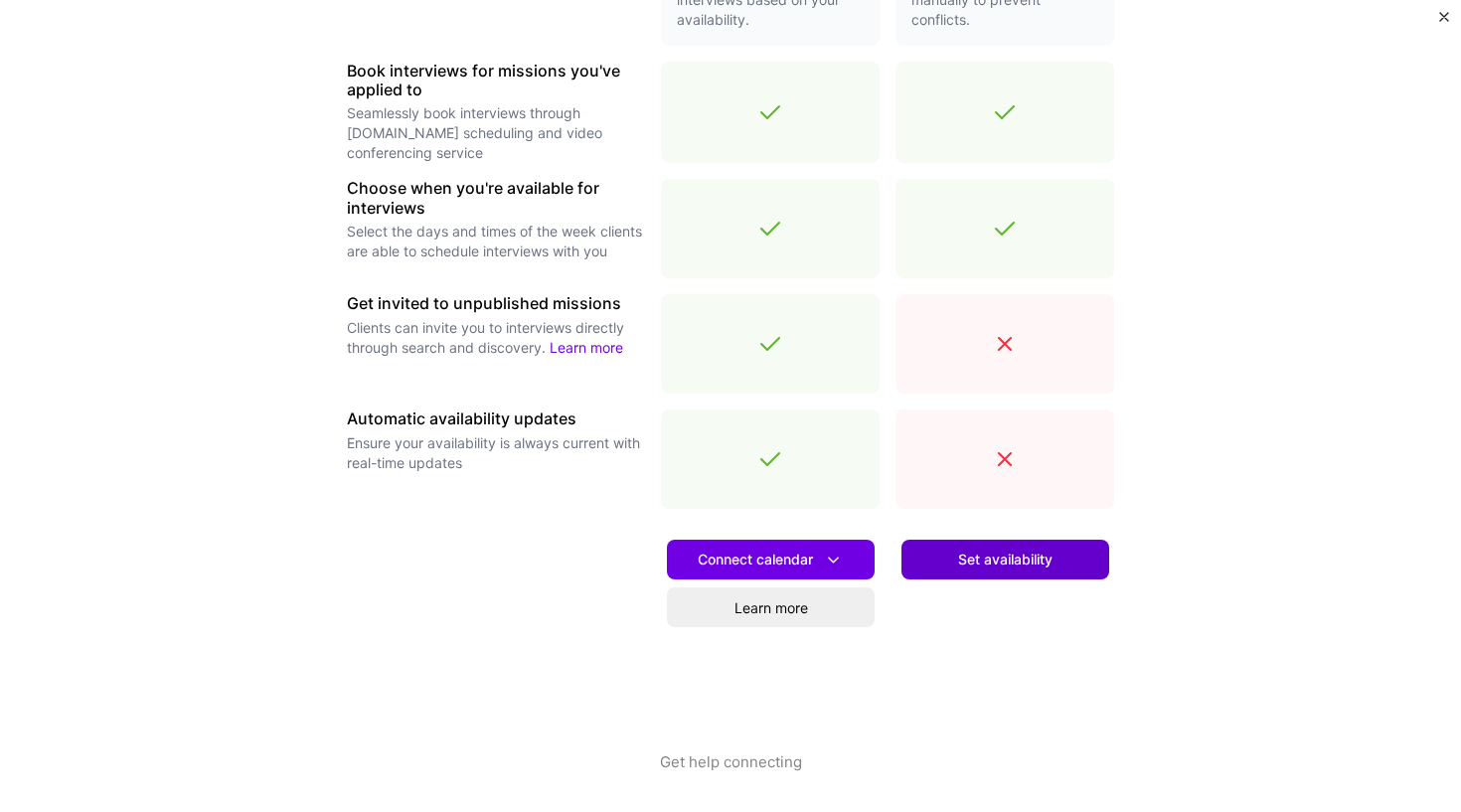 scroll, scrollTop: 580, scrollLeft: 0, axis: vertical 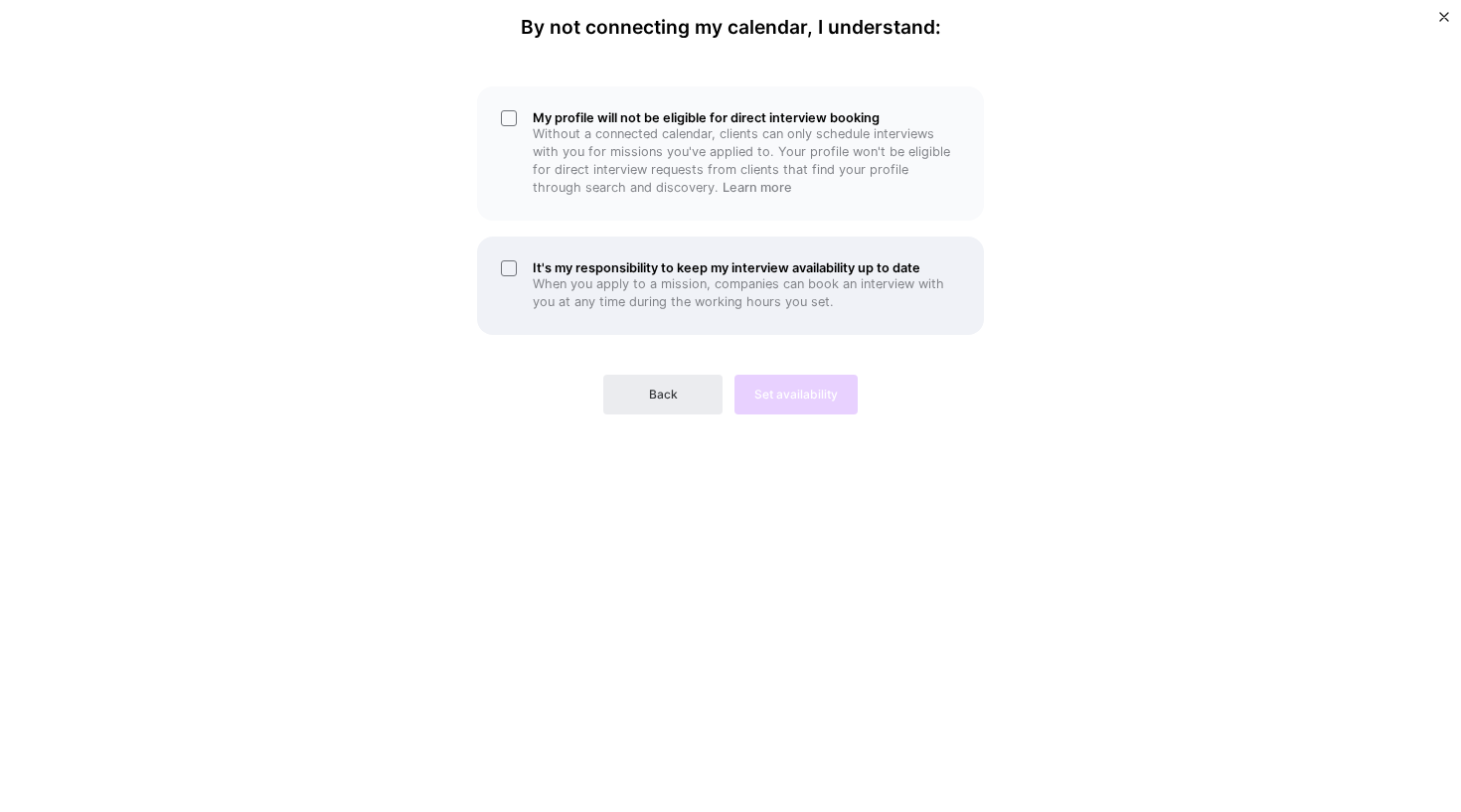 click on "When you apply to a mission, companies can book an interview with you at any time during the working hours you set." at bounding box center (746, 293) 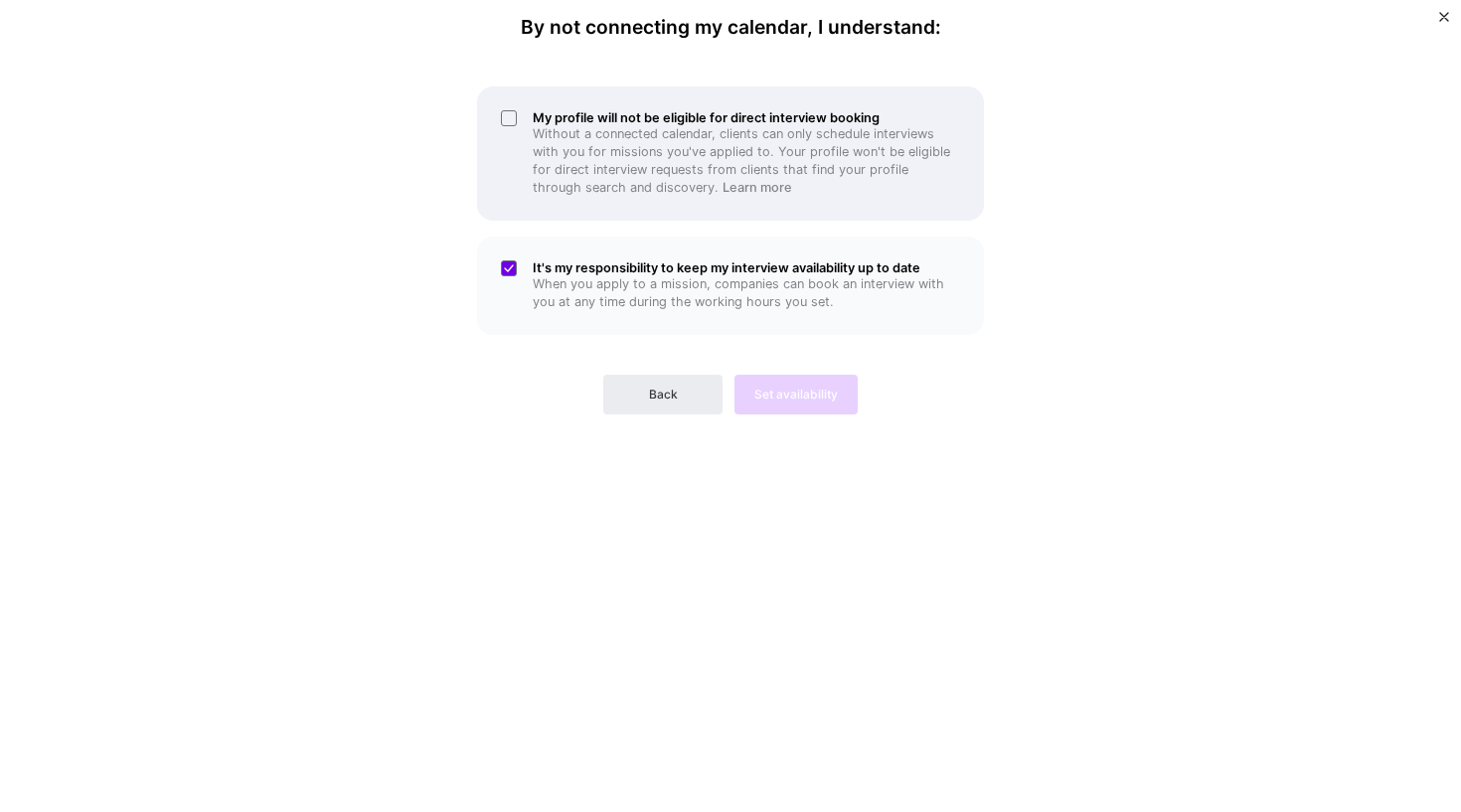 click on "My profile will not be eligible for direct interview booking" at bounding box center (746, 117) 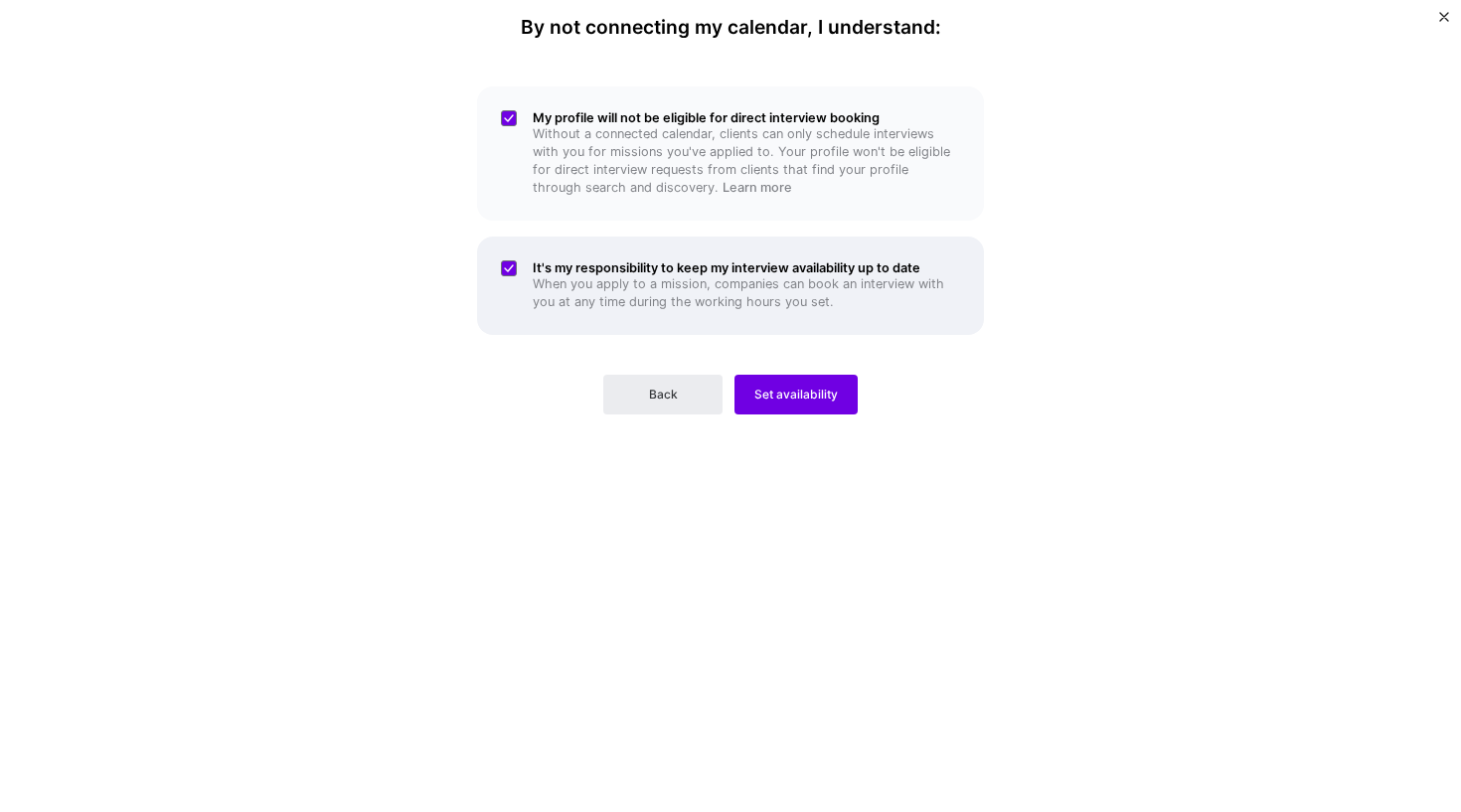 click on "It's my responsibility to keep my interview availability up to date When you apply to a mission, companies can book an interview with you at any time during the working hours you set." at bounding box center [730, 285] 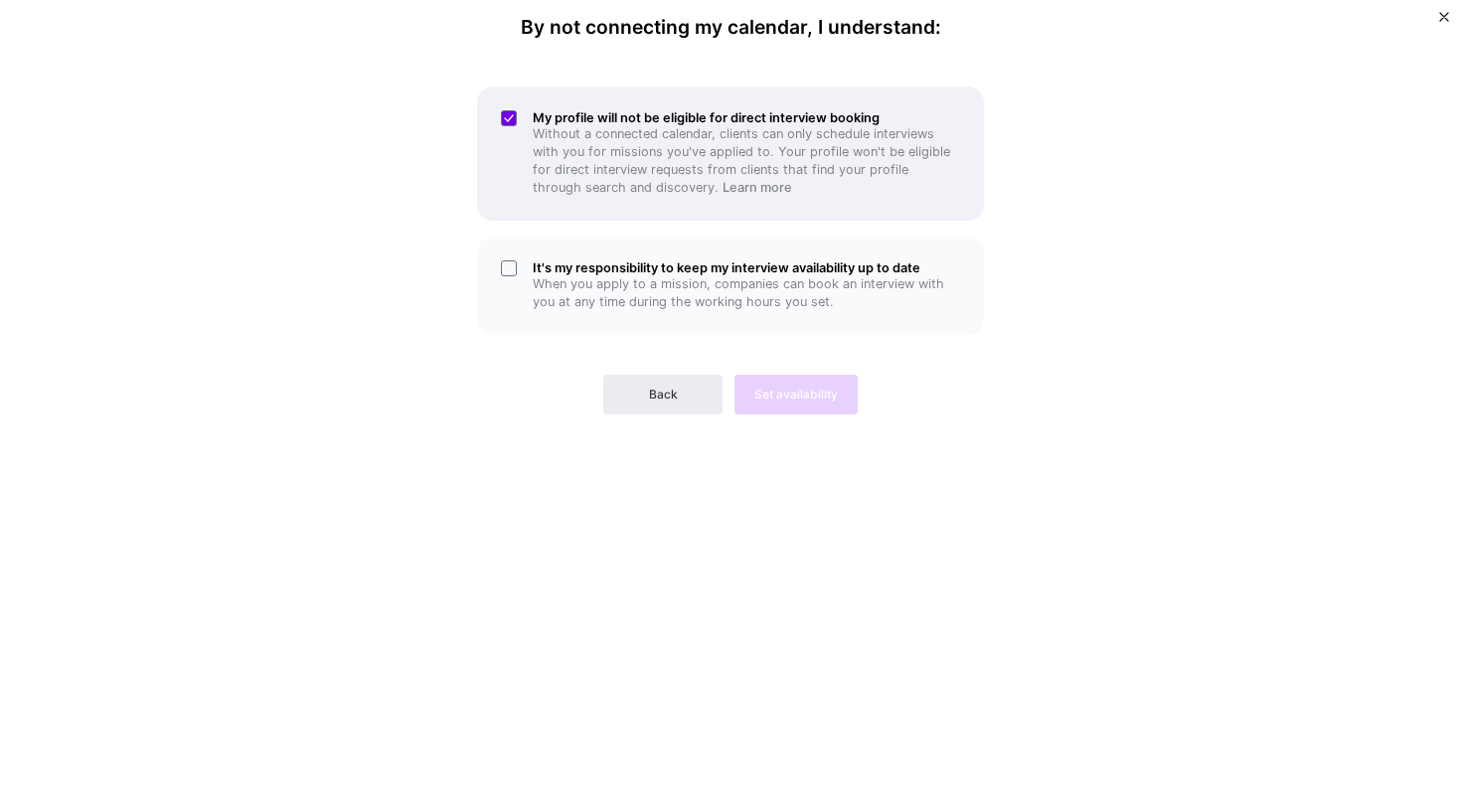 click on "Without a connected calendar, clients can only schedule interviews with you for missions you've applied to. Your profile won't be eligible for direct interview requests from clients that find your profile through search and discovery.   Learn more" at bounding box center [746, 161] 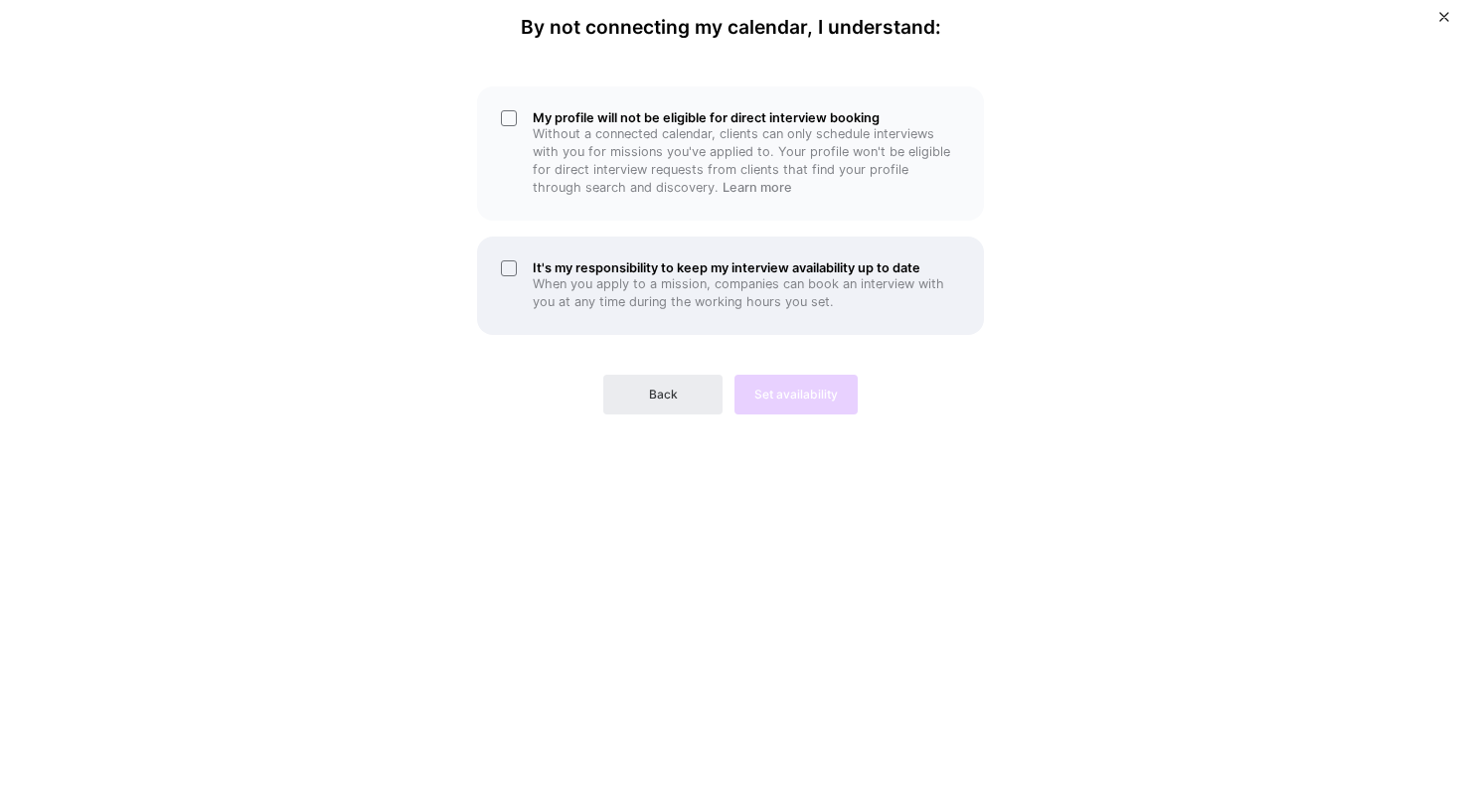click on "When you apply to a mission, companies can book an interview with you at any time during the working hours you set." at bounding box center [746, 293] 